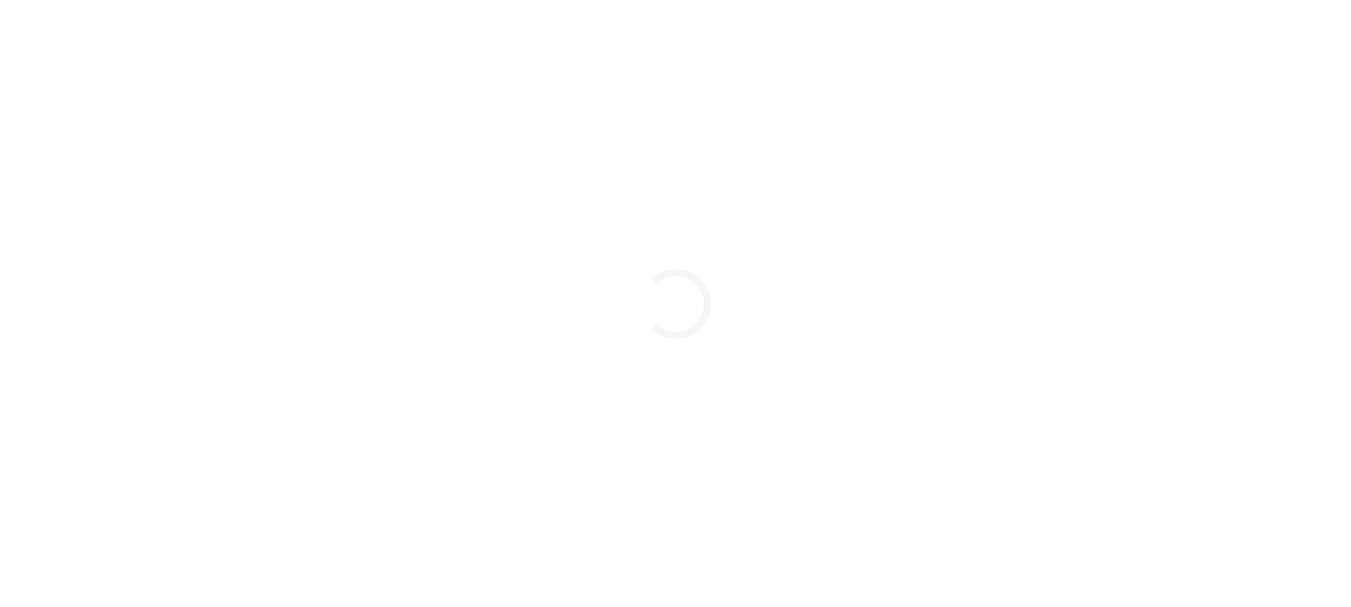 scroll, scrollTop: 0, scrollLeft: 0, axis: both 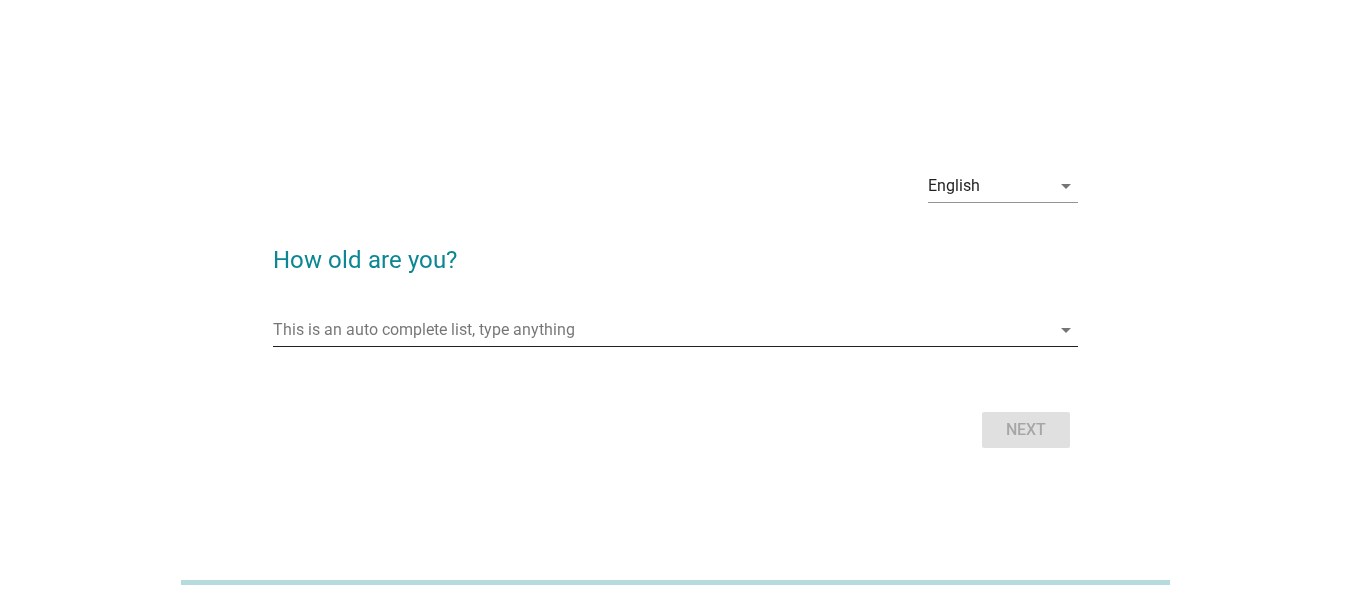 click at bounding box center (661, 330) 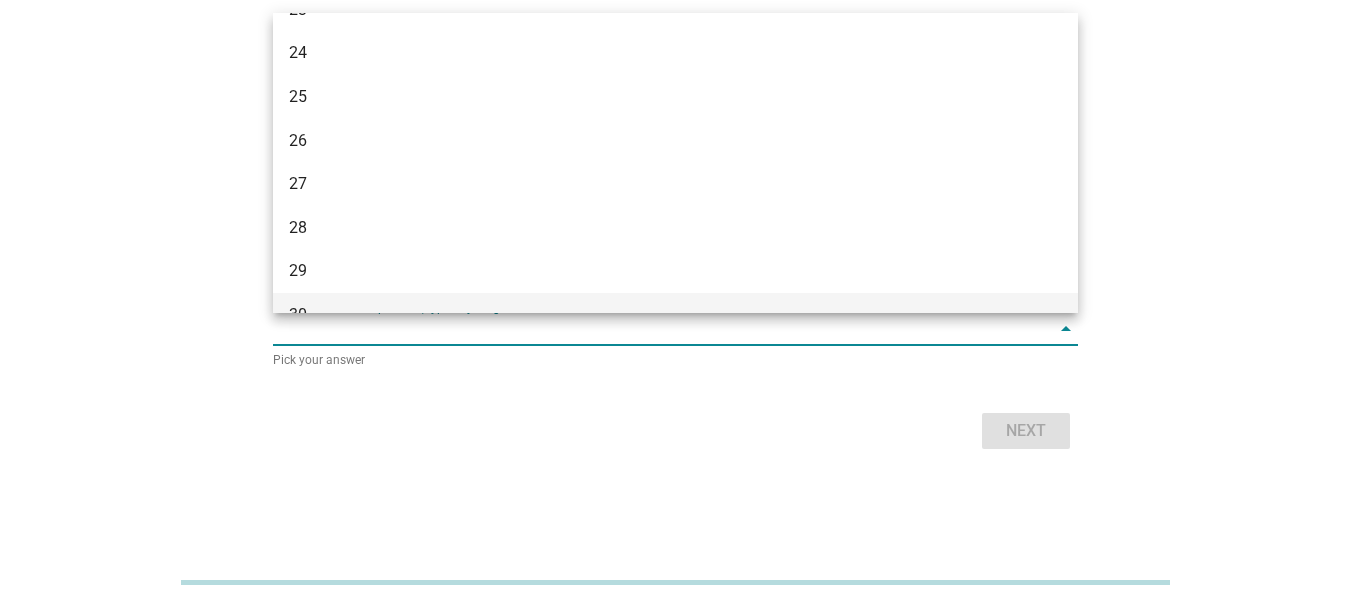 scroll, scrollTop: 300, scrollLeft: 0, axis: vertical 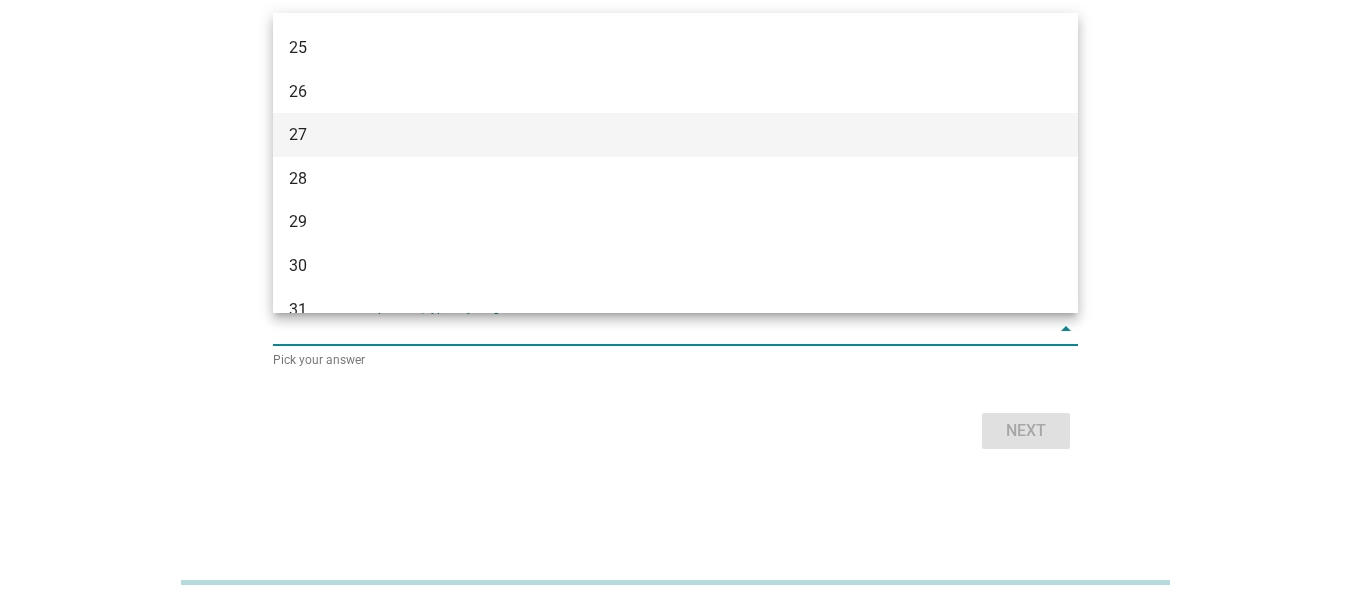 click on "27" at bounding box center (643, 135) 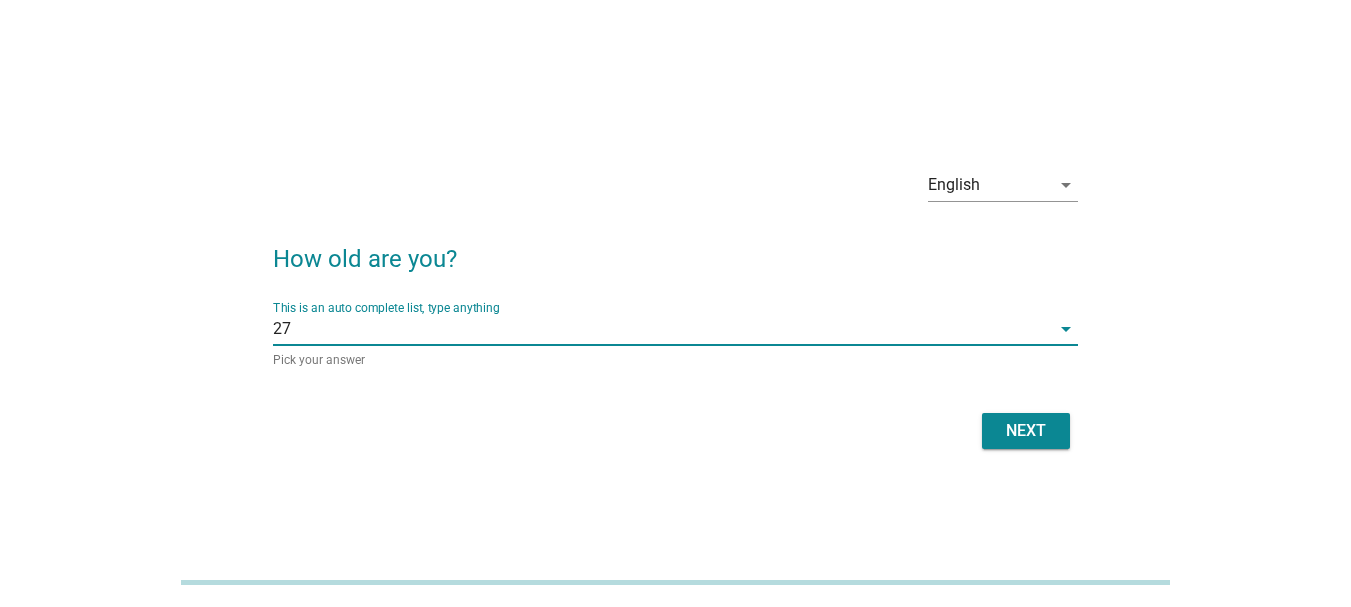 click on "Next" at bounding box center [1026, 431] 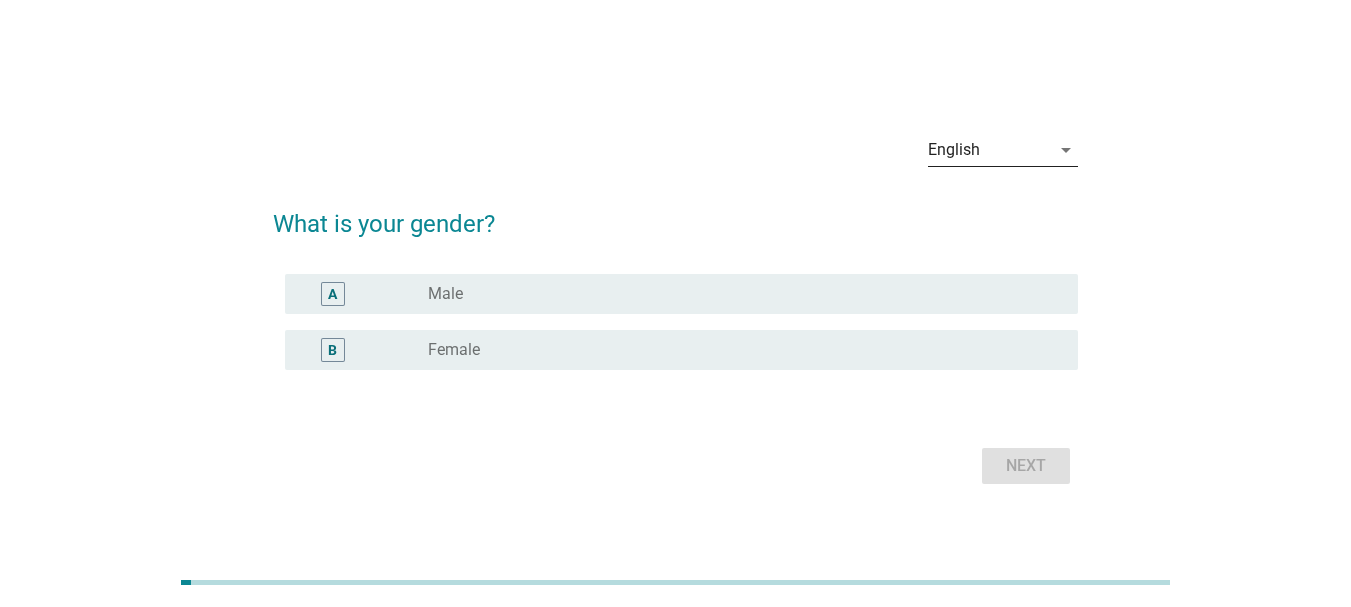 click on "English" at bounding box center [989, 150] 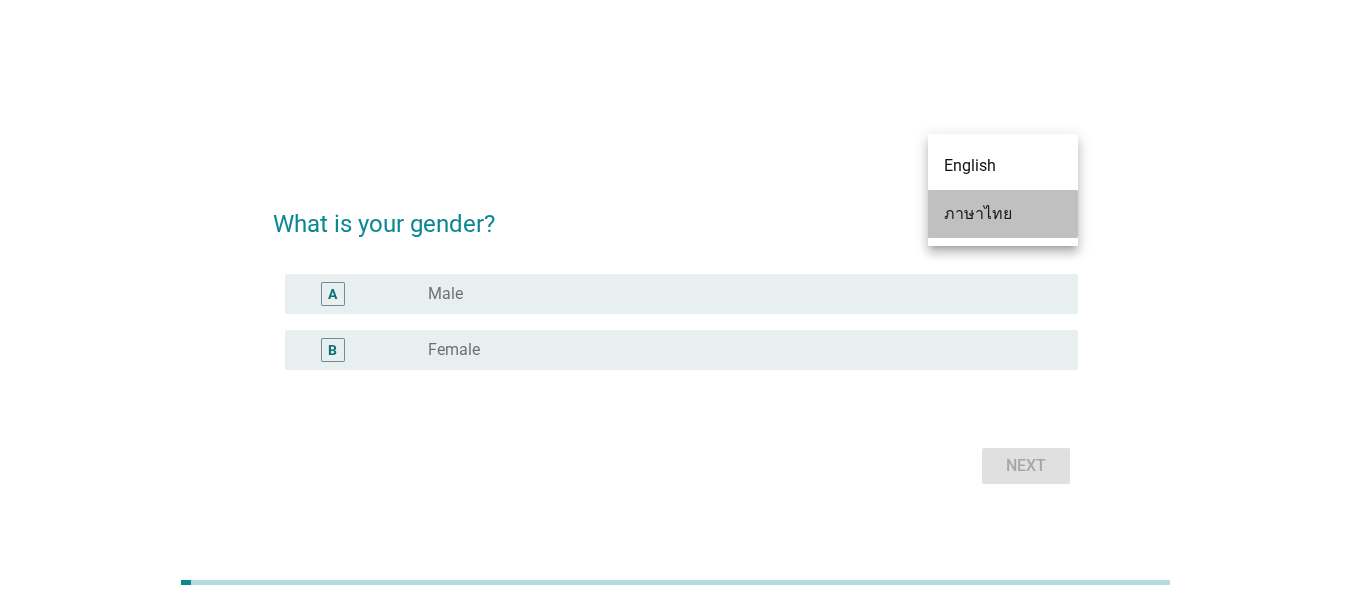 click on "ภาษาไทย" at bounding box center (1003, 214) 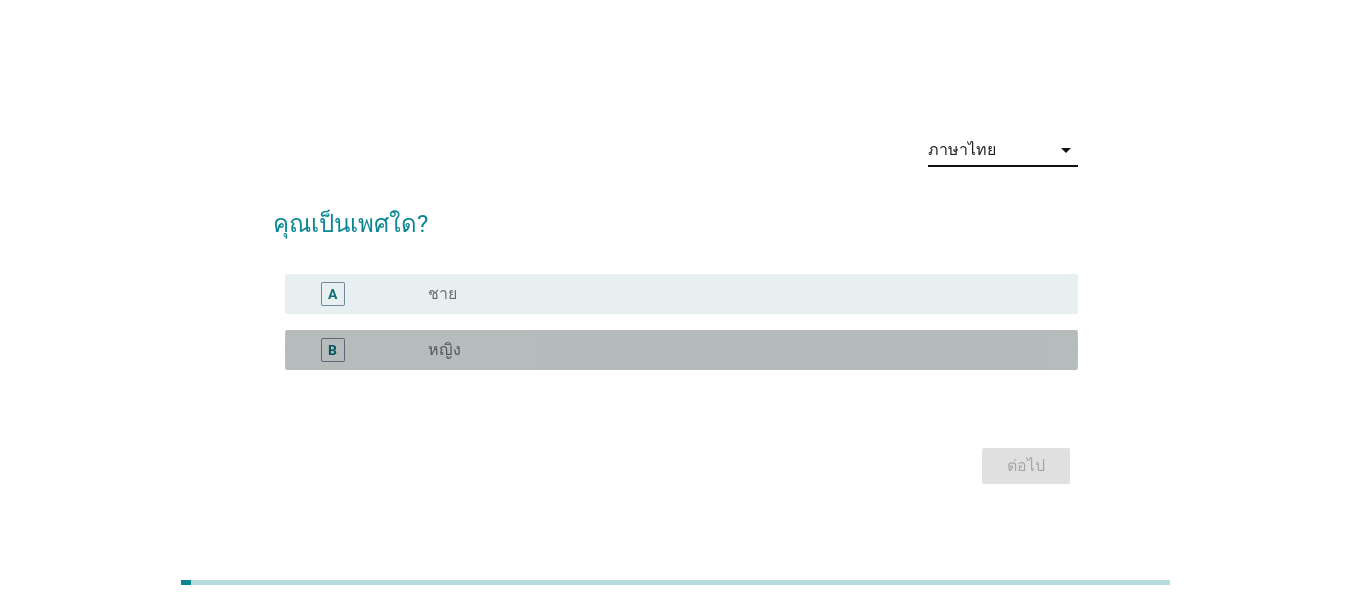 click on "B" at bounding box center (332, 350) 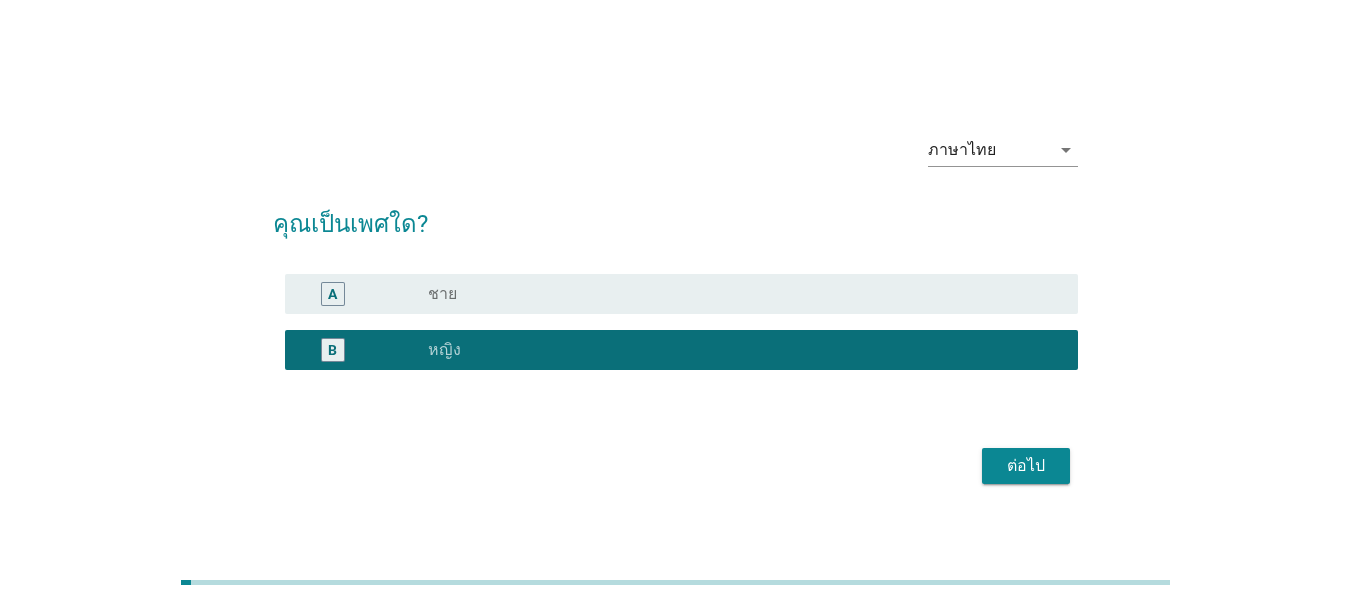 click on "ต่อไป" at bounding box center (1026, 466) 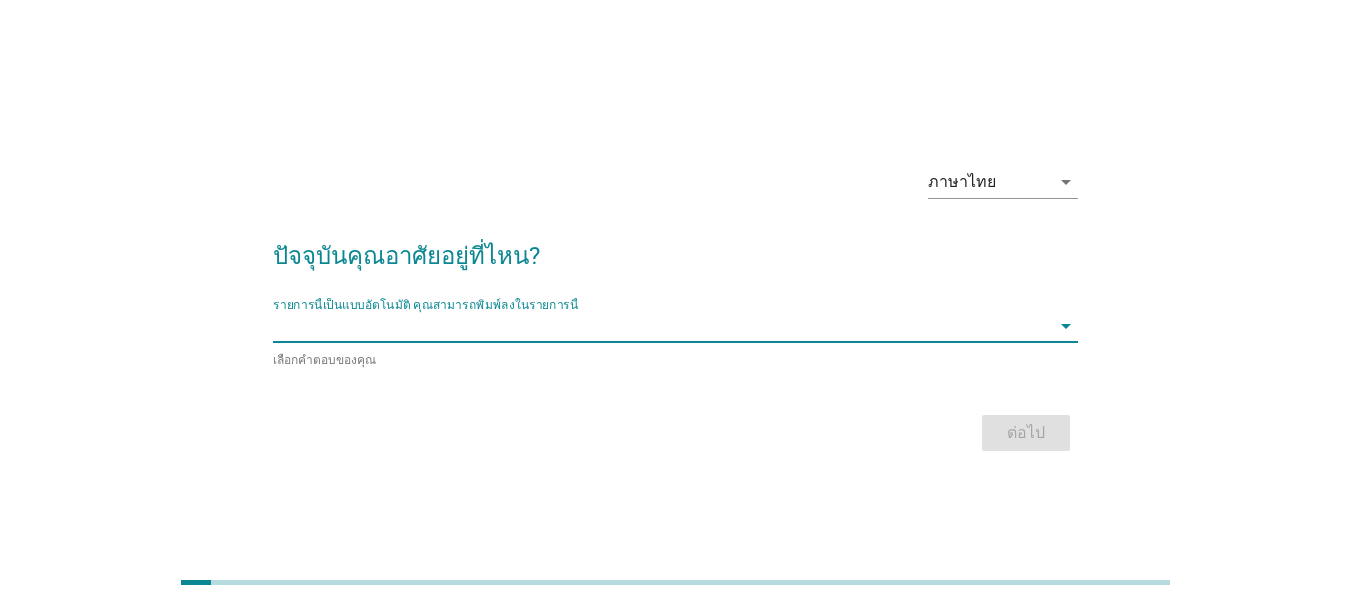 click at bounding box center [661, 326] 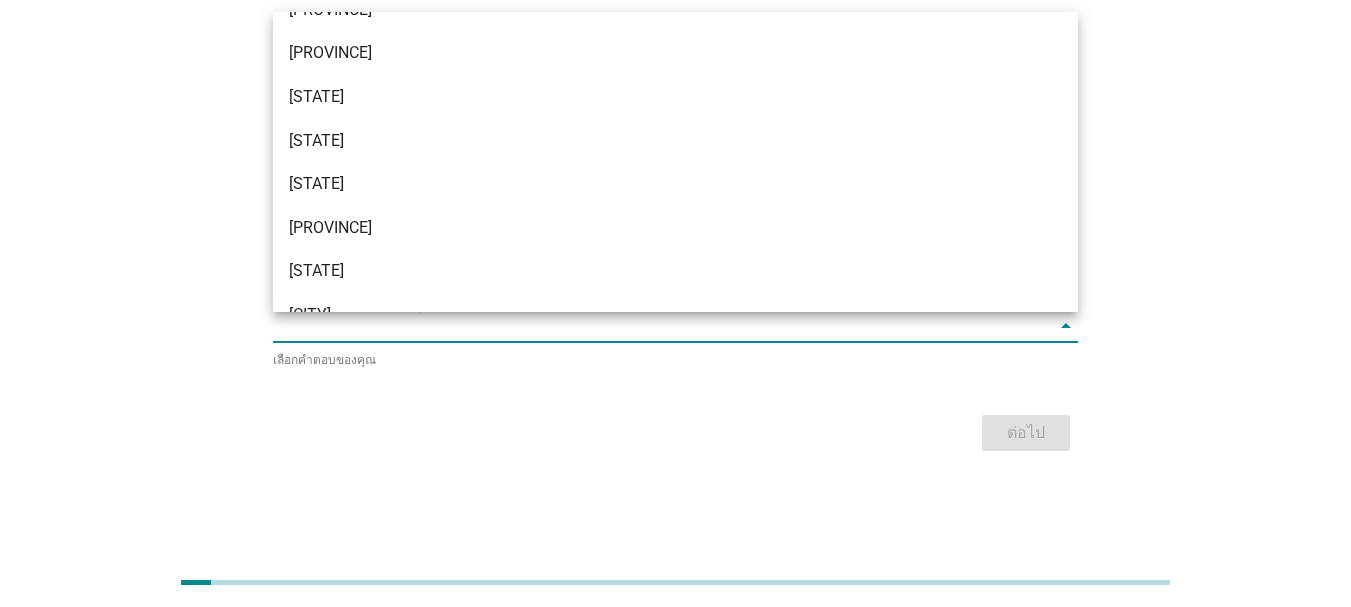 scroll, scrollTop: 1600, scrollLeft: 0, axis: vertical 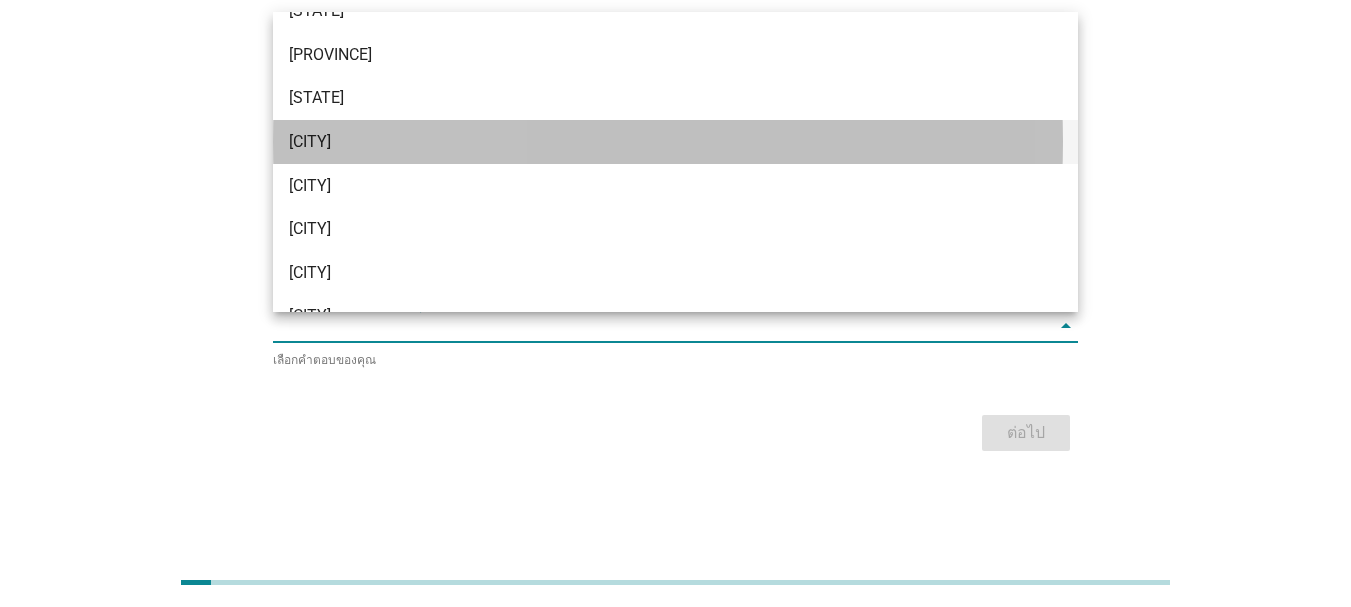 click on "[CITY]" at bounding box center (643, 142) 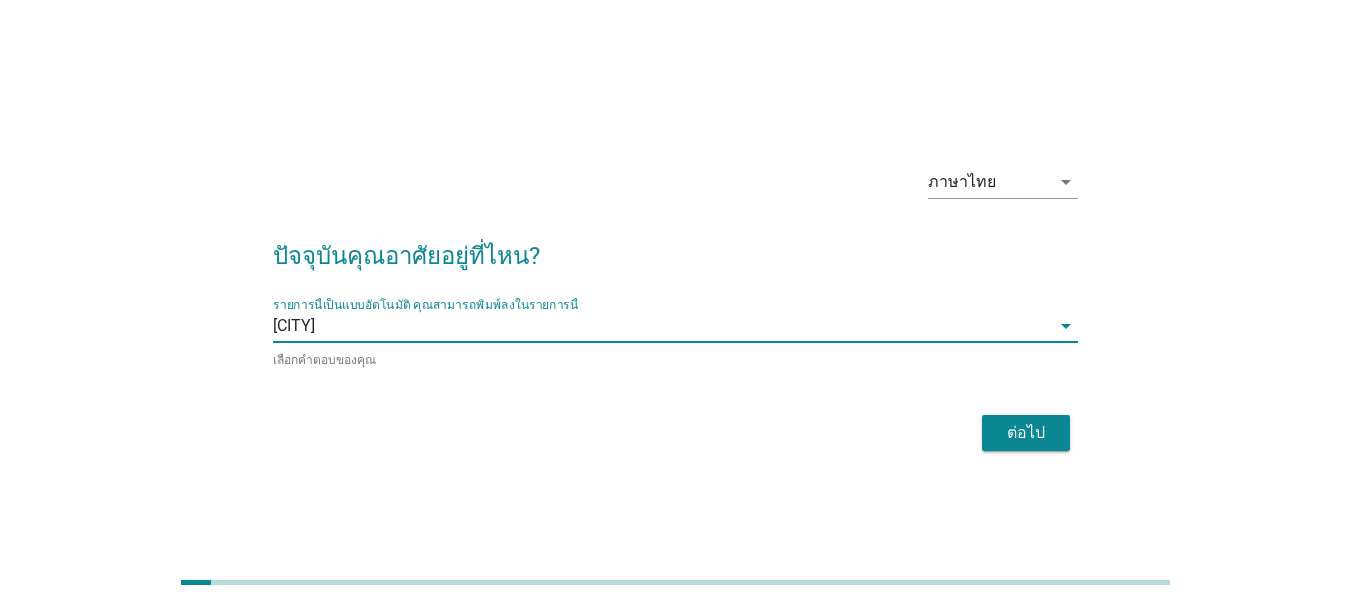 click on "ต่อไป" at bounding box center [1026, 433] 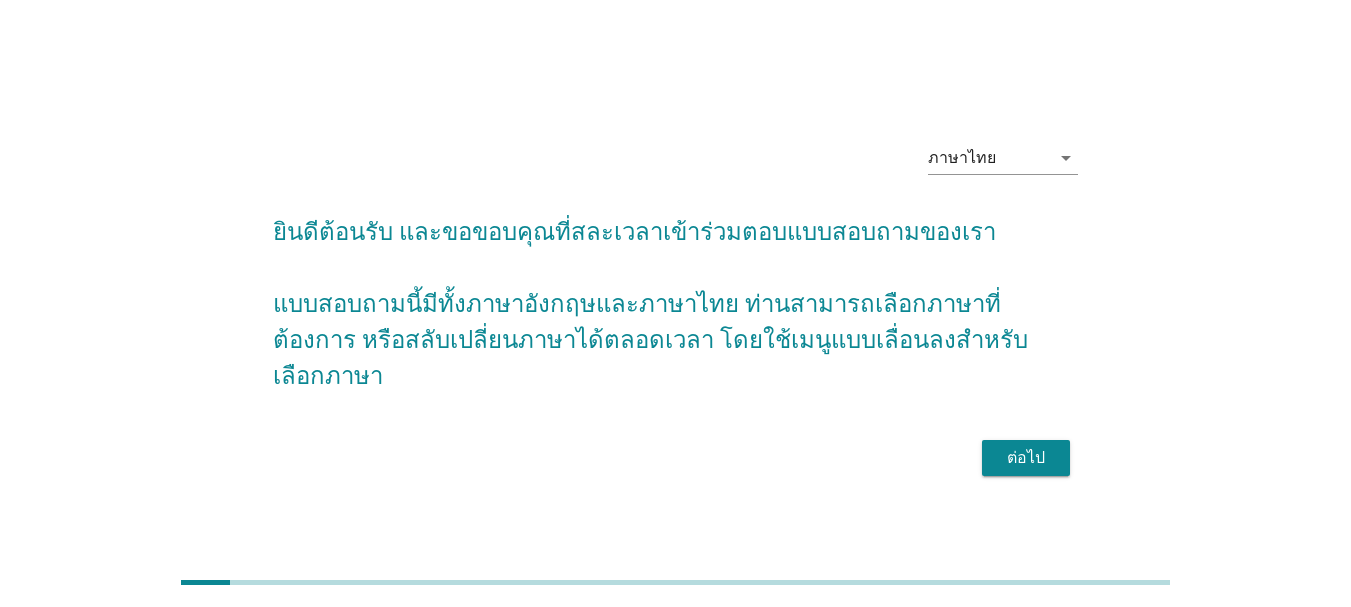 click on "ต่อไป" at bounding box center [1026, 458] 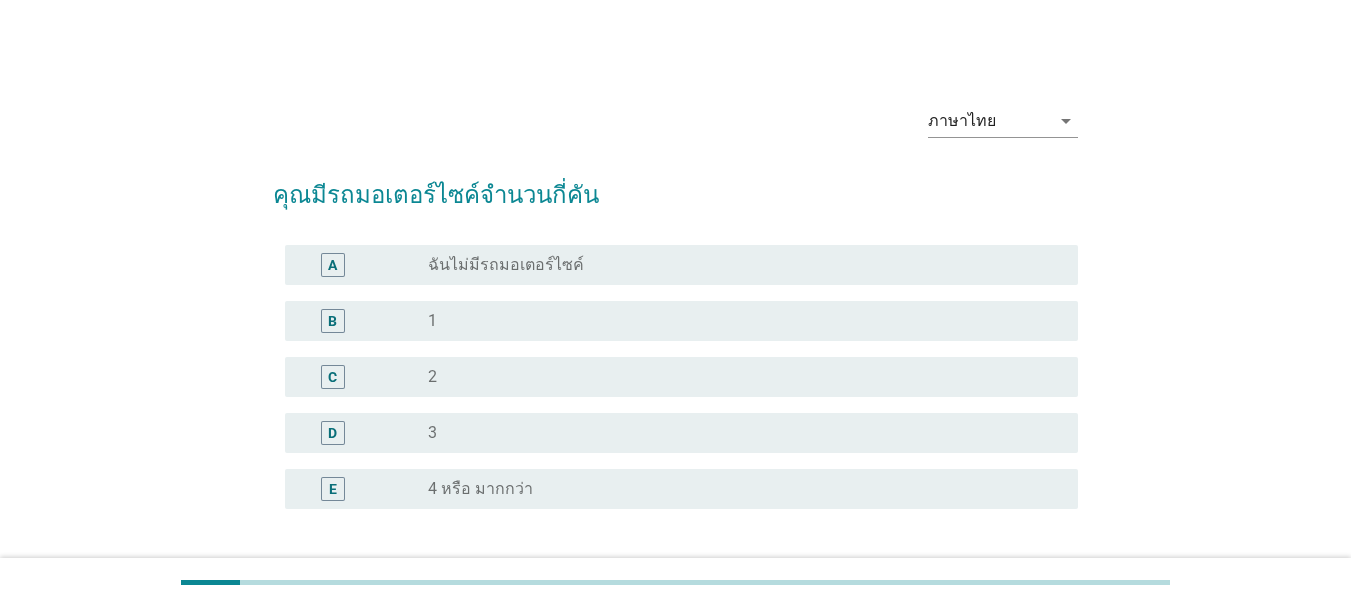 click on "radio_button_unchecked [NUMBER]" at bounding box center (737, 321) 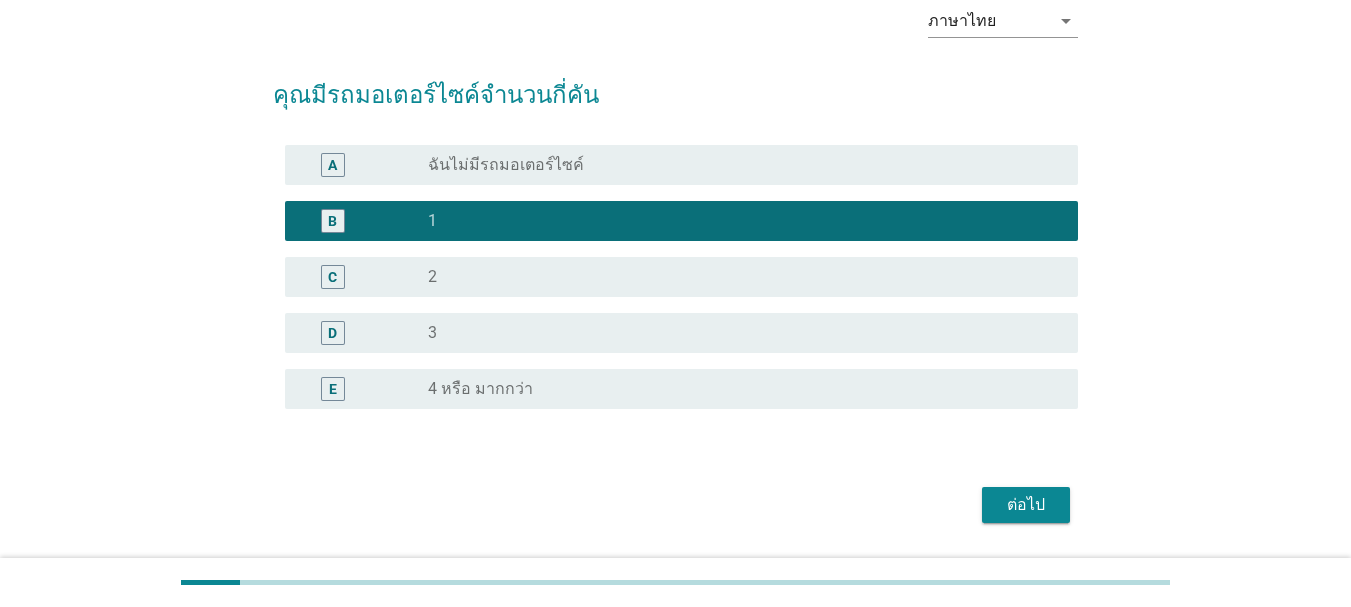scroll, scrollTop: 159, scrollLeft: 0, axis: vertical 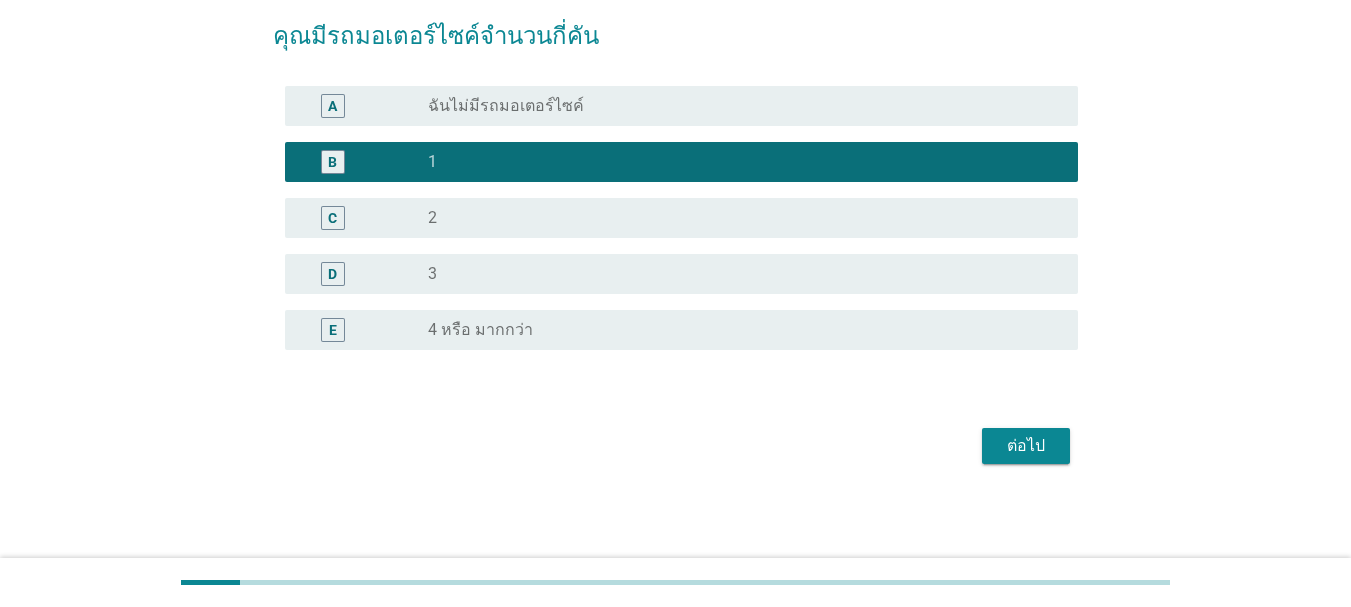 click on "ต่อไป" at bounding box center [1026, 446] 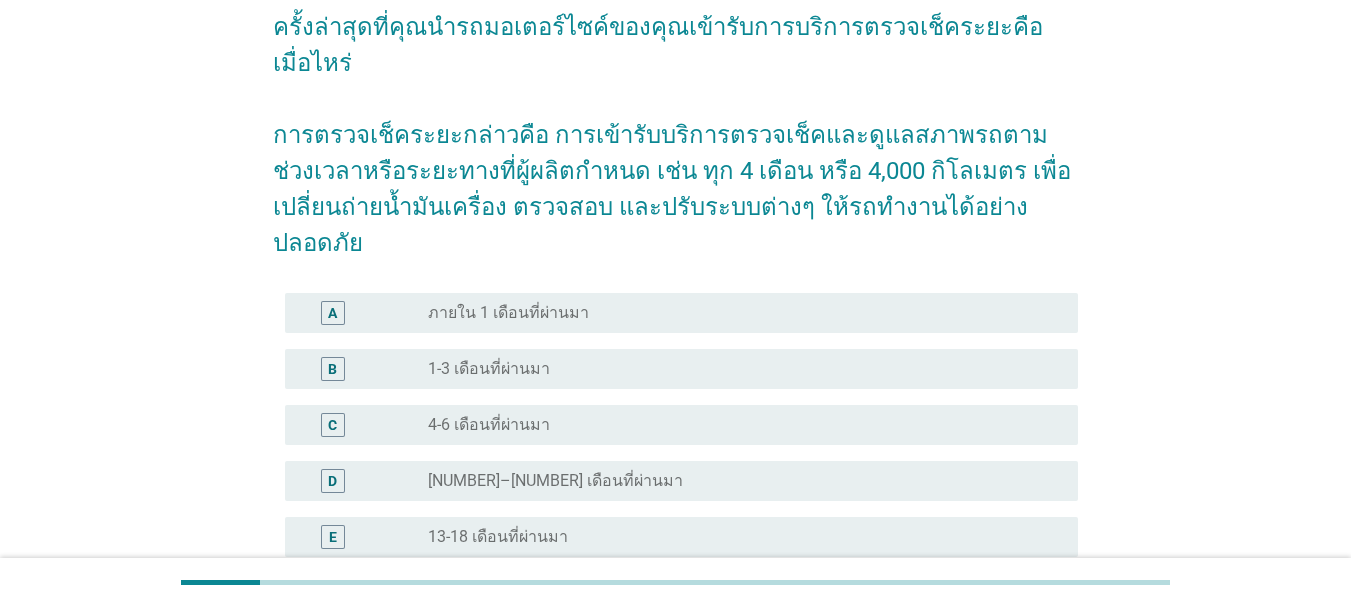 scroll, scrollTop: 200, scrollLeft: 0, axis: vertical 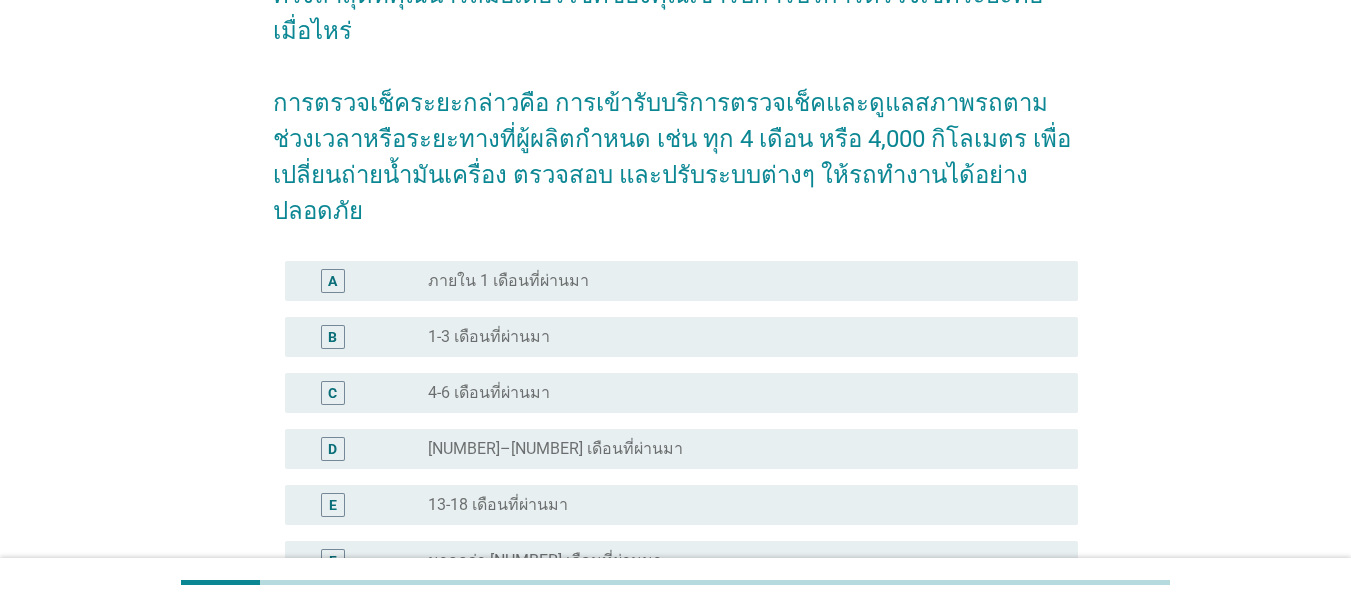 click on "1-3 เดือนที่ผ่านมา" at bounding box center (489, 337) 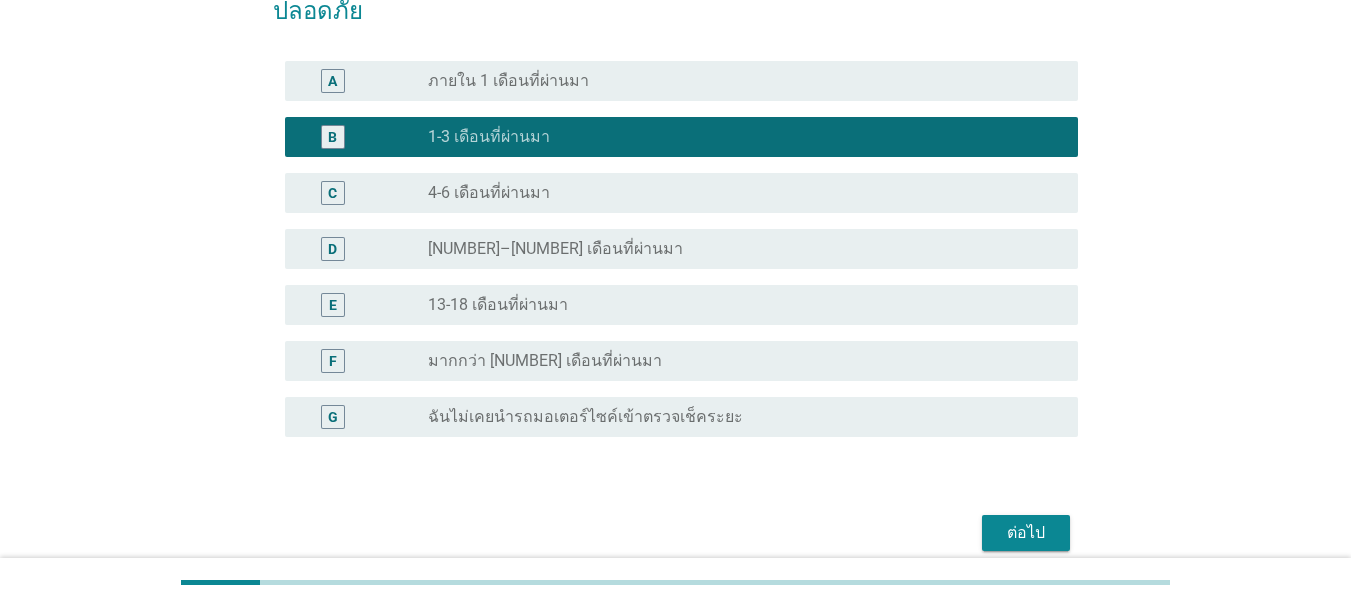 scroll, scrollTop: 415, scrollLeft: 0, axis: vertical 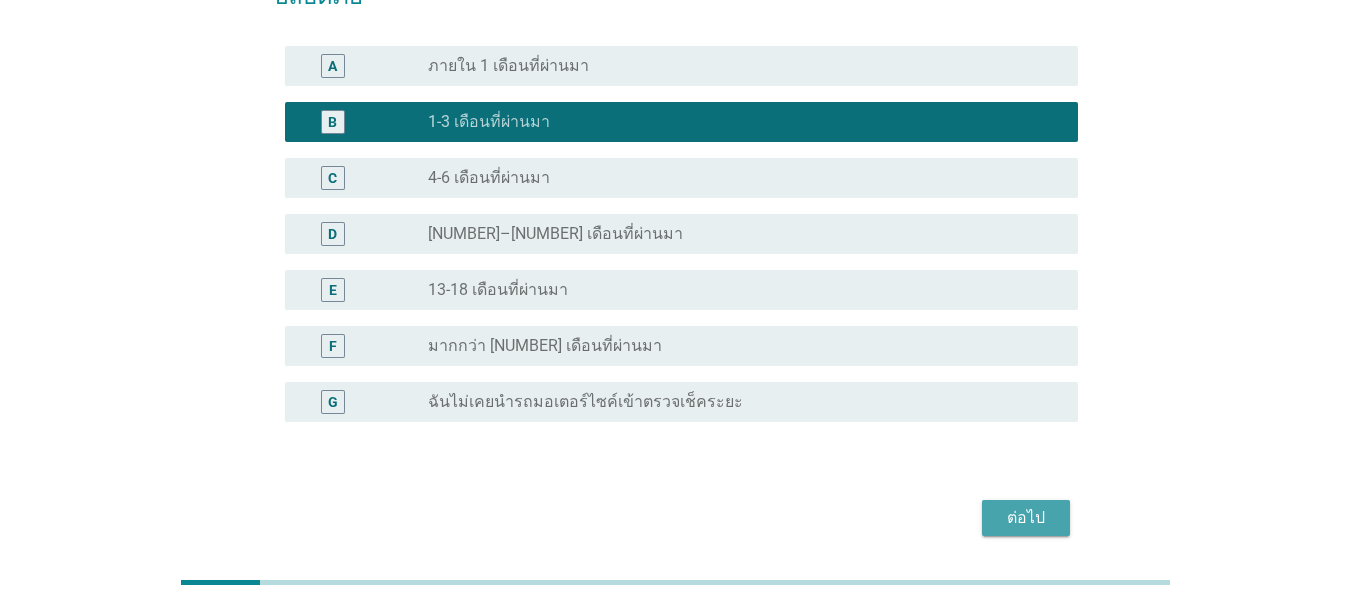 click on "ต่อไป" at bounding box center [1026, 518] 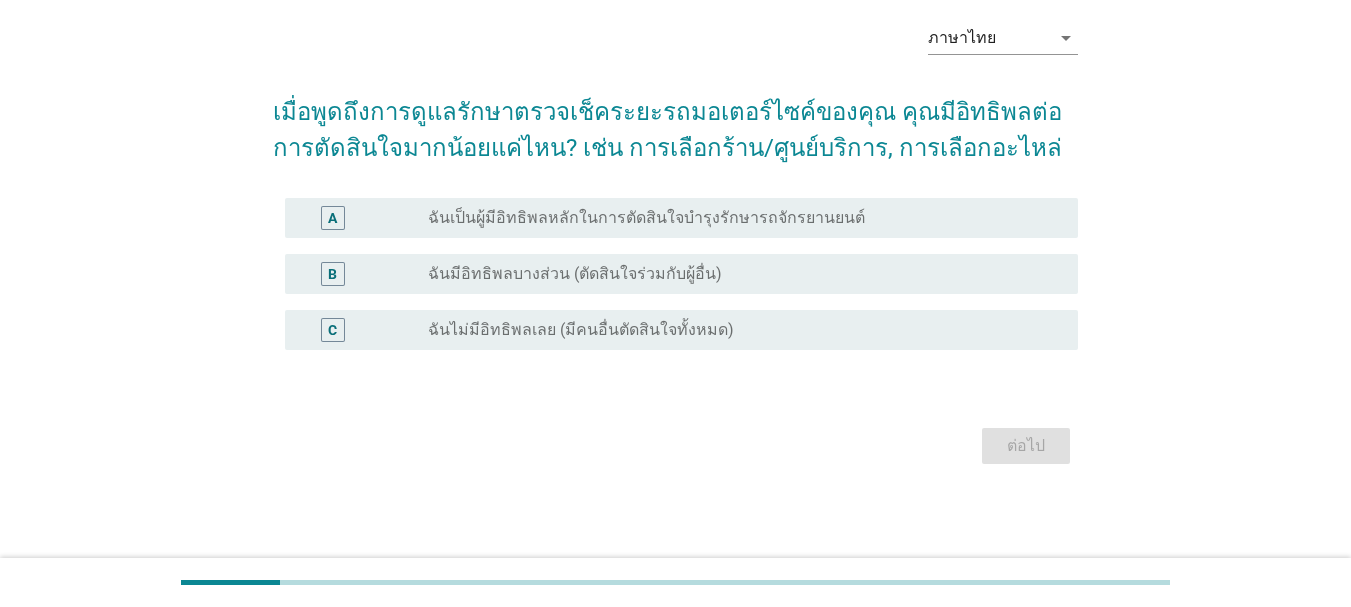 scroll, scrollTop: 0, scrollLeft: 0, axis: both 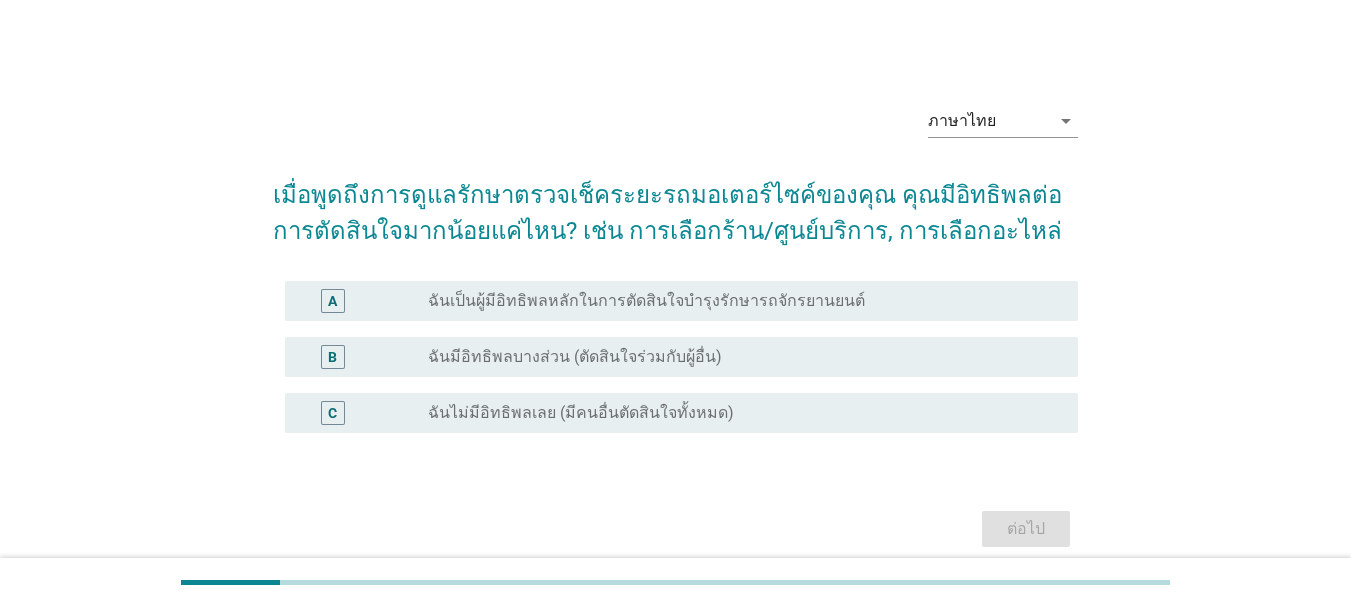 click on "ฉันเป็นผู้มีอิทธิพลหลักในการตัดสินใจบำรุงรักษารถจักรยานยนต์" at bounding box center [646, 301] 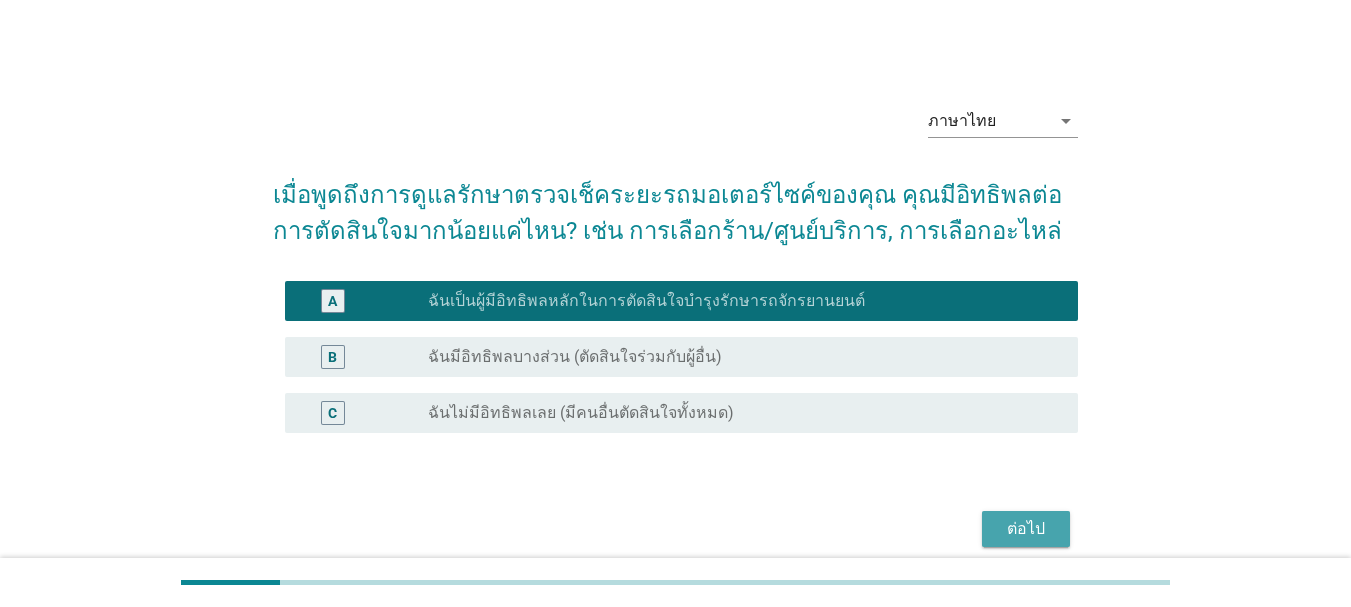 click on "ต่อไป" at bounding box center (1026, 529) 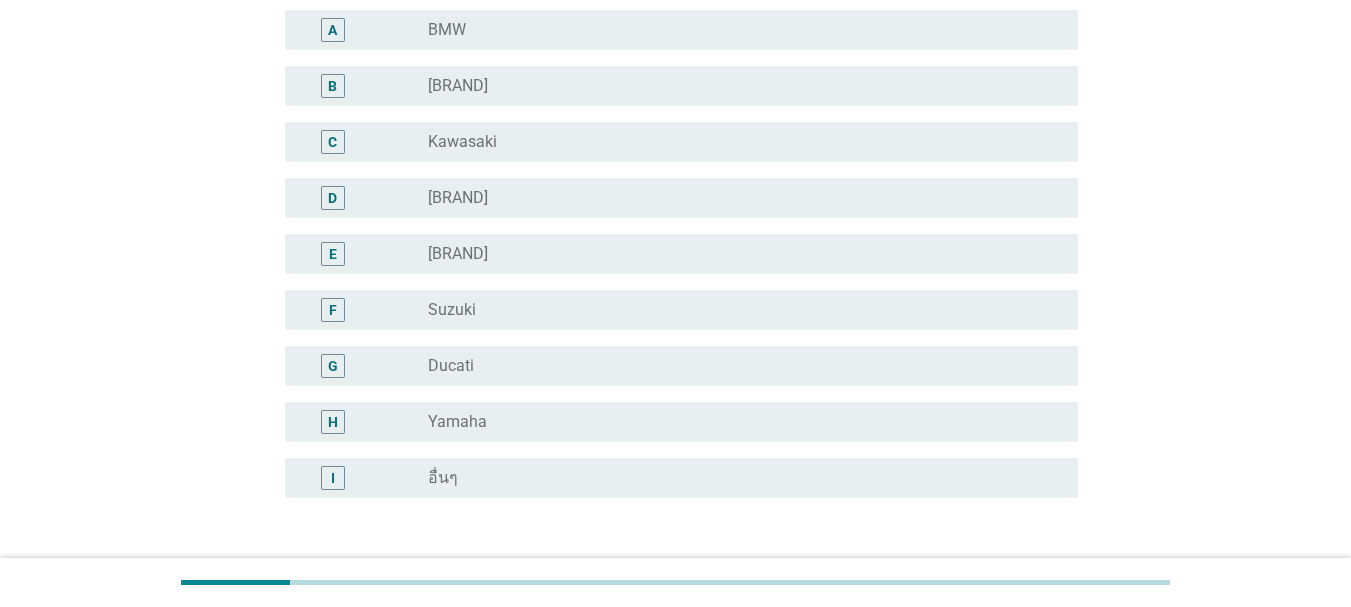 scroll, scrollTop: 200, scrollLeft: 0, axis: vertical 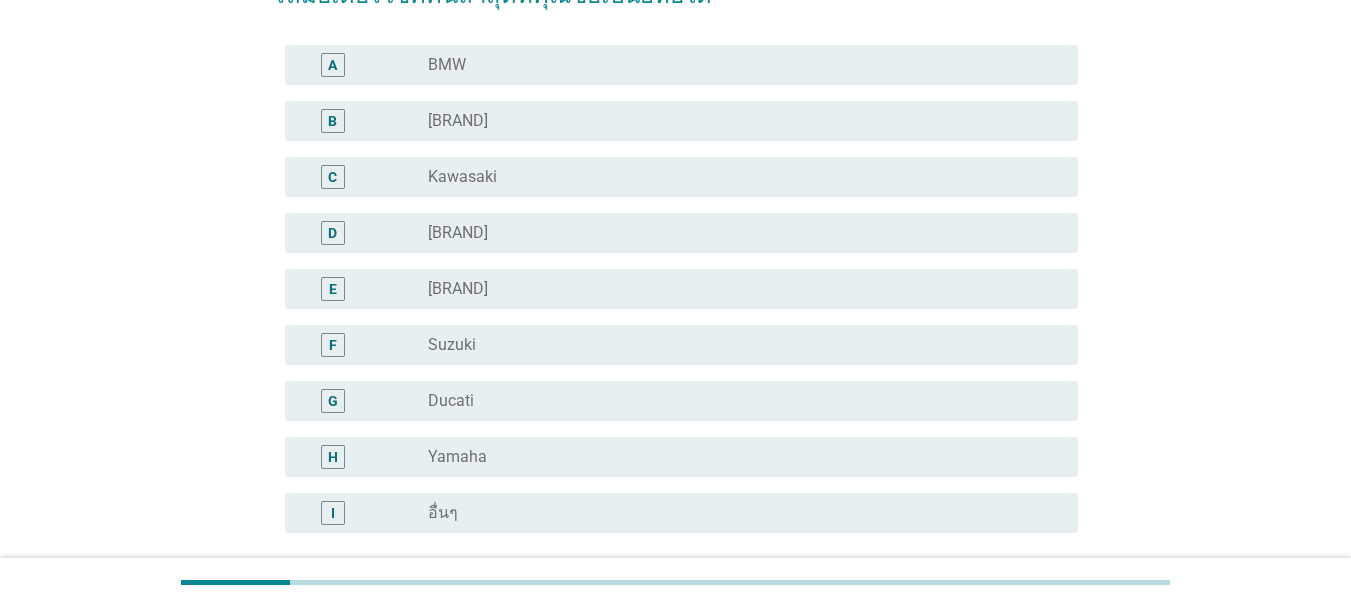 click on "radio_button_unchecked Yamaha" at bounding box center (737, 457) 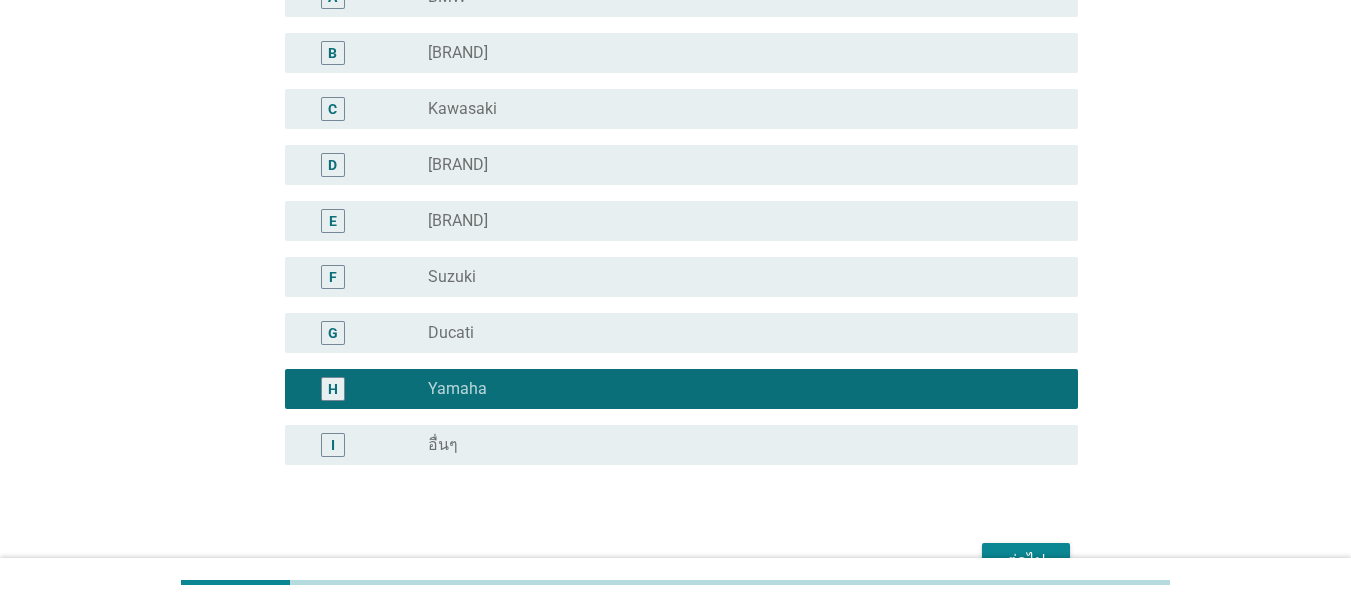 scroll, scrollTop: 383, scrollLeft: 0, axis: vertical 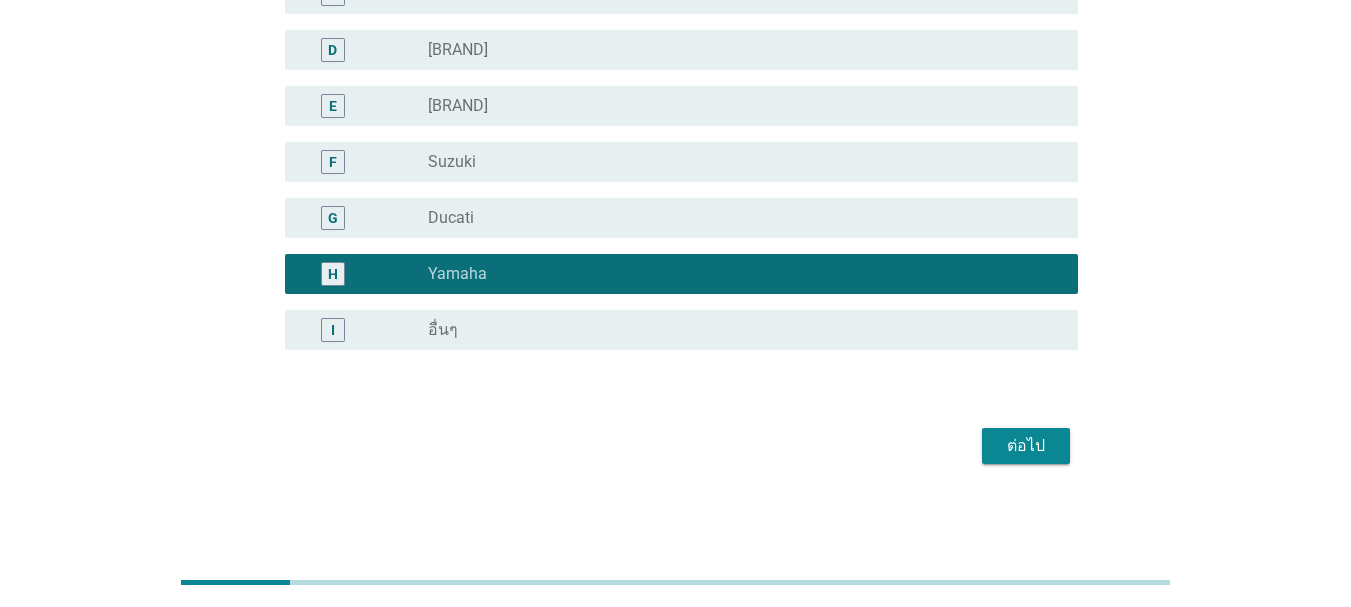 click on "ต่อไป" at bounding box center [1026, 446] 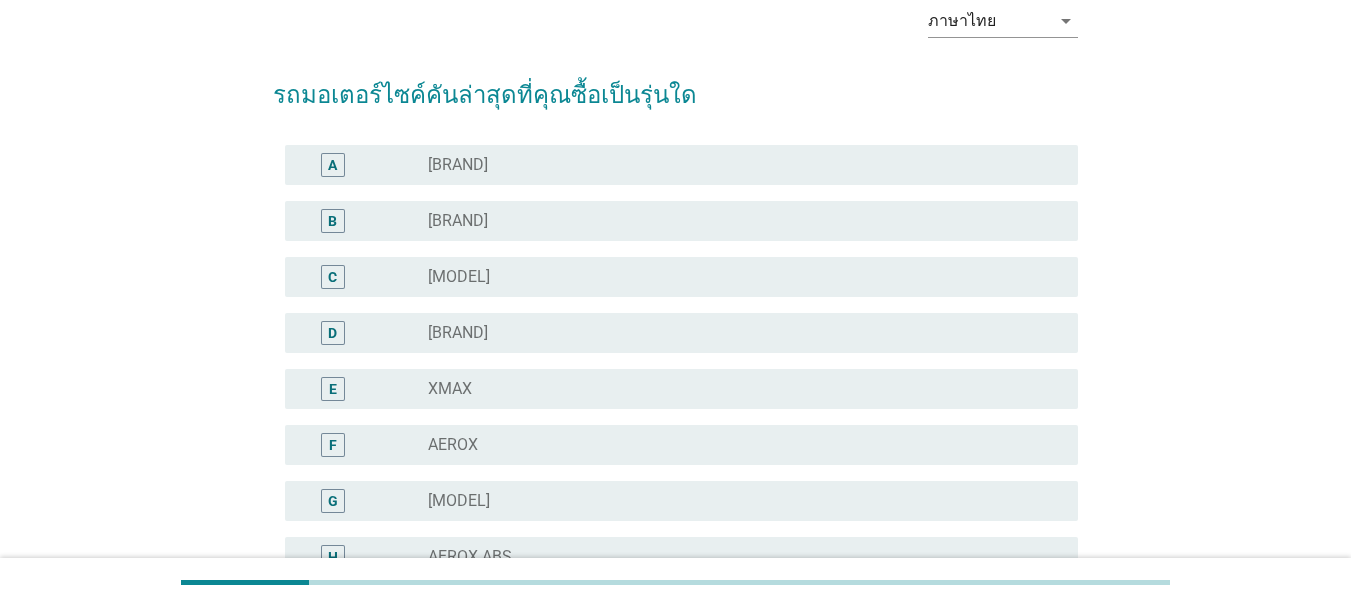scroll, scrollTop: 200, scrollLeft: 0, axis: vertical 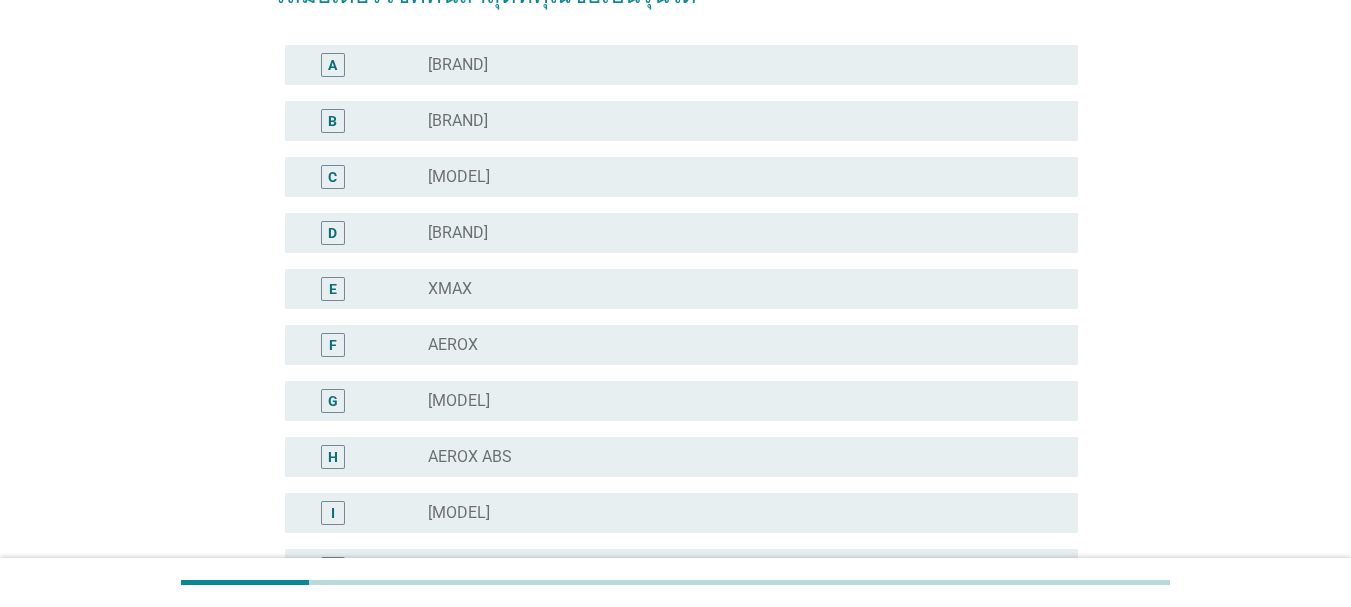 click on "radio_button_unchecked AEROX" at bounding box center (737, 345) 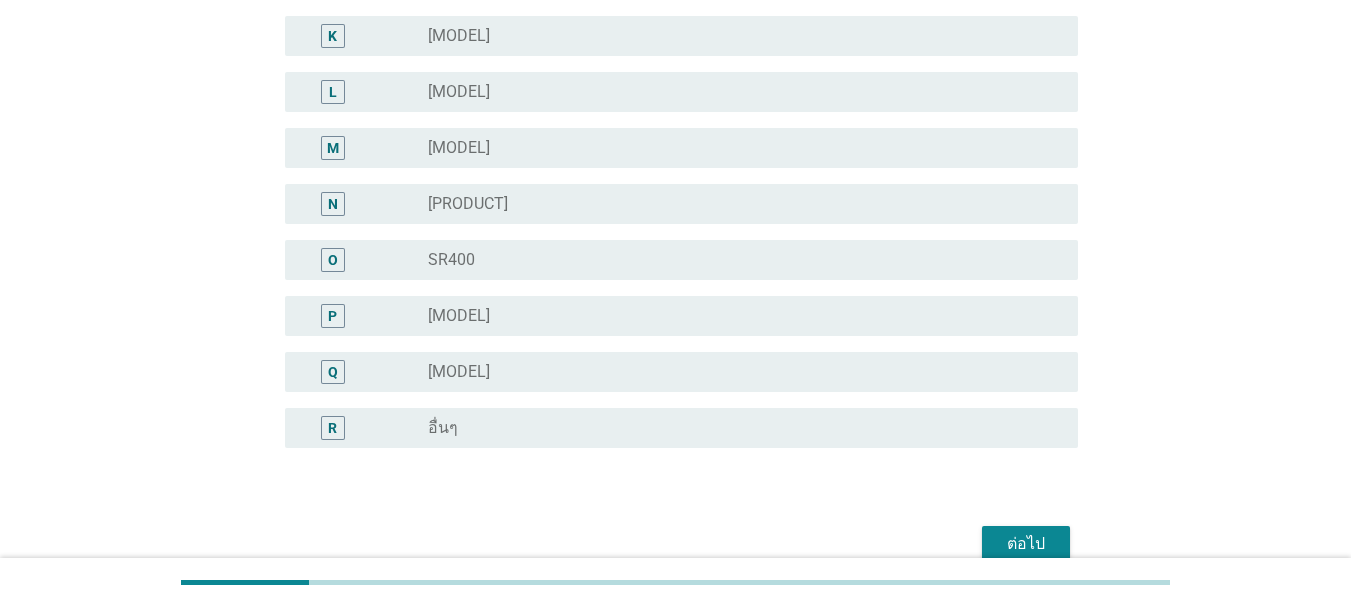 scroll, scrollTop: 800, scrollLeft: 0, axis: vertical 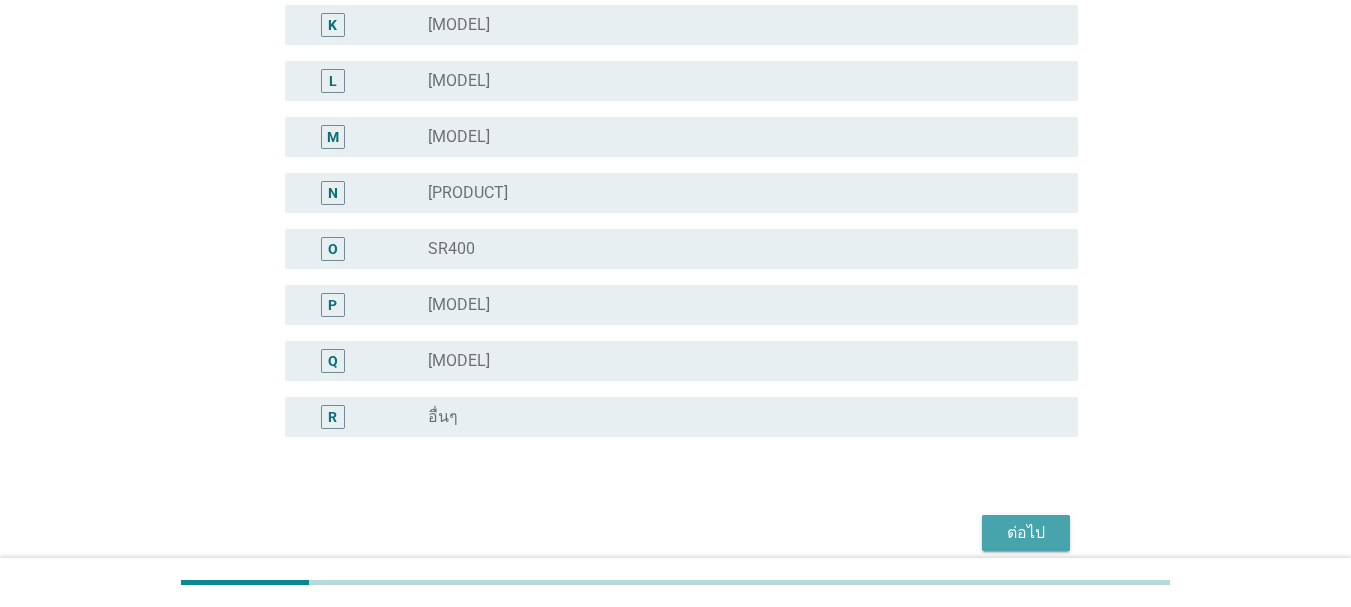 click on "ต่อไป" at bounding box center (1026, 533) 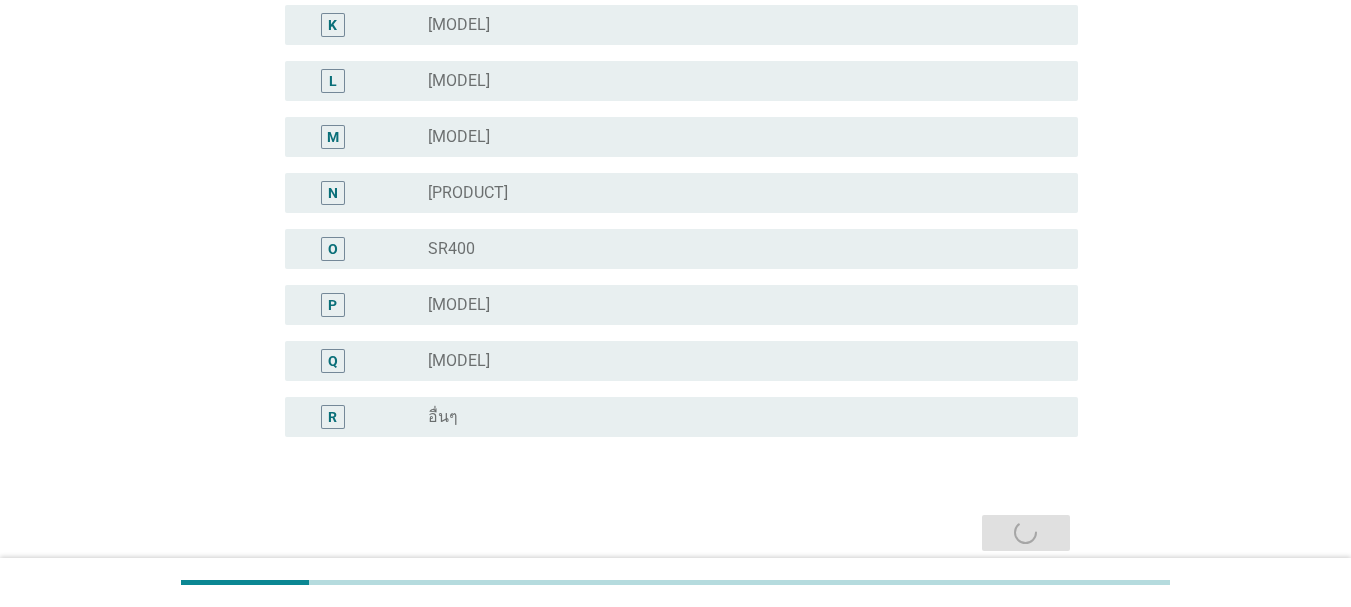 scroll, scrollTop: 0, scrollLeft: 0, axis: both 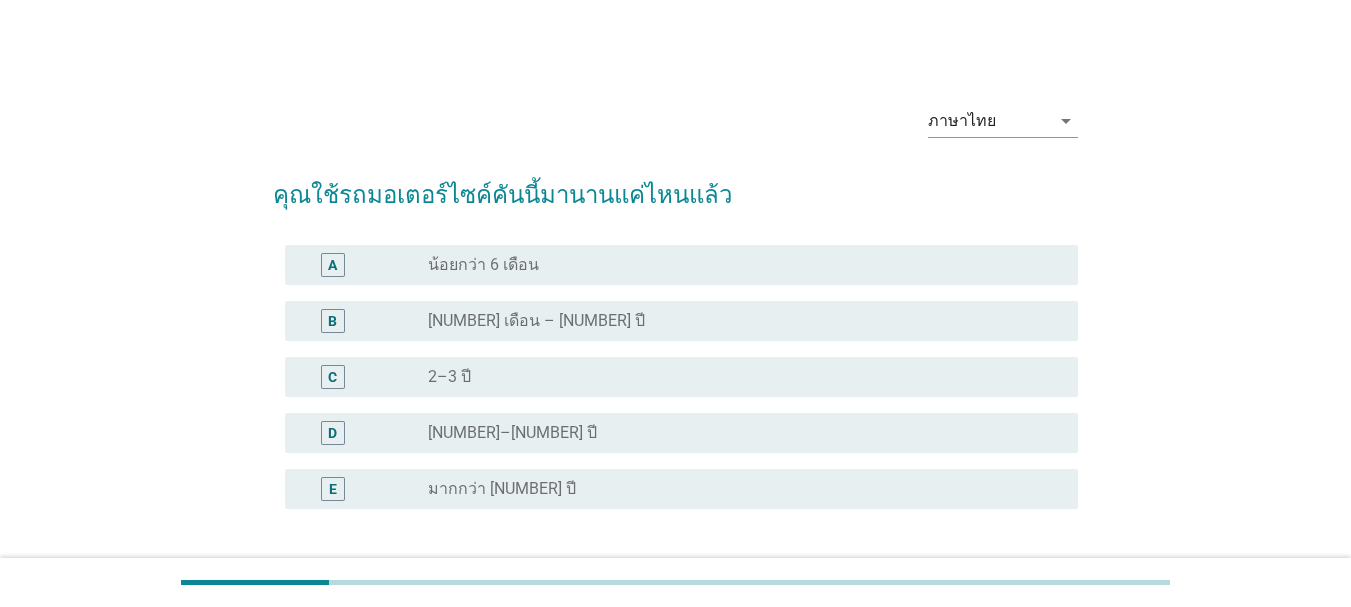 click on "radio_button_unchecked 4–5 ปี" at bounding box center [737, 433] 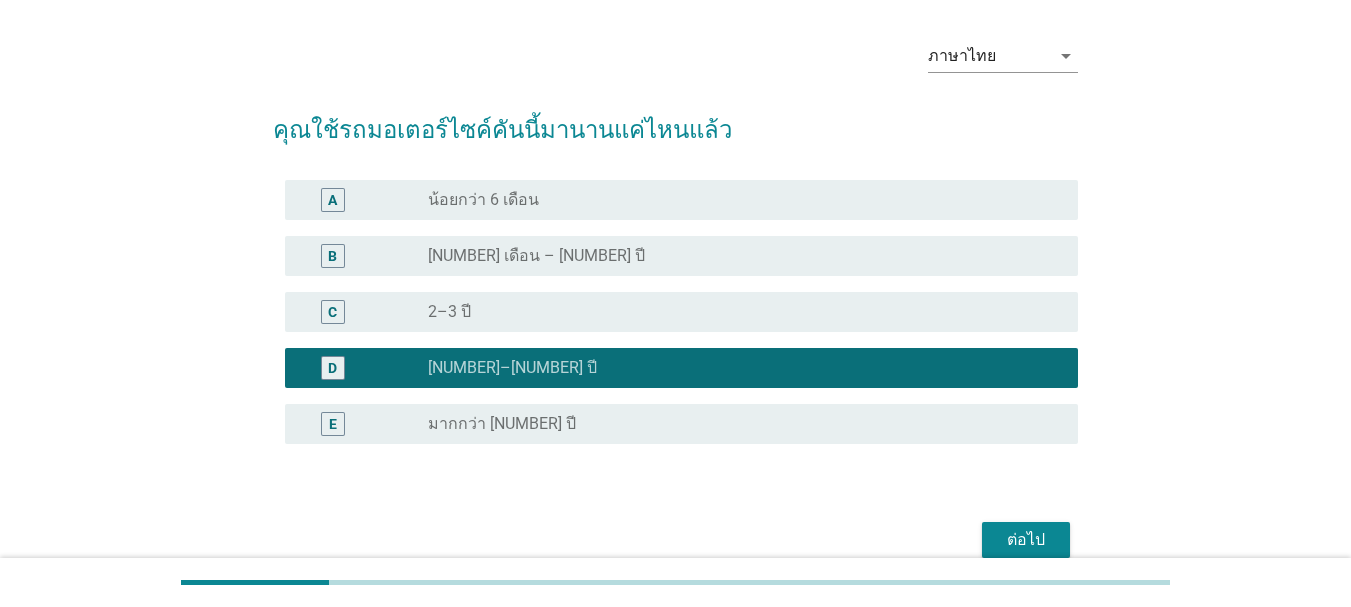 scroll, scrollTop: 100, scrollLeft: 0, axis: vertical 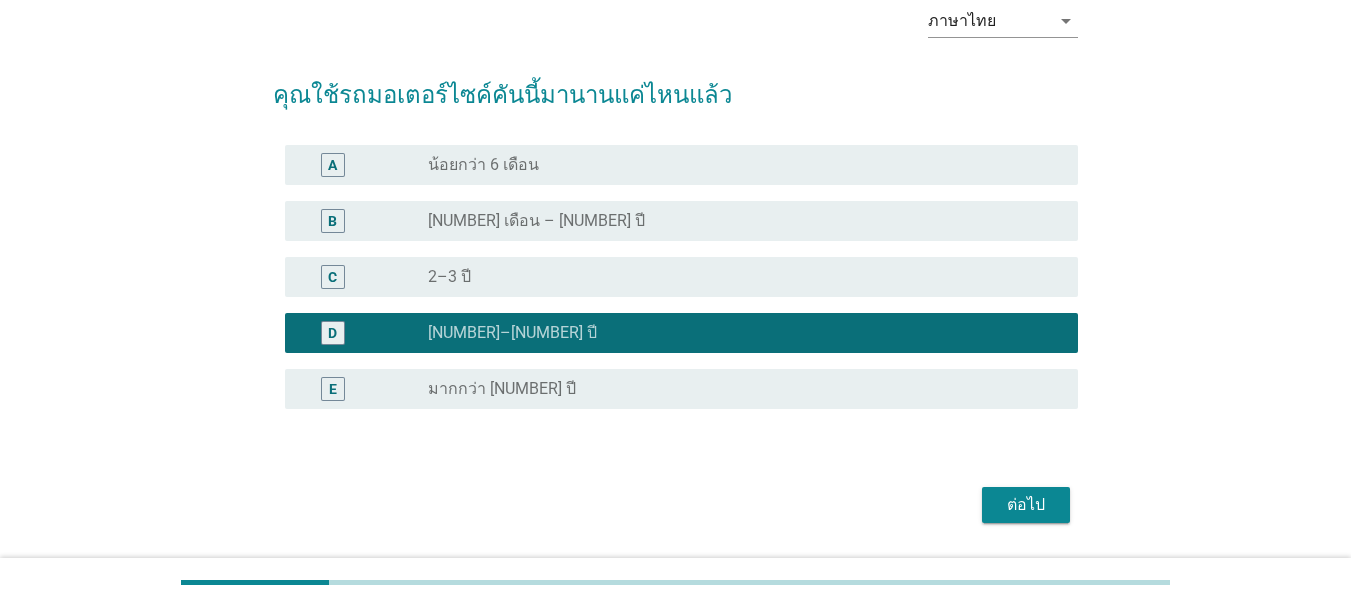 click on "ต่อไป" at bounding box center (1026, 505) 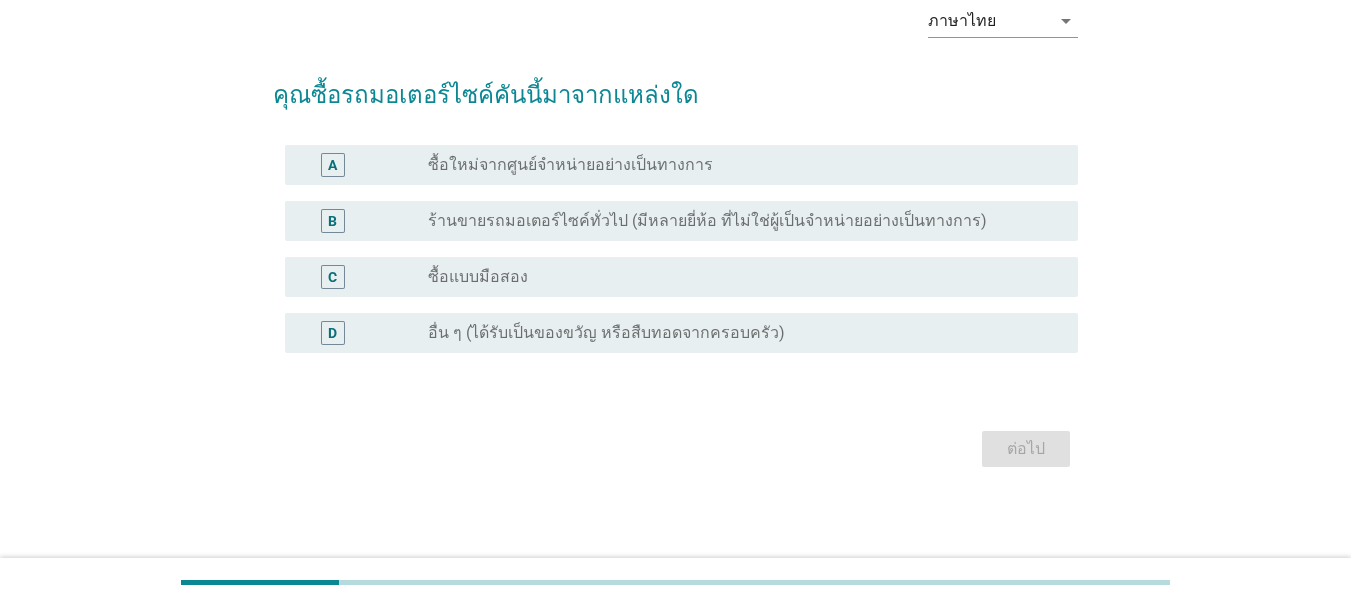 scroll, scrollTop: 0, scrollLeft: 0, axis: both 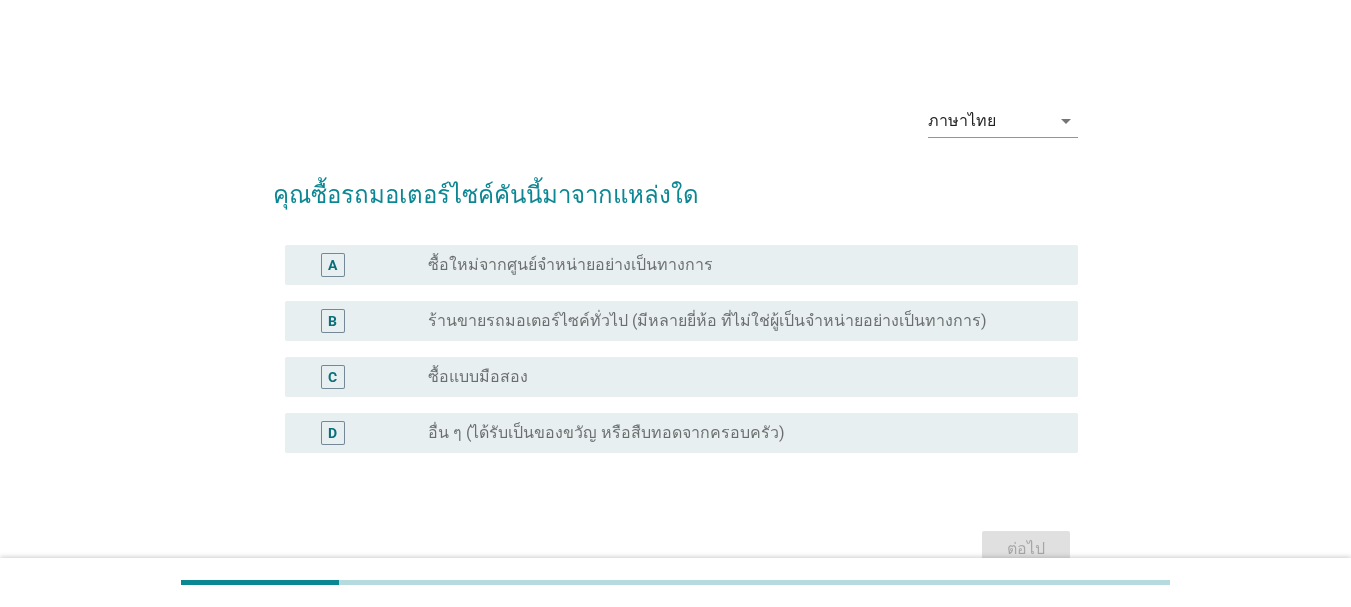 click on "A     radio_button_unchecked ซื้อใหม่จากศูนย์จำหน่ายอย่างเป็นทางการ" at bounding box center (675, 265) 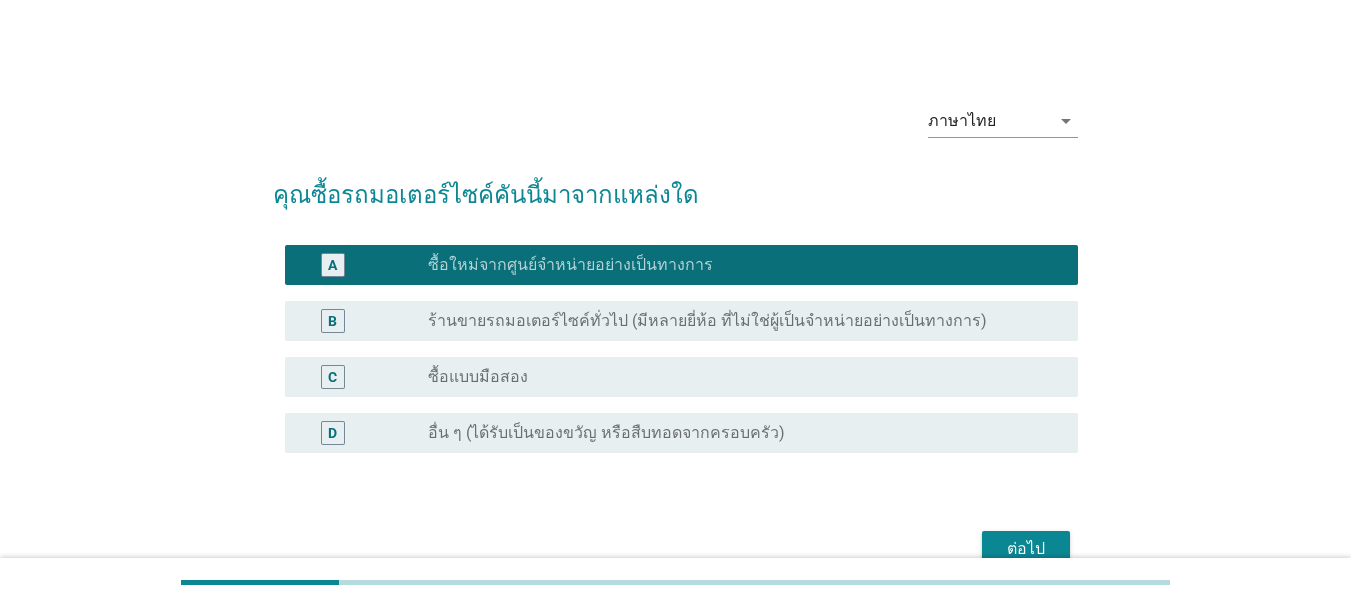 click on "ต่อไป" at bounding box center [1026, 549] 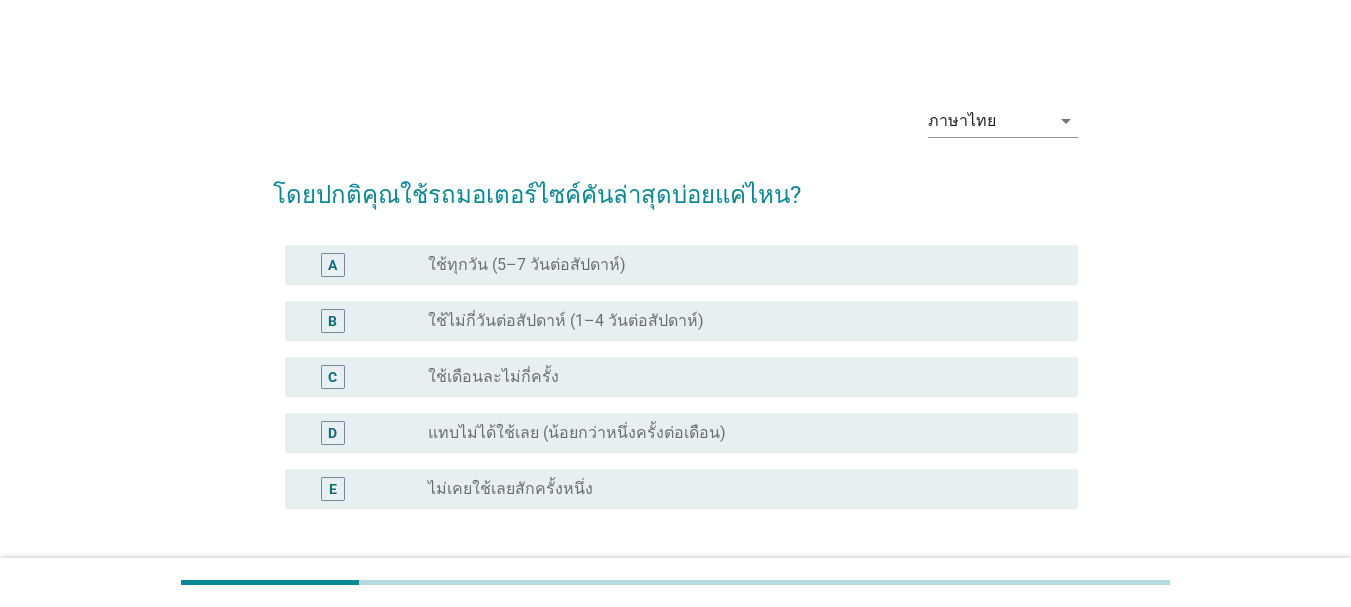 click on "radio_button_unchecked ใช้ทุกวัน (5–7 วันต่อสัปดาห์)" at bounding box center (737, 265) 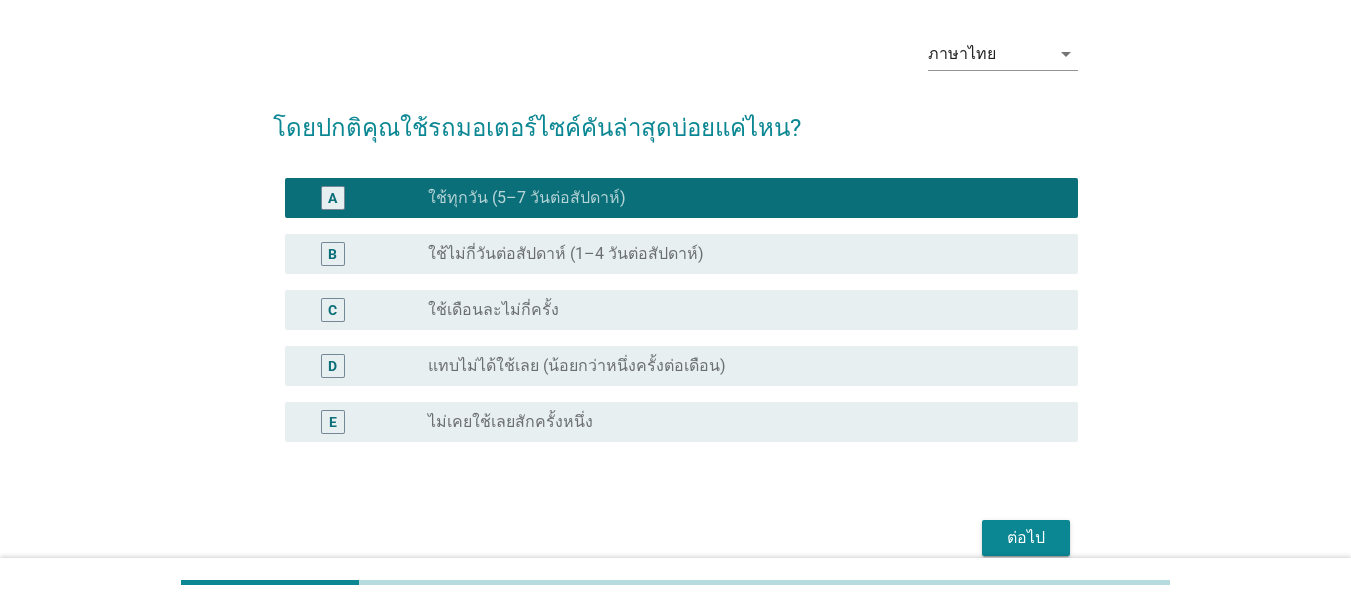 scroll, scrollTop: 100, scrollLeft: 0, axis: vertical 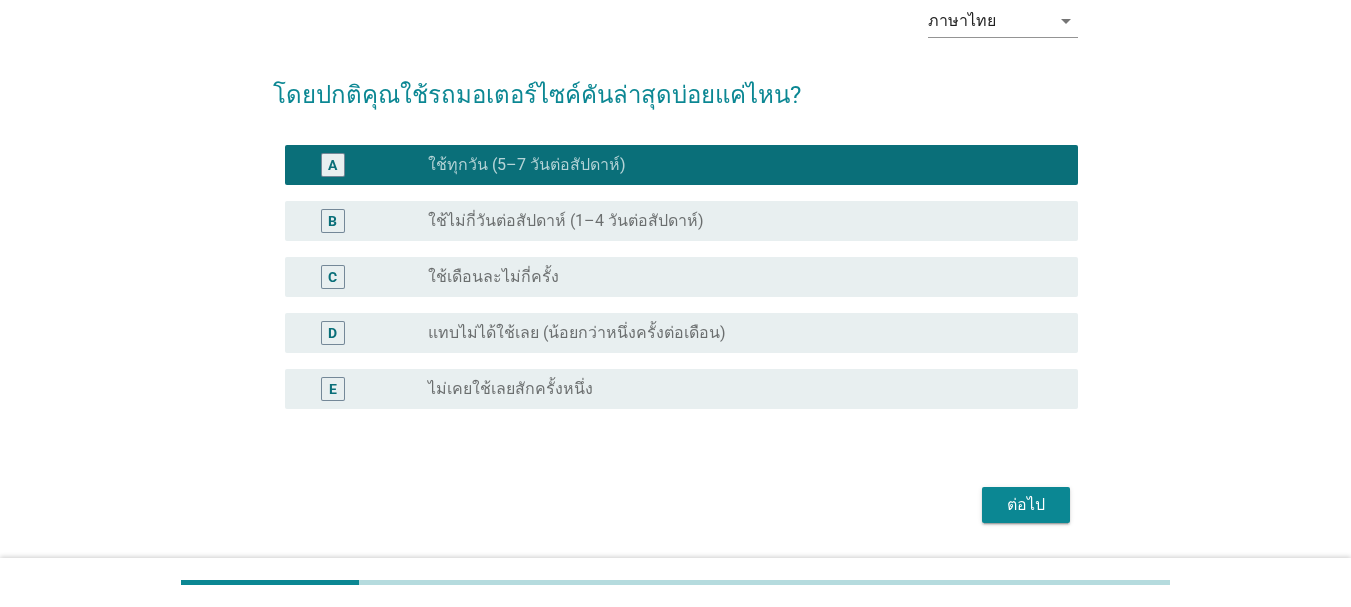 click on "ต่อไป" at bounding box center [1026, 505] 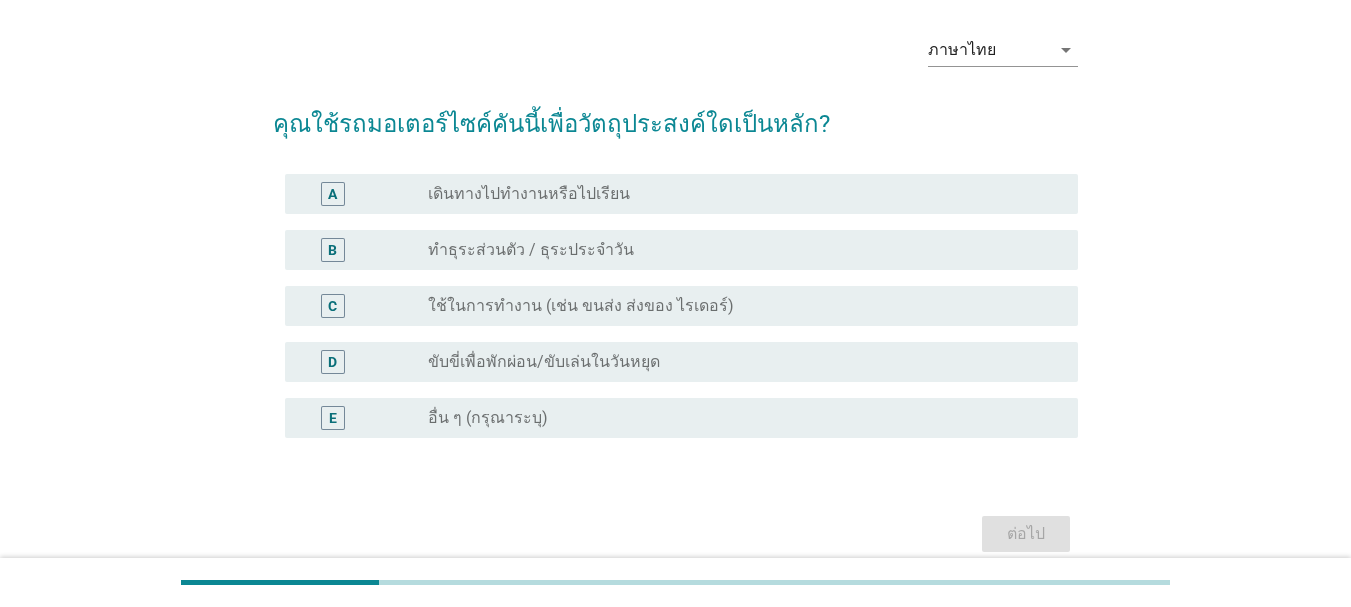 scroll, scrollTop: 100, scrollLeft: 0, axis: vertical 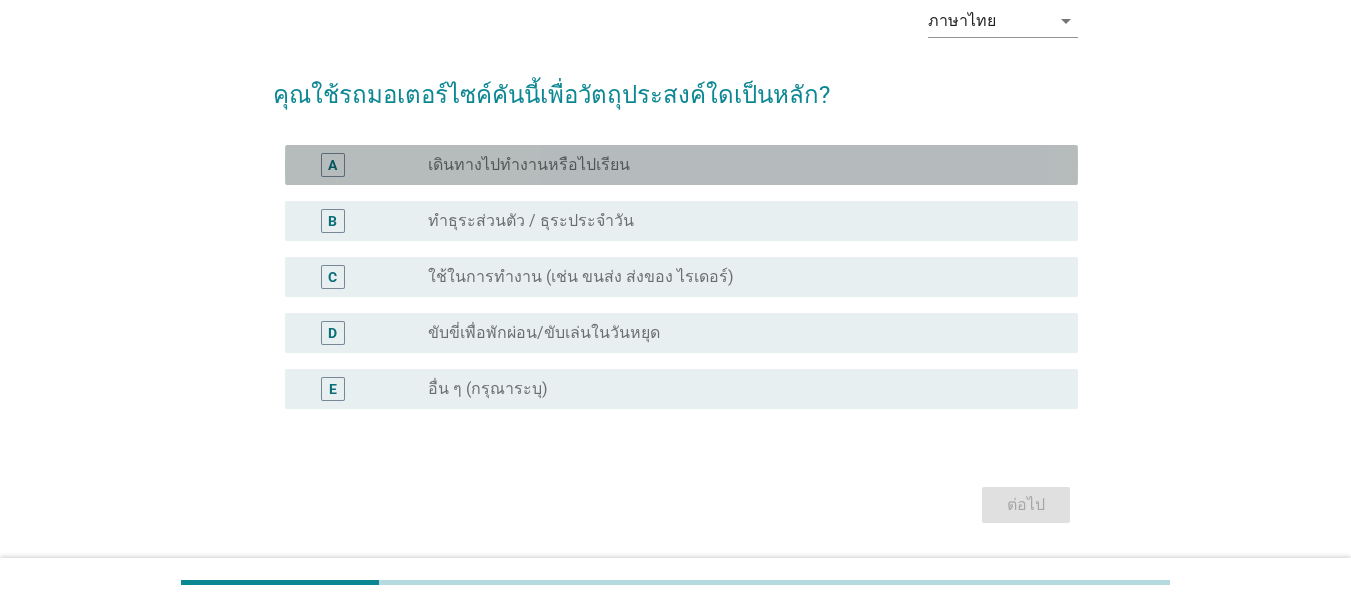 click on "radio_button_unchecked เดินทางไปทำงานหรือไปเรียน" at bounding box center [737, 165] 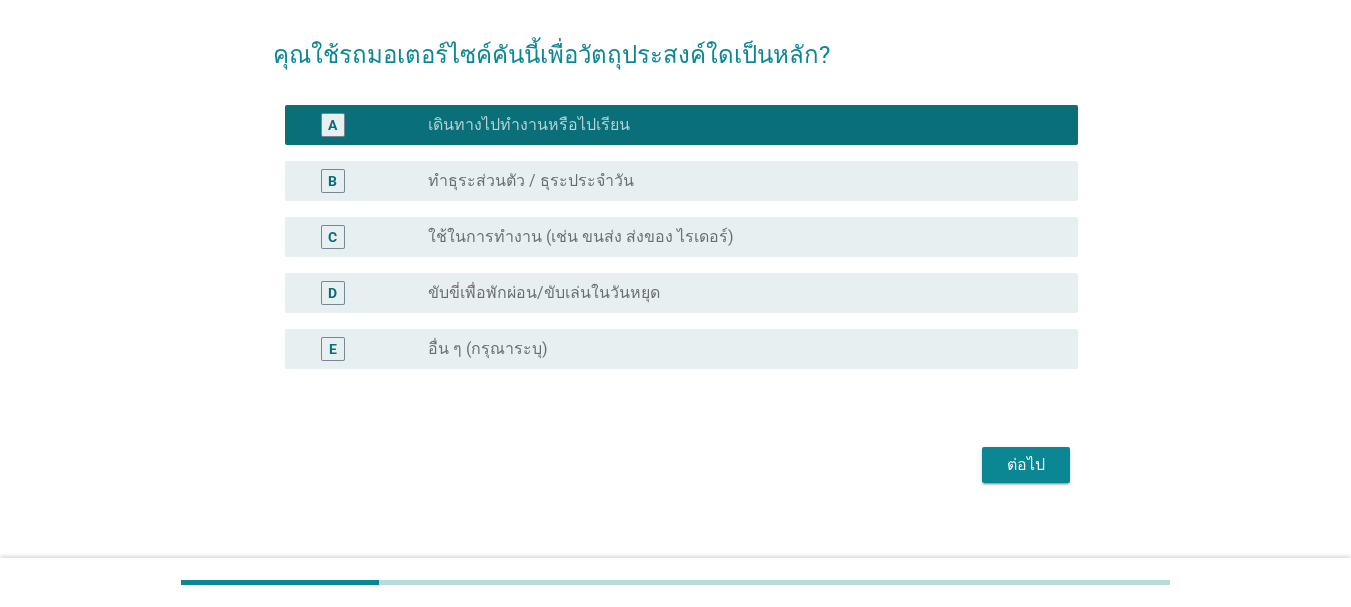 scroll, scrollTop: 159, scrollLeft: 0, axis: vertical 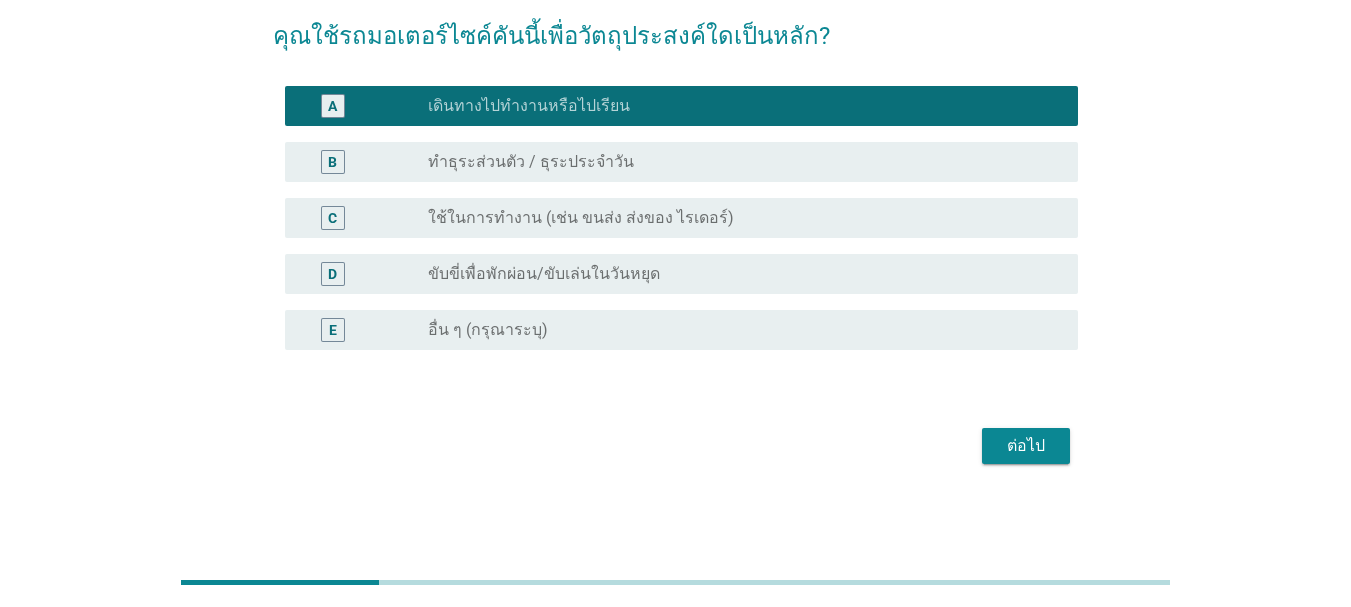 click on "radio_button_unchecked ใช้ในการทำงาน (เช่น ขนส่ง ส่งของ ไรเดอร์)" at bounding box center [737, 218] 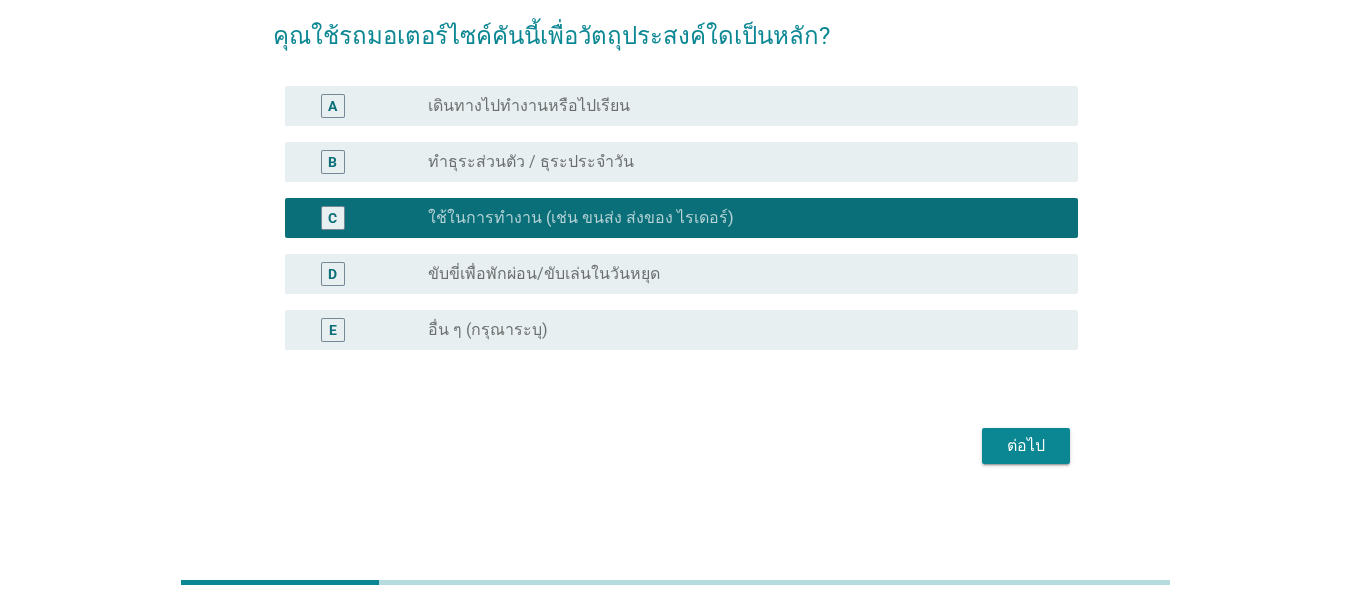 click on "radio_button_unchecked เดินทางไปทำงานหรือไปเรียน" at bounding box center [737, 106] 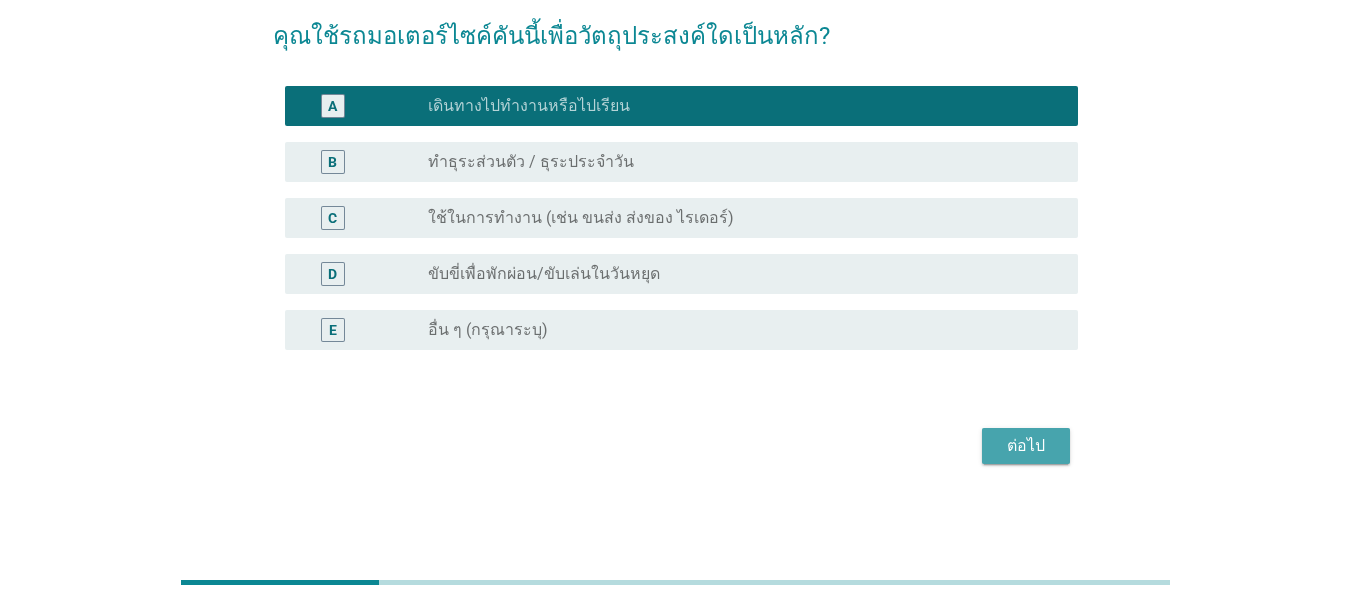 click on "ต่อไป" at bounding box center (1026, 446) 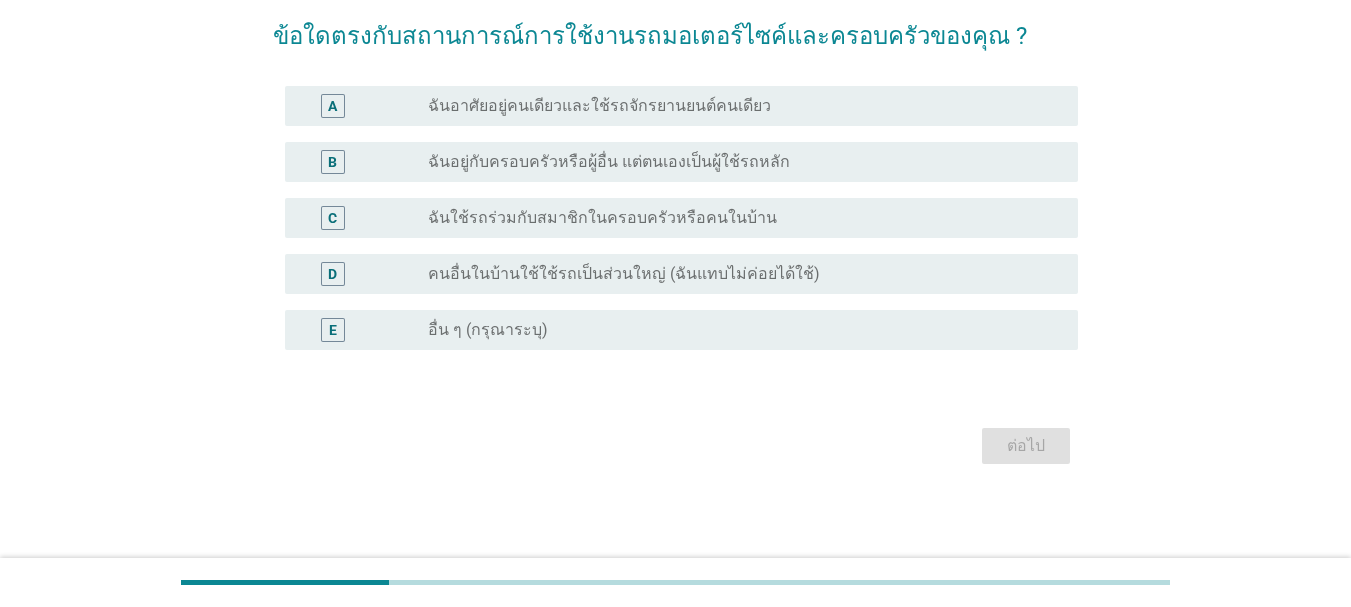 scroll, scrollTop: 0, scrollLeft: 0, axis: both 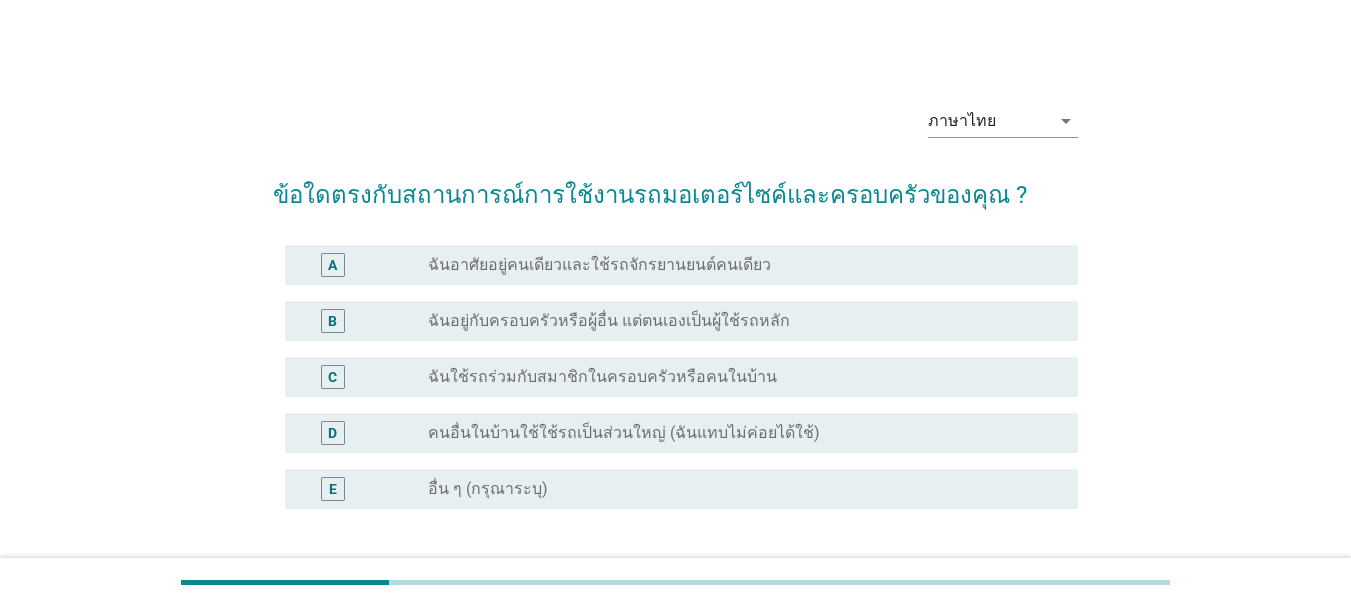 click on "A     radio_button_unchecked ฉันอาศัยอยู่คนเดียวและใช้รถจักรยานยนต์คนเดียว" at bounding box center (681, 265) 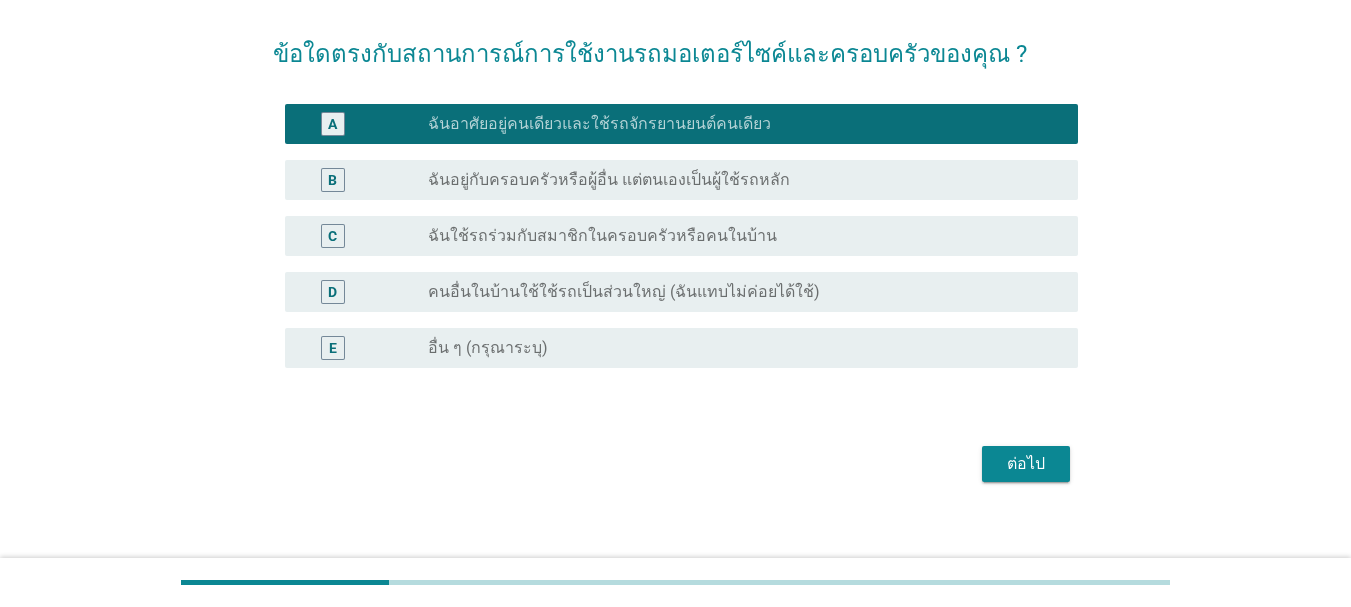 scroll, scrollTop: 159, scrollLeft: 0, axis: vertical 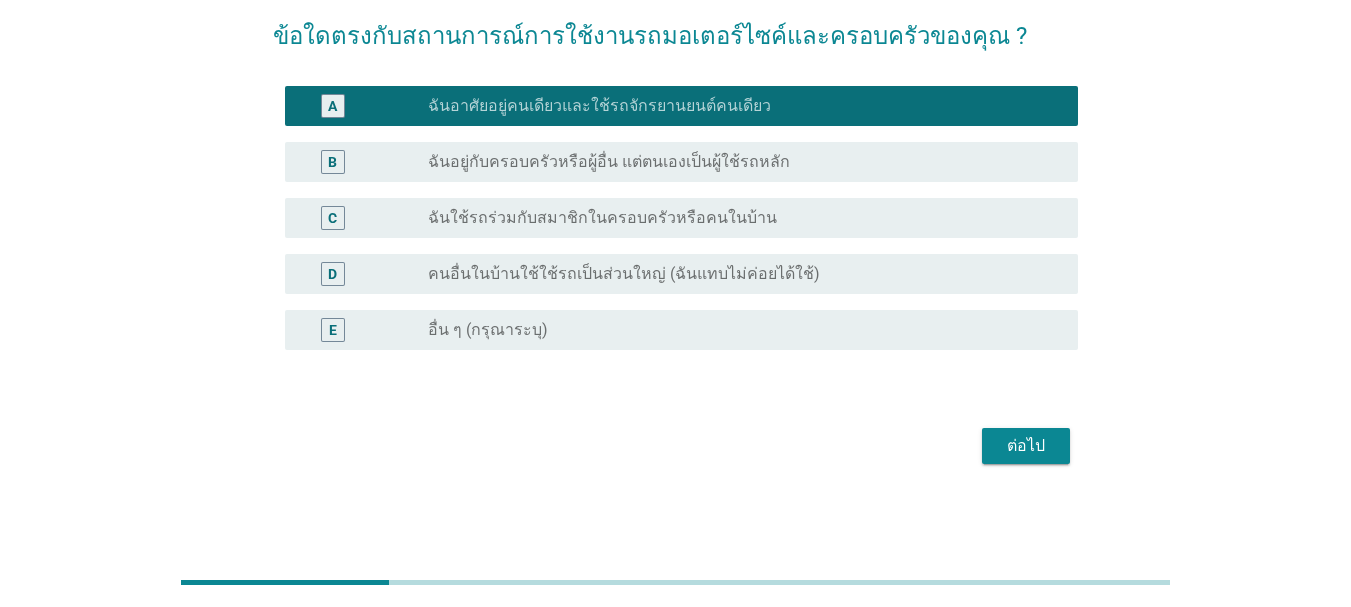 click on "ต่อไป" at bounding box center [1026, 446] 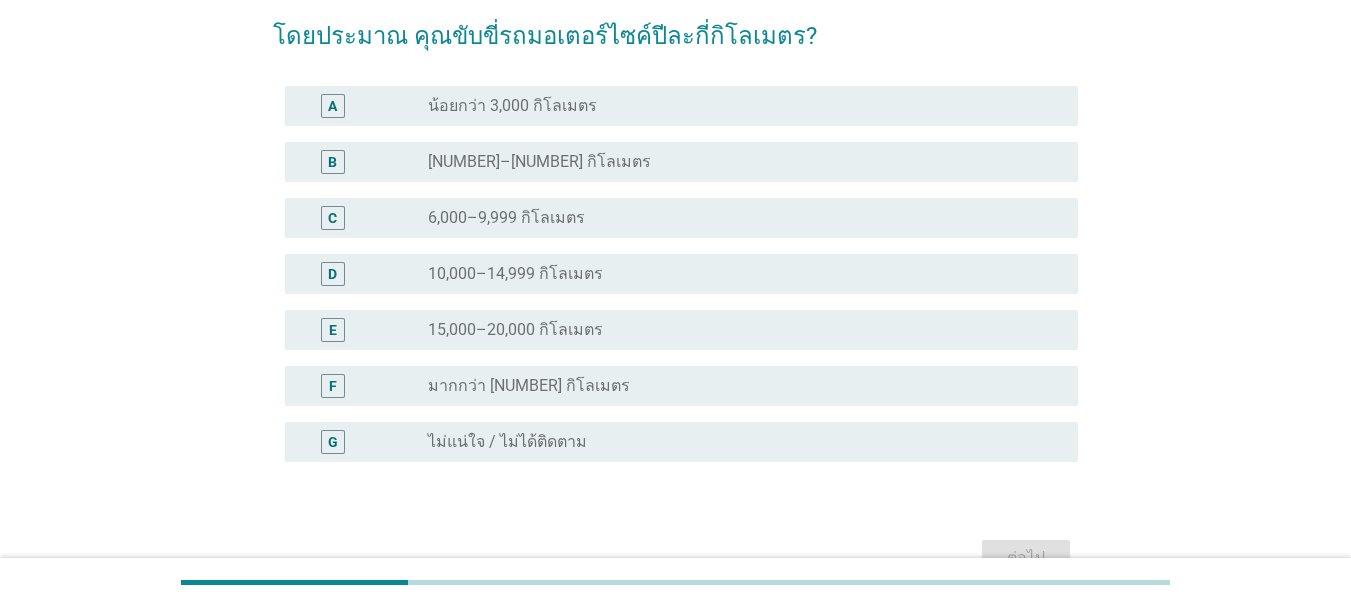 scroll, scrollTop: 0, scrollLeft: 0, axis: both 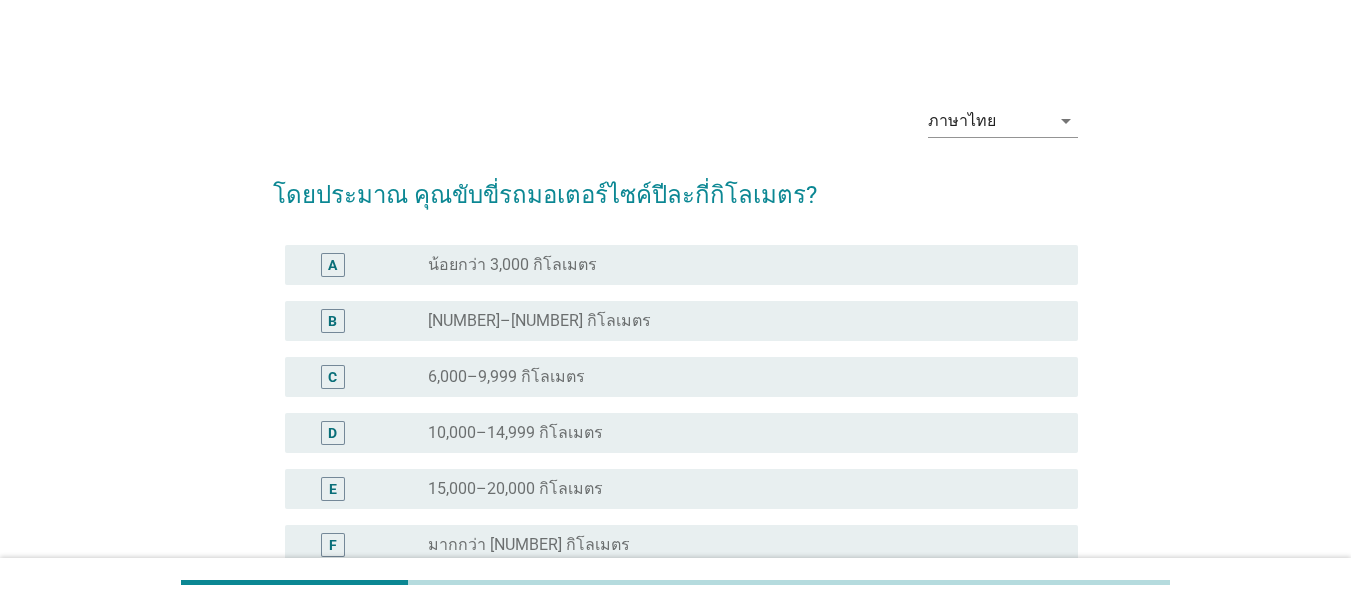 click on "radio_button_unchecked [NUMBER]–[NUMBER] กิโลเมตร" at bounding box center (737, 321) 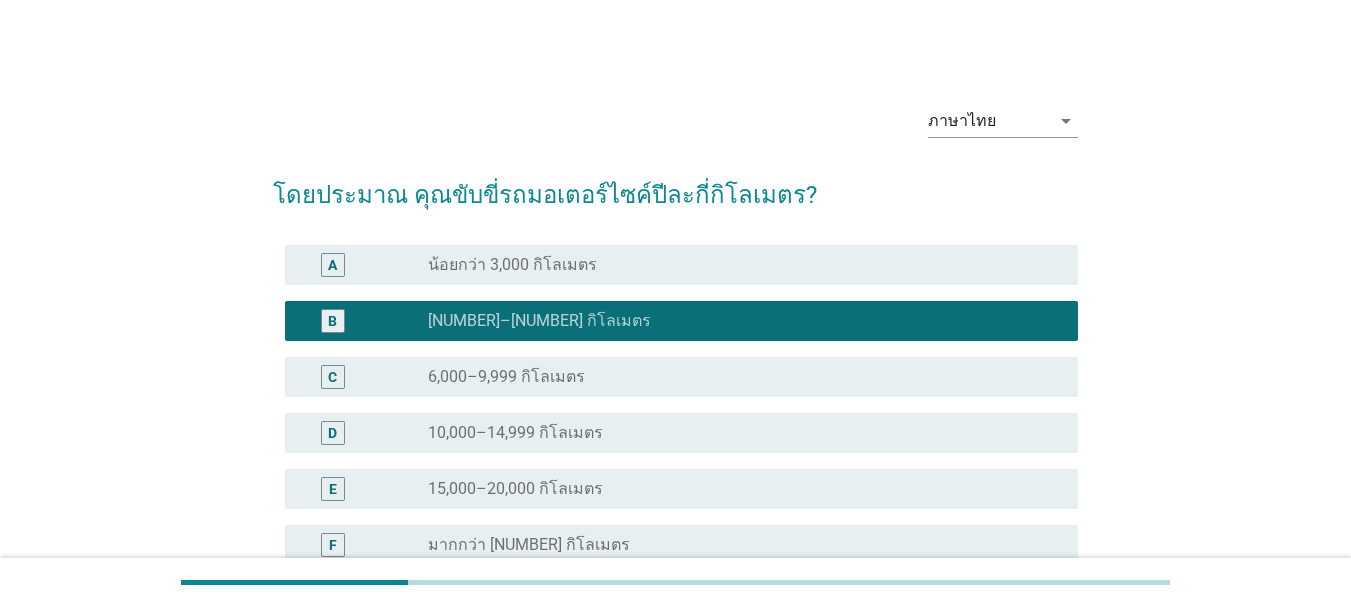 click on "radio_button_unchecked น้อยกว่า 3,000 กิโลเมตร" at bounding box center [737, 265] 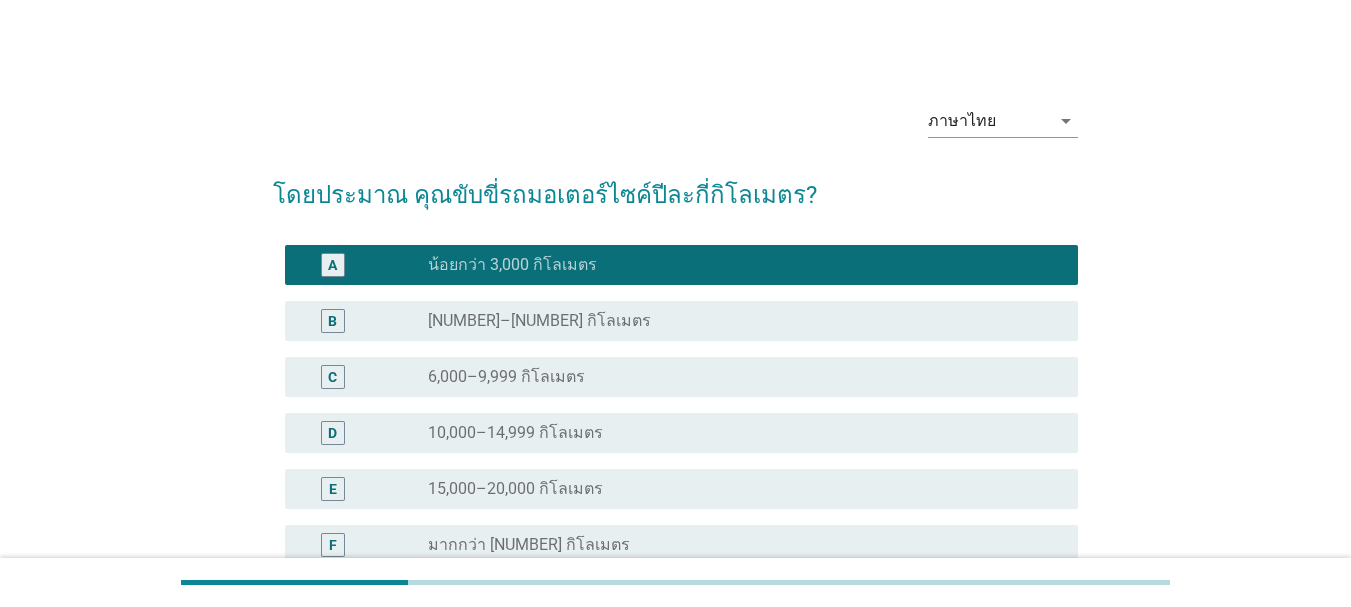 click on "radio_button_unchecked [NUMBER]–[NUMBER] กิโลเมตร" at bounding box center [737, 321] 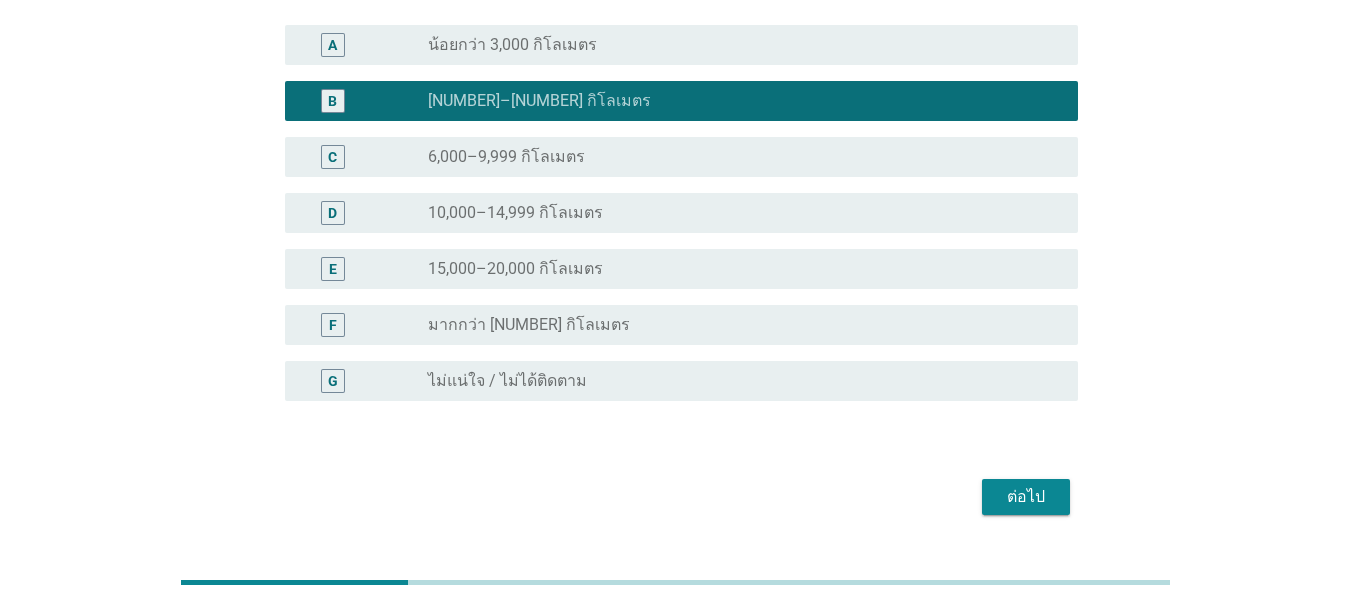 scroll, scrollTop: 171, scrollLeft: 0, axis: vertical 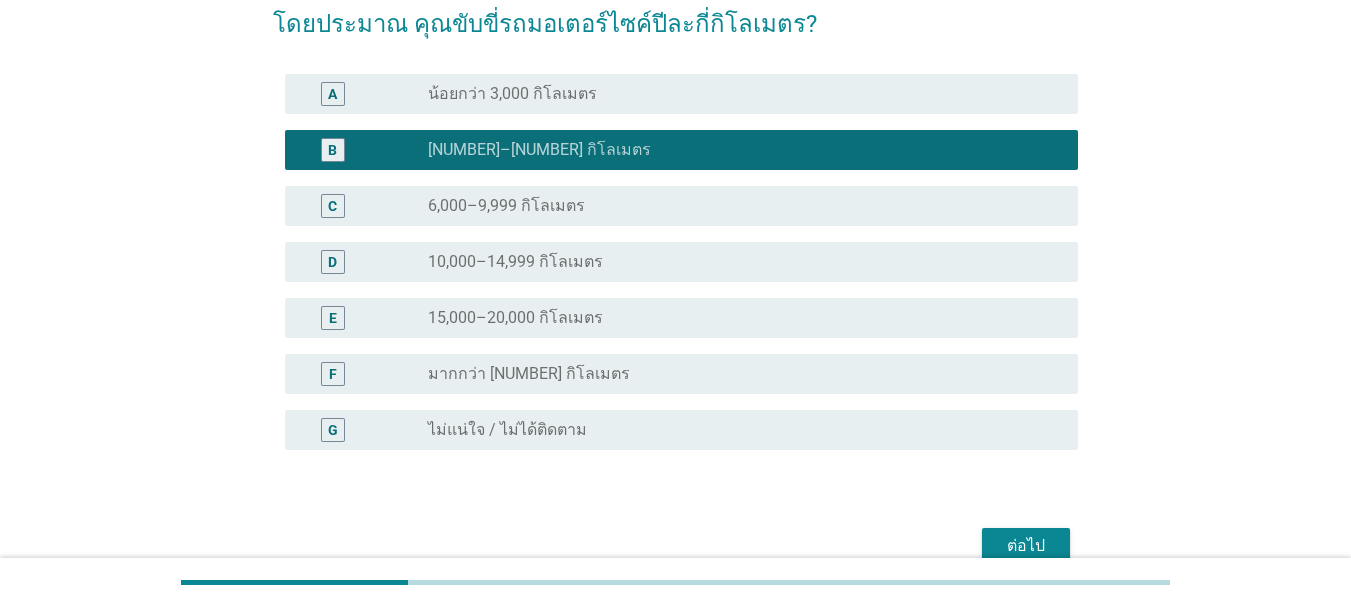 click on "ต่อไป" at bounding box center (1026, 546) 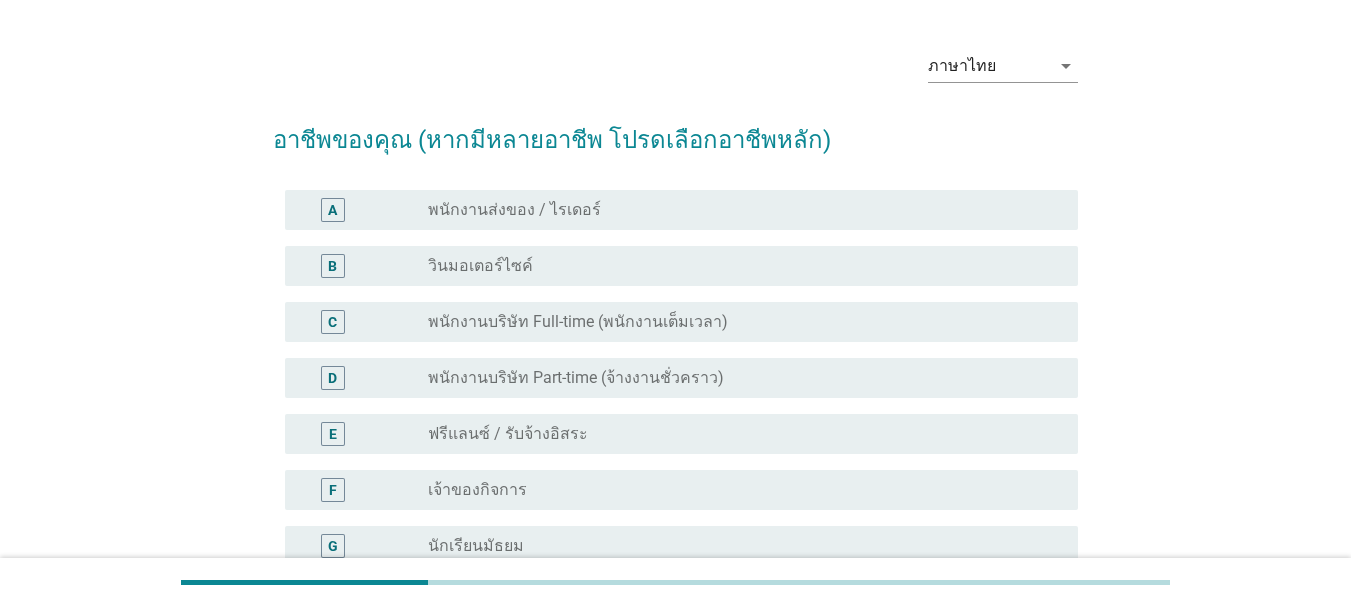 scroll, scrollTop: 100, scrollLeft: 0, axis: vertical 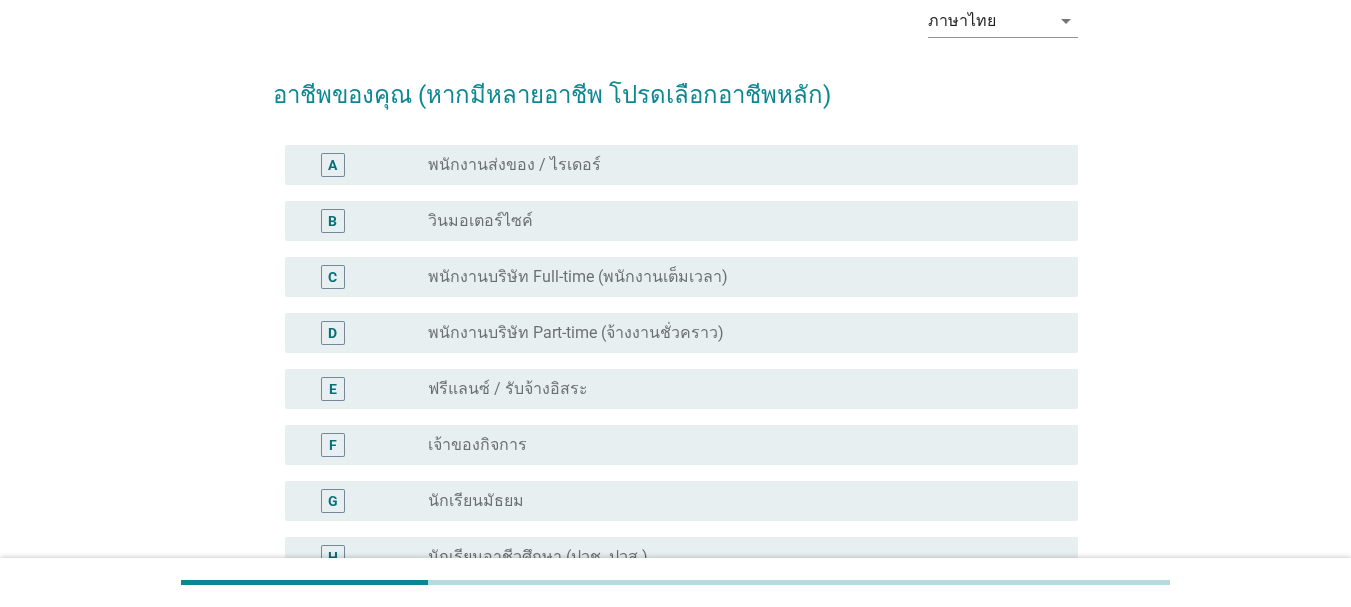 click on "radio_button_unchecked พนักงานบริษัท Full-time (พนักงานเต็มเวลา)" at bounding box center [745, 277] 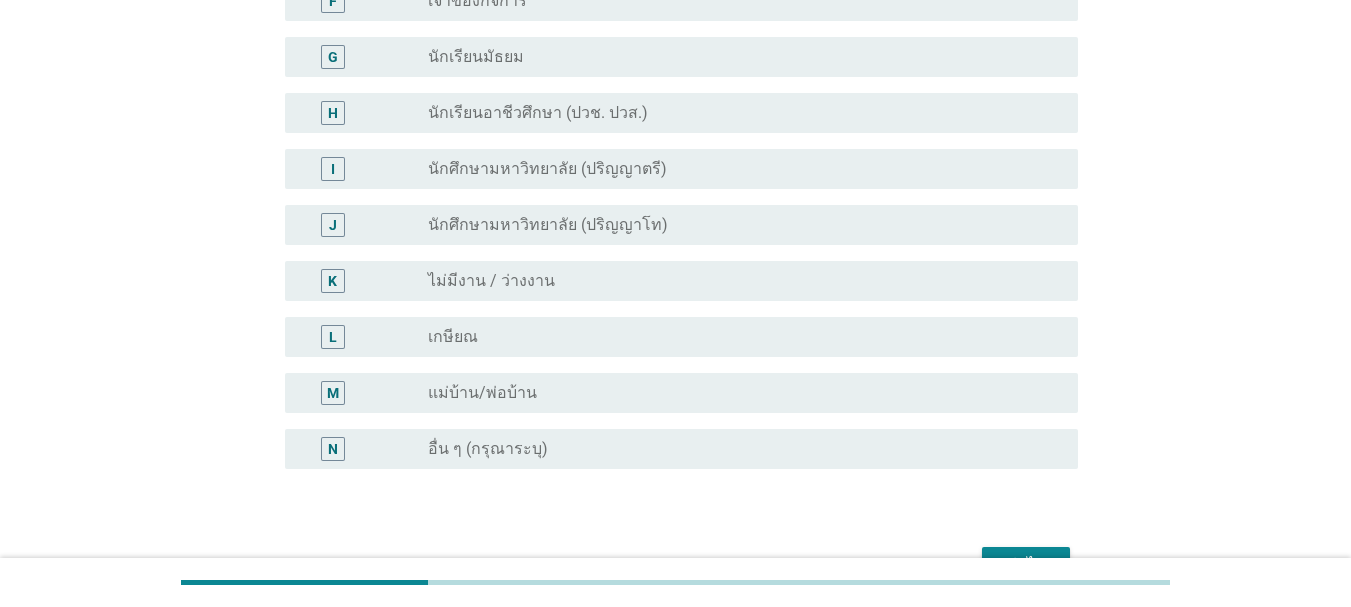 scroll, scrollTop: 600, scrollLeft: 0, axis: vertical 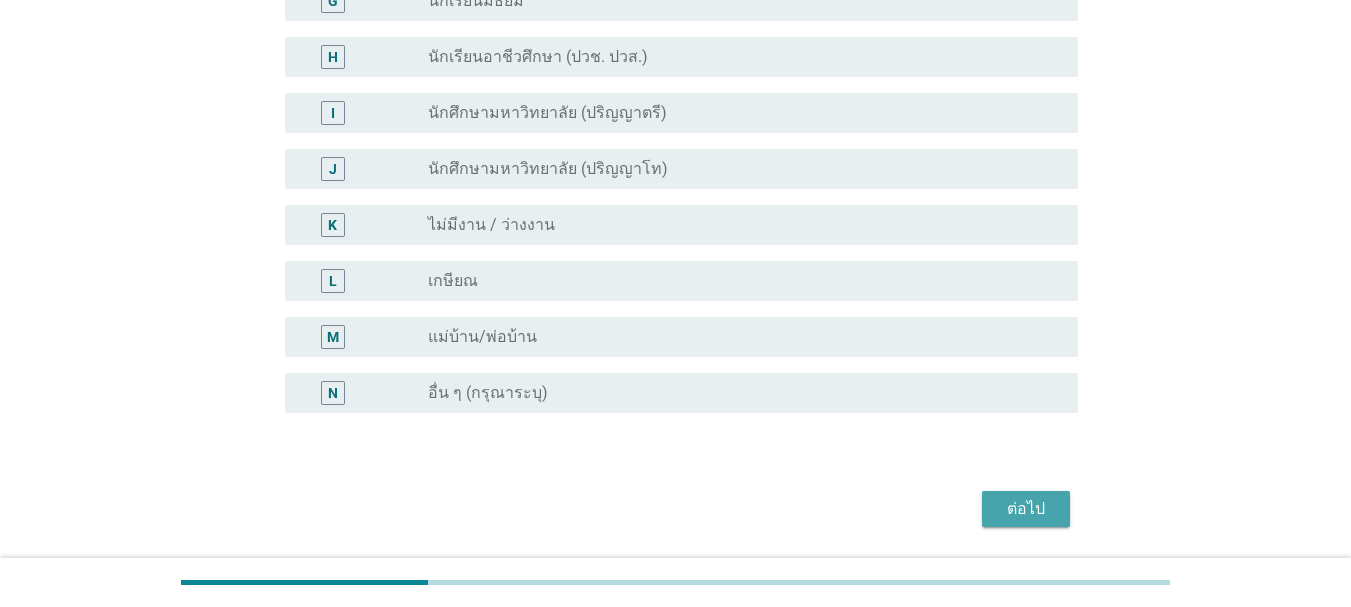 click on "ต่อไป" at bounding box center [1026, 509] 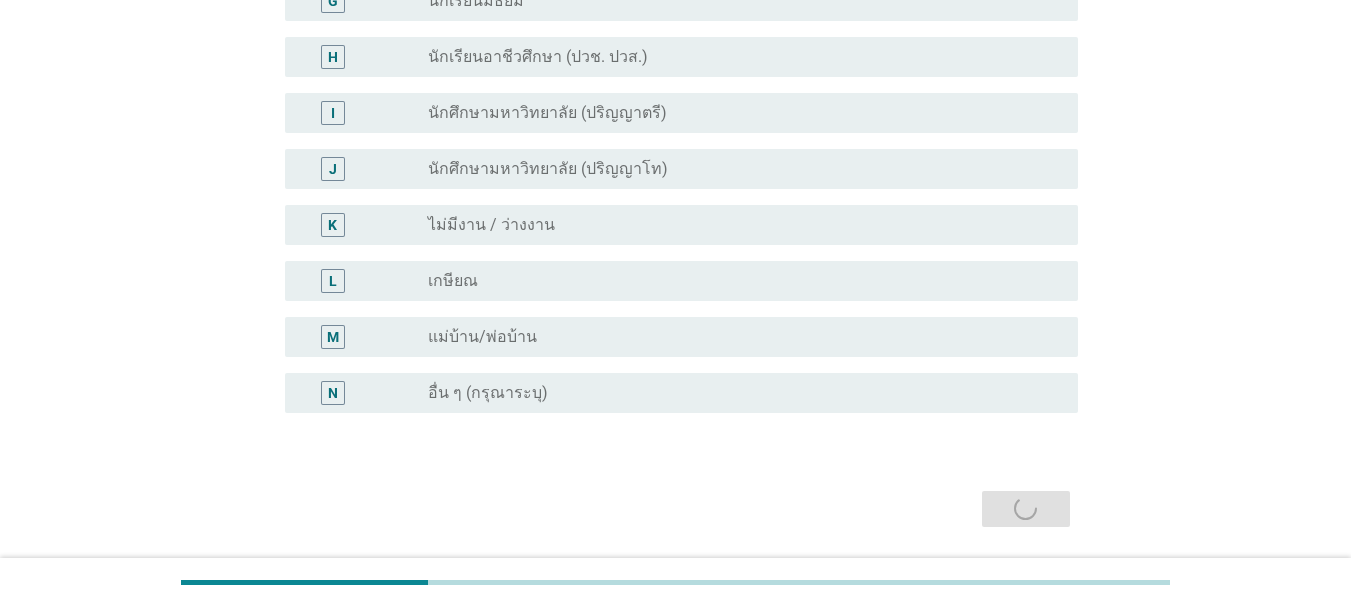 scroll, scrollTop: 0, scrollLeft: 0, axis: both 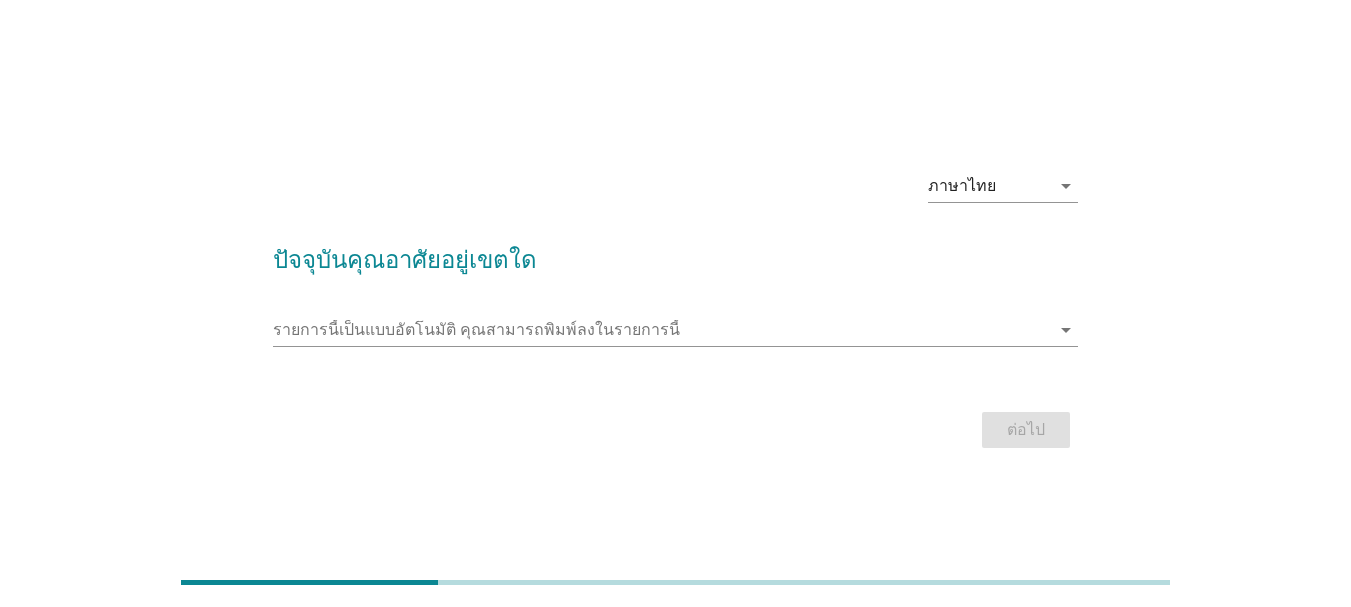 click at bounding box center (675, 360) 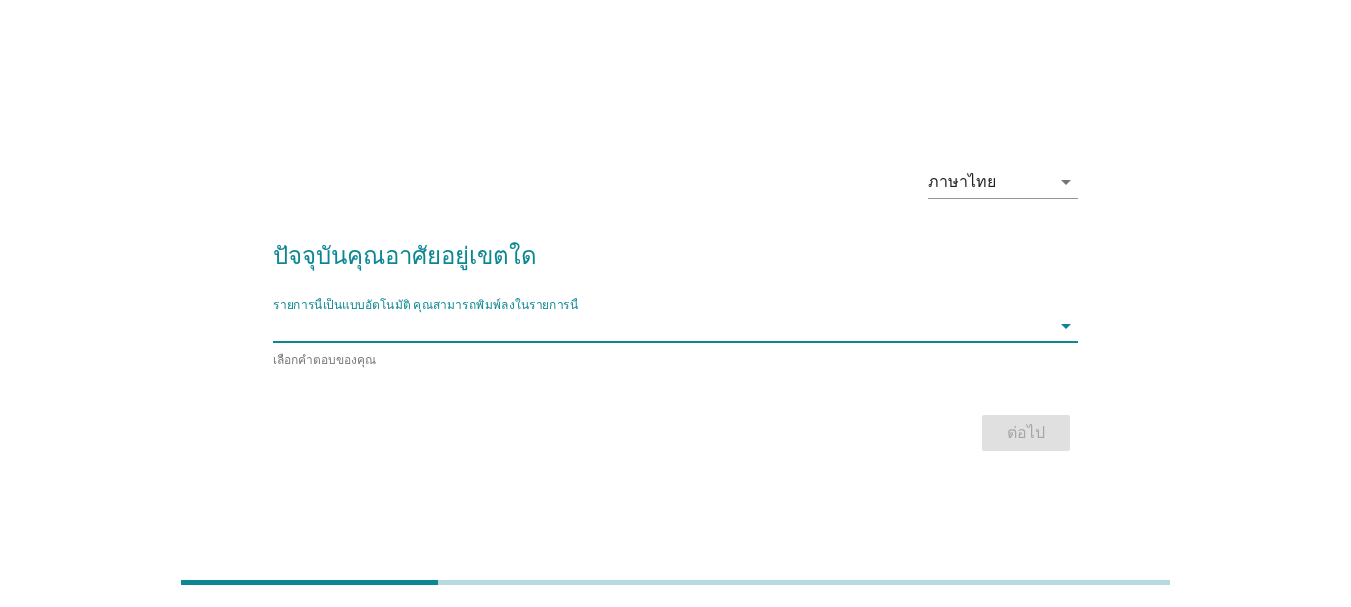 click at bounding box center (661, 326) 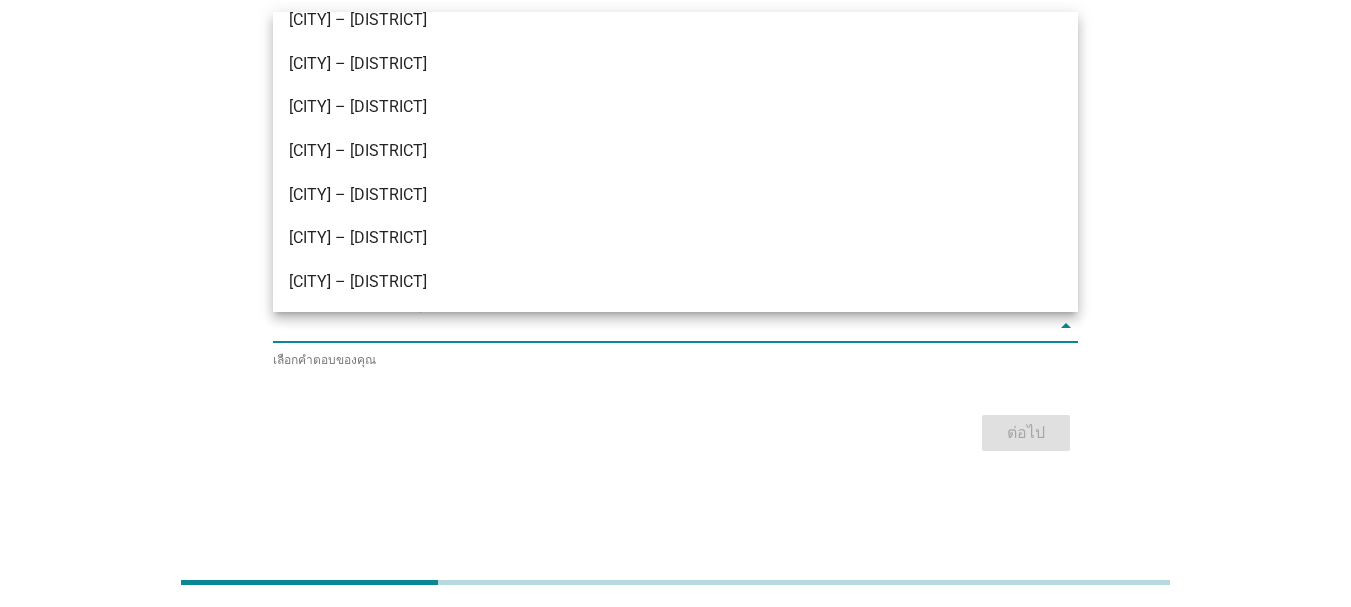 scroll, scrollTop: 1124, scrollLeft: 0, axis: vertical 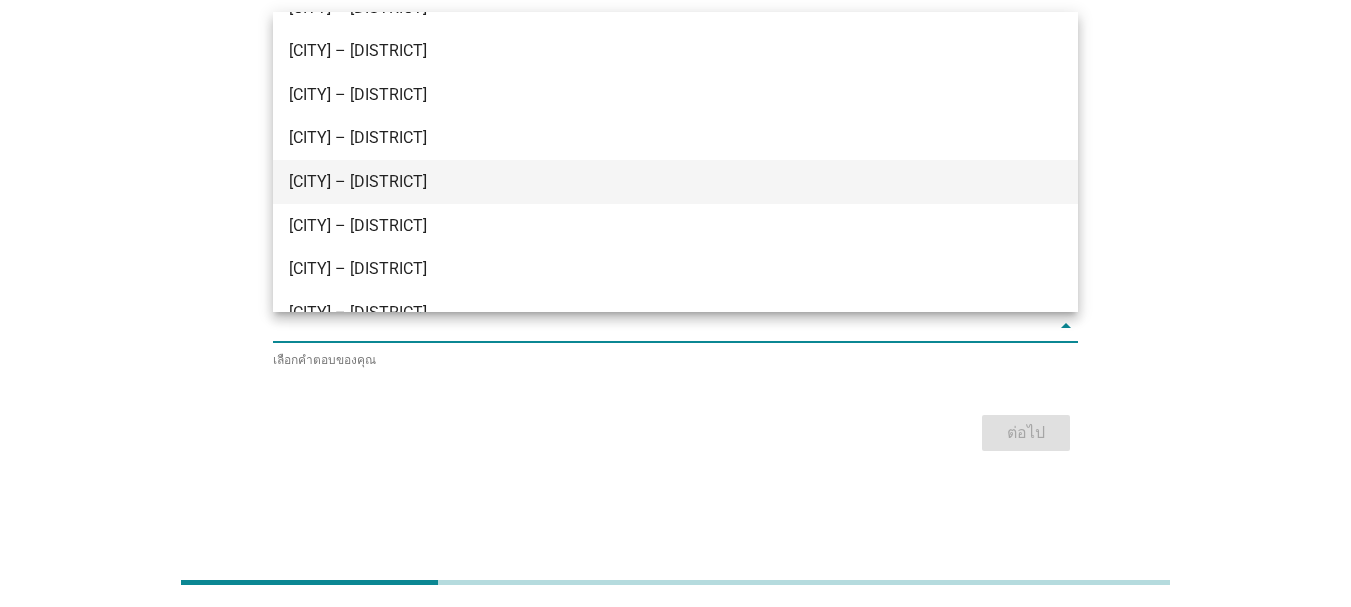 click on "[CITY] – [DISTRICT]" at bounding box center [643, 182] 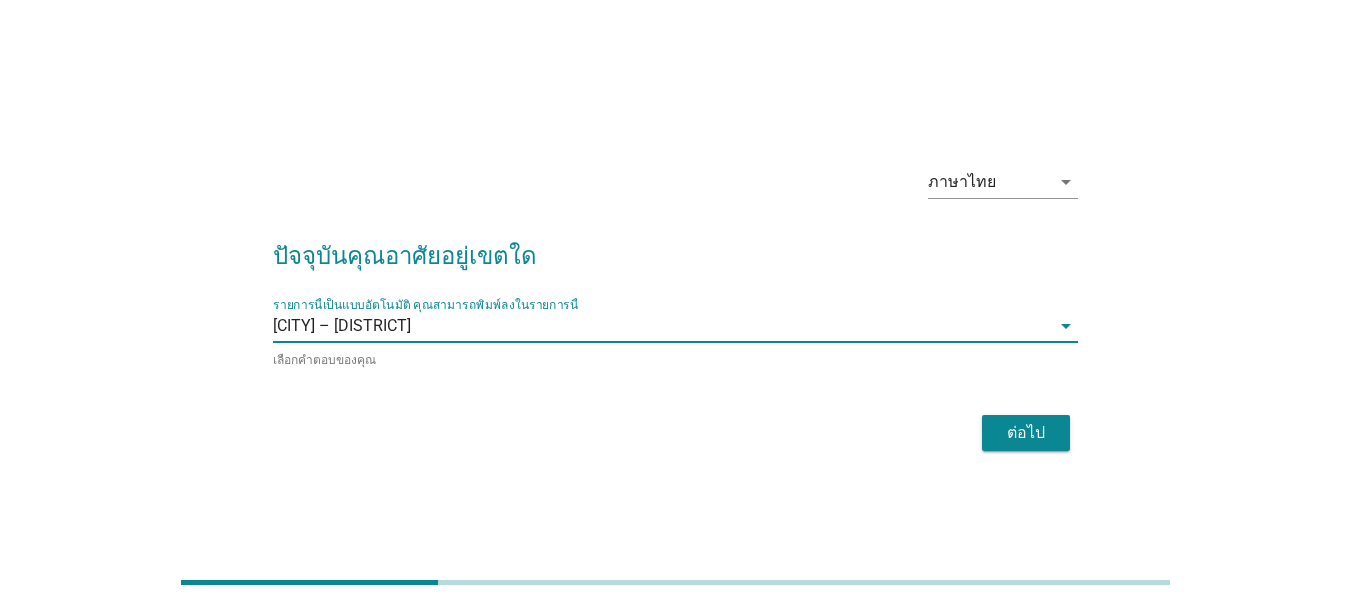 click on "ภาษาไทย arrow_drop_down" at bounding box center [675, 184] 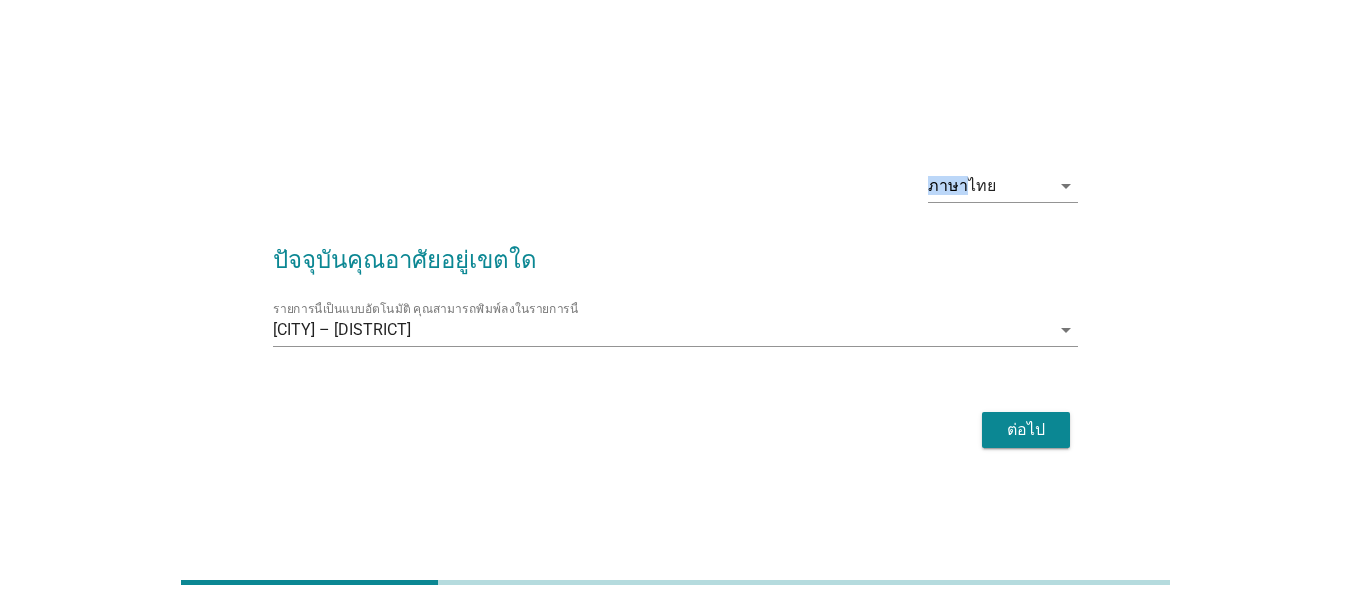 click on "ต่อไป" at bounding box center (1026, 430) 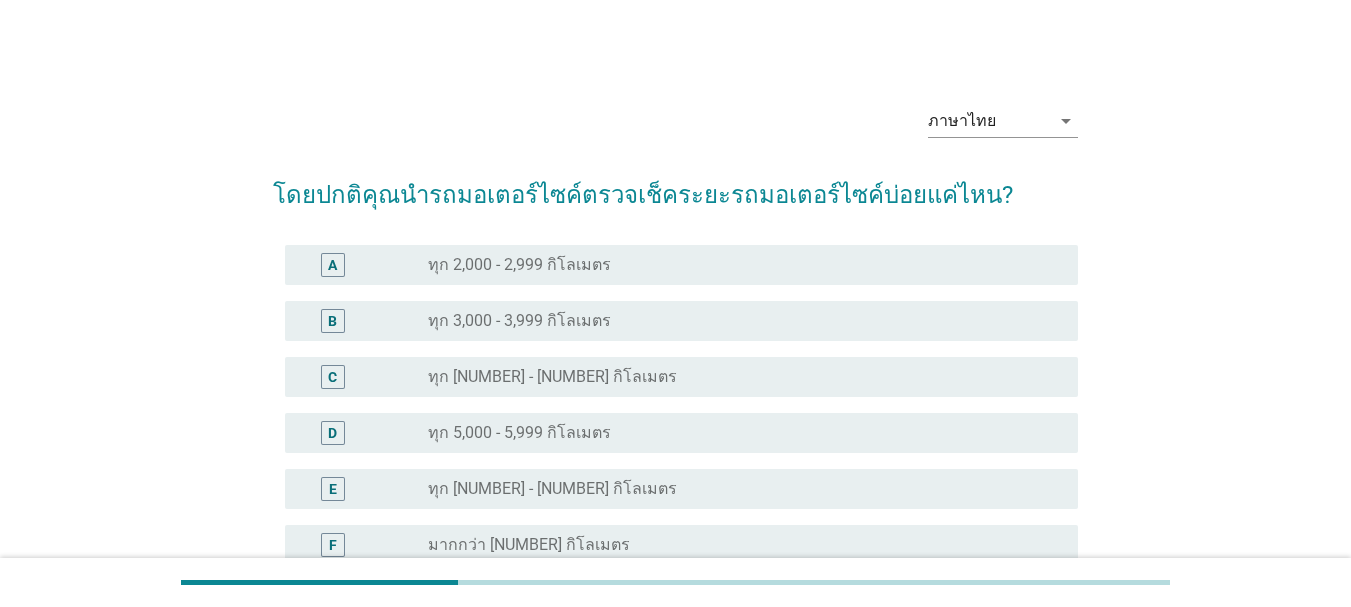 click on "radio_button_unchecked ทุก [NUMBER] - [NUMBER] กิโลเมตร" at bounding box center [737, 265] 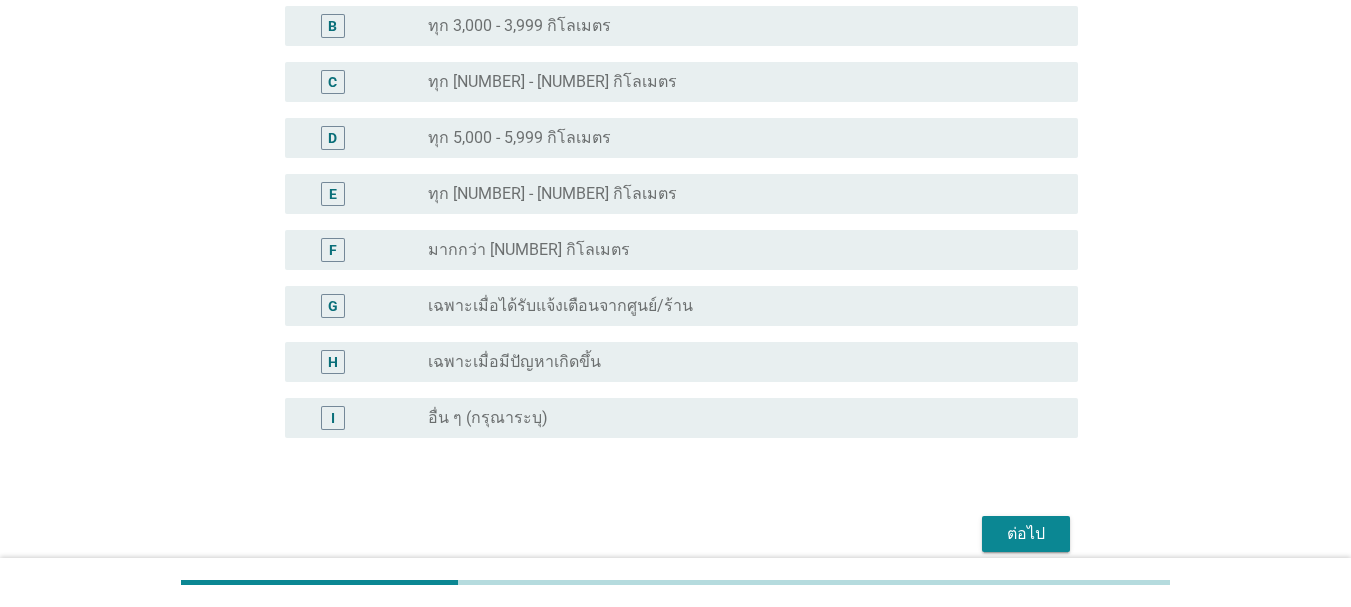 scroll, scrollTop: 300, scrollLeft: 0, axis: vertical 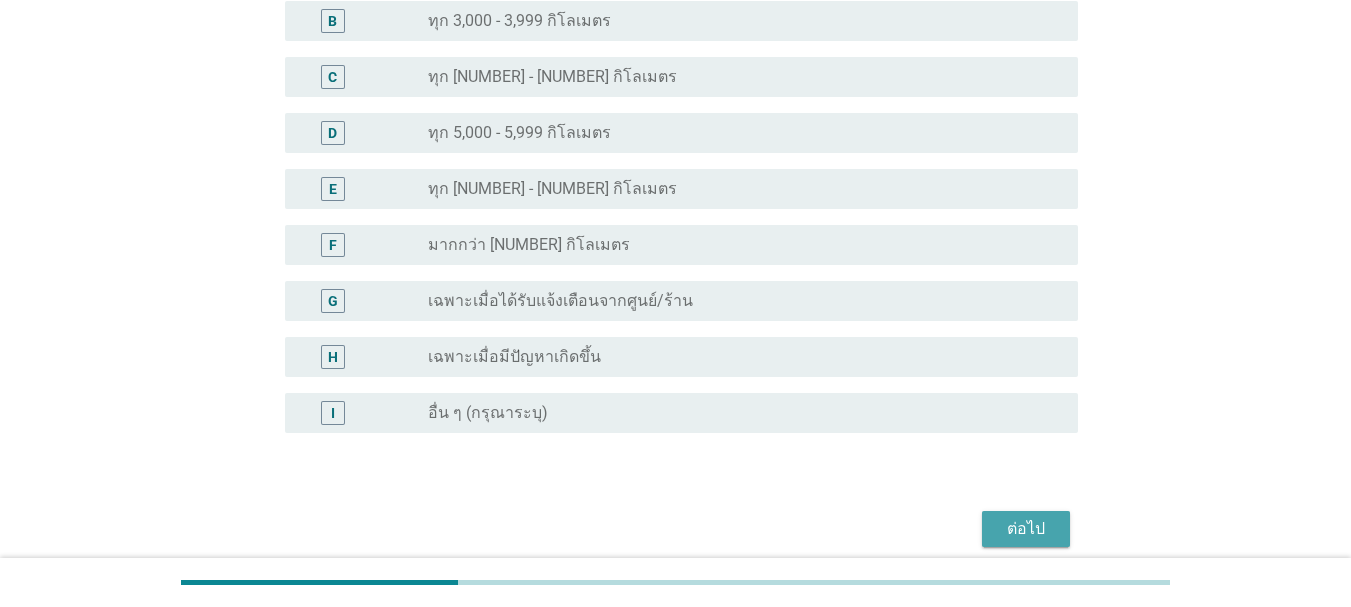 click on "ต่อไป" at bounding box center [1026, 529] 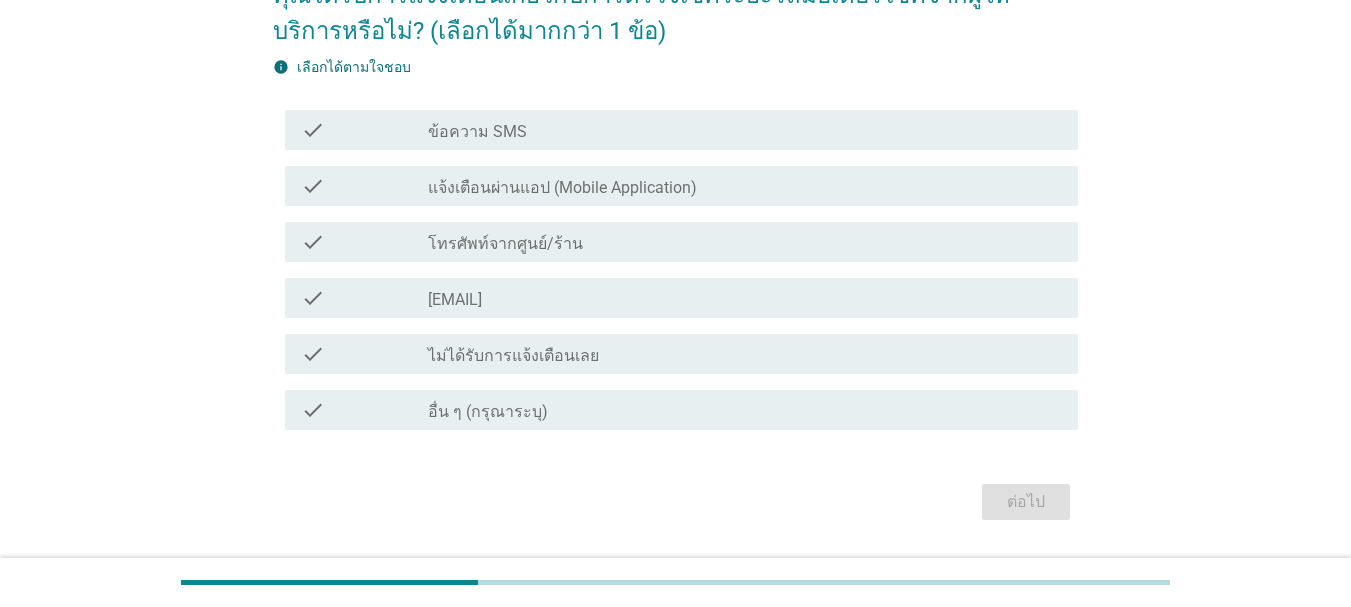 scroll, scrollTop: 256, scrollLeft: 0, axis: vertical 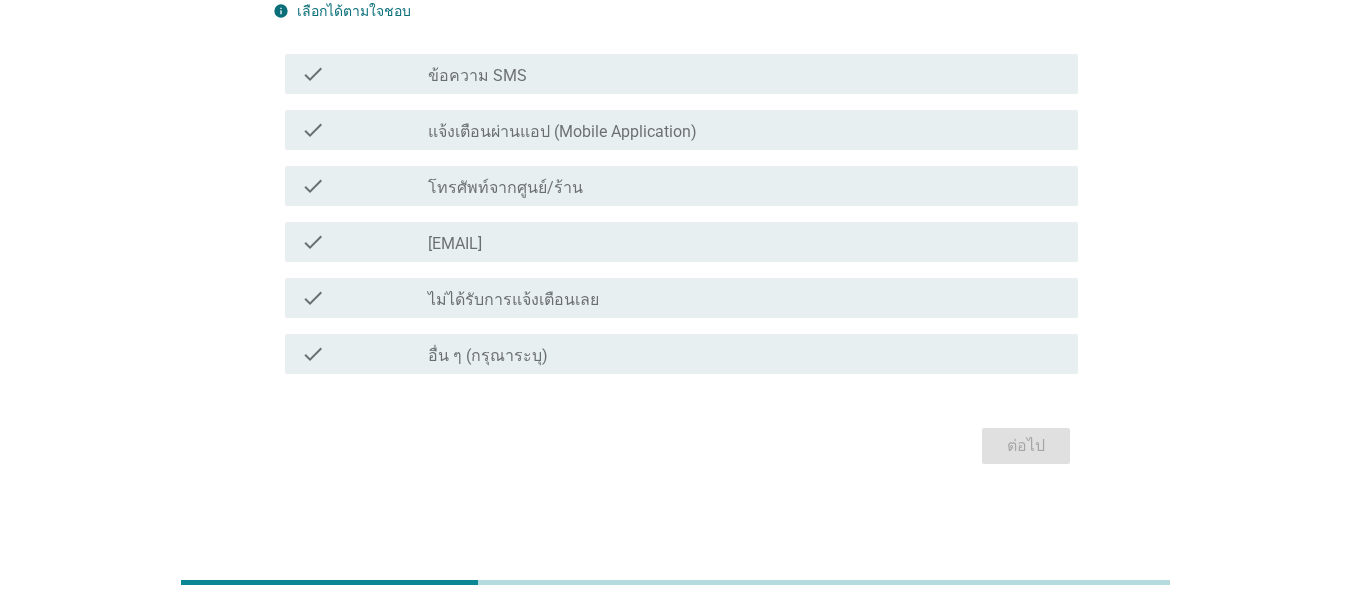 click on "check_box_outline_blank ไม่ได้รับการแจ้งเตือนเลย" at bounding box center (745, 298) 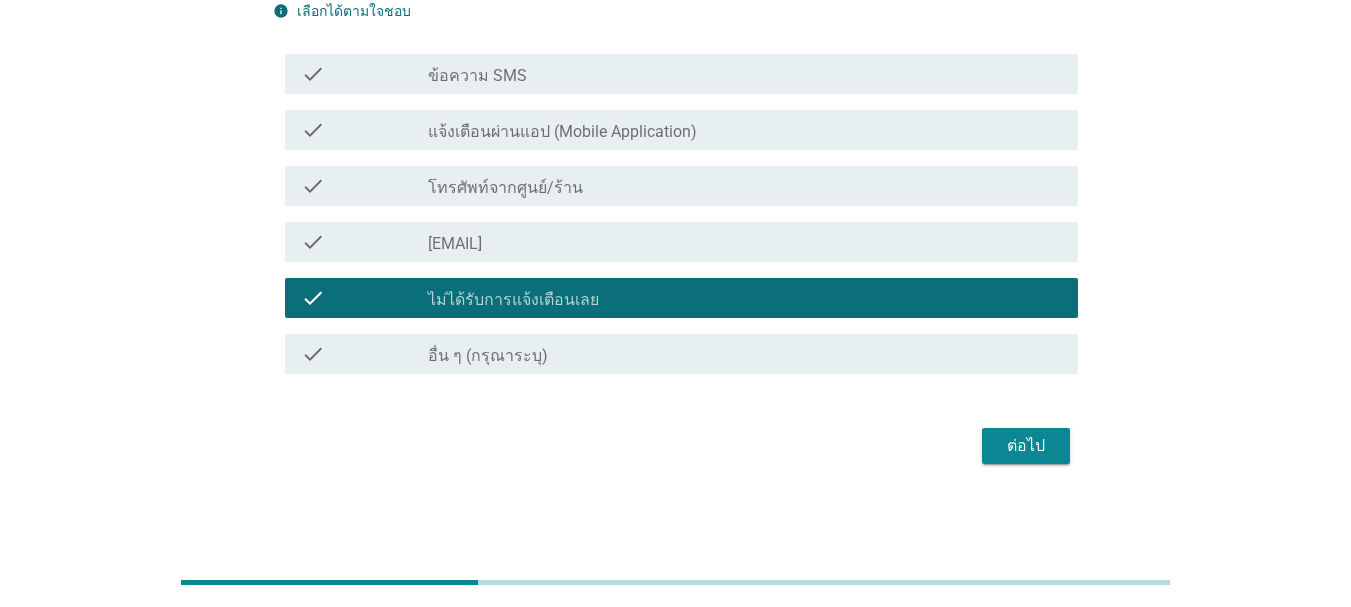 click on "ต่อไป" at bounding box center [1026, 446] 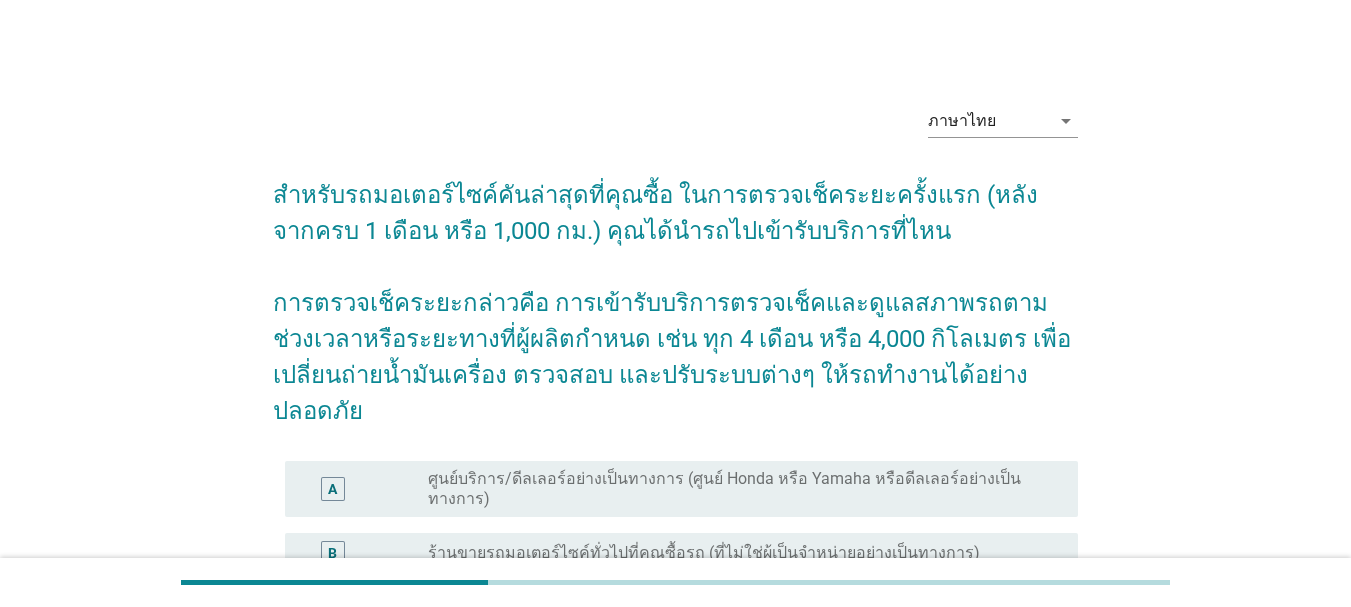 scroll, scrollTop: 100, scrollLeft: 0, axis: vertical 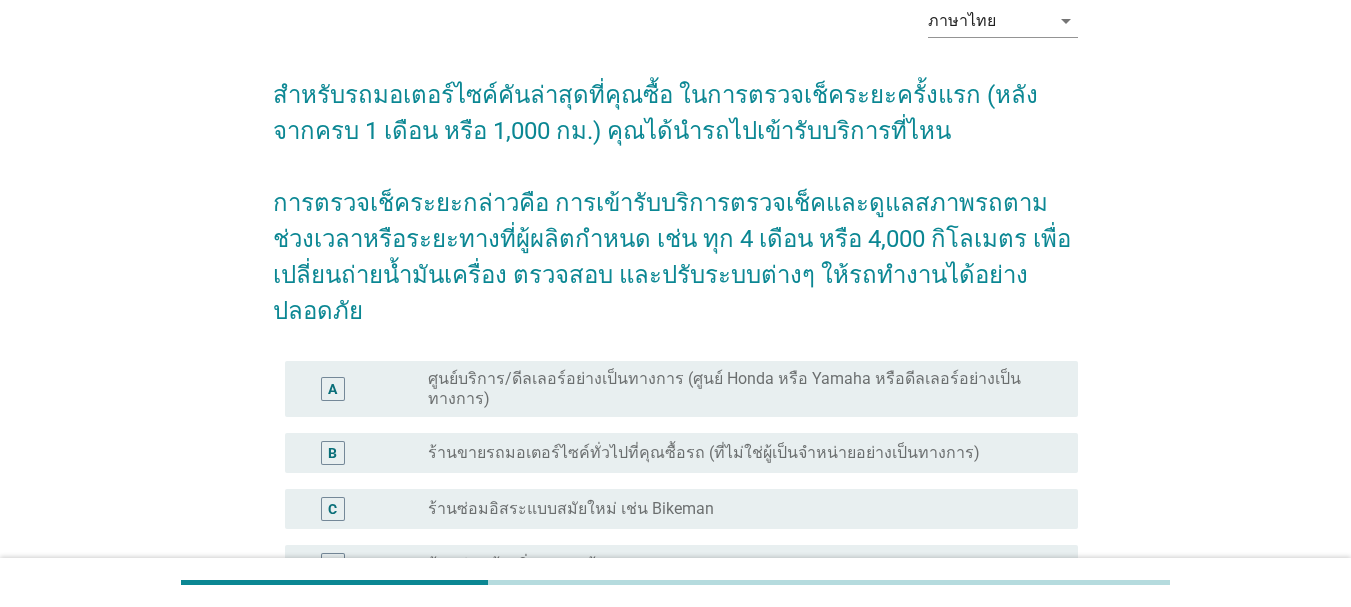 click on "ศูนย์บริการ/ดีลเลอร์อย่างเป็นทางการ (ศูนย์ Honda หรือ Yamaha หรือดีลเลอร์อย่างเป็นทางการ)" at bounding box center [737, 389] 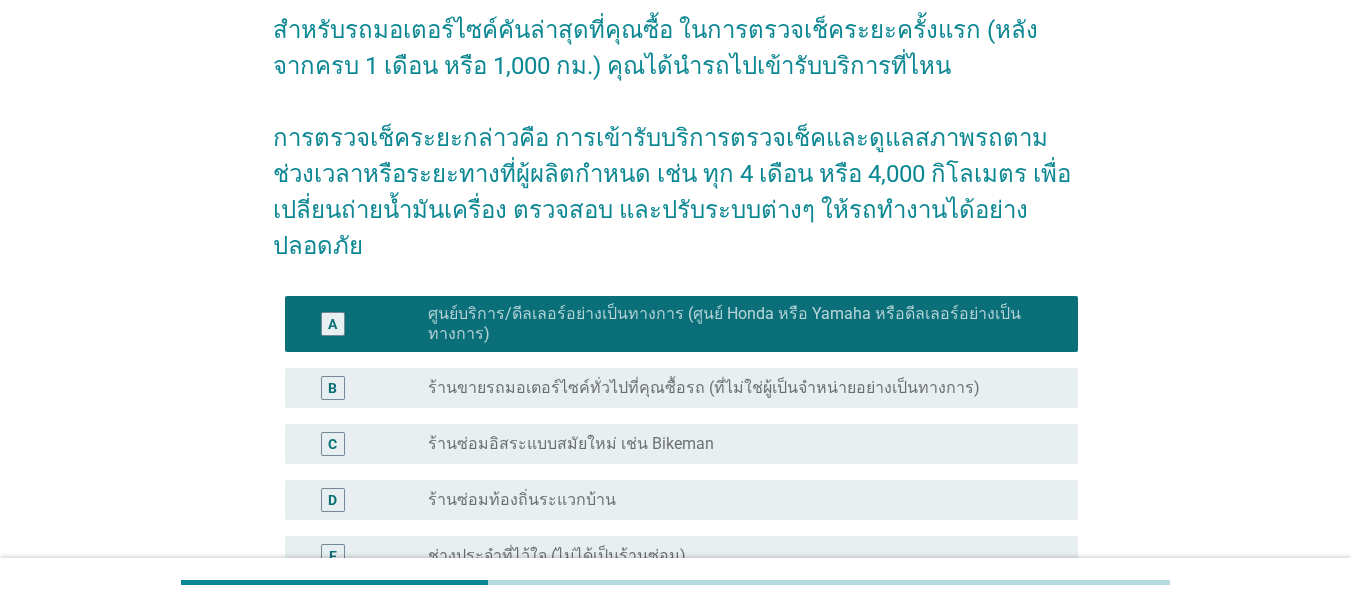 scroll, scrollTop: 200, scrollLeft: 0, axis: vertical 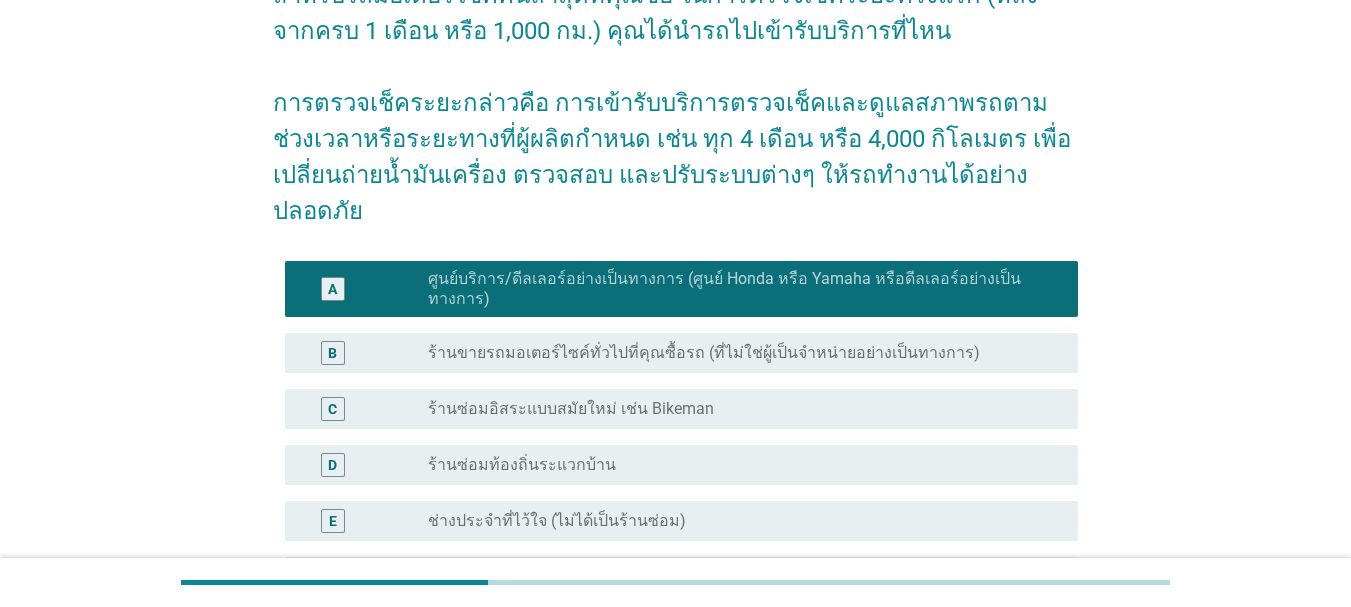 click on "B     radio_button_unchecked ร้านขายรถมอเตอร์ไซค์ทั่วไปที่คุณซื้อรถ (ที่ไม่ใช่ผู้เป็นจำหน่ายอย่างเป็นทางการ)" at bounding box center [681, 353] 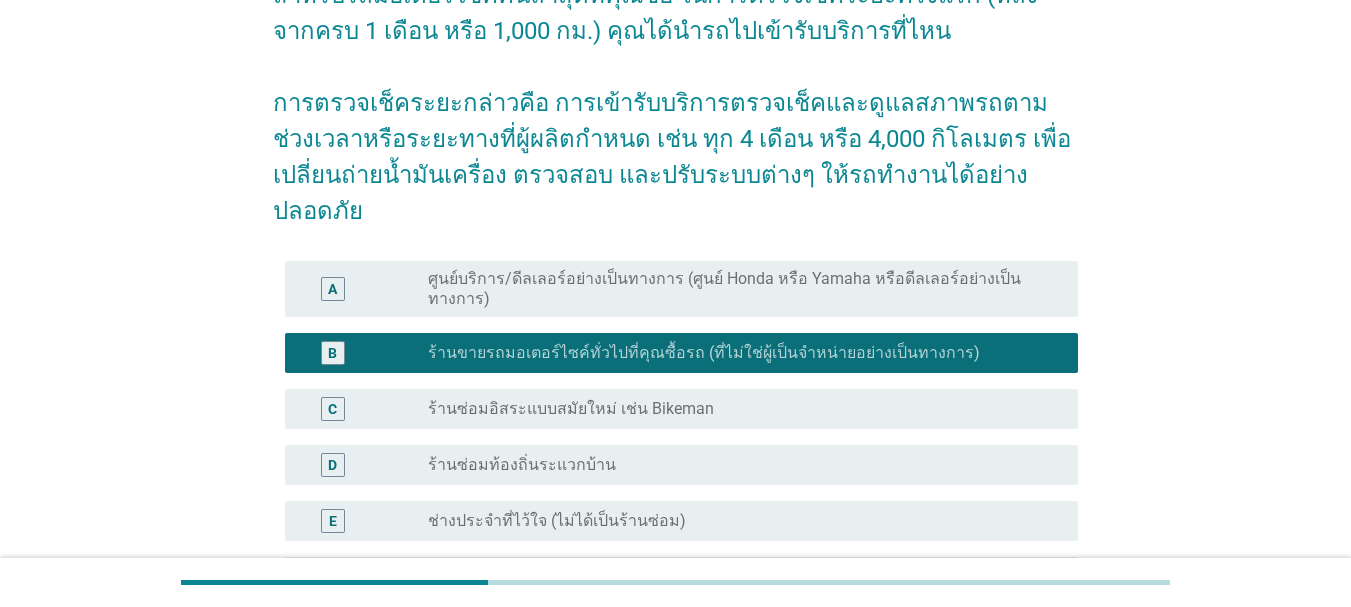click on "ศูนย์บริการ/ดีลเลอร์อย่างเป็นทางการ (ศูนย์ Honda หรือ Yamaha หรือดีลเลอร์อย่างเป็นทางการ)" at bounding box center (737, 289) 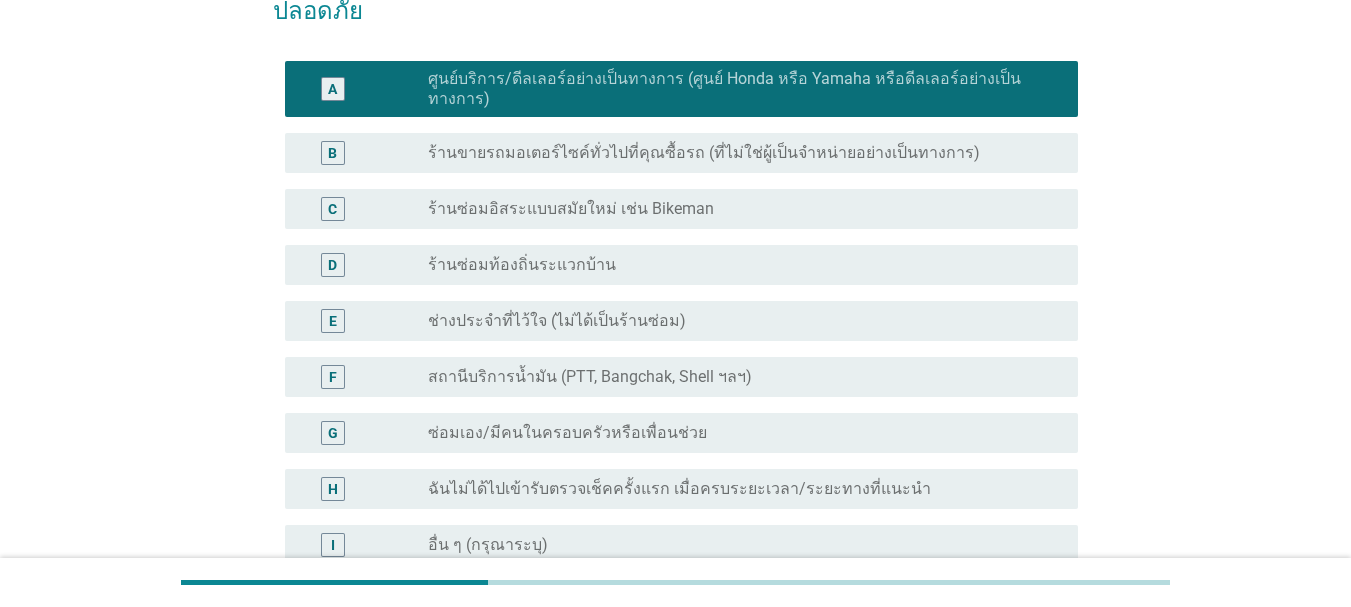scroll, scrollTop: 579, scrollLeft: 0, axis: vertical 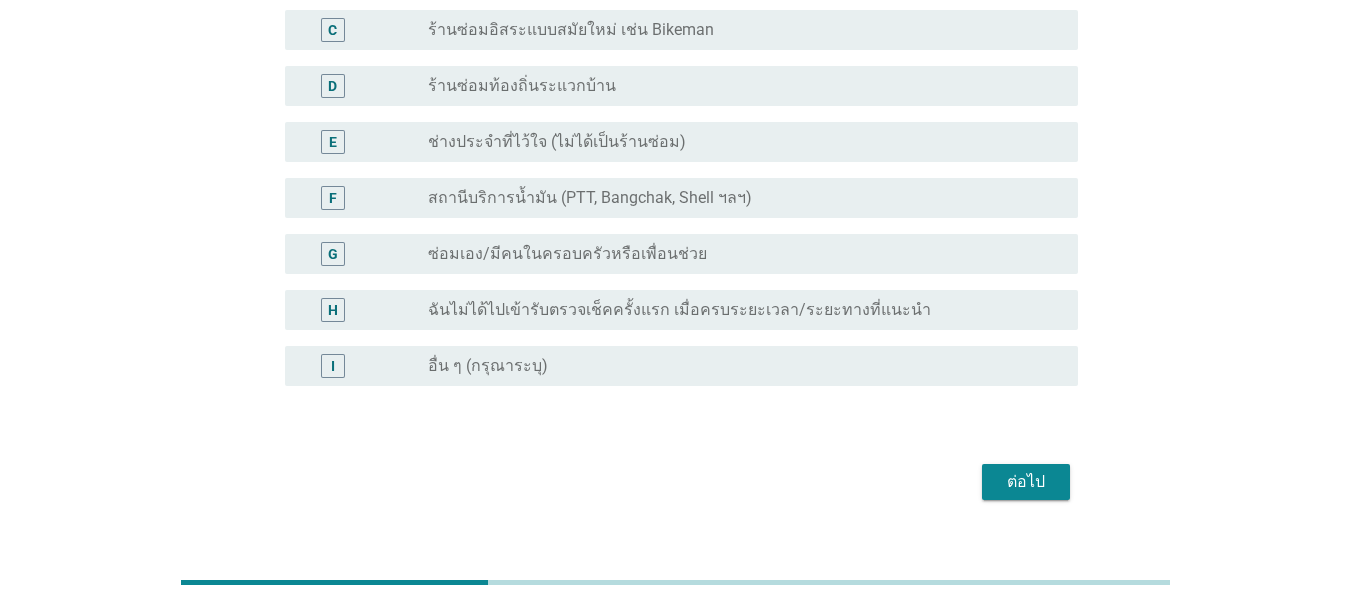 click on "ต่อไป" at bounding box center [1026, 482] 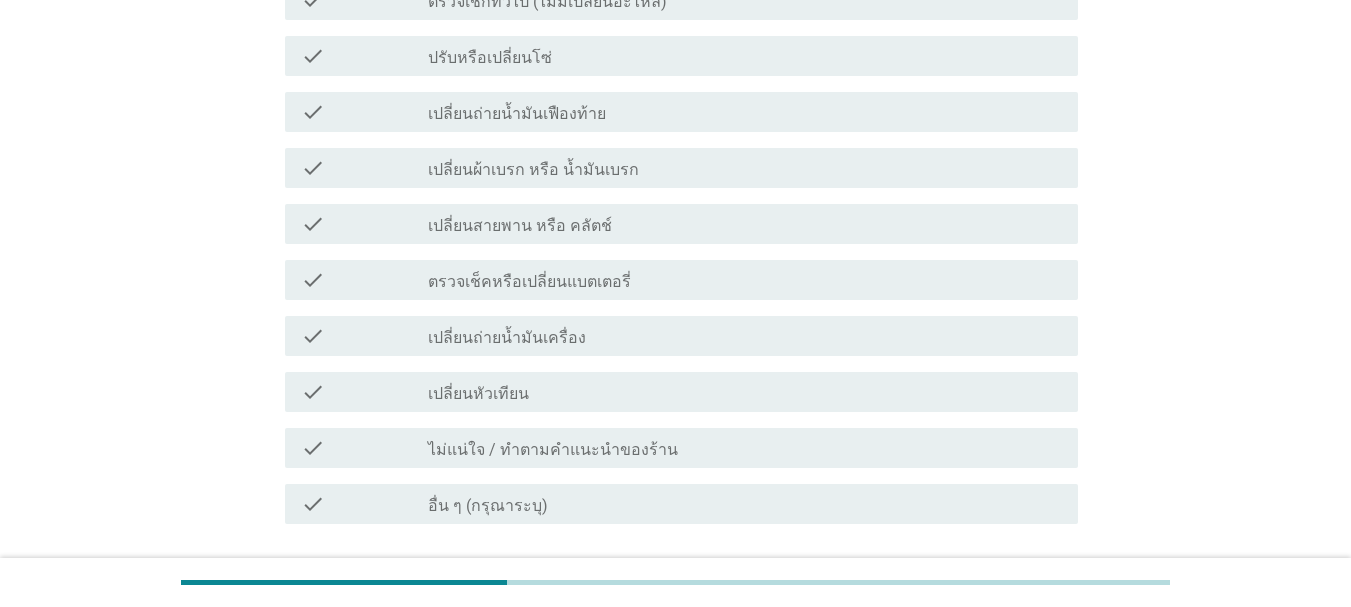 scroll, scrollTop: 600, scrollLeft: 0, axis: vertical 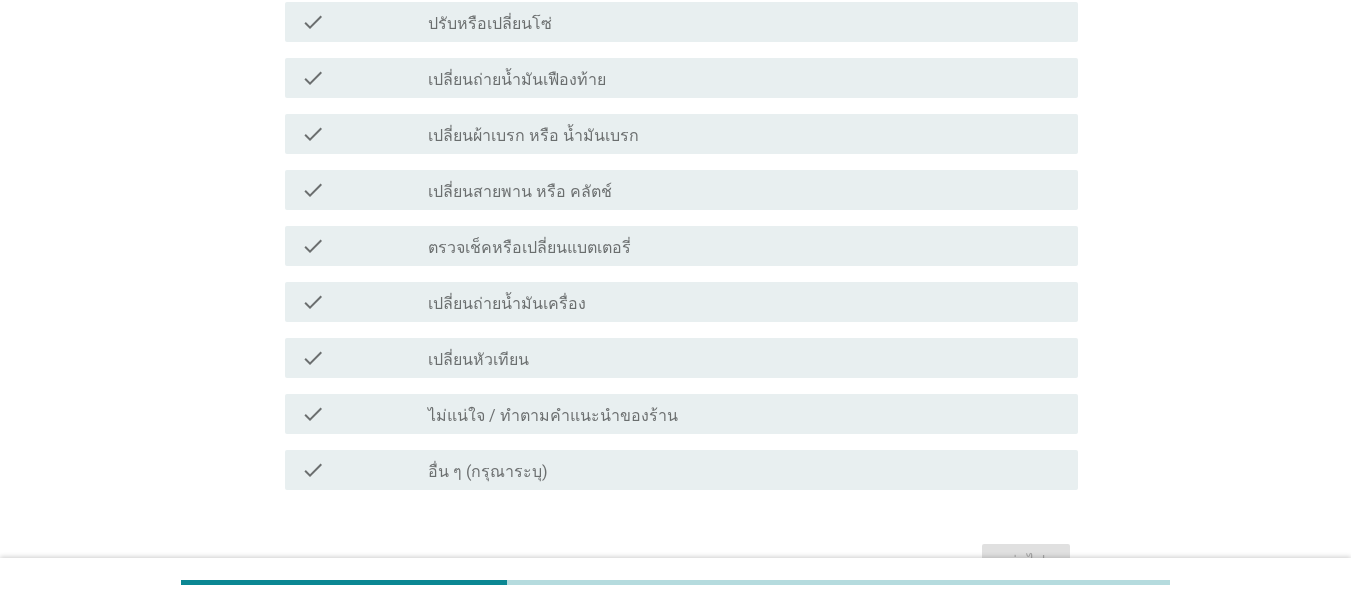 click on "check_box_outline_blank เปลี่ยนถ่ายน้ำมันเครื่อง" at bounding box center [745, 302] 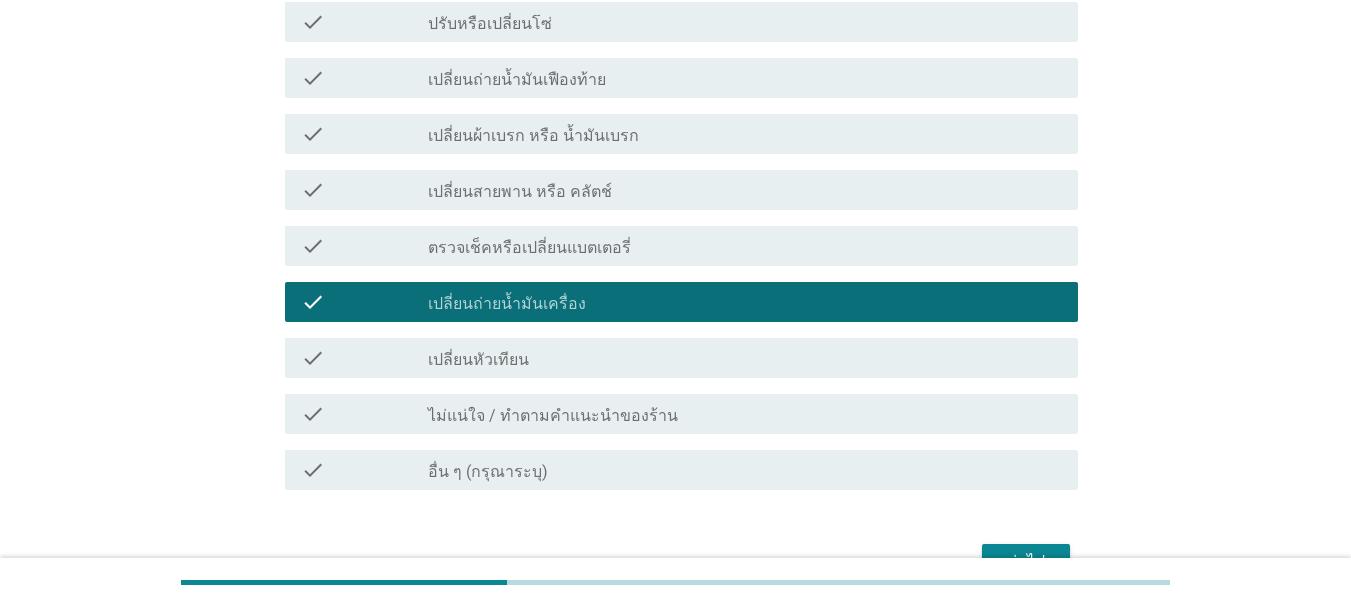 click on "ต่อไป" at bounding box center [1026, 562] 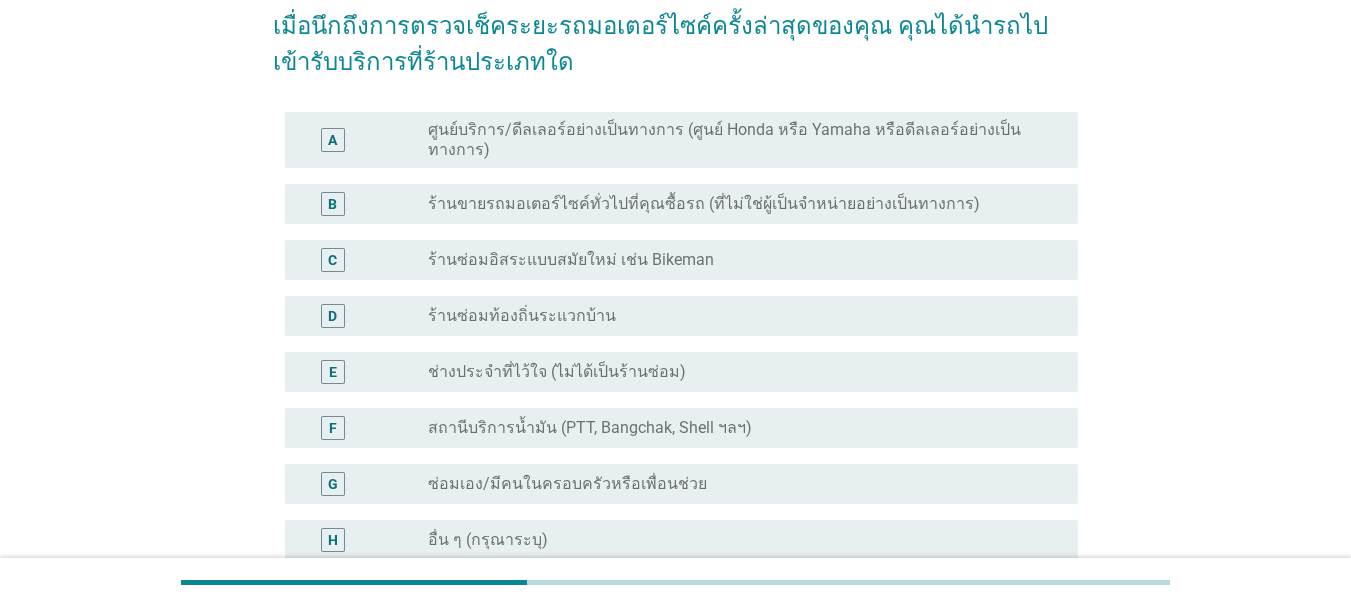 scroll, scrollTop: 200, scrollLeft: 0, axis: vertical 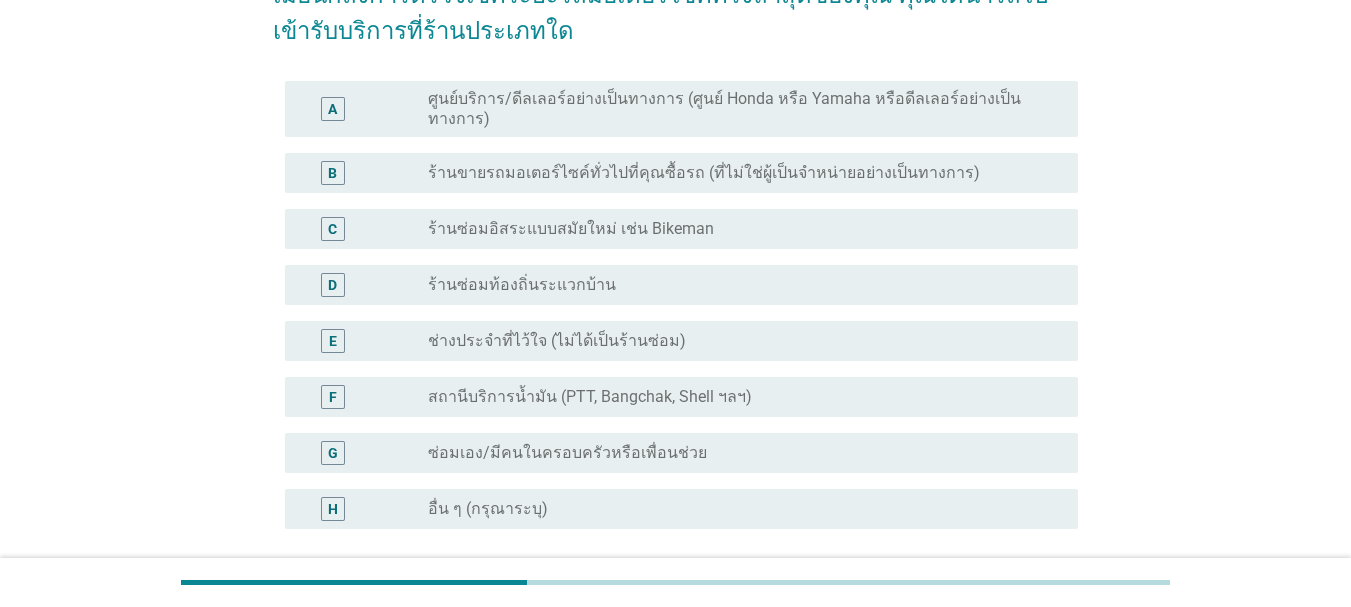 click on "ศูนย์บริการ/ดีลเลอร์อย่างเป็นทางการ (ศูนย์ Honda หรือ Yamaha หรือดีลเลอร์อย่างเป็นทางการ)" at bounding box center (737, 109) 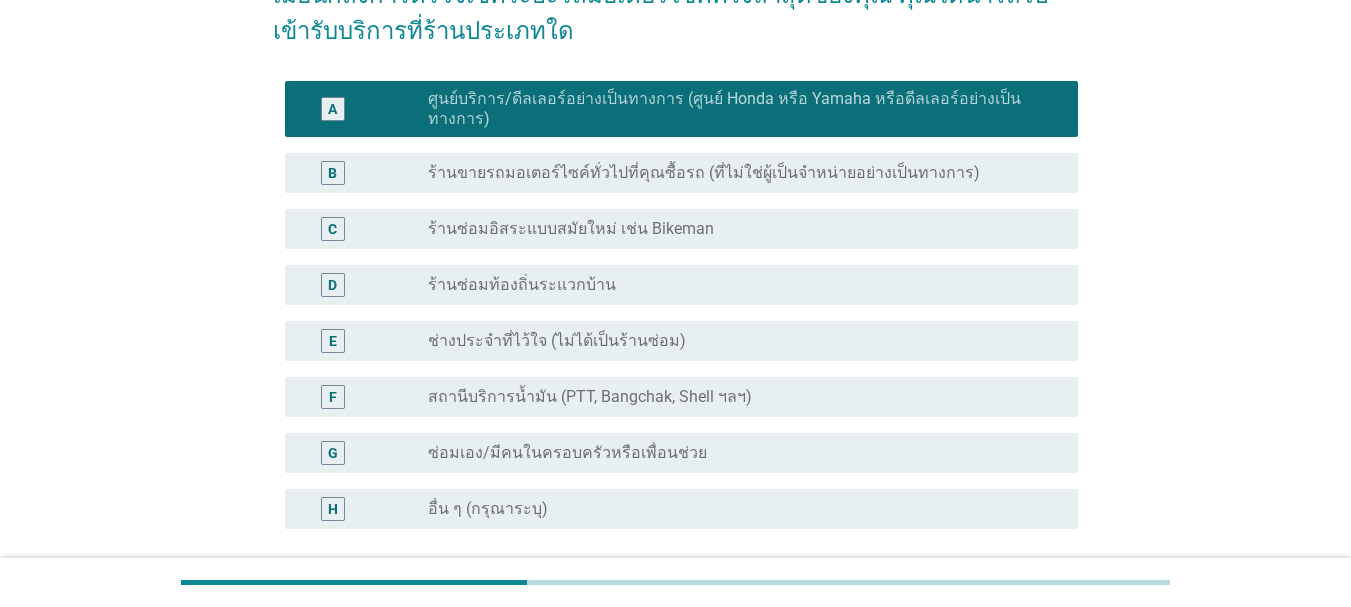 scroll, scrollTop: 300, scrollLeft: 0, axis: vertical 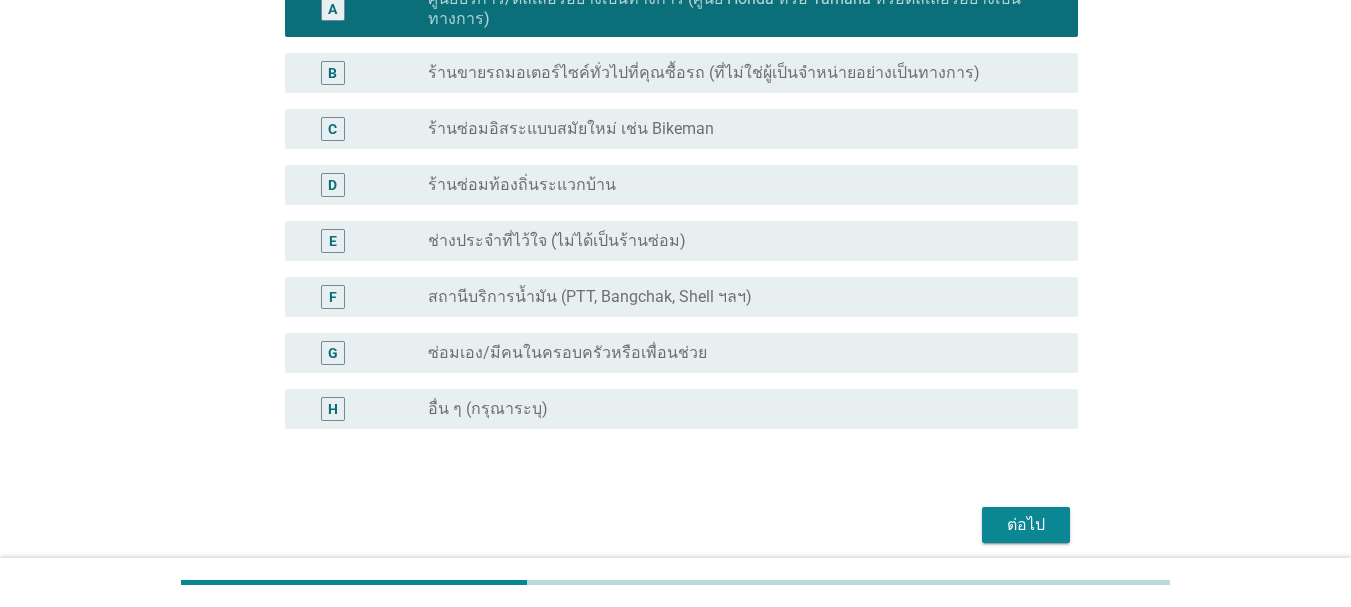 click on "ต่อไป" at bounding box center (1026, 525) 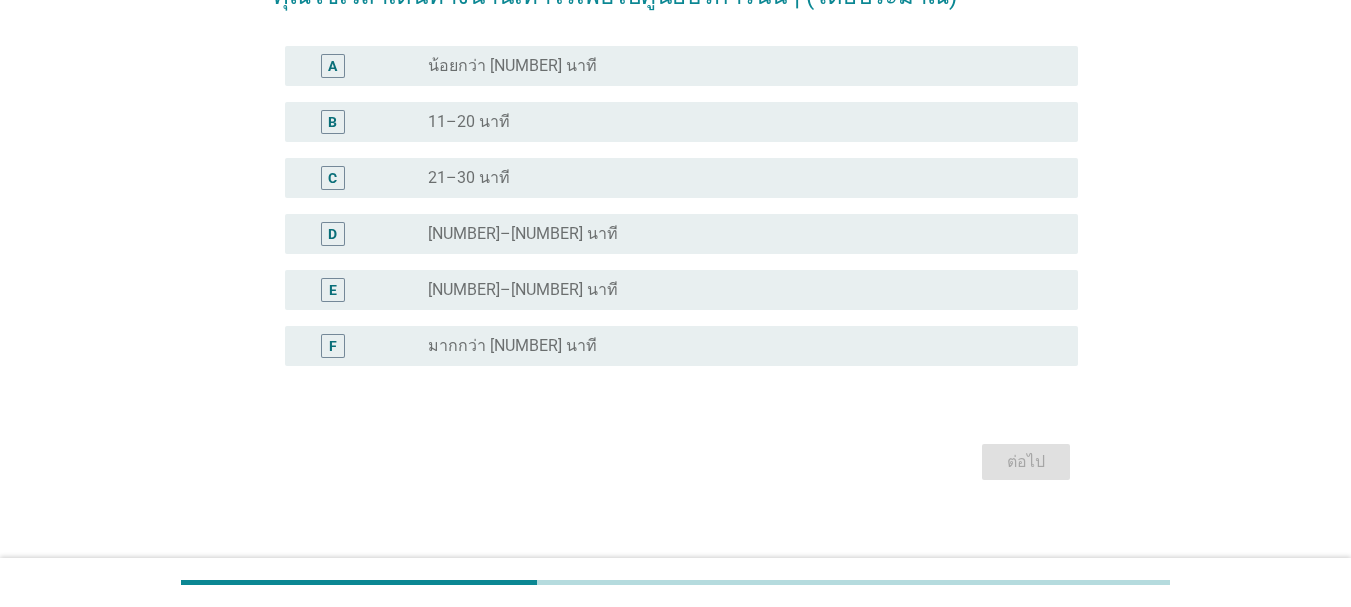 scroll, scrollTop: 200, scrollLeft: 0, axis: vertical 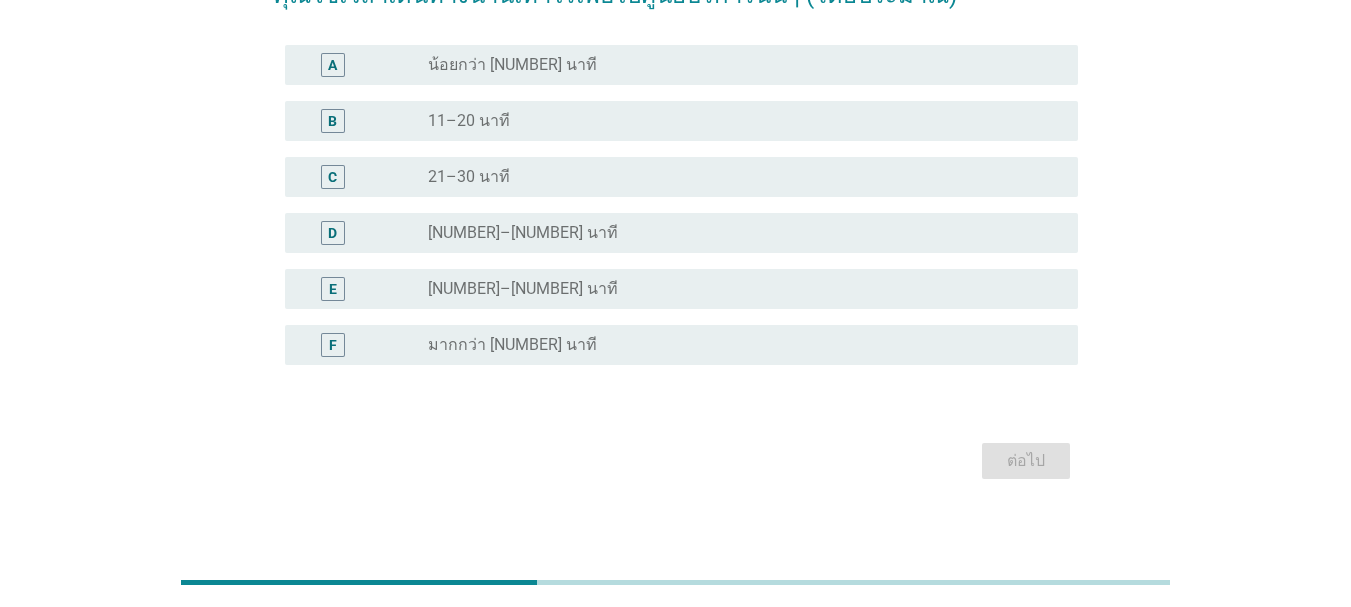 click on "D     radio_button_unchecked [NUMBER]–[NUMBER] นาที" at bounding box center (675, 233) 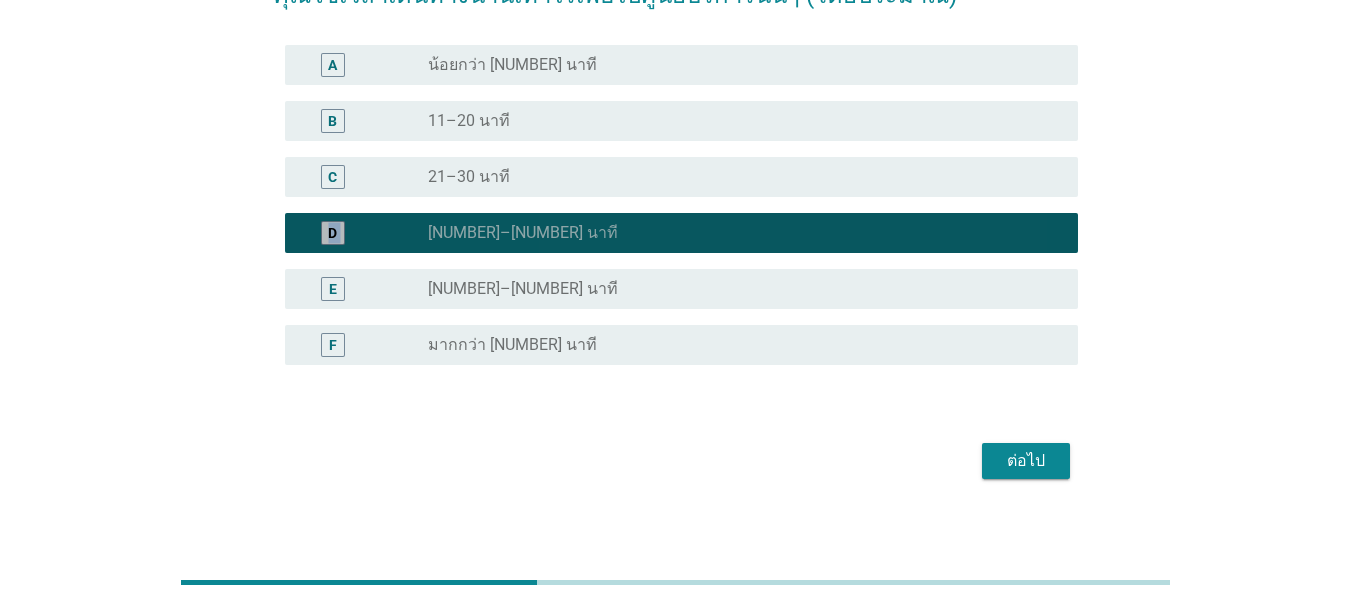 click on "radio_button_checked [NUMBER]–[NUMBER] นาที" at bounding box center [737, 233] 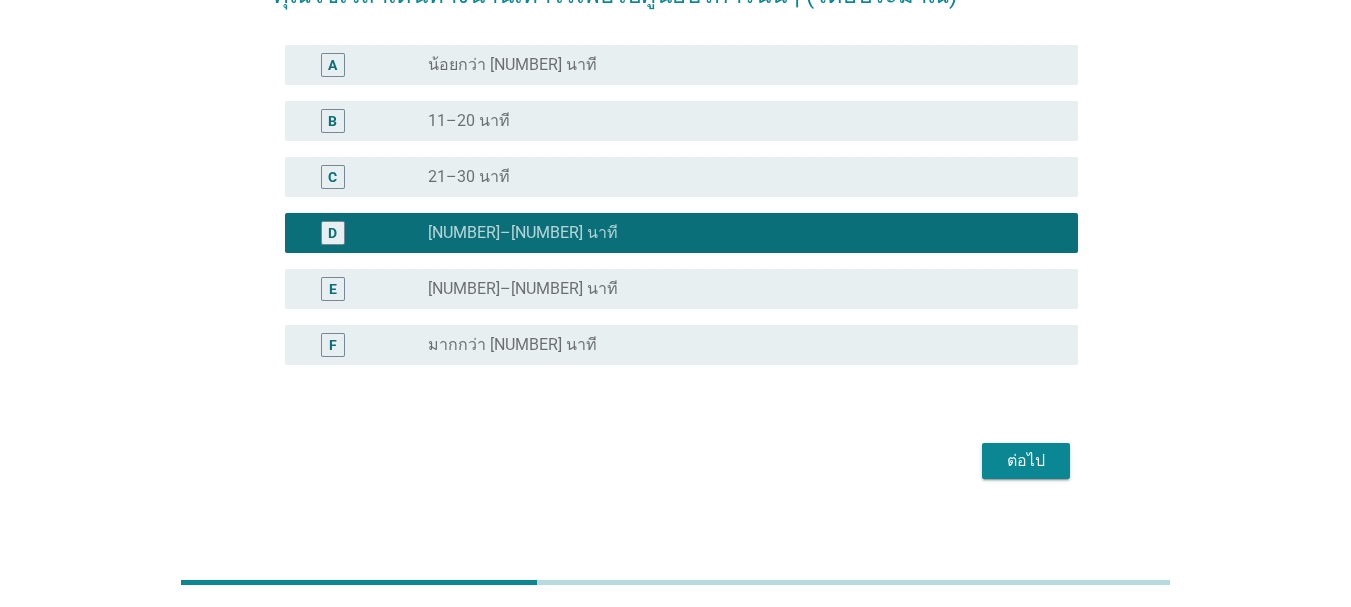 click on "radio_button_unchecked 21–30 นาที" at bounding box center (737, 177) 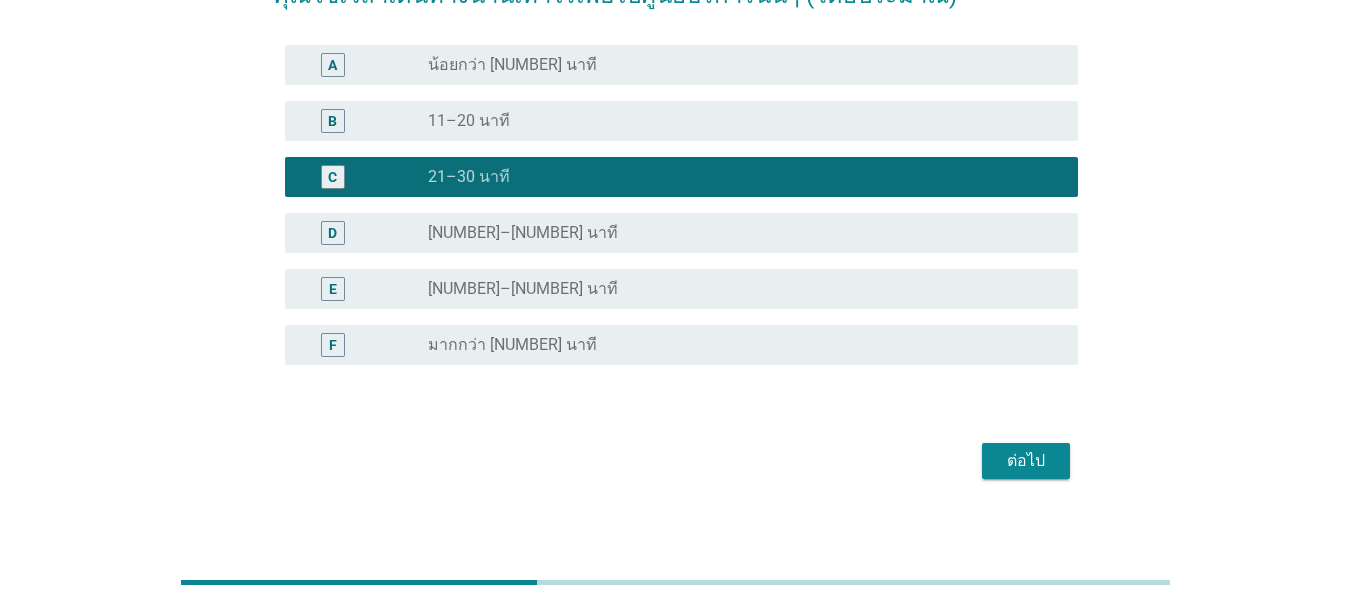 click on "ต่อไป" at bounding box center [1026, 461] 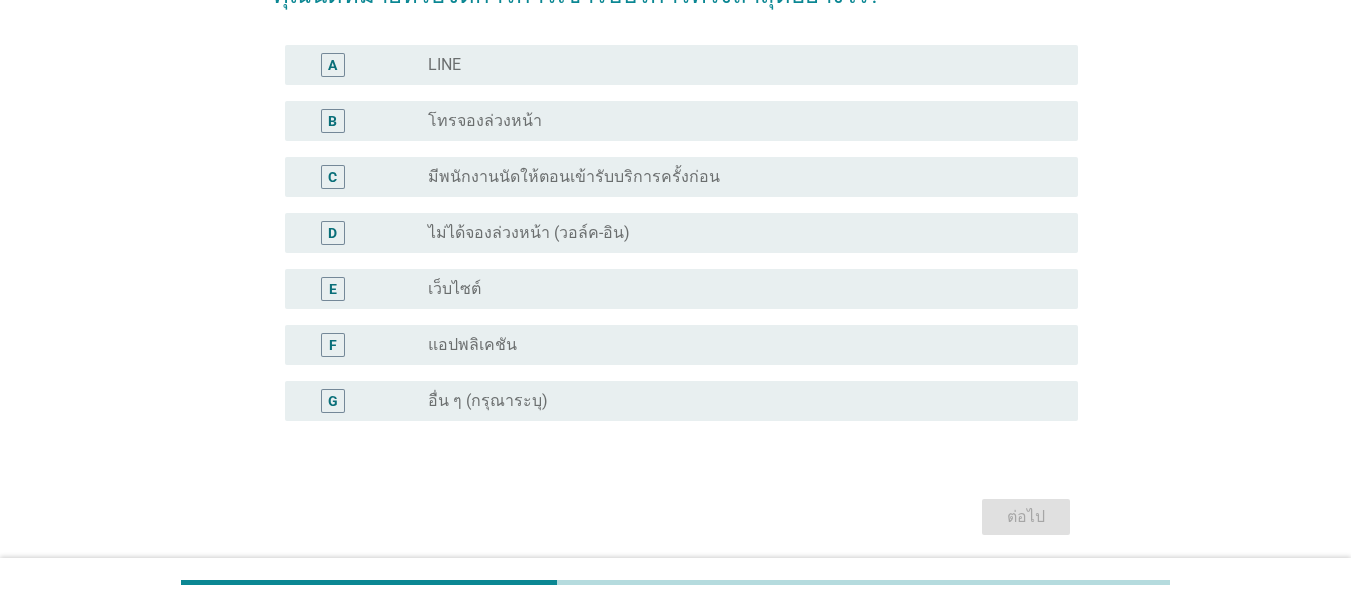 scroll, scrollTop: 0, scrollLeft: 0, axis: both 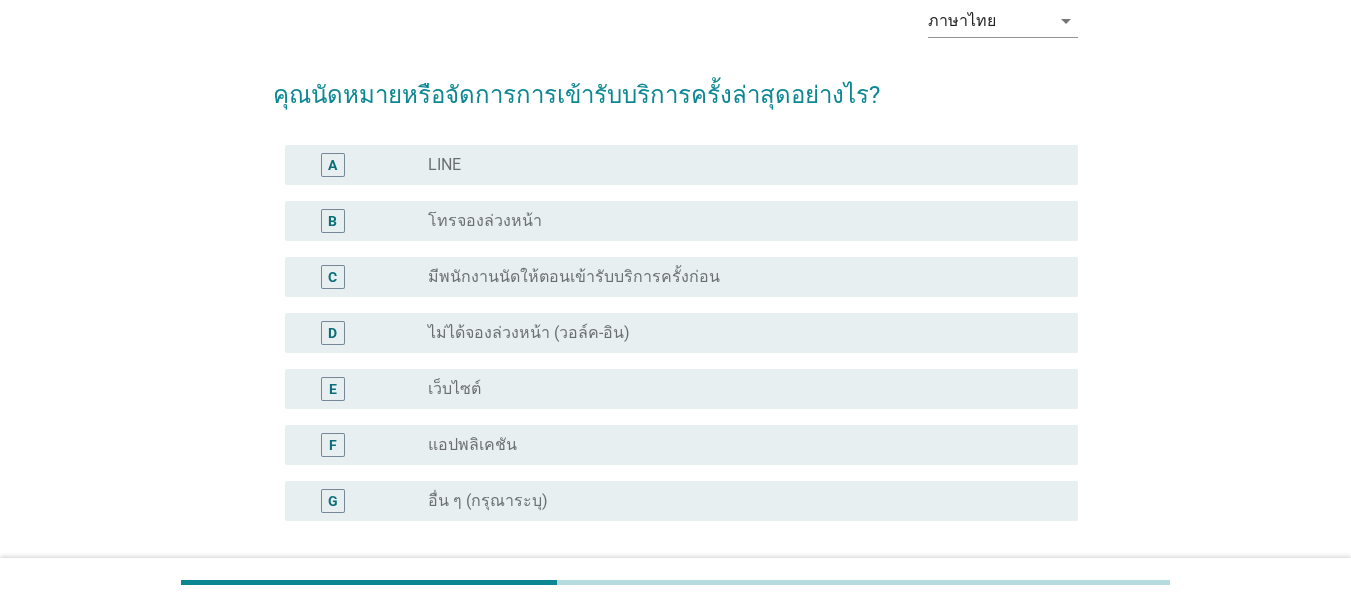 click on "radio_button_unchecked ไม่ได้จองล่วงหน้า (วอล์ค-อิน)" at bounding box center [737, 333] 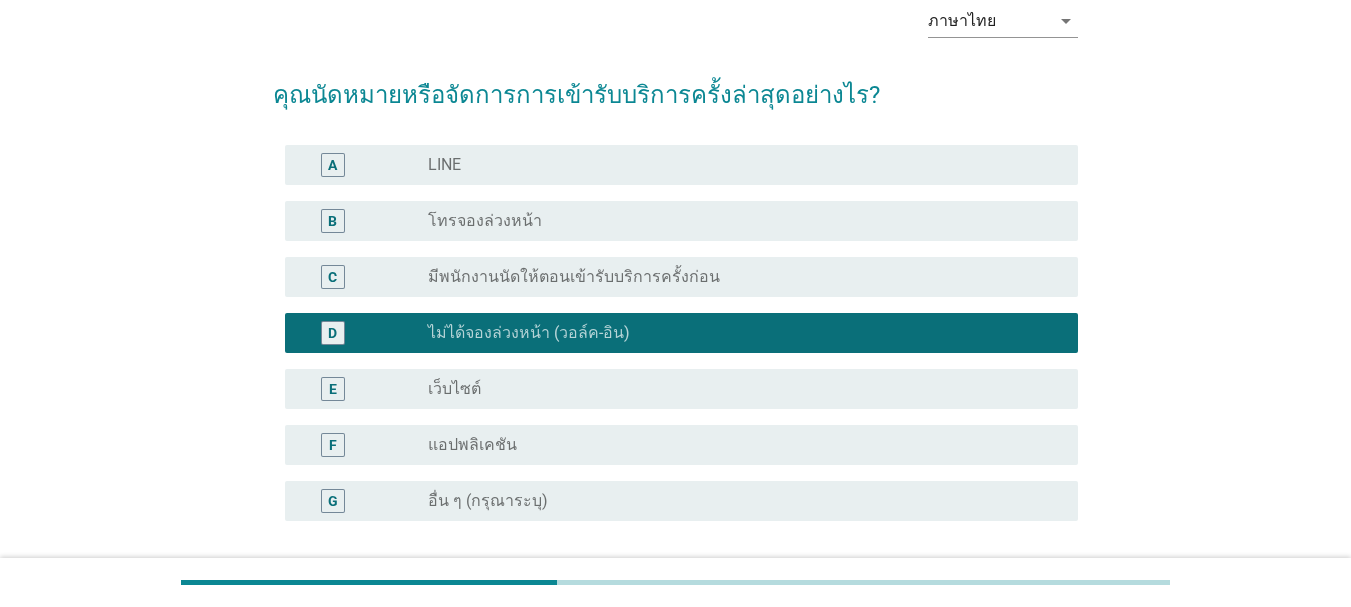 scroll, scrollTop: 200, scrollLeft: 0, axis: vertical 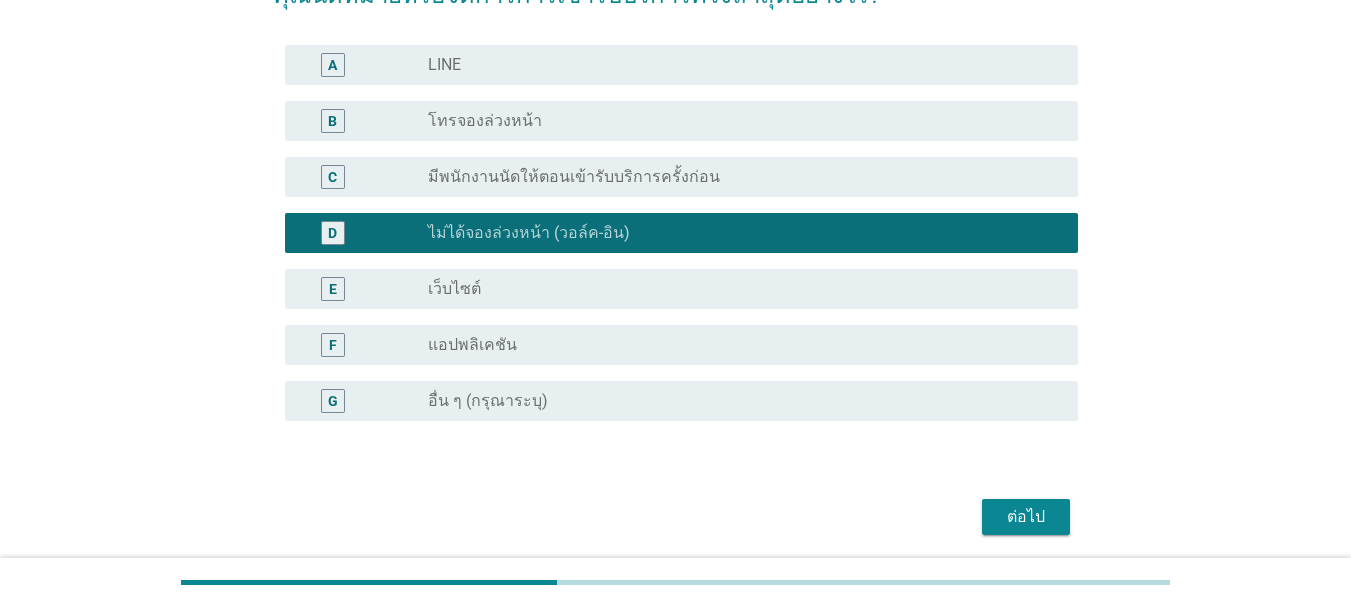 click on "ต่อไป" at bounding box center (1026, 517) 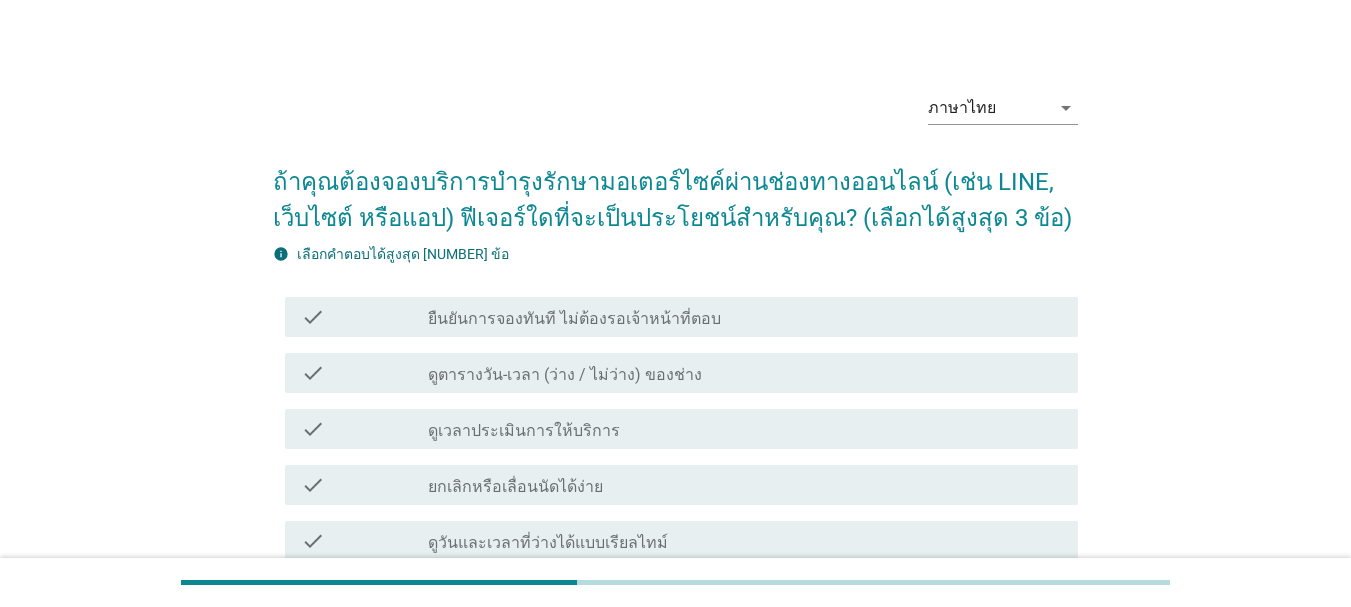 scroll, scrollTop: 100, scrollLeft: 0, axis: vertical 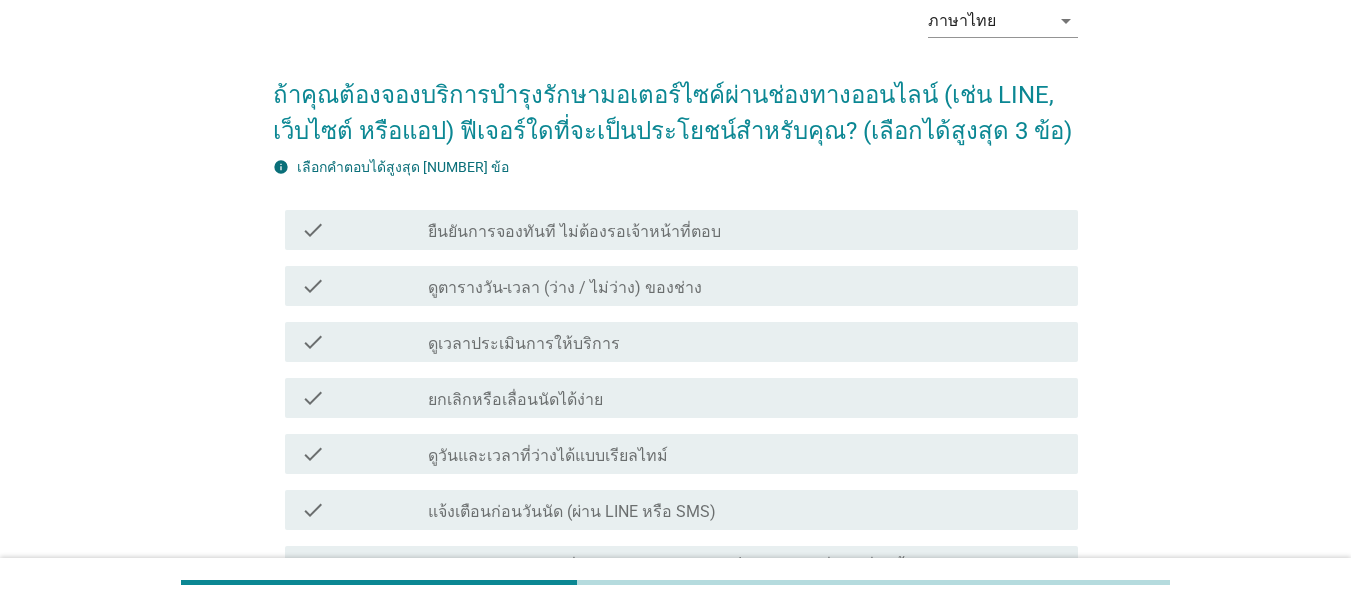 click on "ดูตารางวัน-เวลา (ว่าง / ไม่ว่าง) ของช่าง" at bounding box center [565, 288] 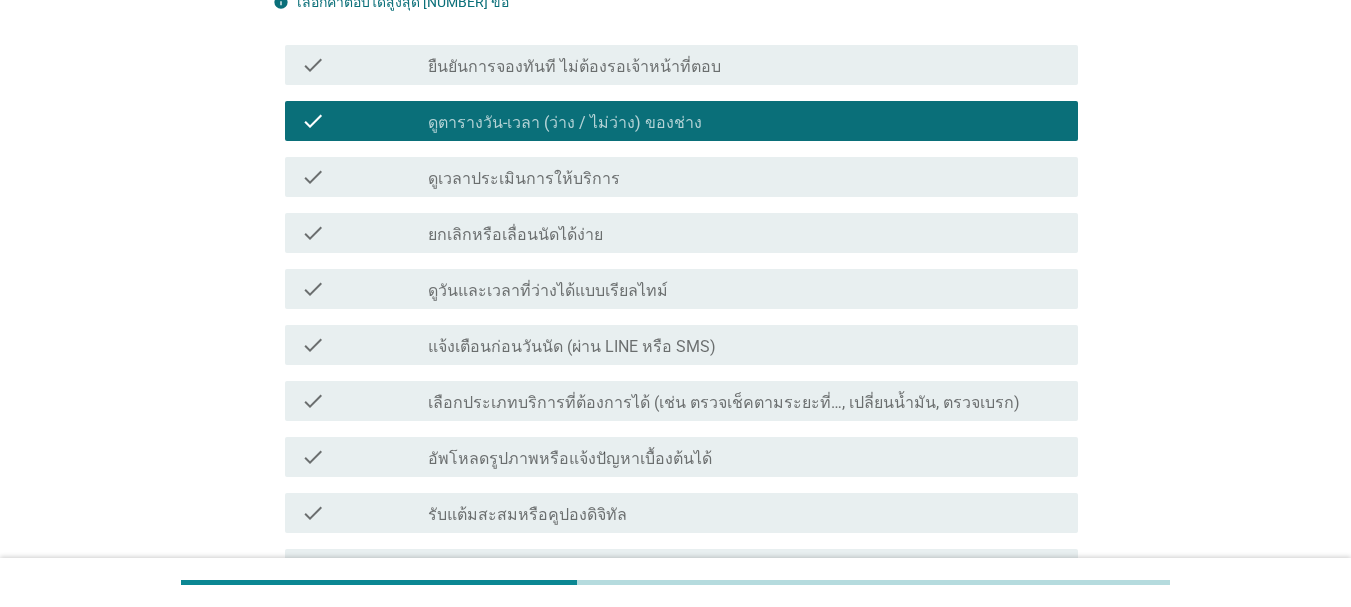 scroll, scrollTop: 300, scrollLeft: 0, axis: vertical 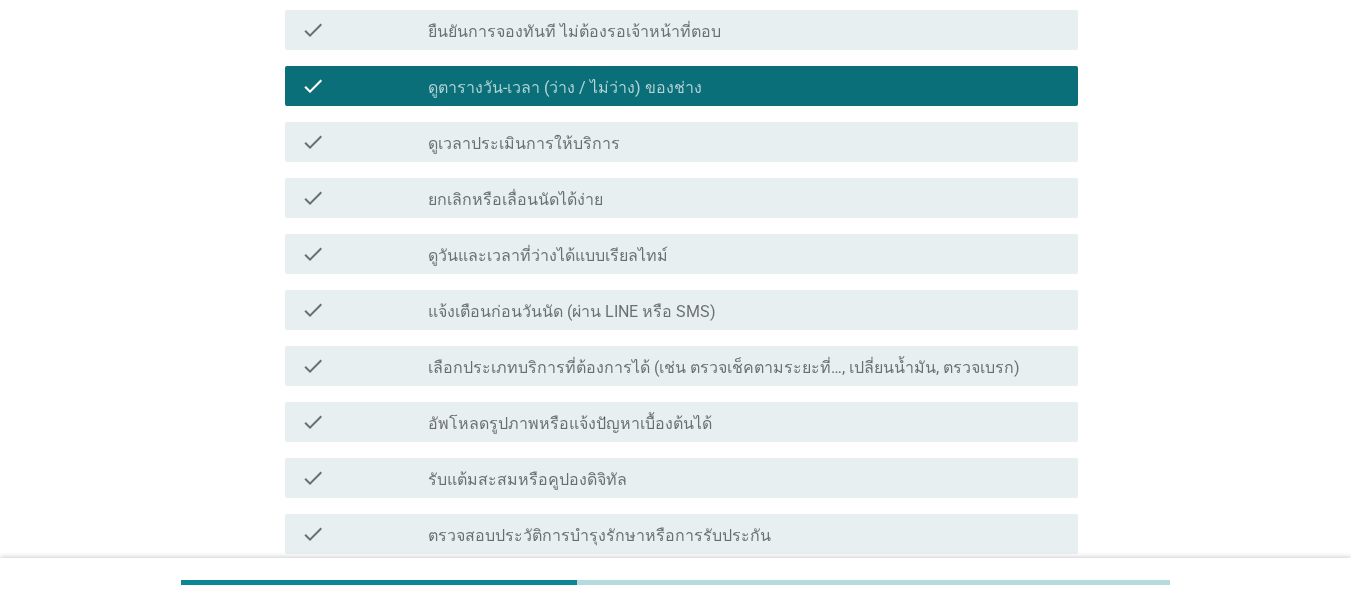 click on "ดูวันและเวลาที่ว่างได้แบบเรียลไทม์" at bounding box center [548, 256] 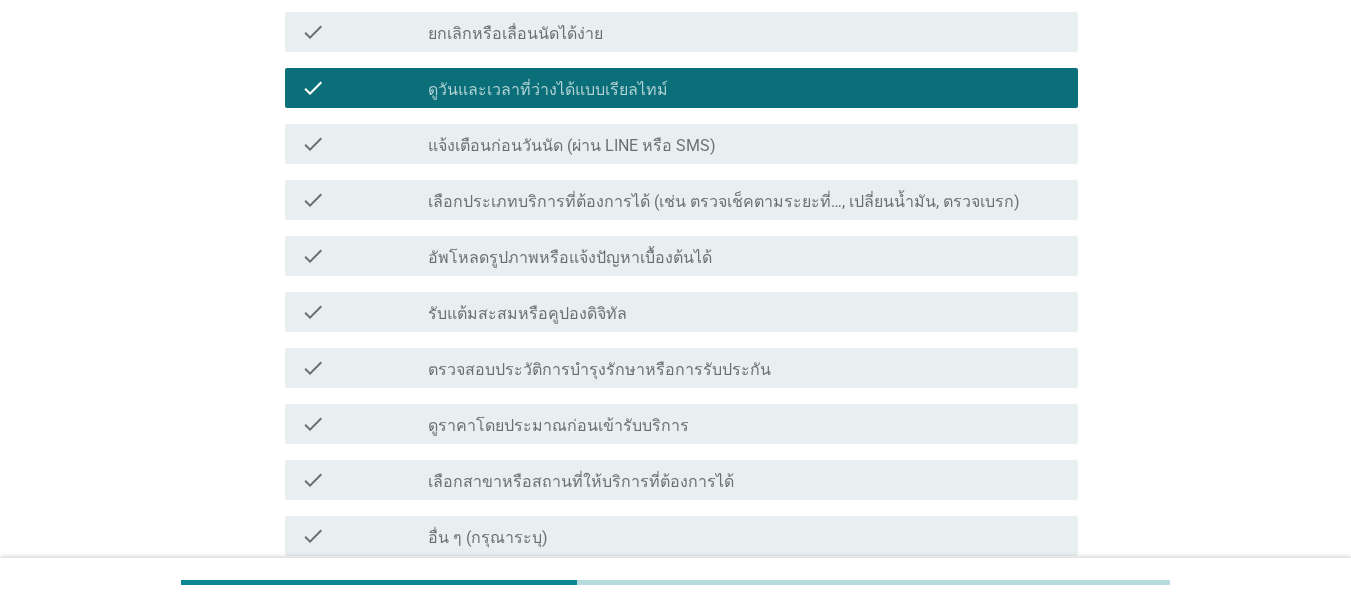 scroll, scrollTop: 500, scrollLeft: 0, axis: vertical 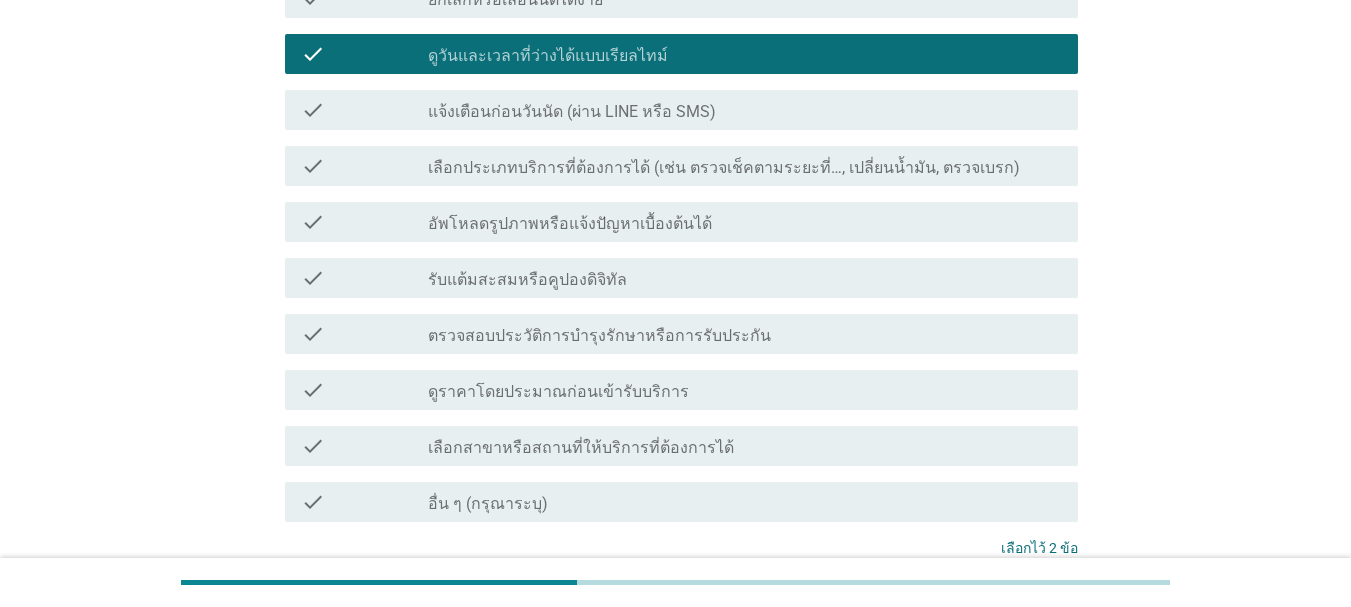 click on "รับแต้มสะสมหรือคูปองดิจิทัล" at bounding box center [527, 280] 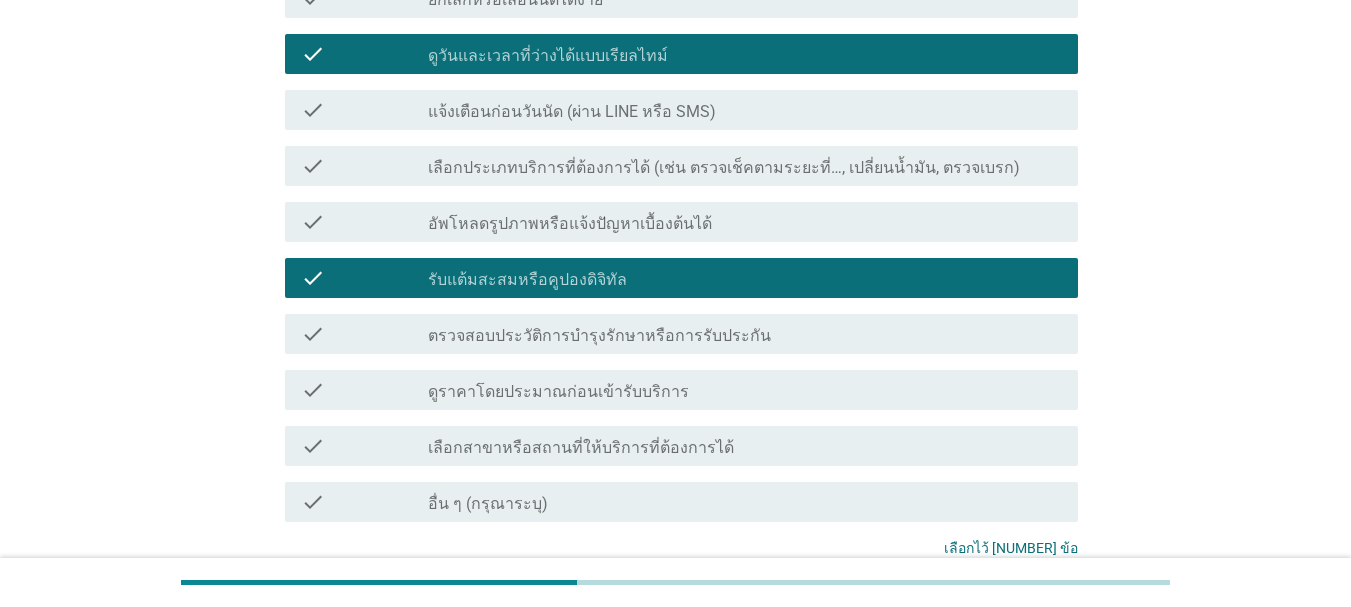 click on "ดูราคาโดยประมาณก่อนเข้ารับบริการ" at bounding box center [558, 392] 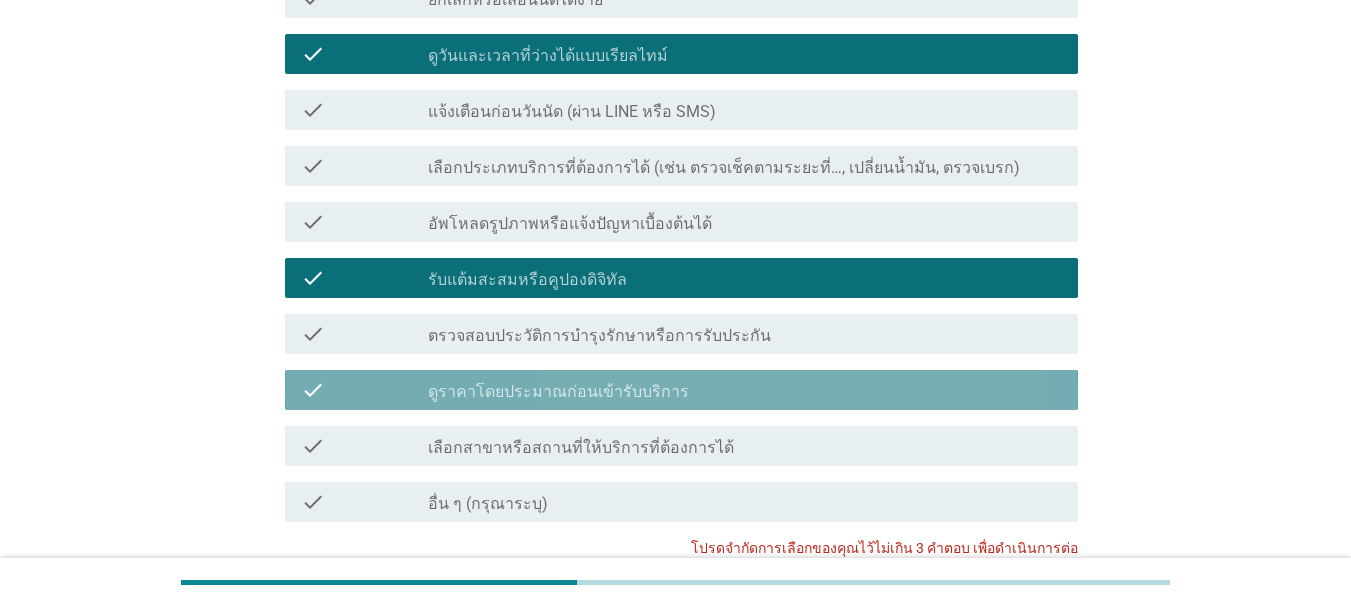 click on "ดูราคาโดยประมาณก่อนเข้ารับบริการ" at bounding box center [558, 392] 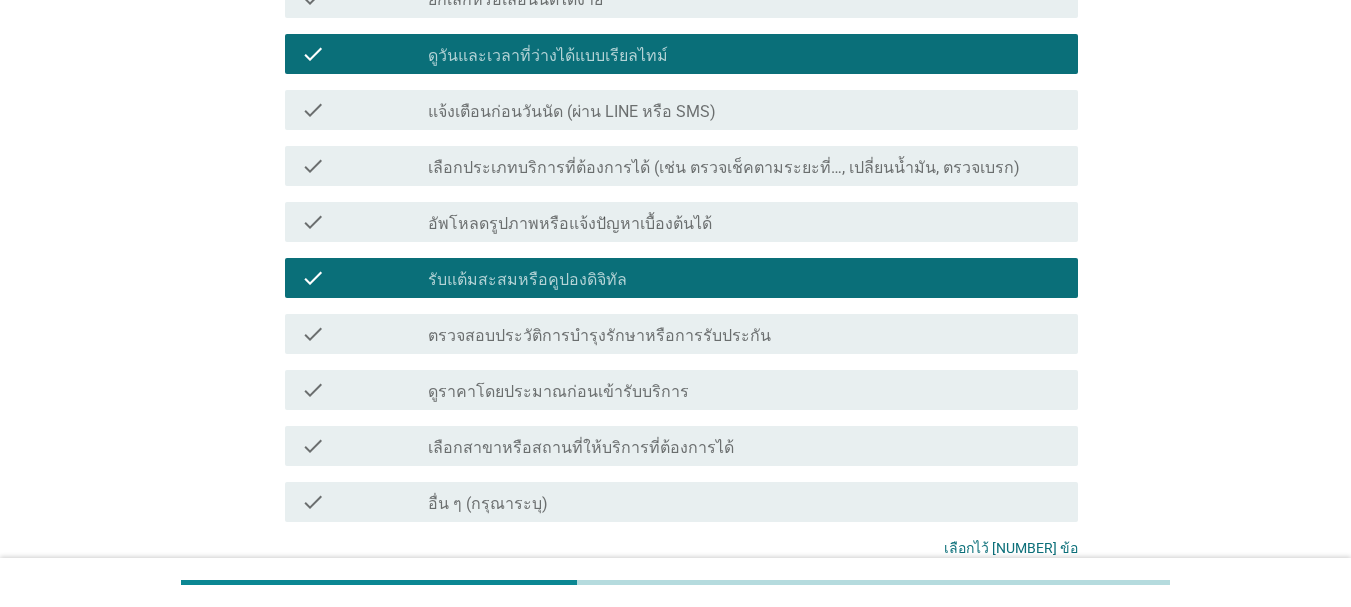click on "check     check_box_outline_blank ดูราคาโดยประมาณก่อนเข้ารับบริการ" at bounding box center (681, 390) 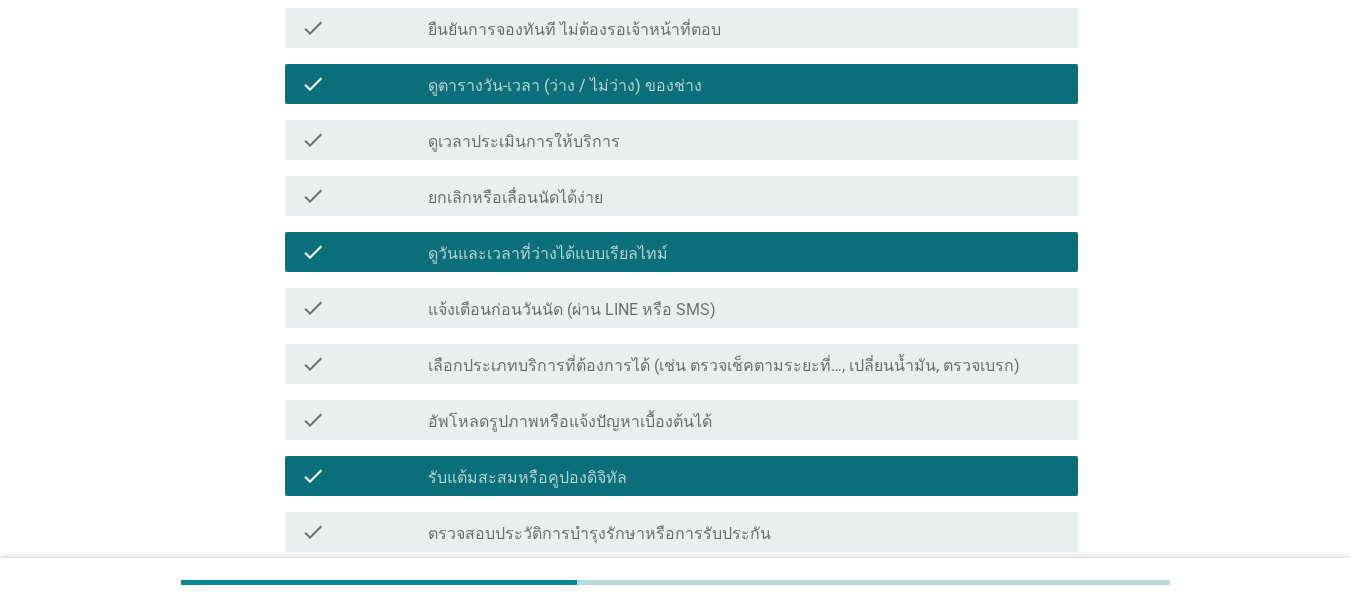 scroll, scrollTop: 300, scrollLeft: 0, axis: vertical 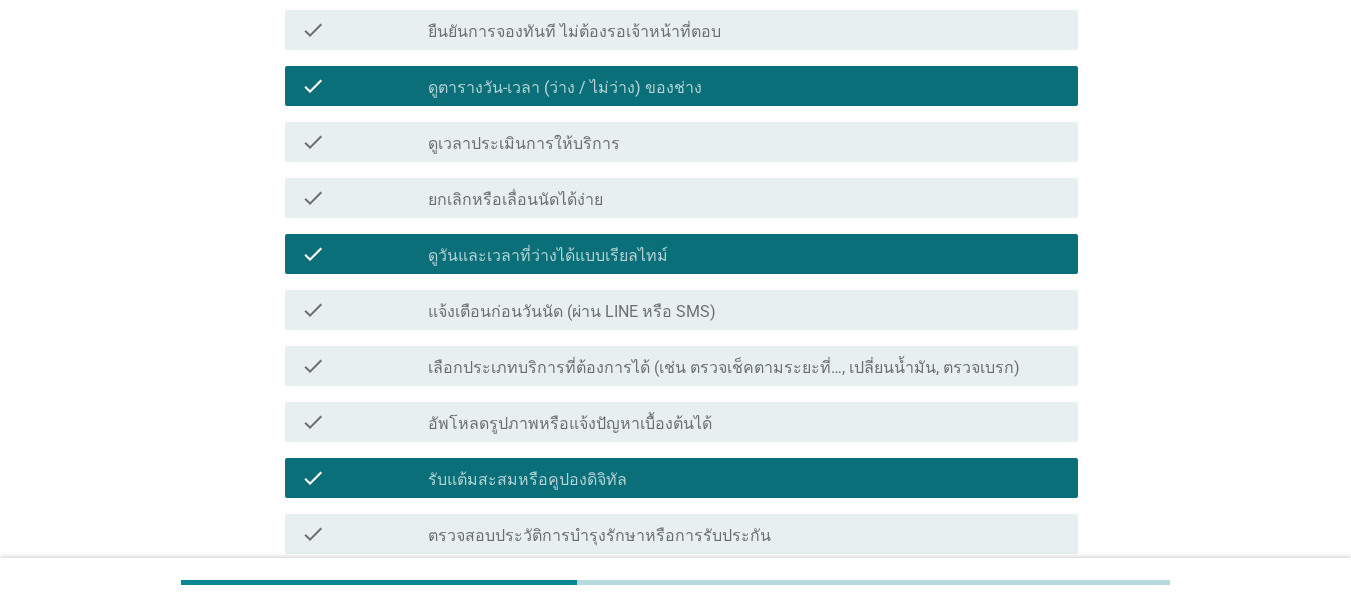 click on "ดูวันและเวลาที่ว่างได้แบบเรียลไทม์" at bounding box center (548, 256) 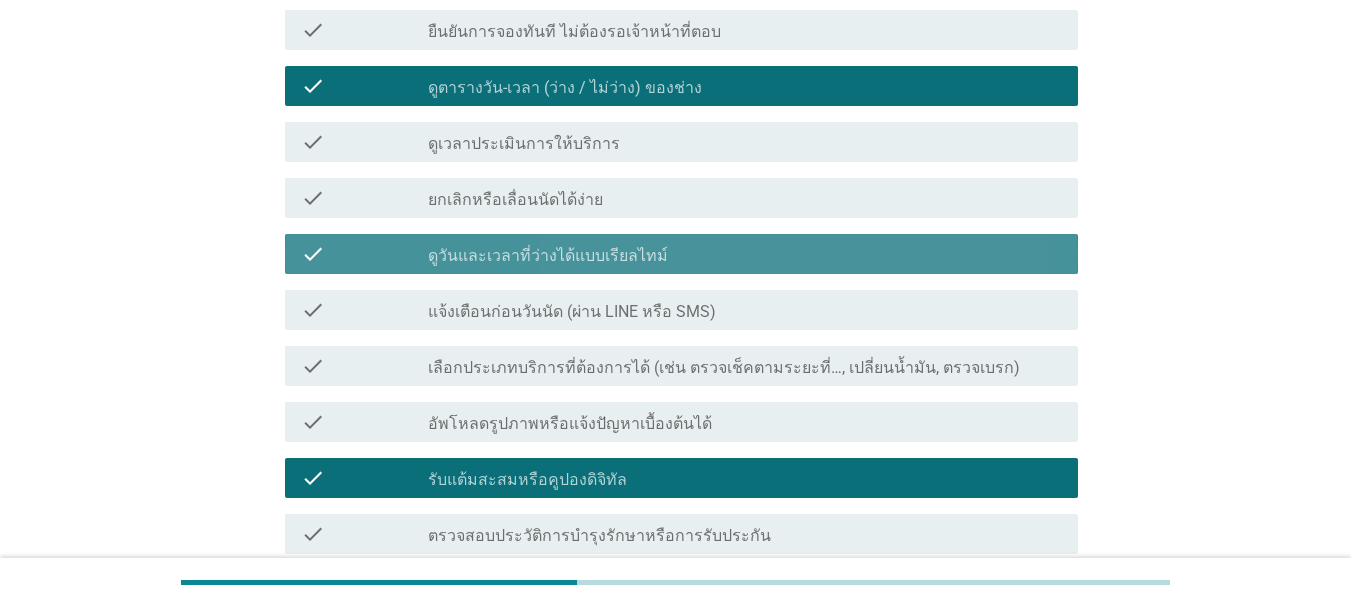 click on "check" at bounding box center (364, 254) 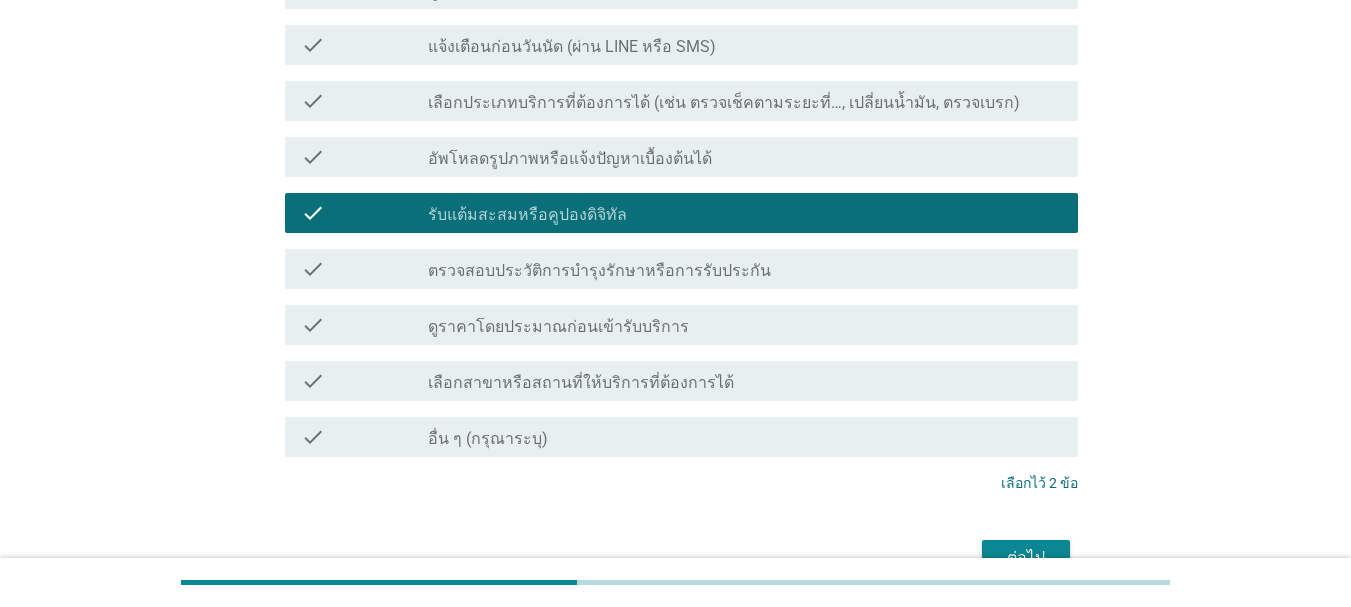 scroll, scrollTop: 600, scrollLeft: 0, axis: vertical 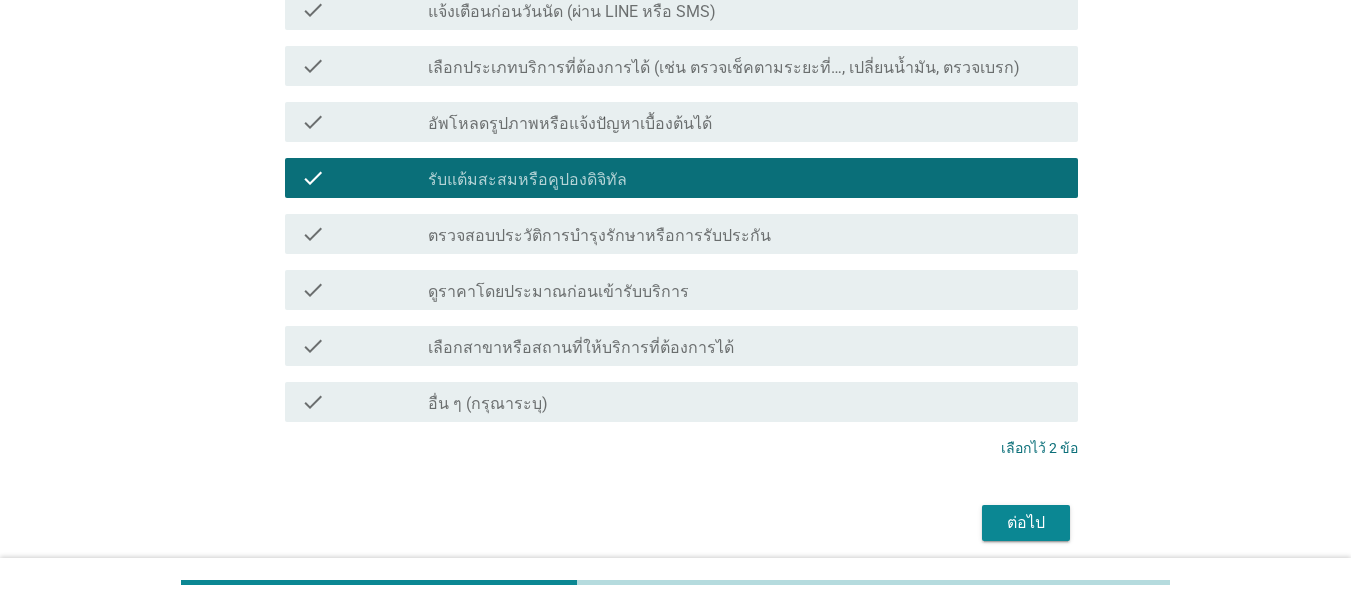 click on "ดูราคาโดยประมาณก่อนเข้ารับบริการ" at bounding box center (558, 292) 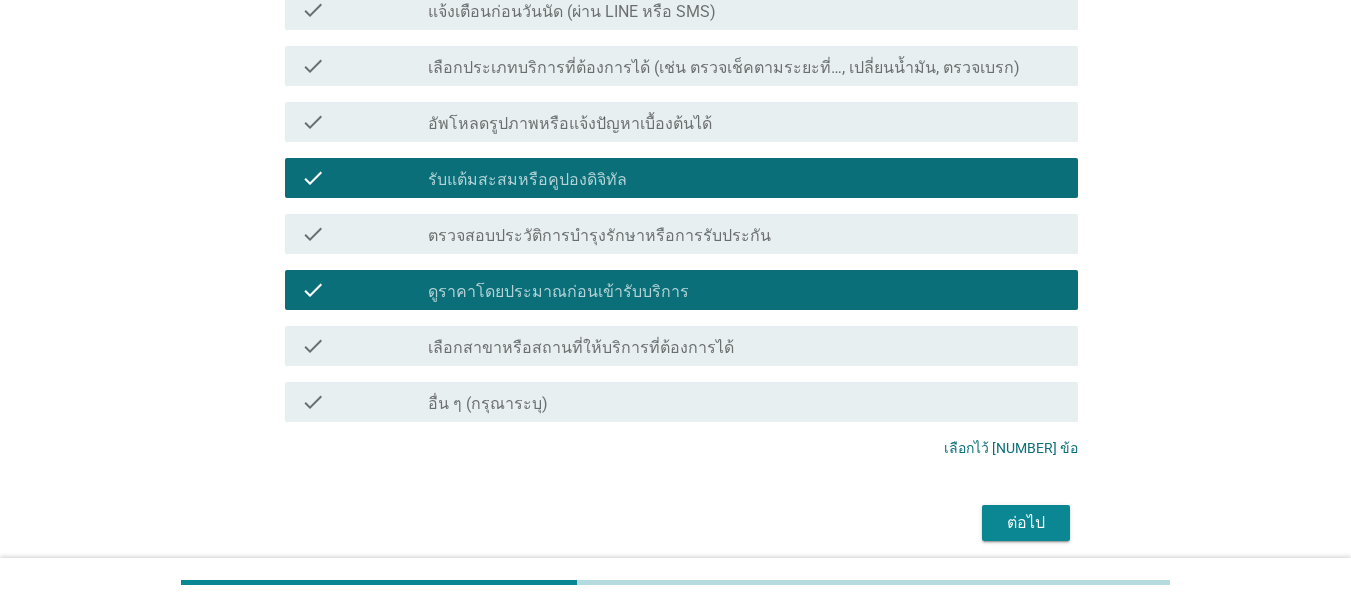 click on "ต่อไป" at bounding box center [1026, 523] 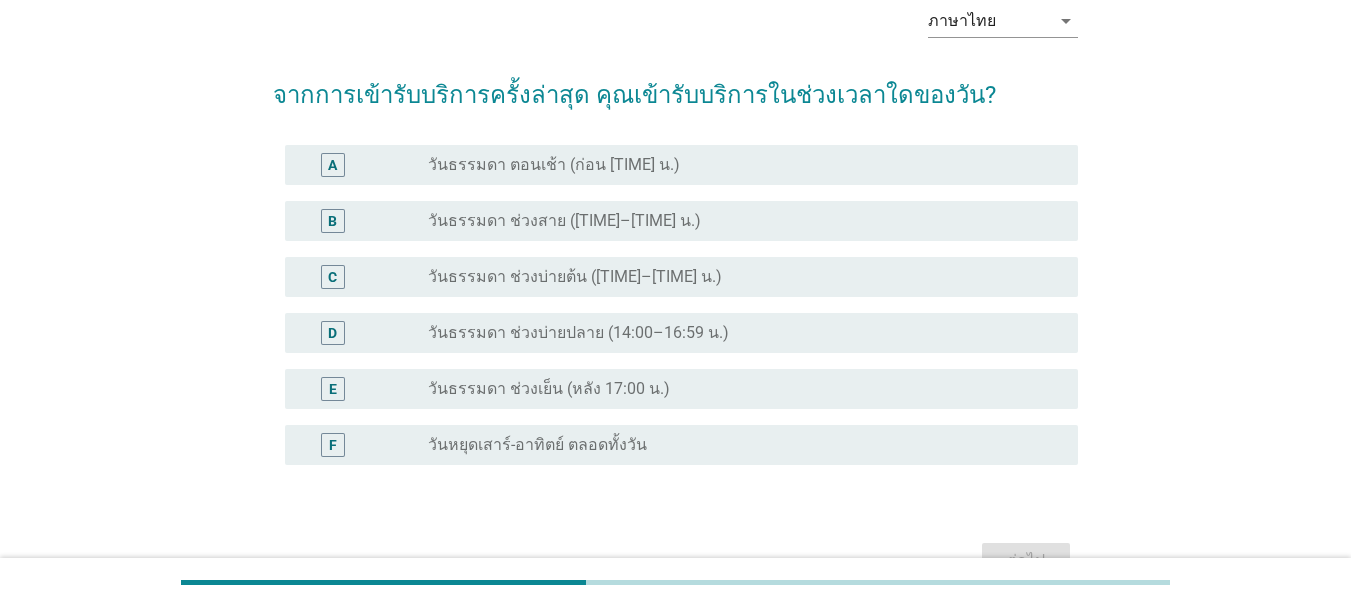 scroll, scrollTop: 200, scrollLeft: 0, axis: vertical 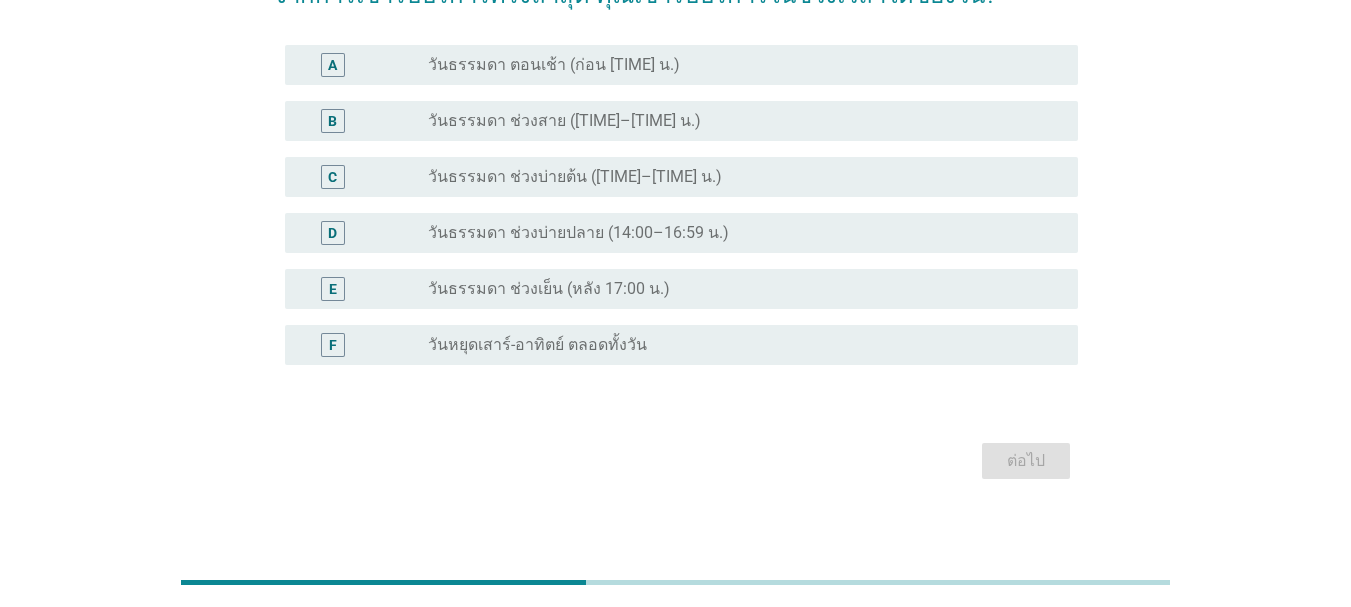 click on "วันหยุดเสาร์-อาทิตย์ ตลอดทั้งวัน" at bounding box center [537, 345] 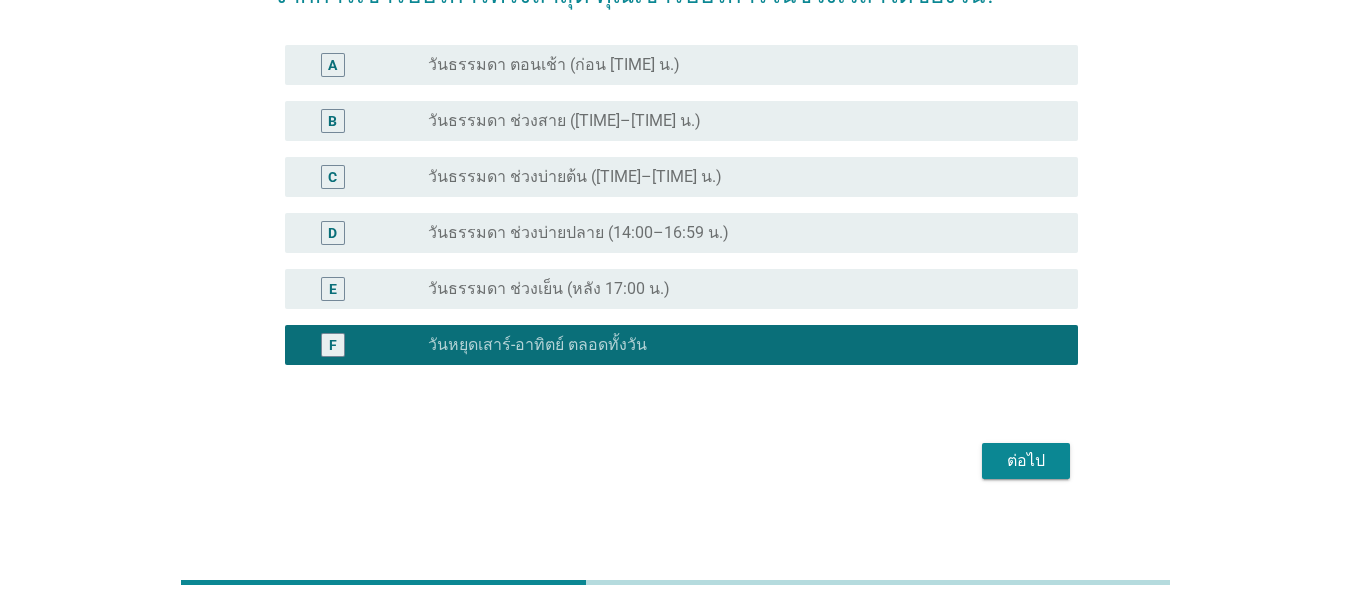 click on "ต่อไป" at bounding box center (1026, 461) 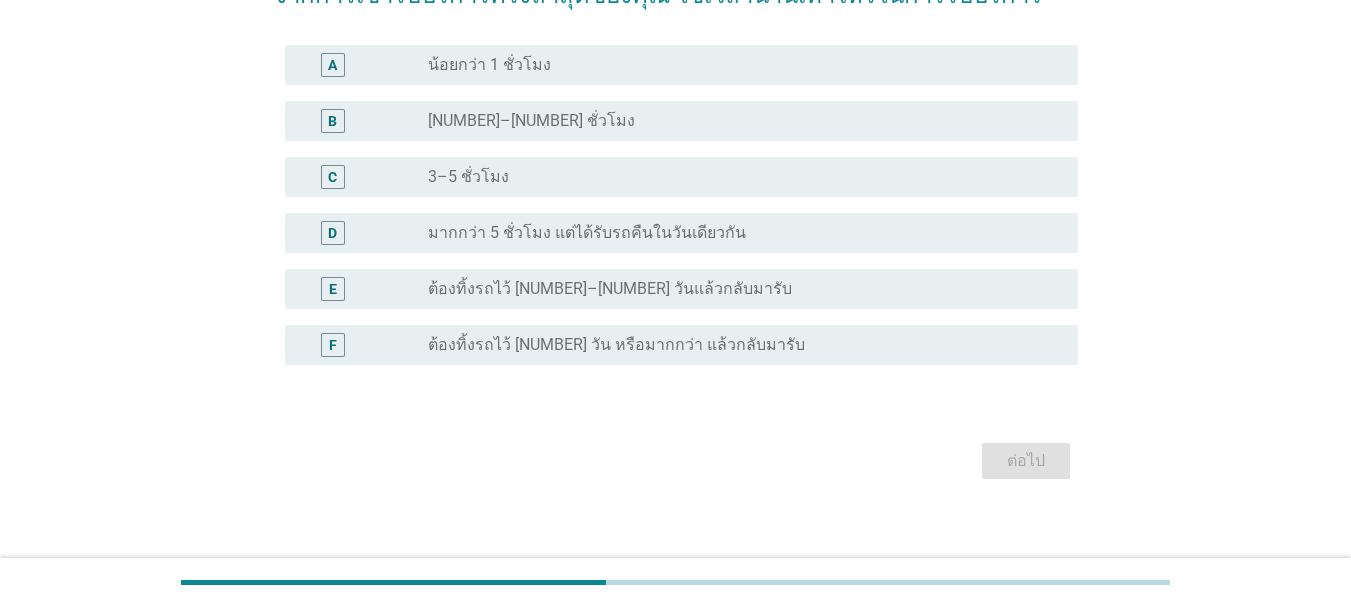 scroll, scrollTop: 0, scrollLeft: 0, axis: both 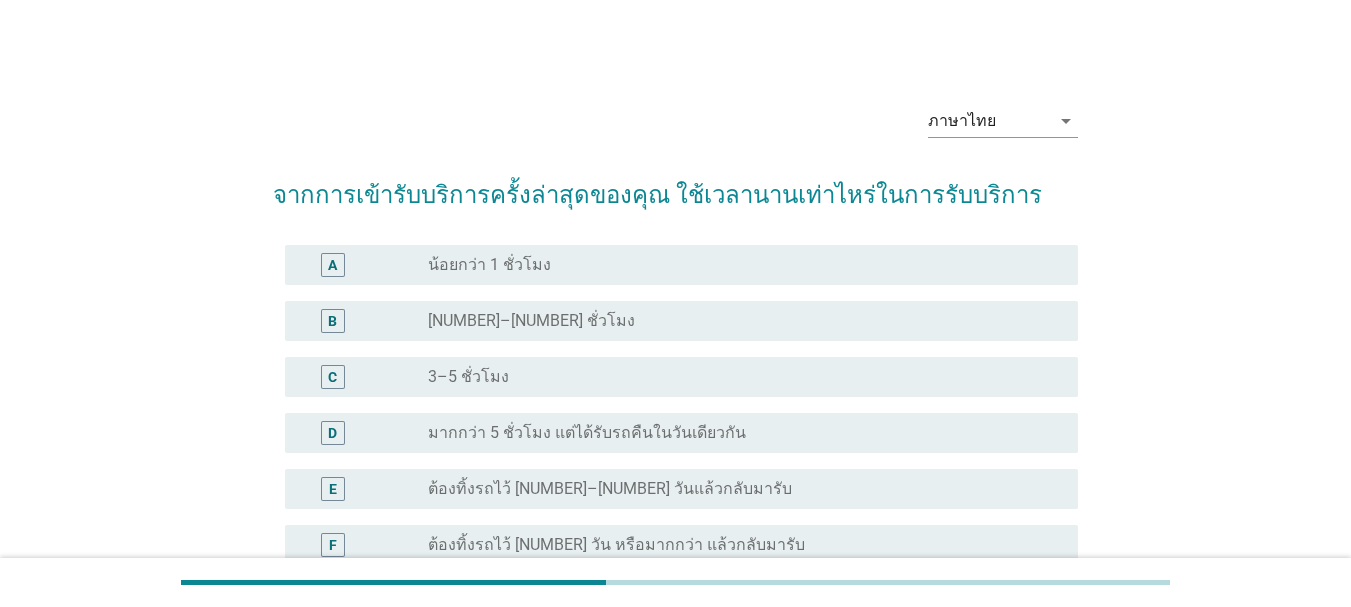 click on "radio_button_unchecked [NUMBER]–[NUMBER] ชั่วโมง" at bounding box center [737, 321] 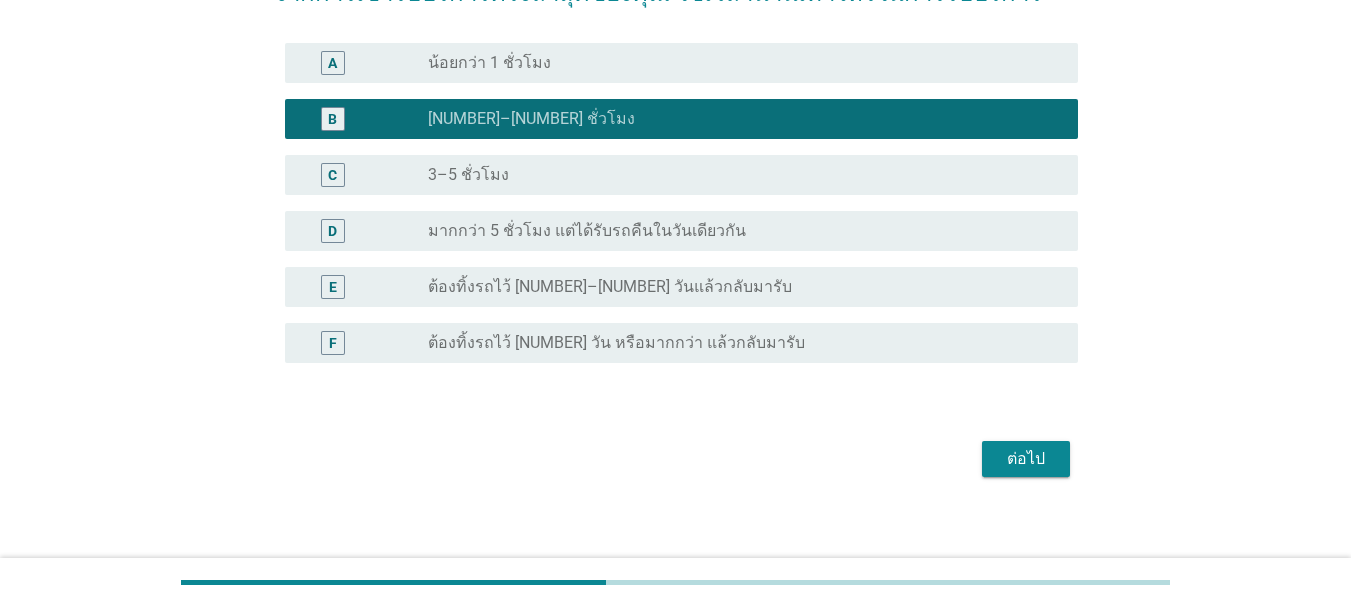 scroll, scrollTop: 215, scrollLeft: 0, axis: vertical 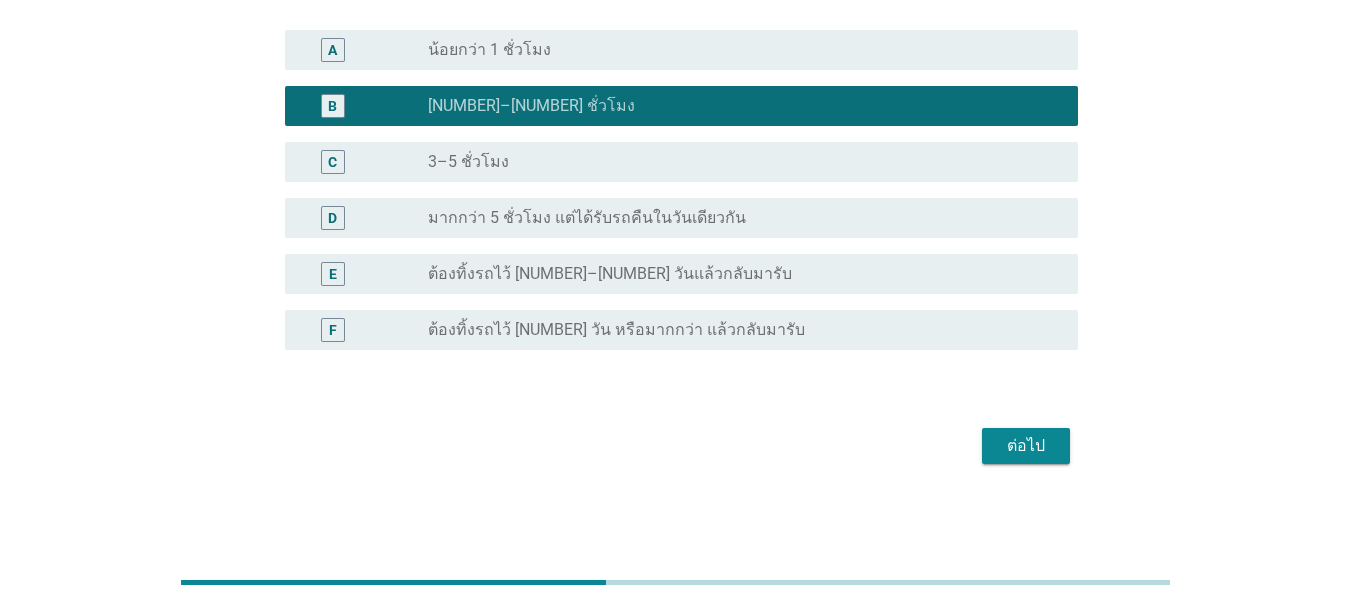 click on "A     radio_button_unchecked น้อยกว่า 1 ชั่วโมง" at bounding box center (681, 50) 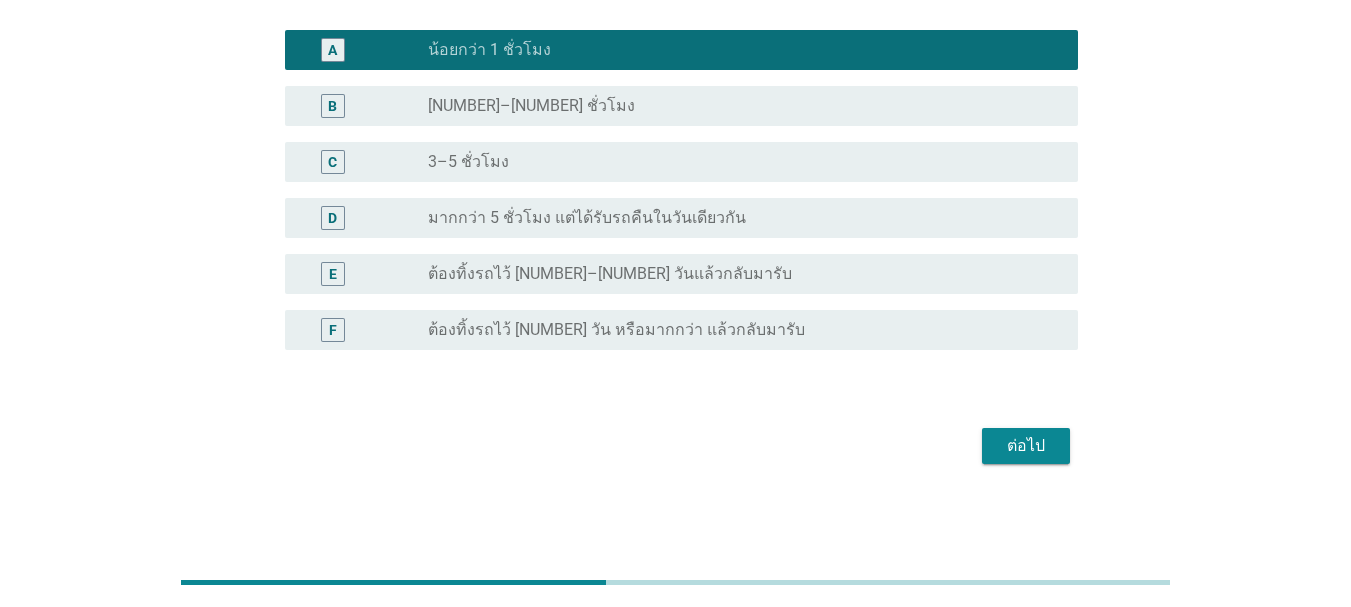 click on "radio_button_unchecked [NUMBER]–[NUMBER] ชั่วโมง" at bounding box center [737, 106] 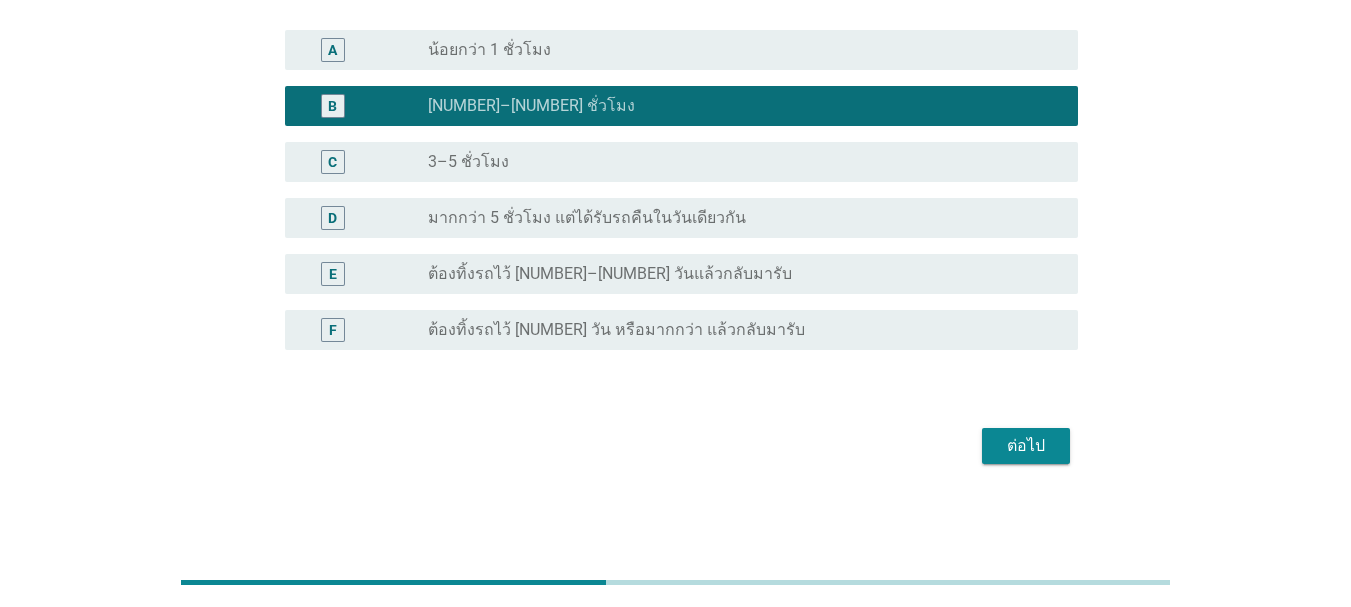 click on "radio_button_unchecked น้อยกว่า 1 ชั่วโมง" at bounding box center (737, 50) 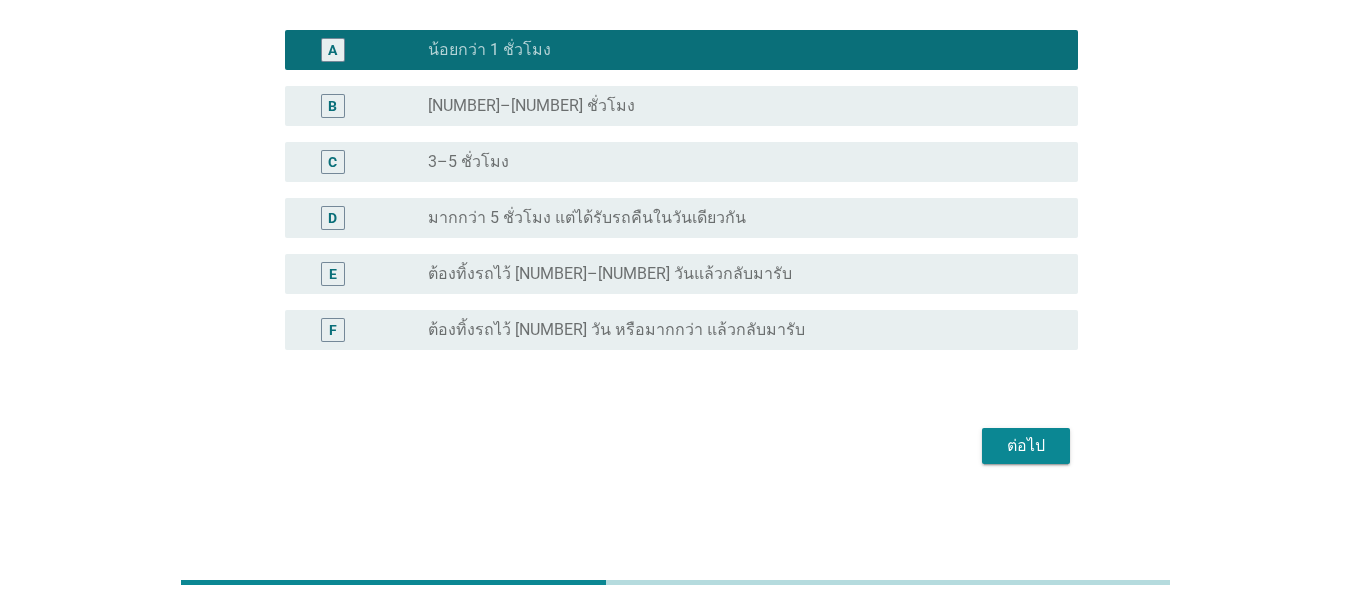 click on "radio_button_unchecked [NUMBER]–[NUMBER] ชั่วโมง" at bounding box center (737, 106) 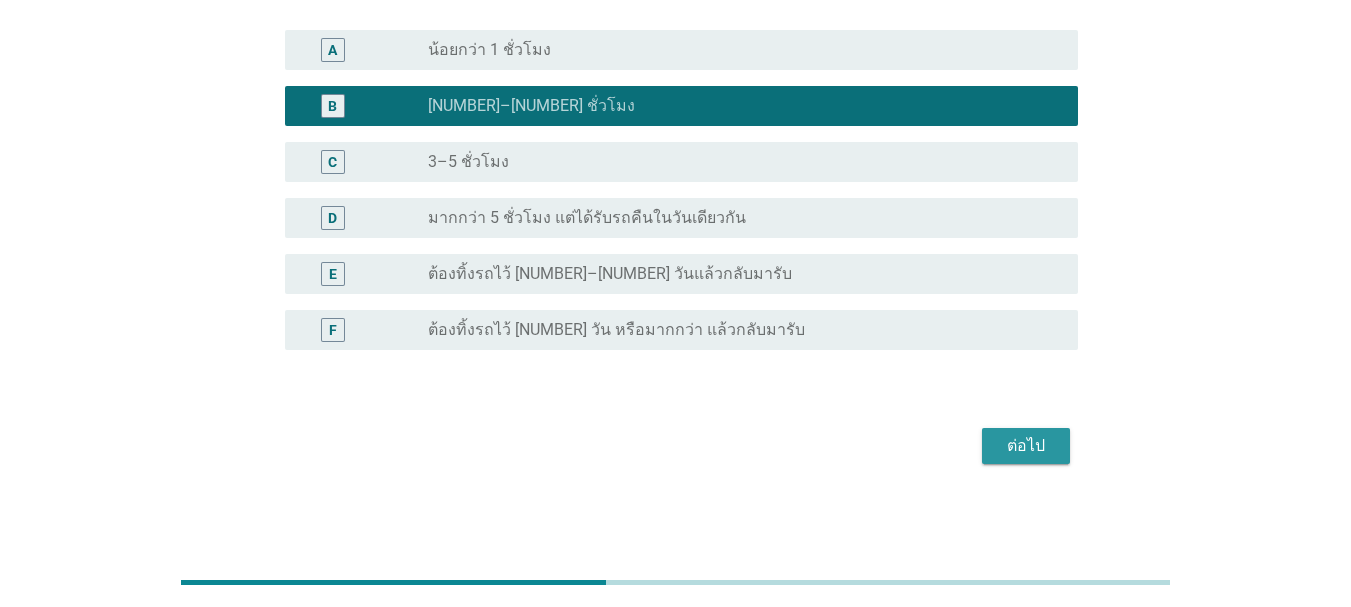 click on "ต่อไป" at bounding box center [1026, 446] 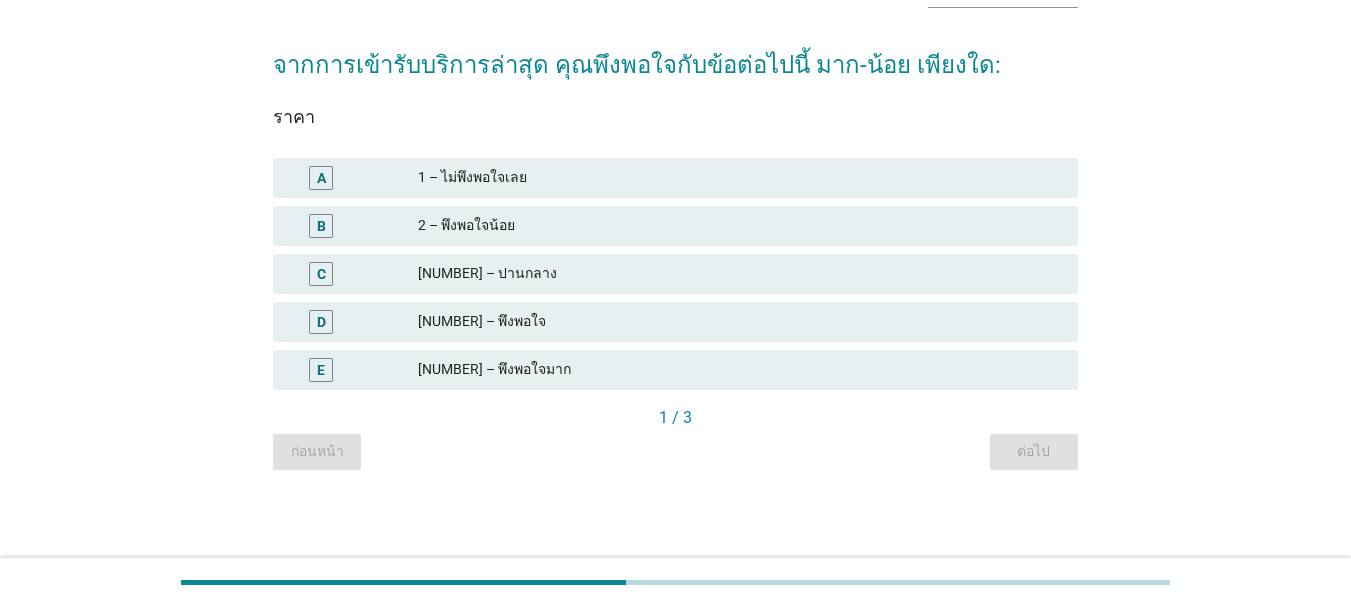 scroll, scrollTop: 0, scrollLeft: 0, axis: both 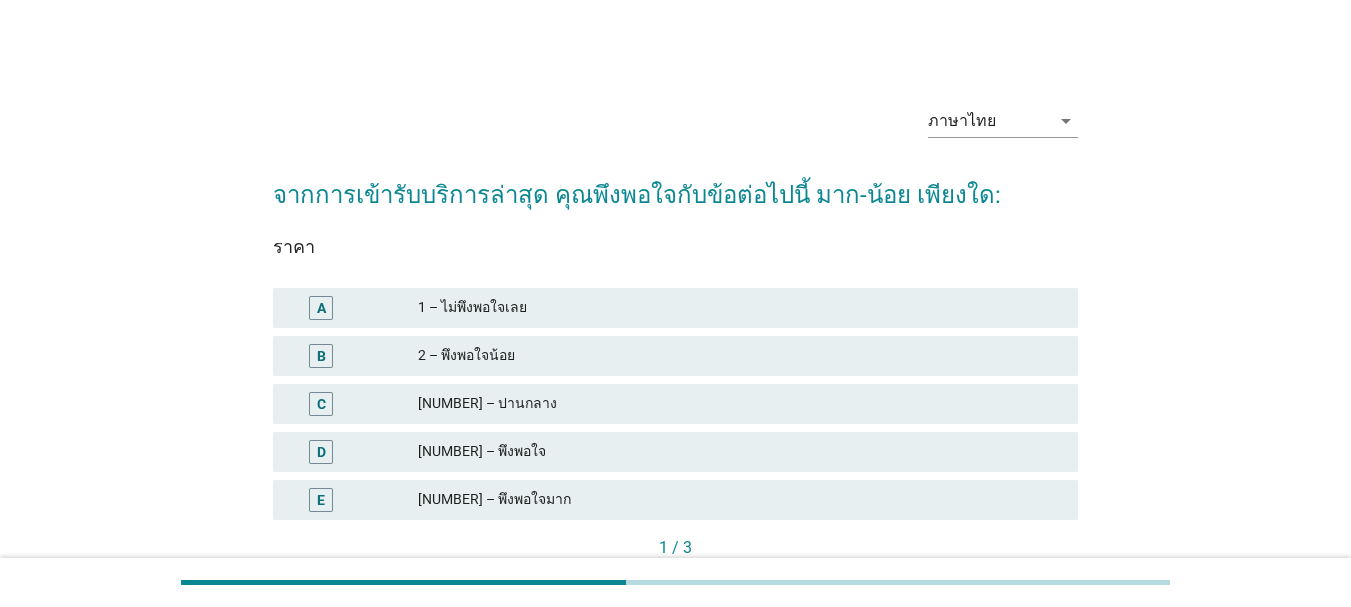 click on "[NUMBER] – ปานกลาง" at bounding box center [740, 404] 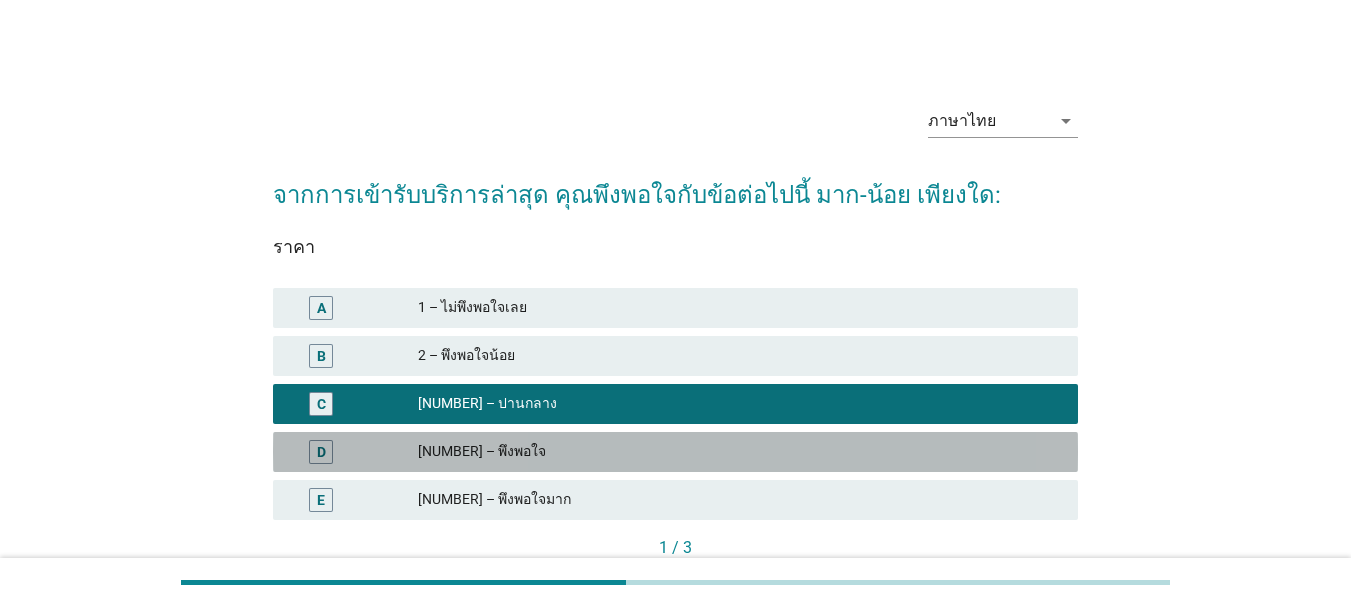 click on "[NUMBER] – พึงพอใจ" at bounding box center [740, 452] 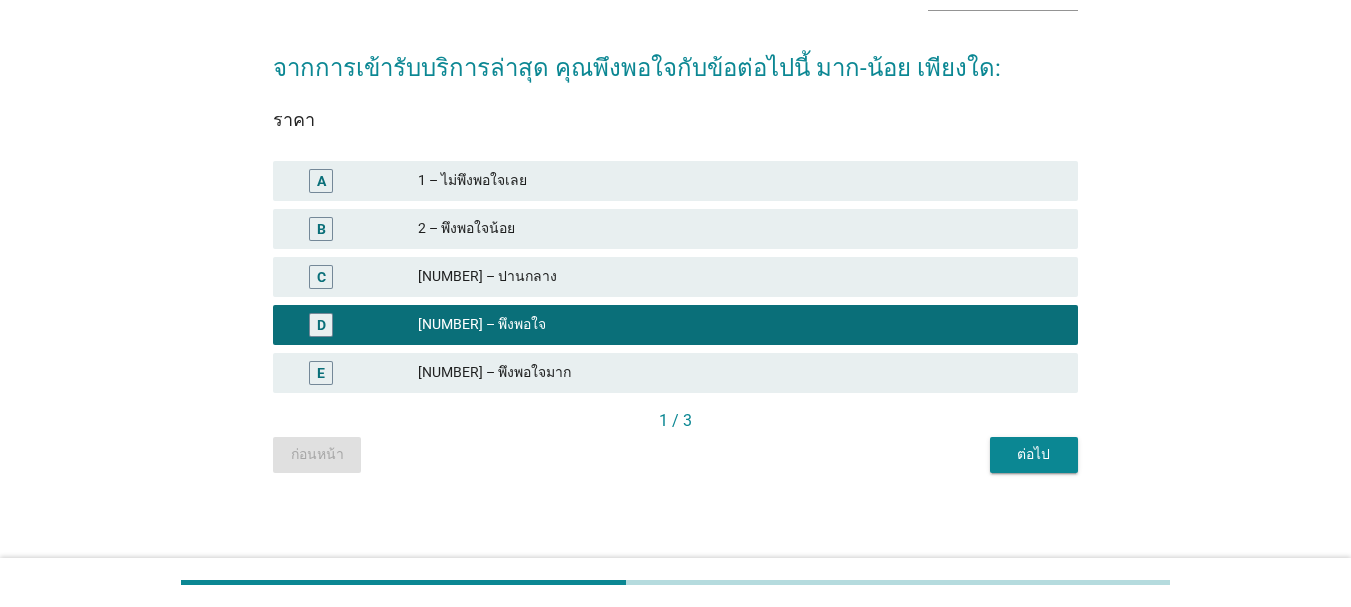 scroll, scrollTop: 130, scrollLeft: 0, axis: vertical 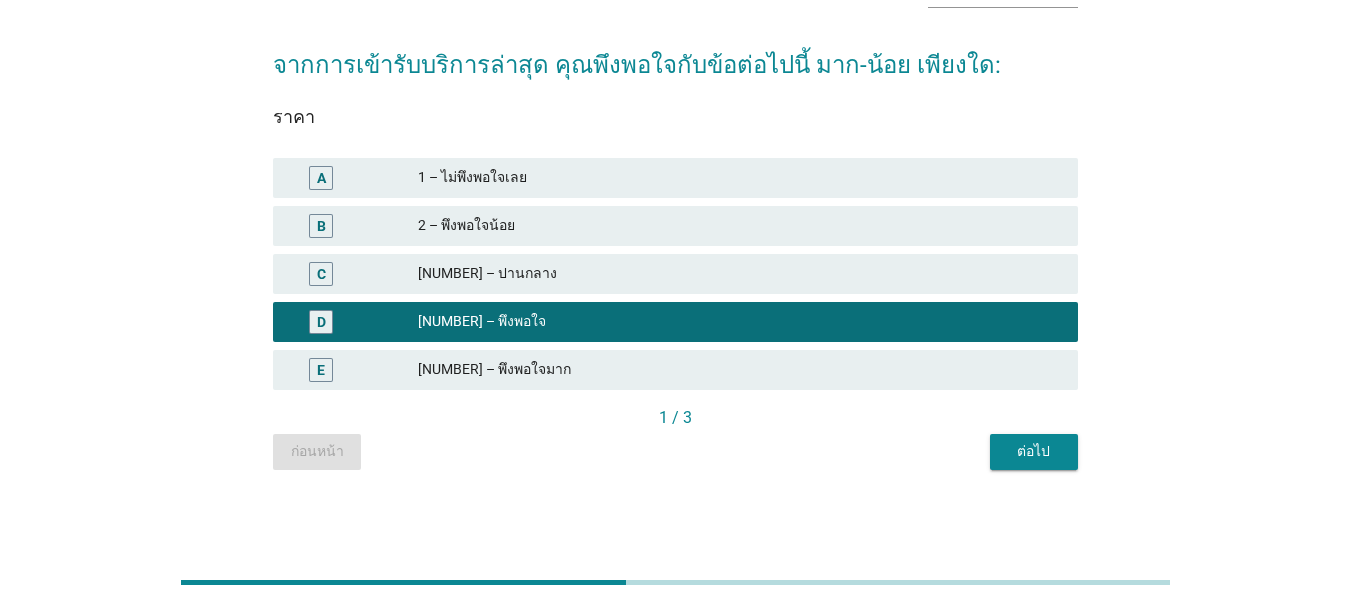 click on "ต่อไป" at bounding box center (1034, 452) 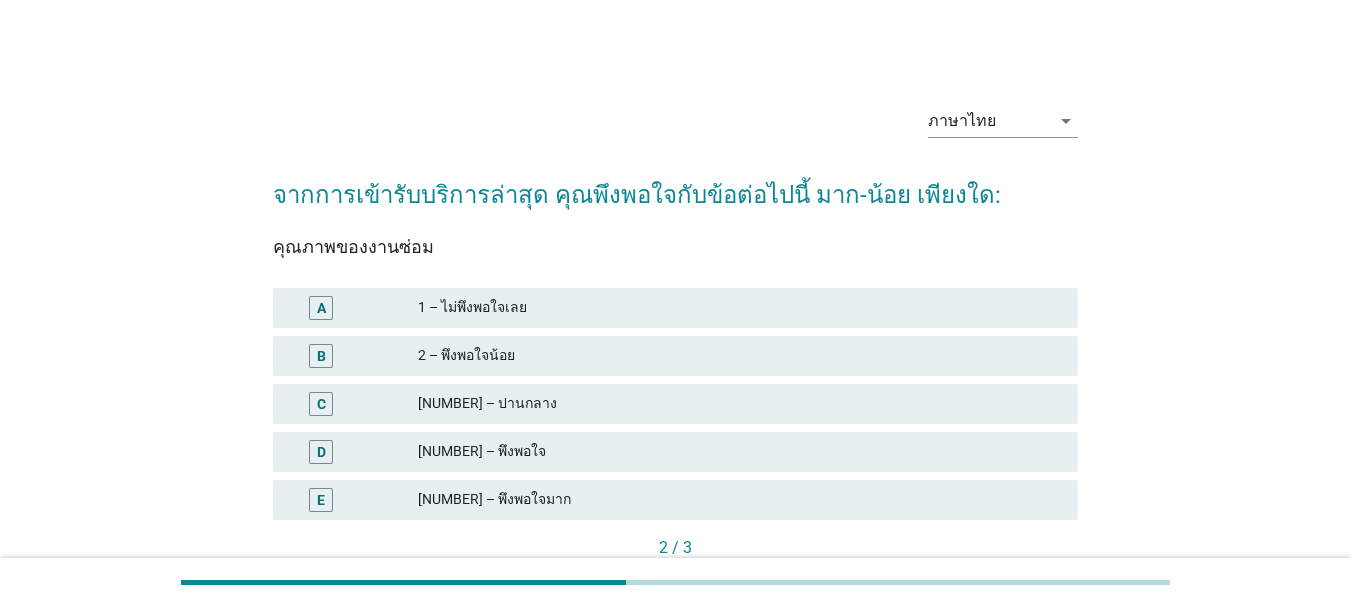 click on "[NUMBER] – พึงพอใจ" at bounding box center (740, 452) 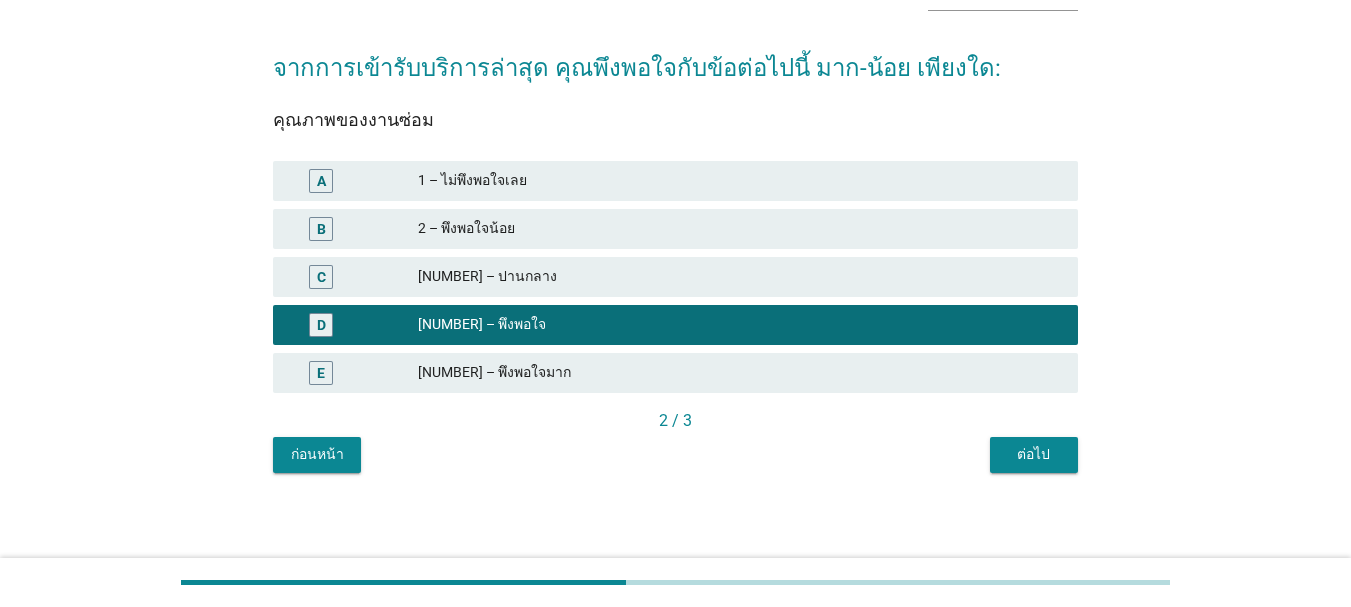 scroll, scrollTop: 130, scrollLeft: 0, axis: vertical 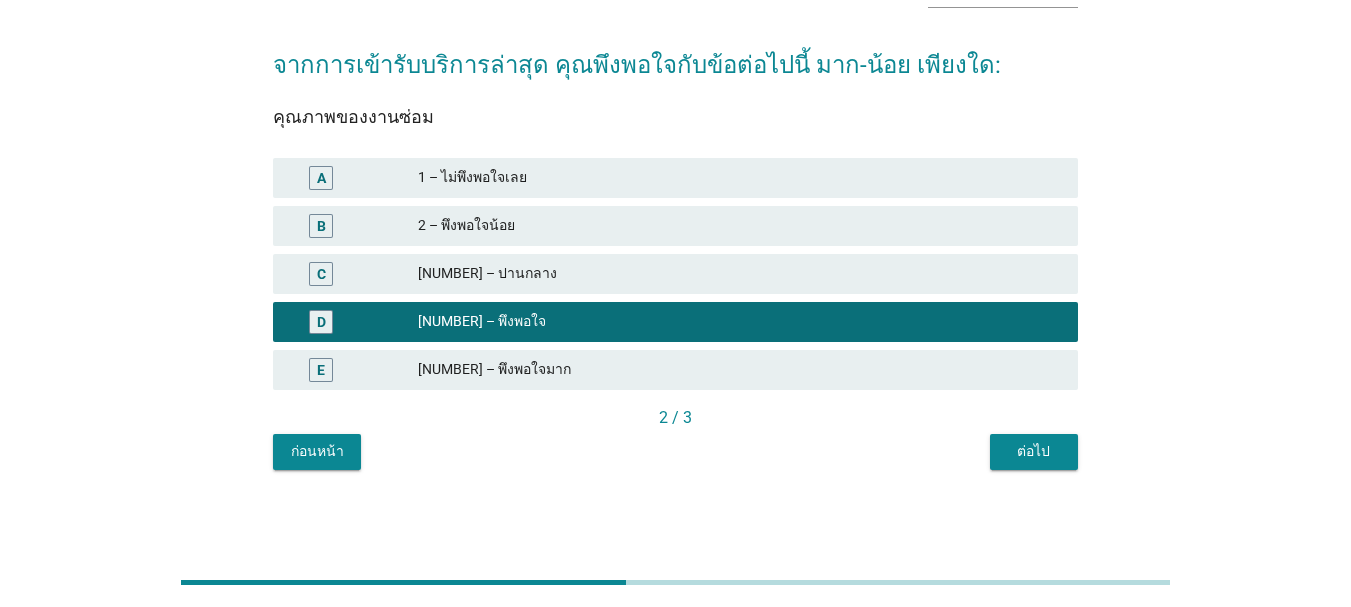 click on "ต่อไป" at bounding box center [1034, 451] 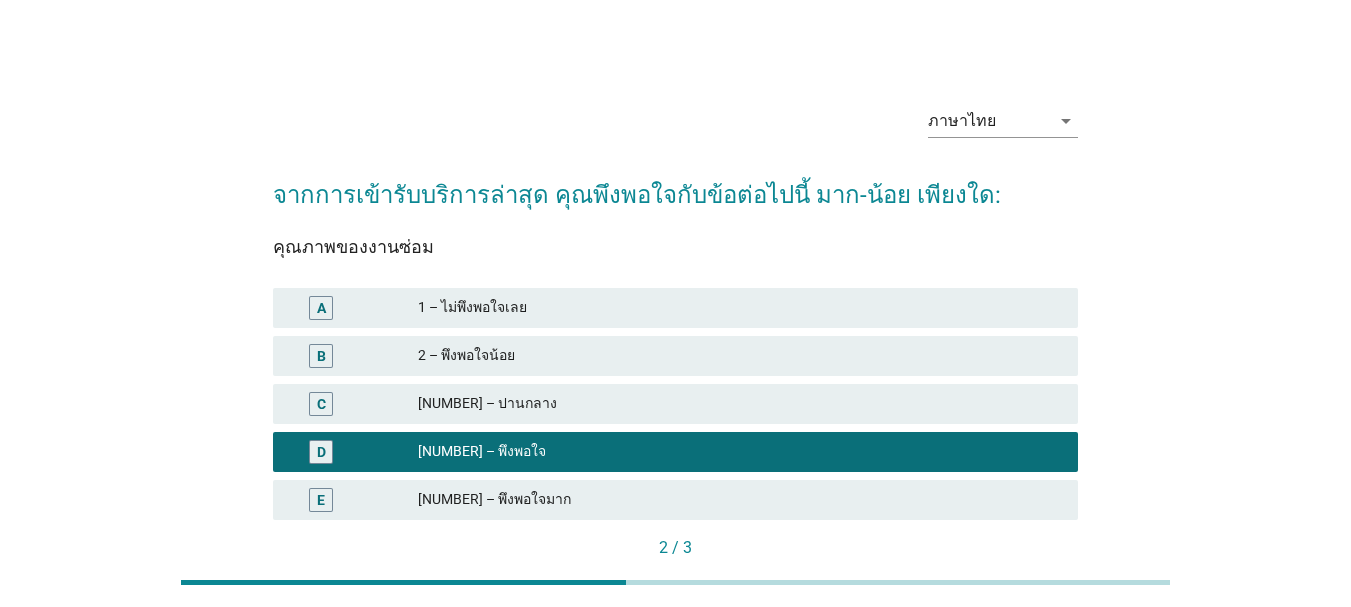 click on "[NUMBER] – พึงพอใจ" at bounding box center [740, 452] 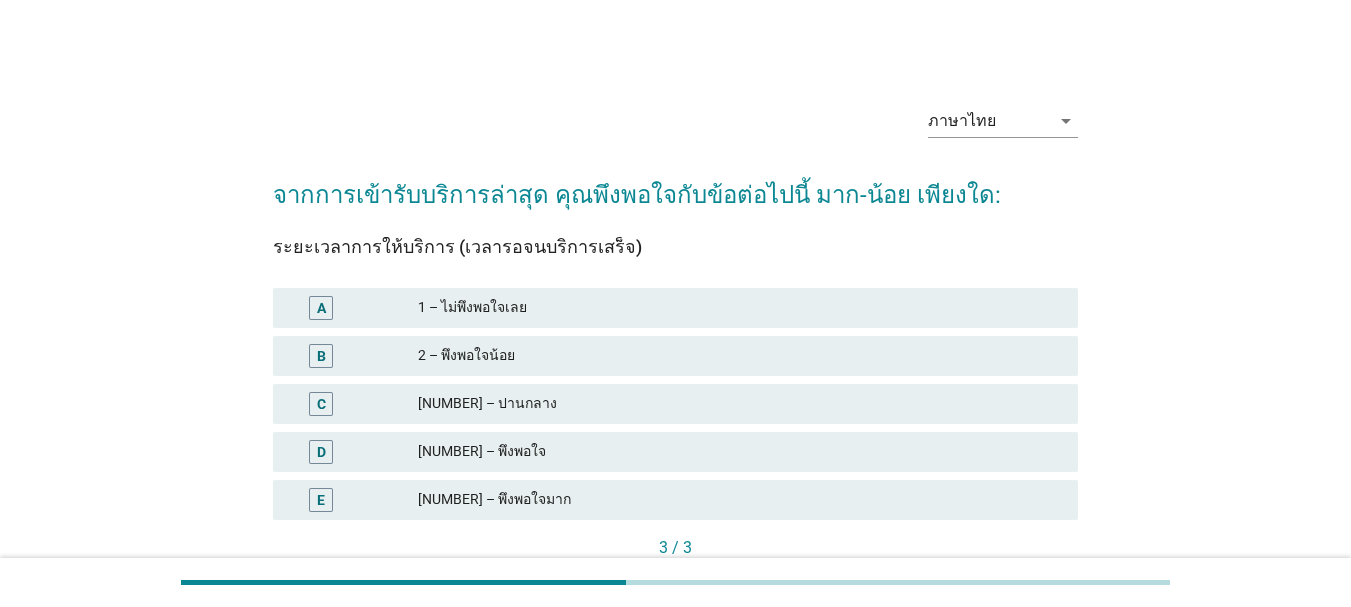 click on "C   3 – ปานกลาง" at bounding box center (675, 404) 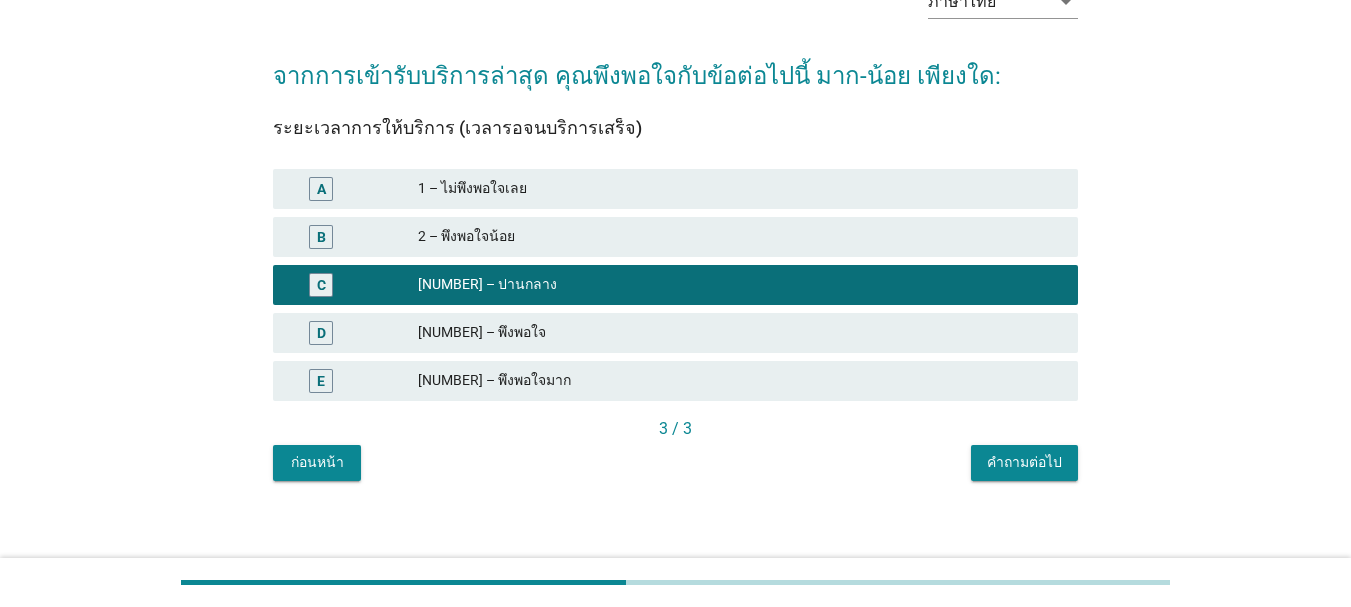 scroll, scrollTop: 130, scrollLeft: 0, axis: vertical 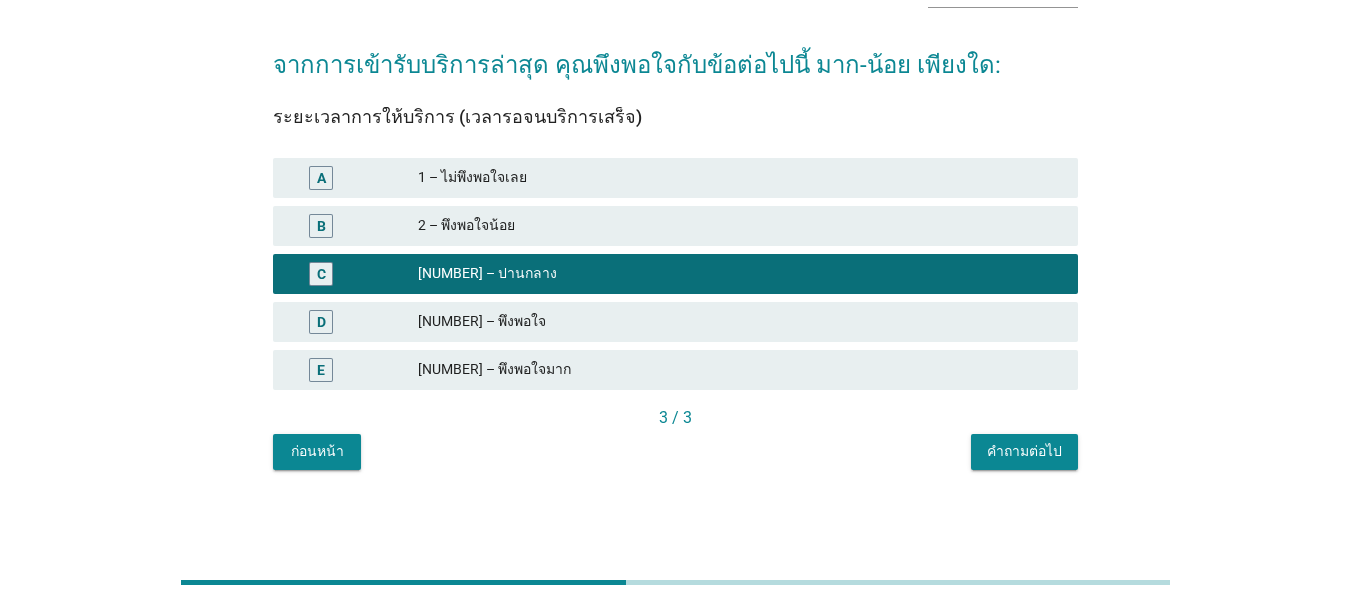 click on "คำถามต่อไป" at bounding box center [1024, 451] 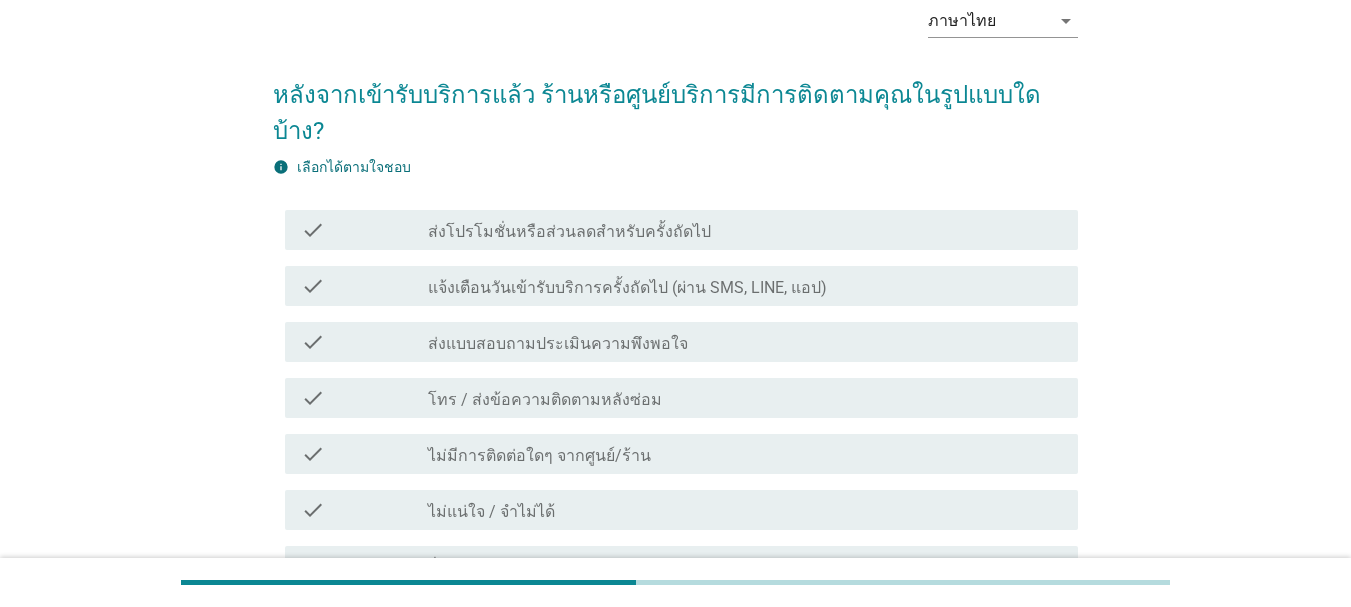 scroll, scrollTop: 200, scrollLeft: 0, axis: vertical 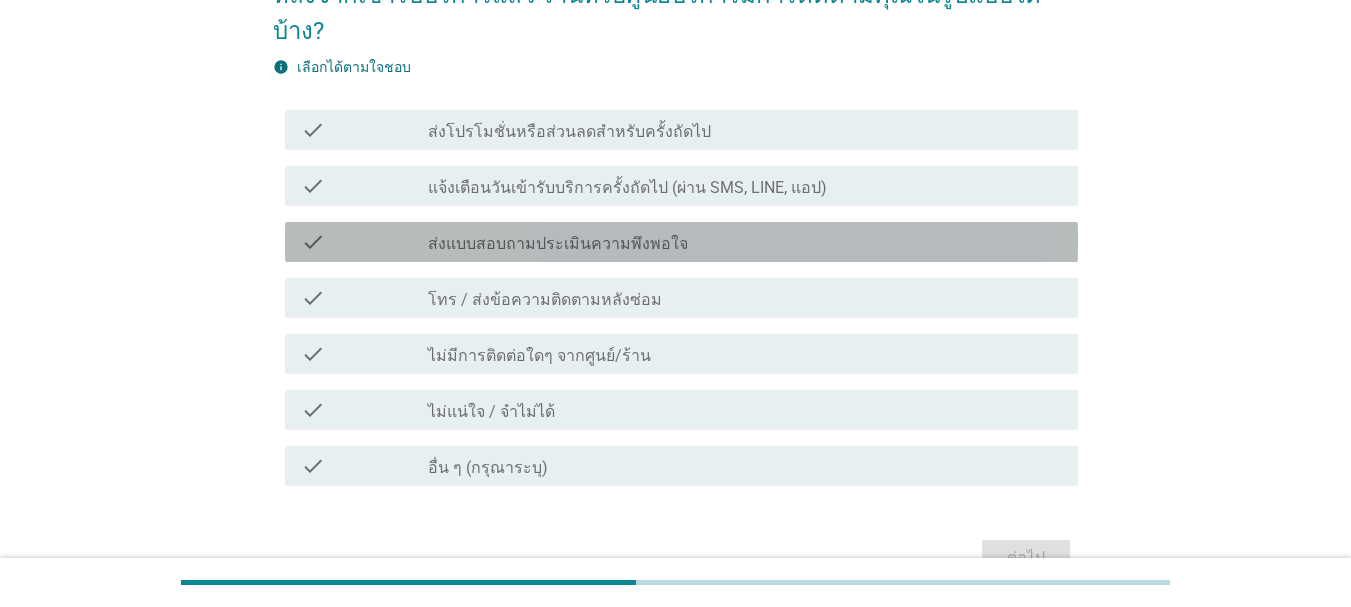 click on "check_box_outline_blank ส่งแบบสอบถามประเมินความพึงพอใจ" at bounding box center [745, 242] 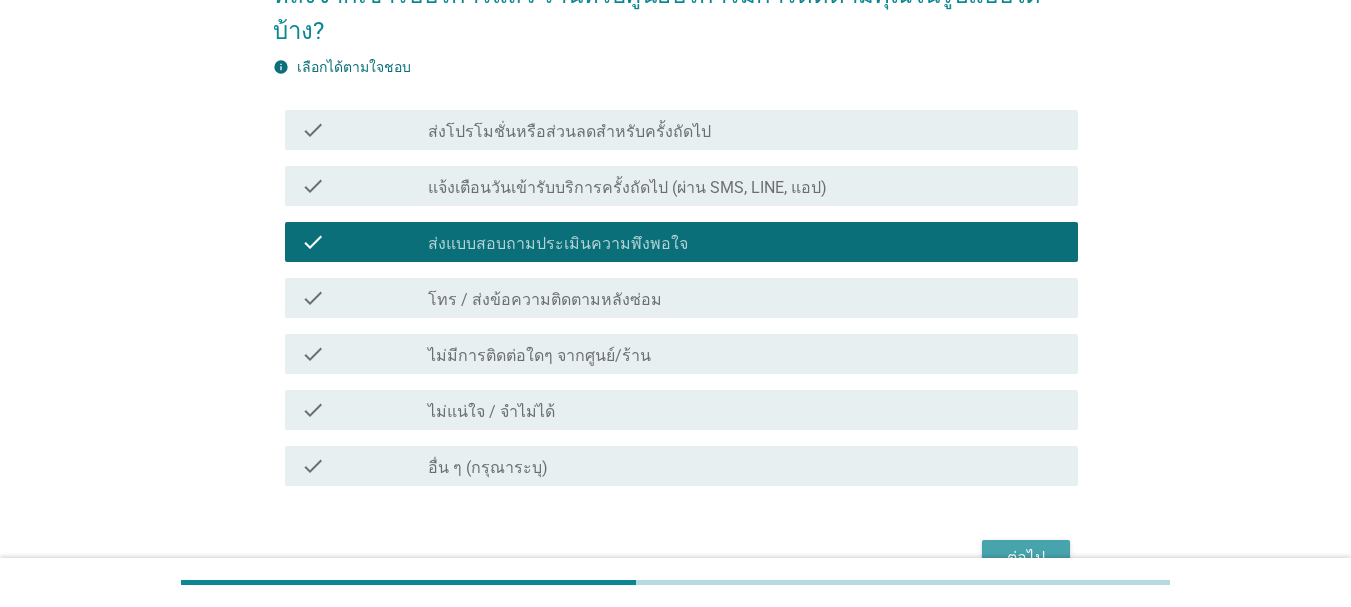 click on "ต่อไป" at bounding box center (1026, 558) 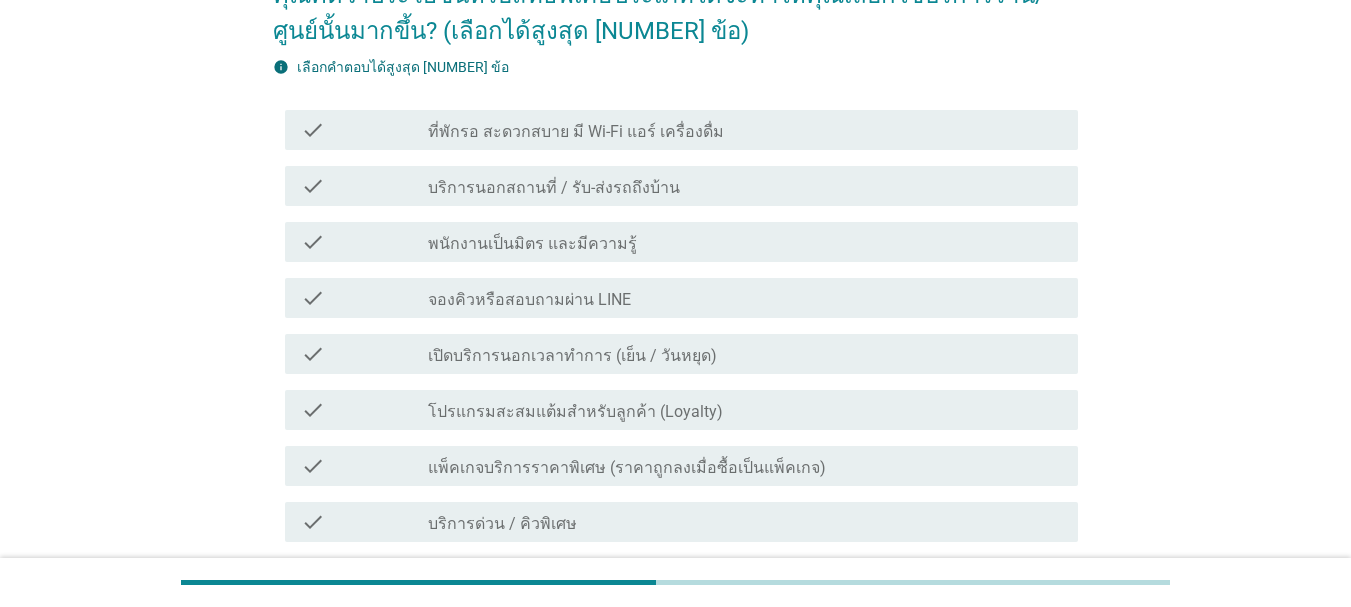 scroll, scrollTop: 0, scrollLeft: 0, axis: both 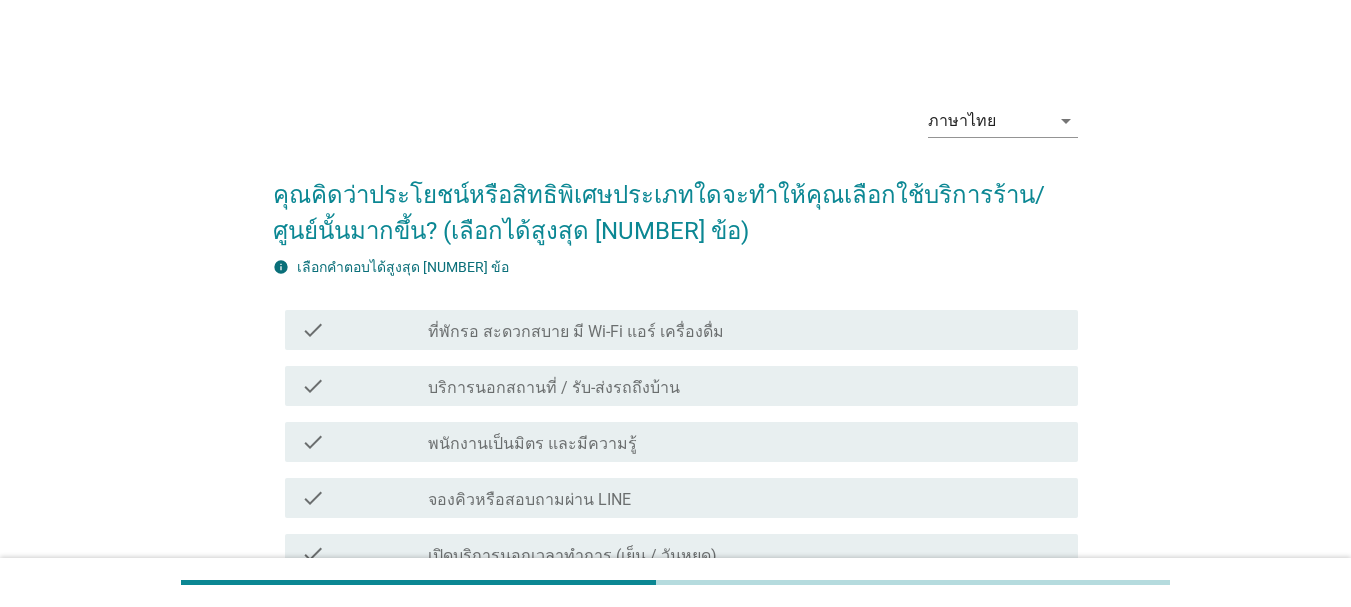 click on "ที่พักรอ สะดวกสบาย มี Wi-Fi แอร์ เครื่องดื่ม" at bounding box center (576, 332) 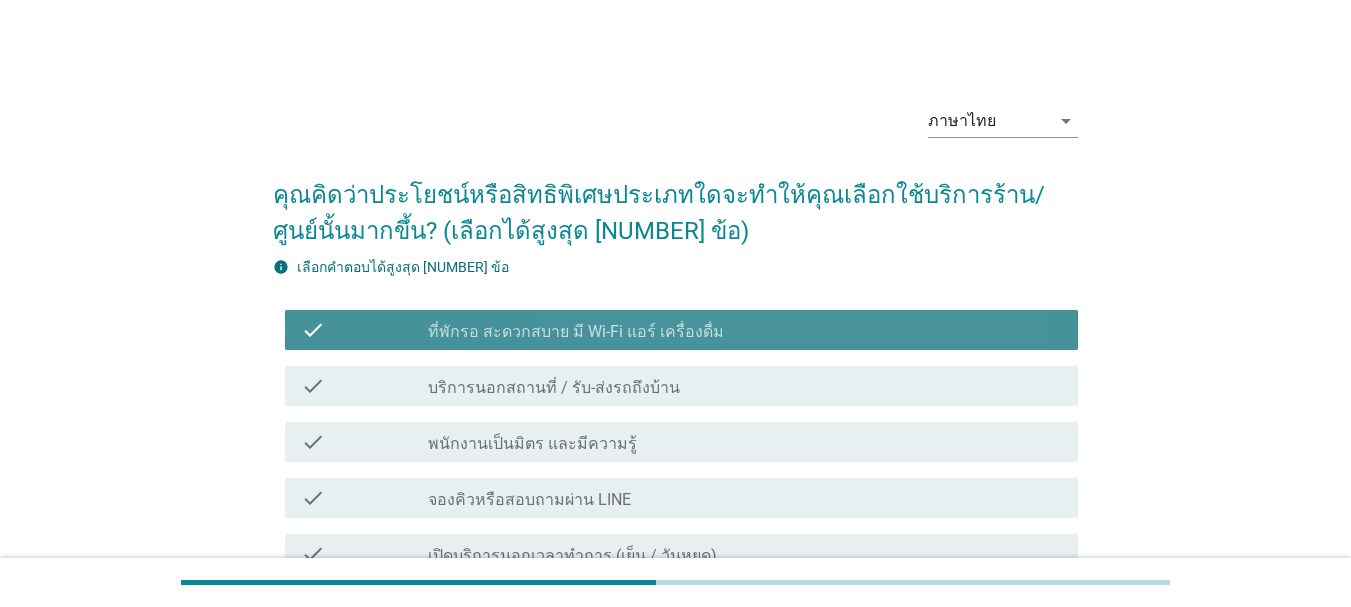 click on "ที่พักรอ สะดวกสบาย มี Wi-Fi แอร์ เครื่องดื่ม" at bounding box center [576, 332] 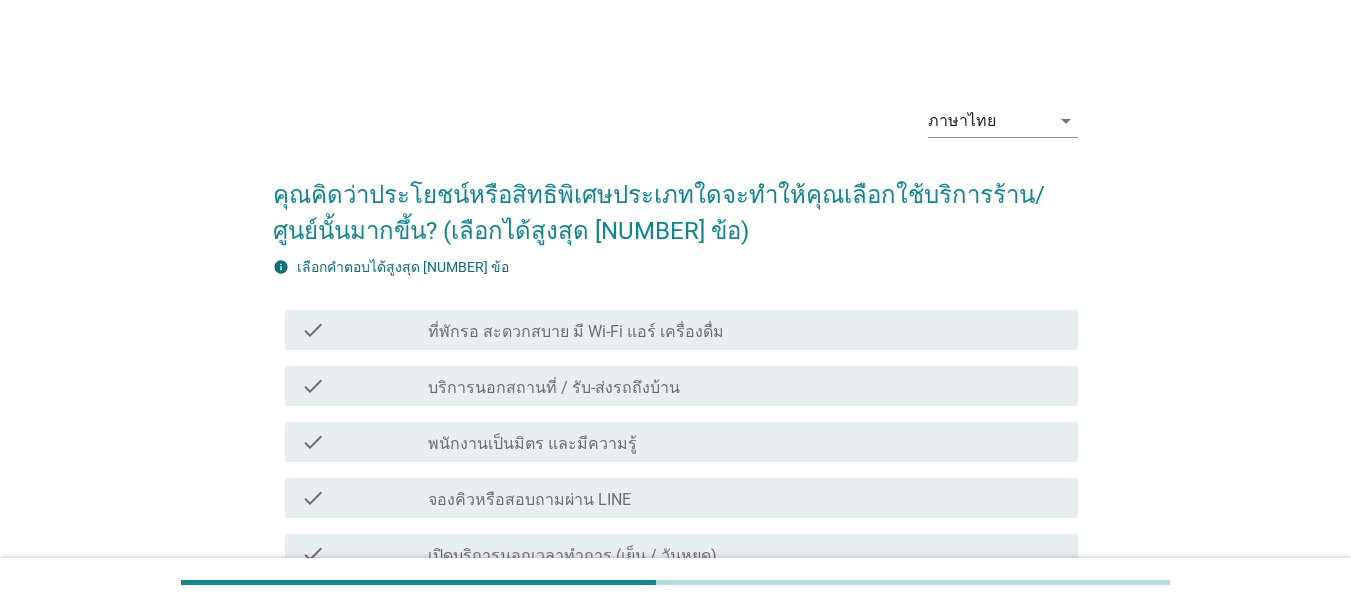 click on "ที่พักรอ สะดวกสบาย มี Wi-Fi แอร์ เครื่องดื่ม" at bounding box center [576, 332] 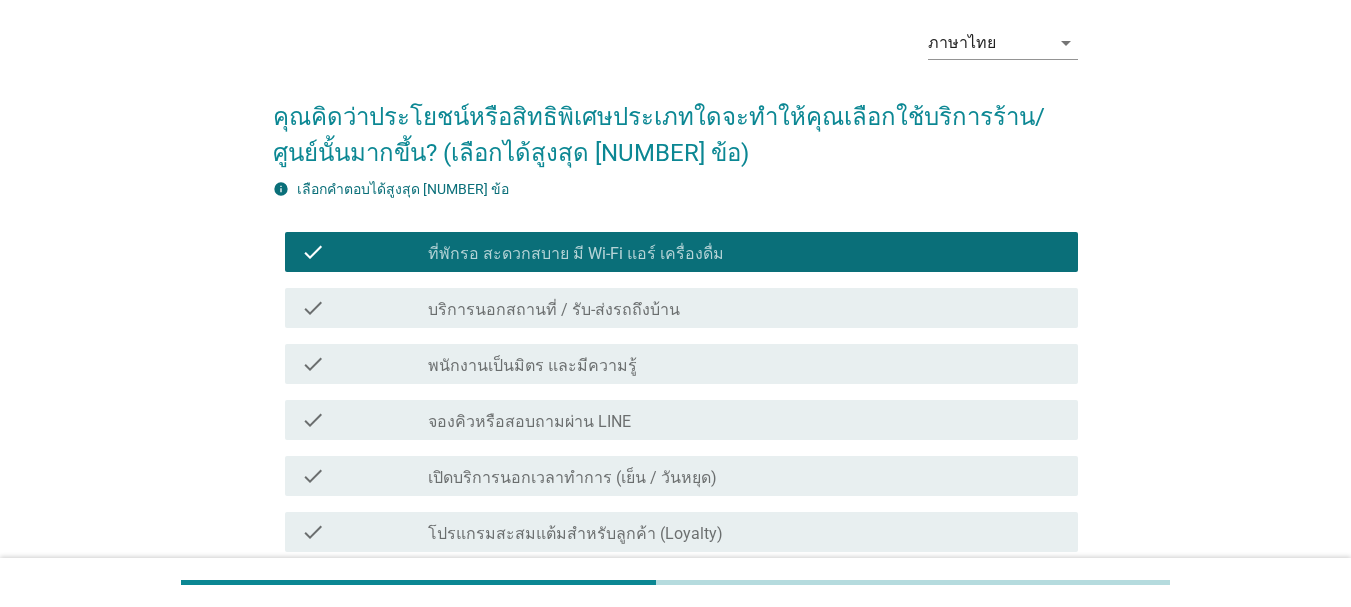 scroll, scrollTop: 100, scrollLeft: 0, axis: vertical 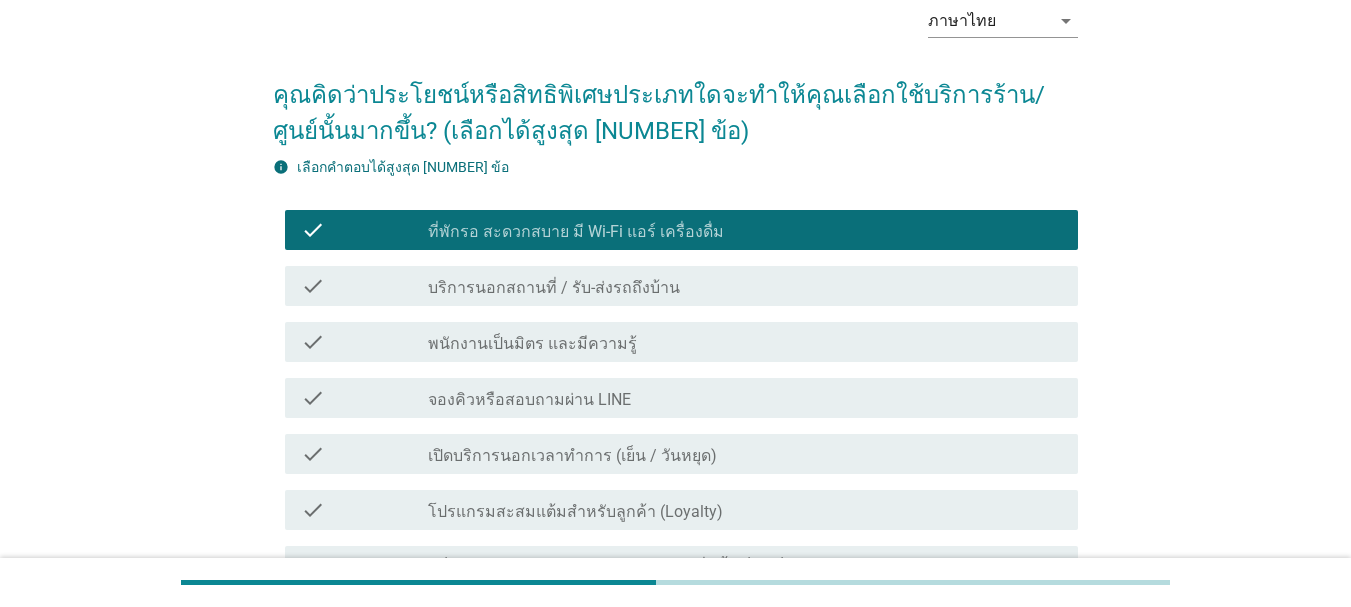 click on "check_box_outline_blank พนักงานเป็นมิตร และมีความรู้" at bounding box center [745, 342] 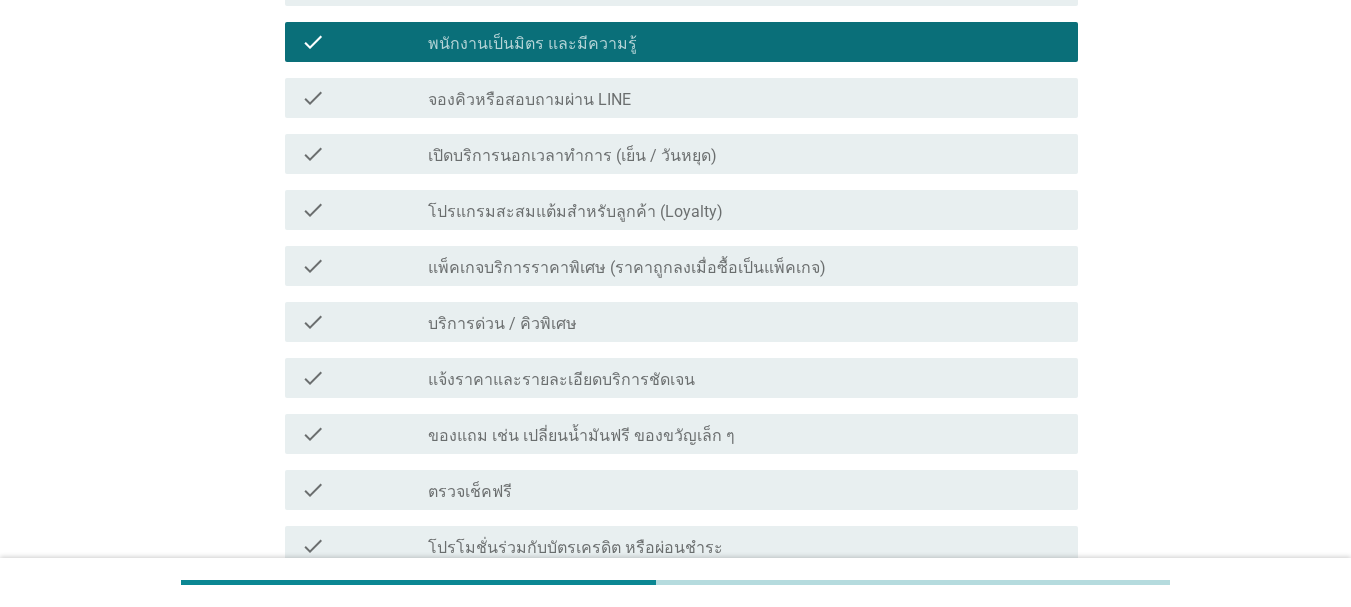 scroll, scrollTop: 500, scrollLeft: 0, axis: vertical 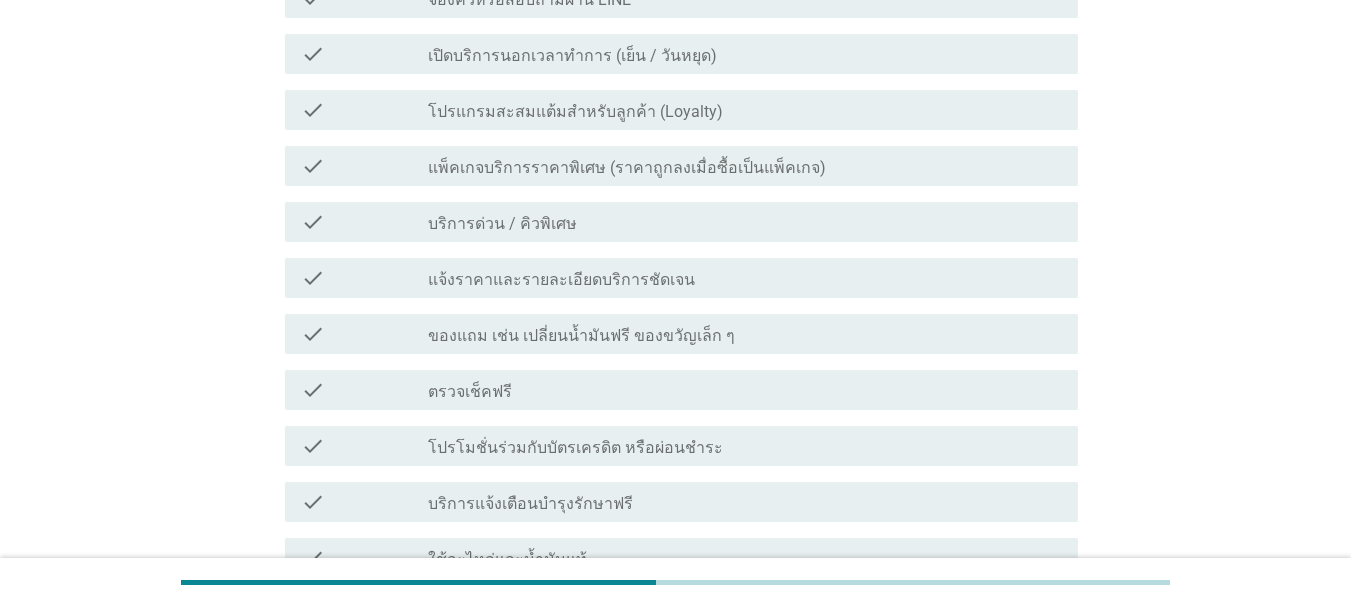 click on "check_box_outline_blank แจ้งราคาและรายละเอียดบริการชัดเจน" at bounding box center (745, 278) 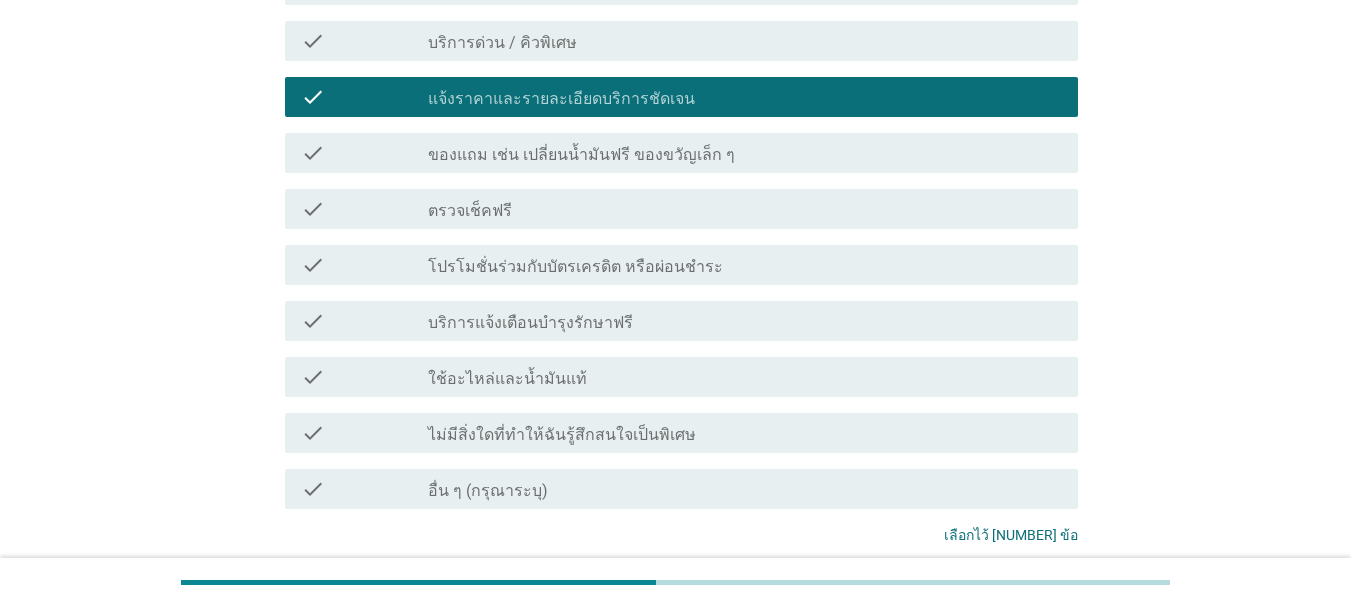 scroll, scrollTop: 700, scrollLeft: 0, axis: vertical 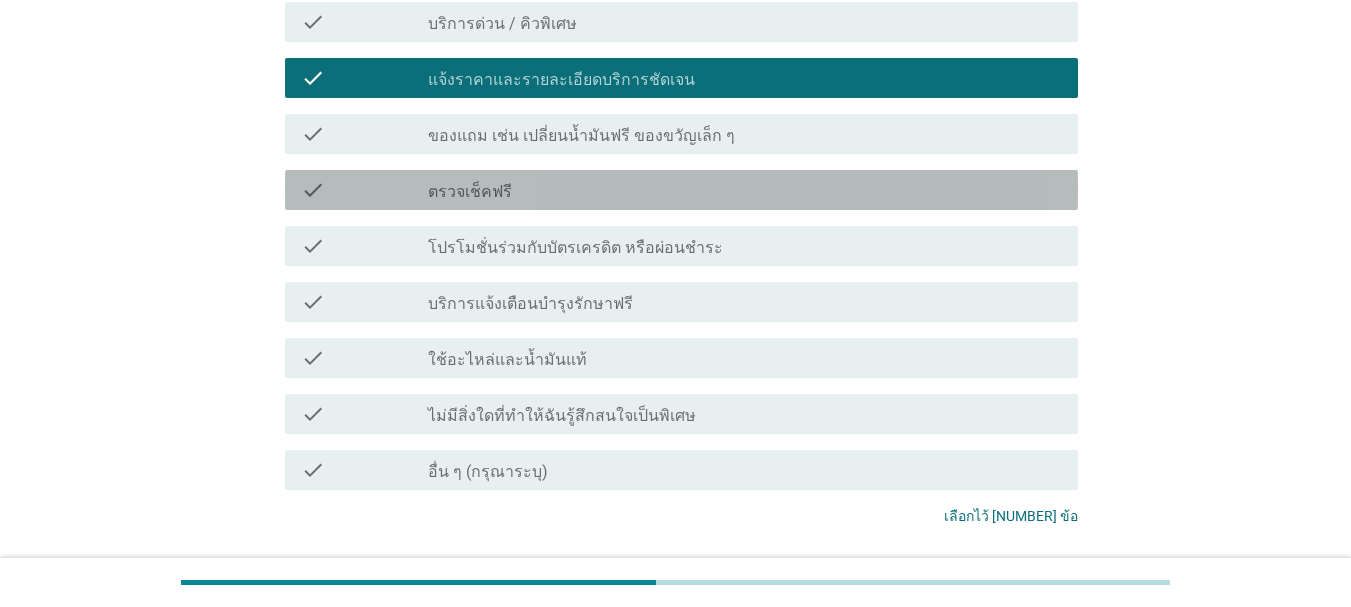 click on "check_box_outline_blank ตรวจเช็กฟรี" at bounding box center (745, 190) 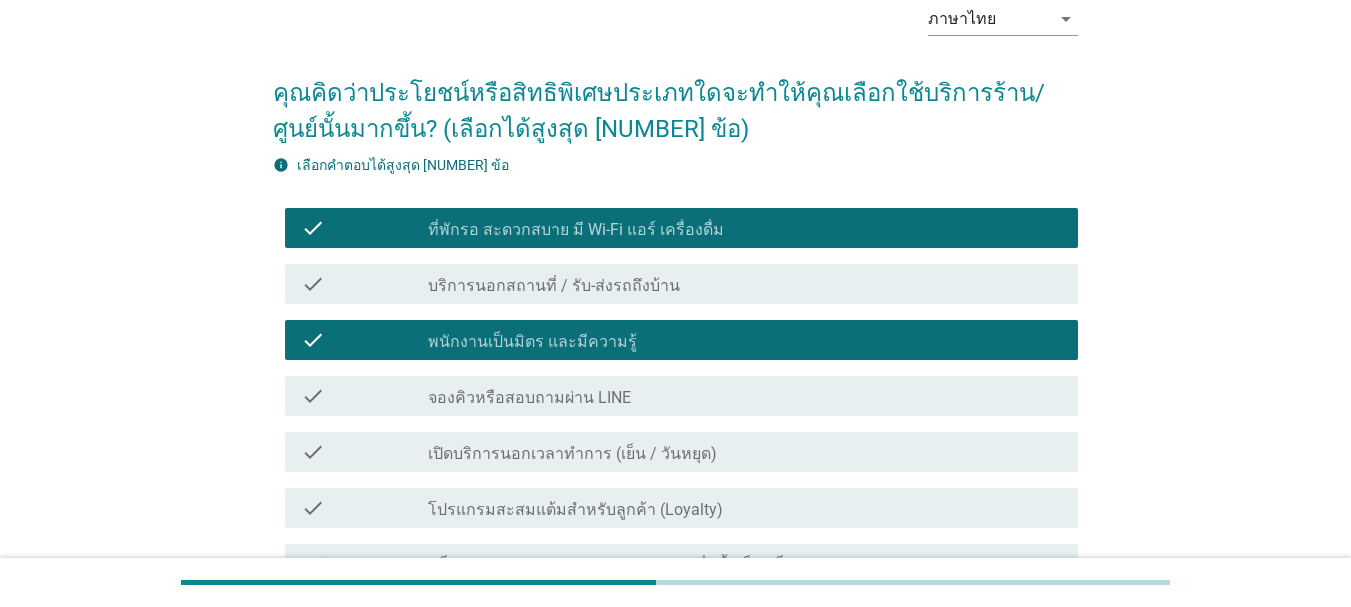 scroll, scrollTop: 100, scrollLeft: 0, axis: vertical 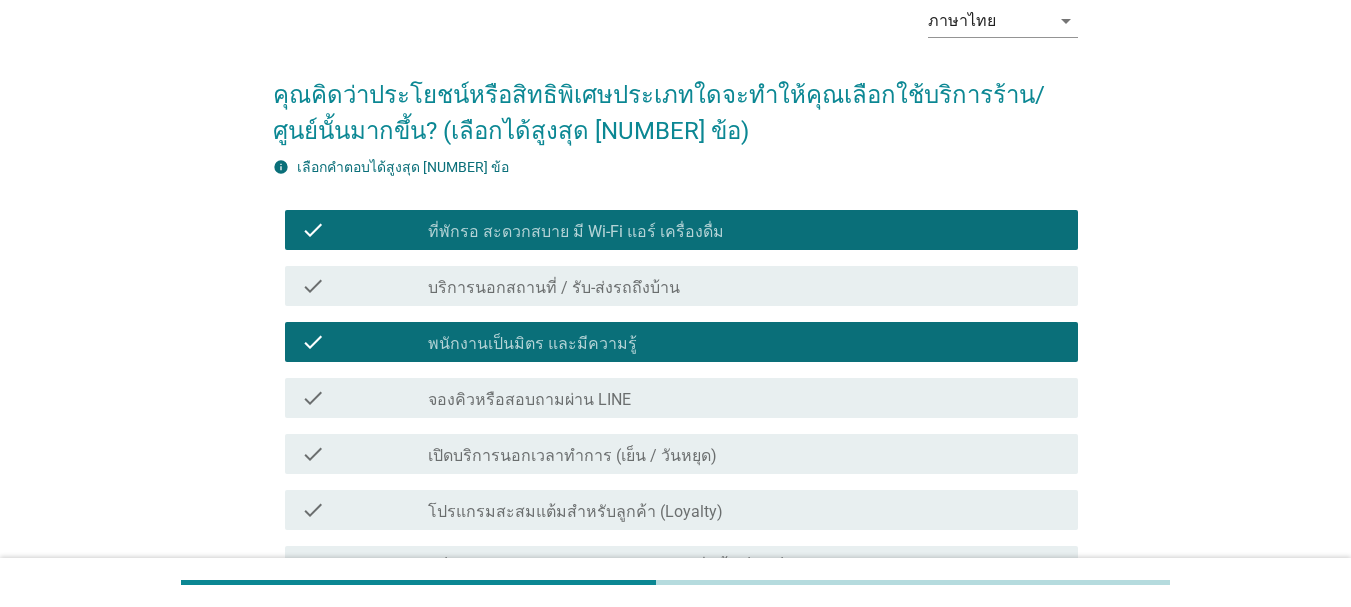 click on "check_box_outline_blank พนักงานเป็นมิตร และมีความรู้" at bounding box center [745, 342] 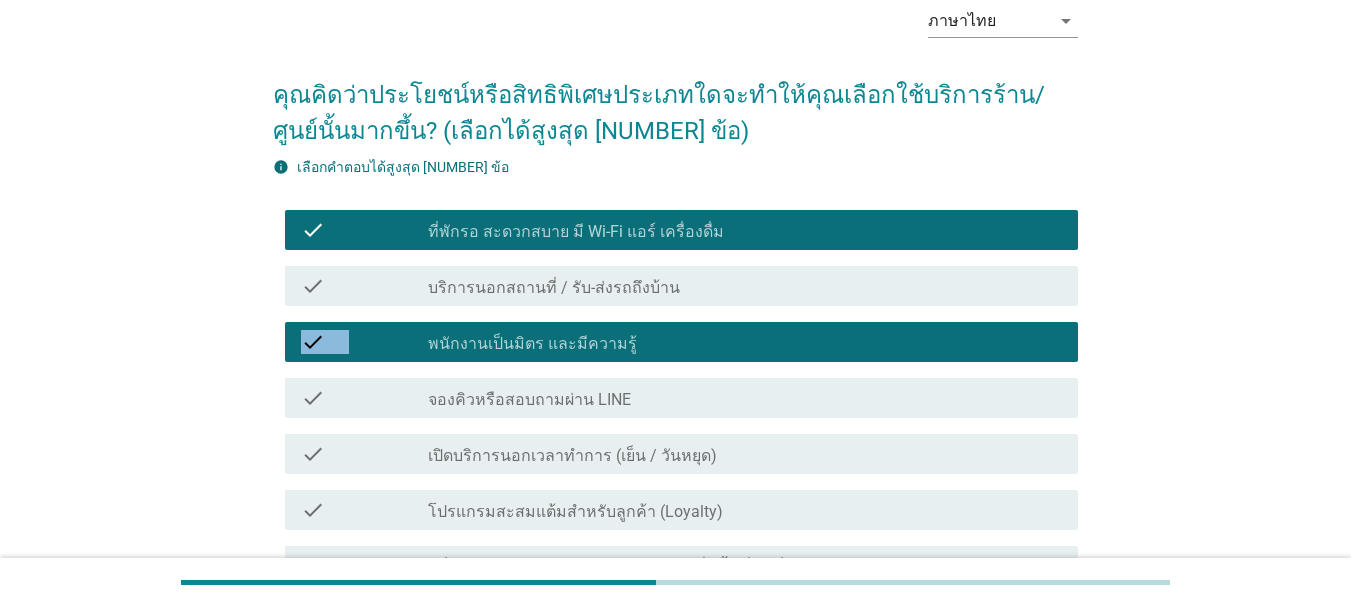 click on "พนักงานเป็นมิตร และมีความรู้" at bounding box center (532, 344) 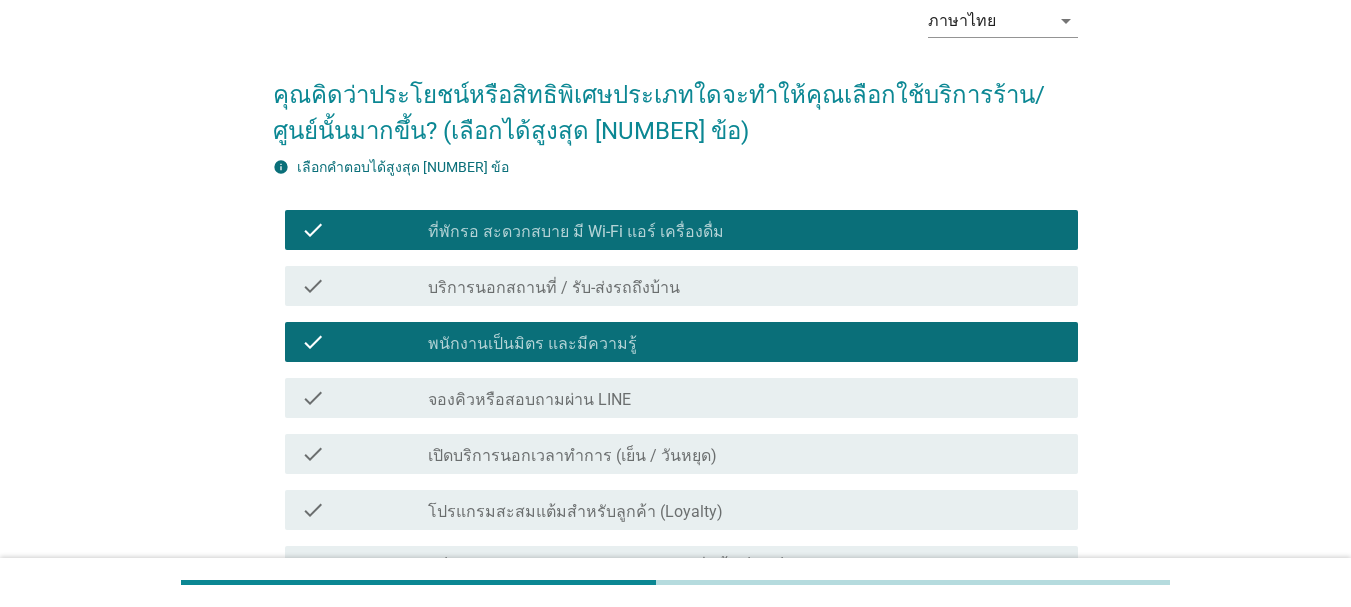 click on "check" at bounding box center (364, 342) 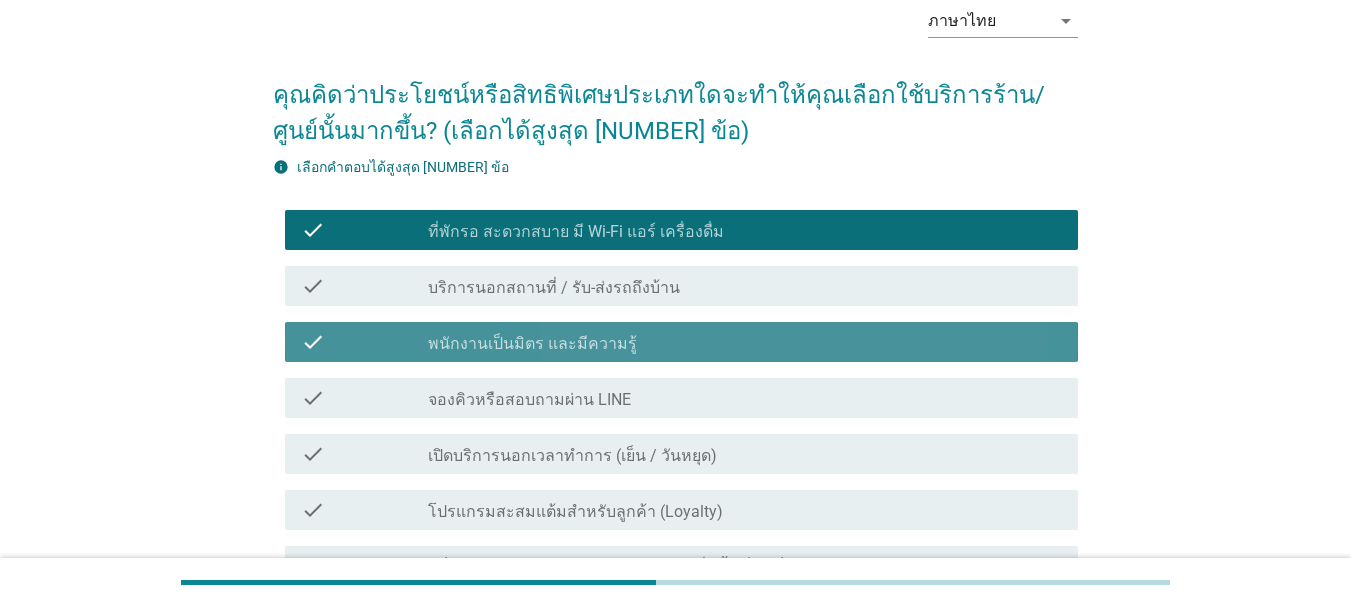 click on "check" at bounding box center [313, 342] 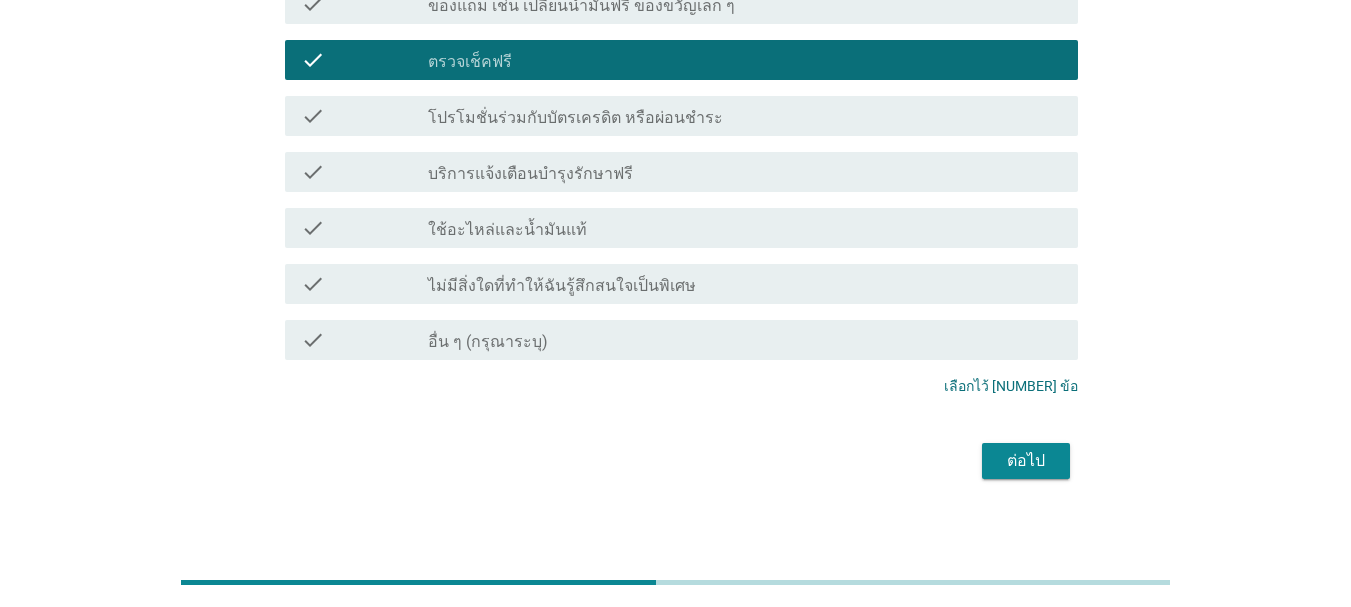 scroll, scrollTop: 845, scrollLeft: 0, axis: vertical 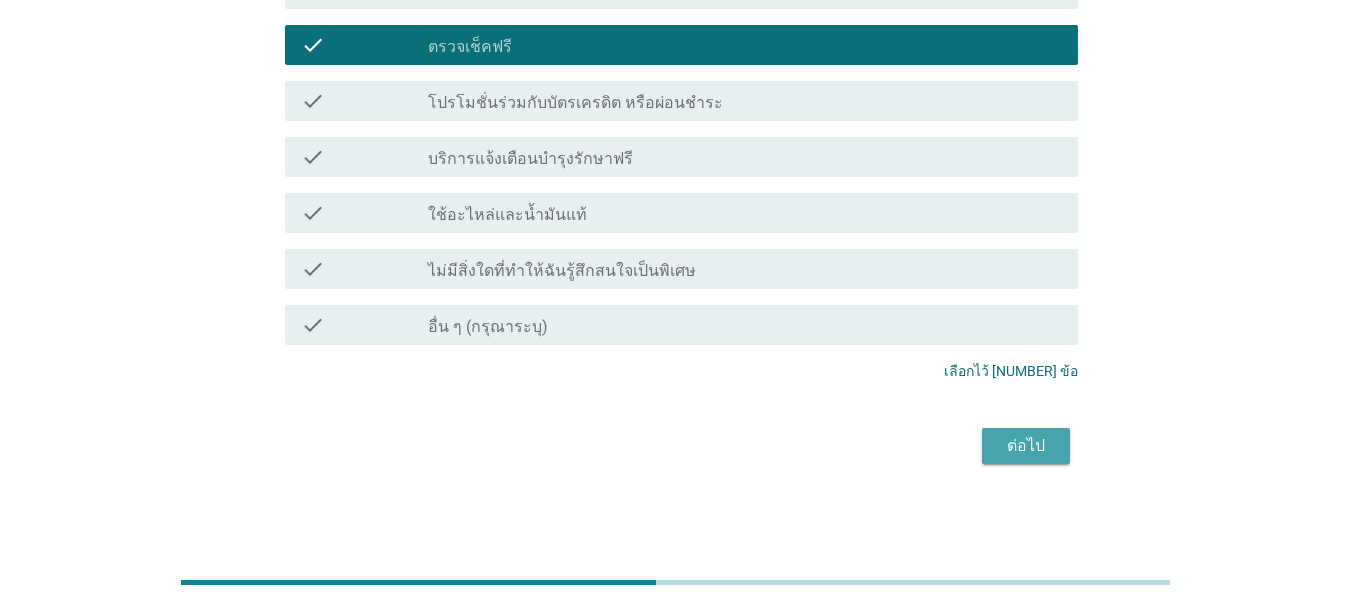 click on "ต่อไป" at bounding box center [1026, 446] 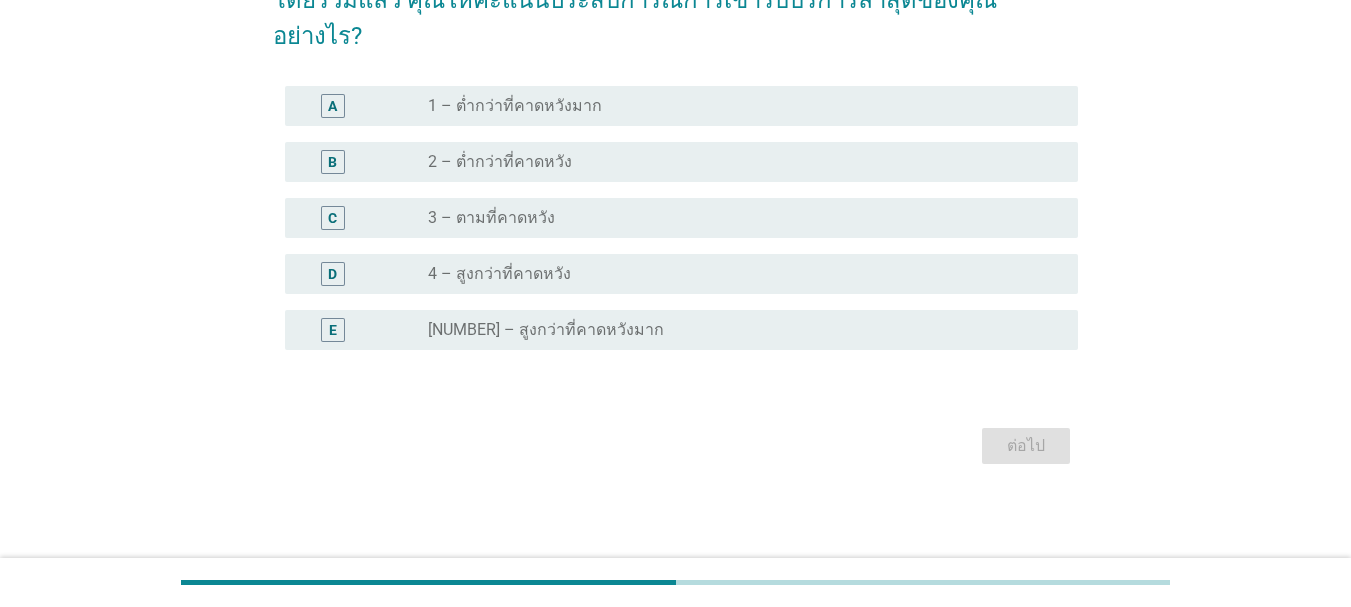 scroll, scrollTop: 0, scrollLeft: 0, axis: both 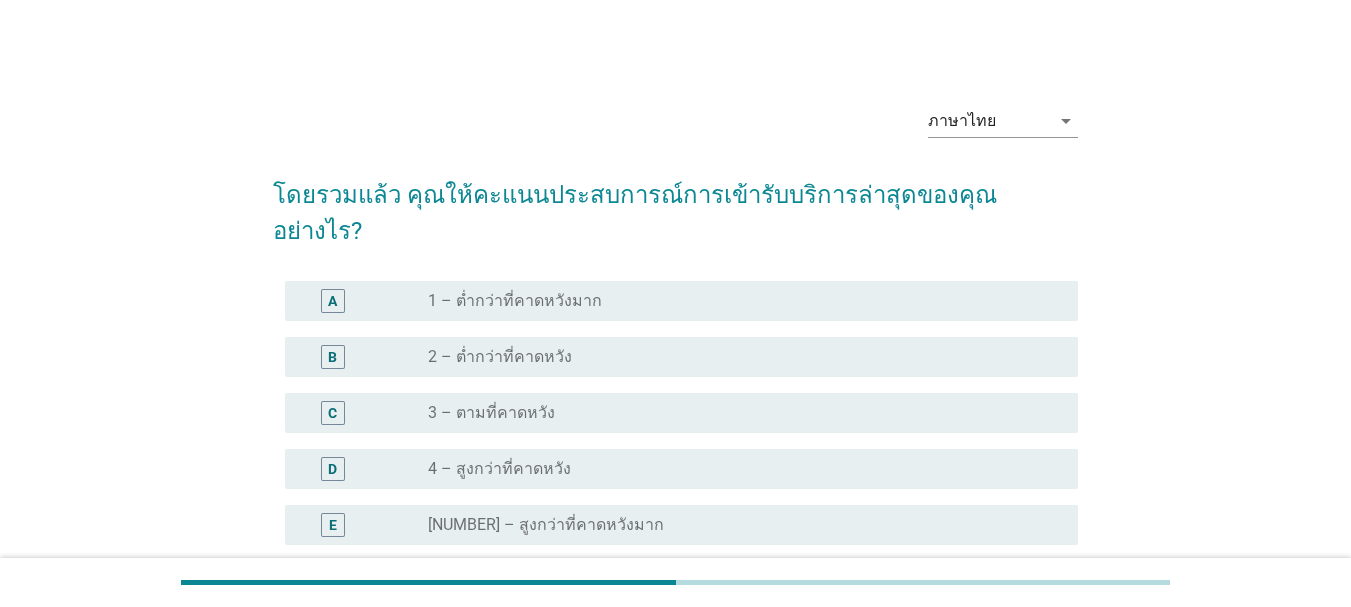 click on "radio_button_unchecked 4 – สูงกว่าที่คาดหวัง" at bounding box center [737, 469] 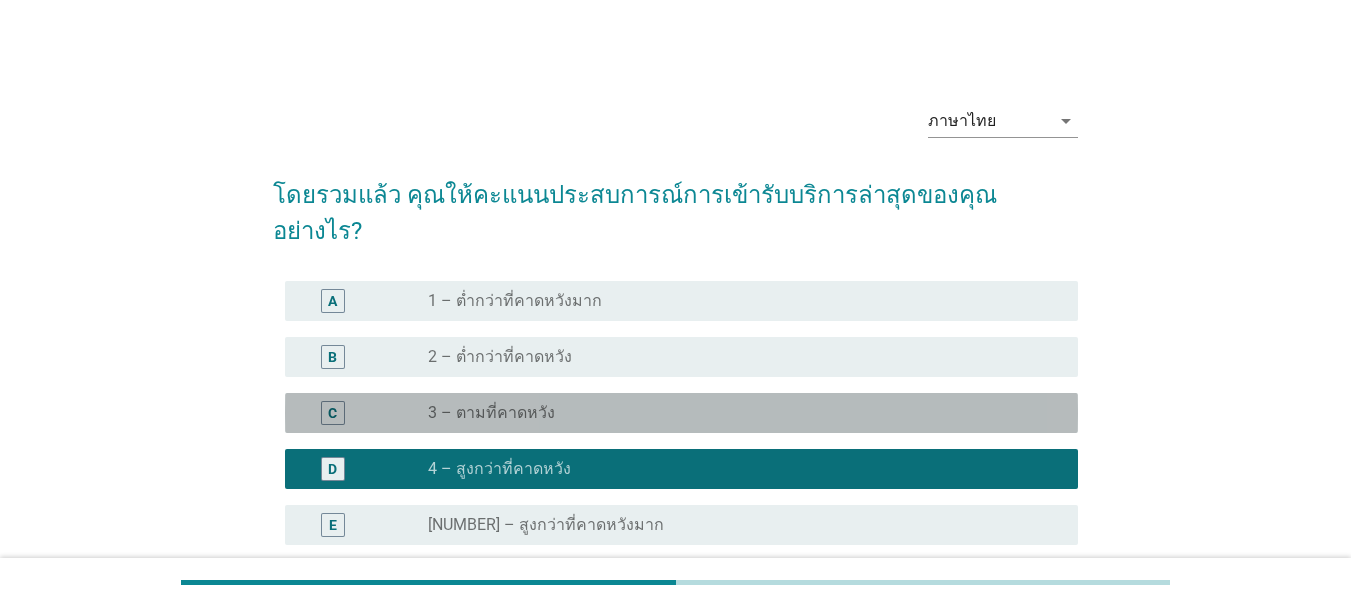 click on "radio_button_unchecked 3 – ตามที่คาดหวัง" at bounding box center [737, 413] 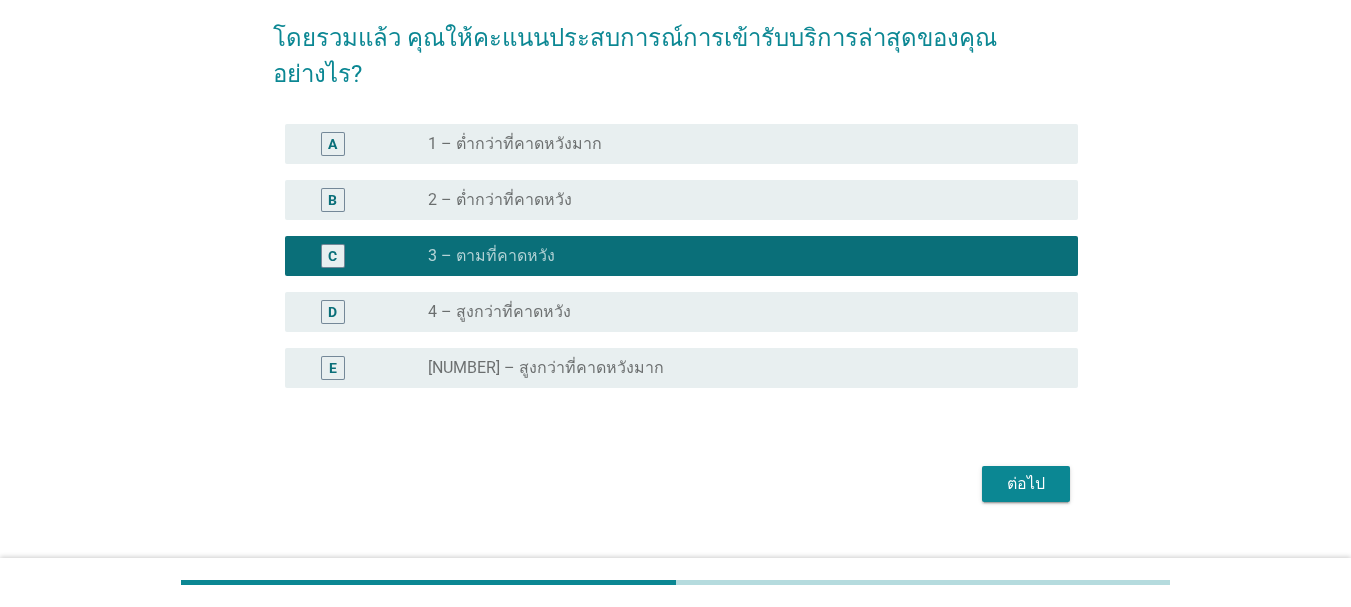 scroll, scrollTop: 159, scrollLeft: 0, axis: vertical 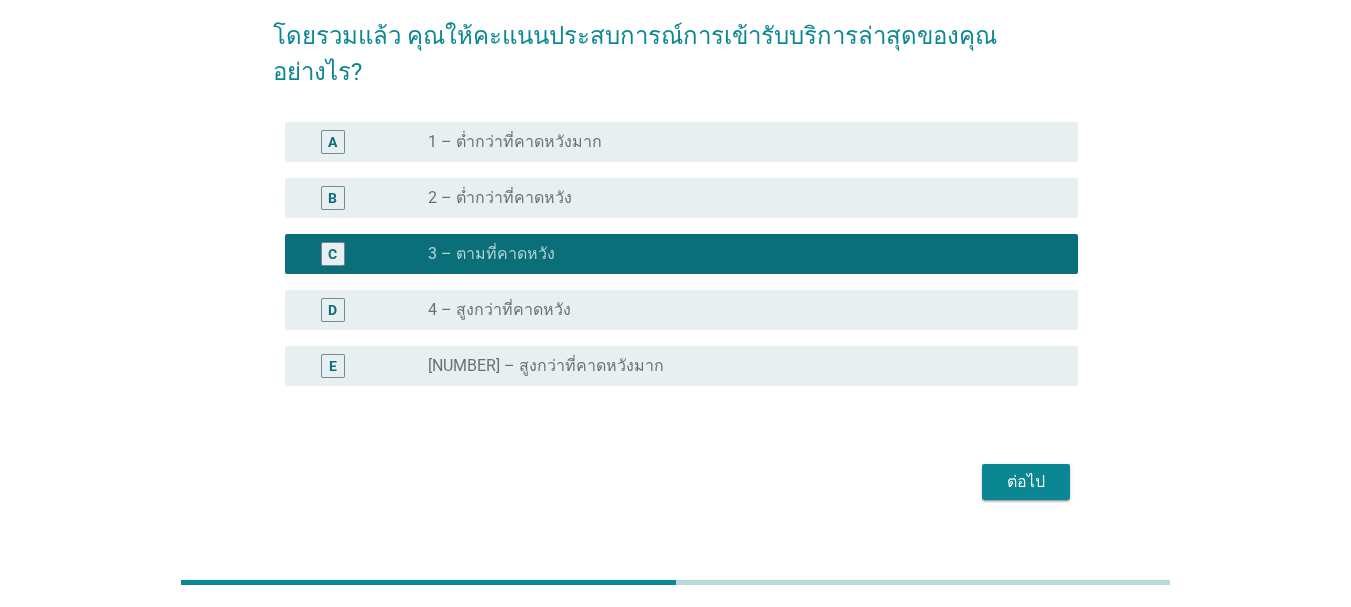 click on "ต่อไป" at bounding box center [1026, 482] 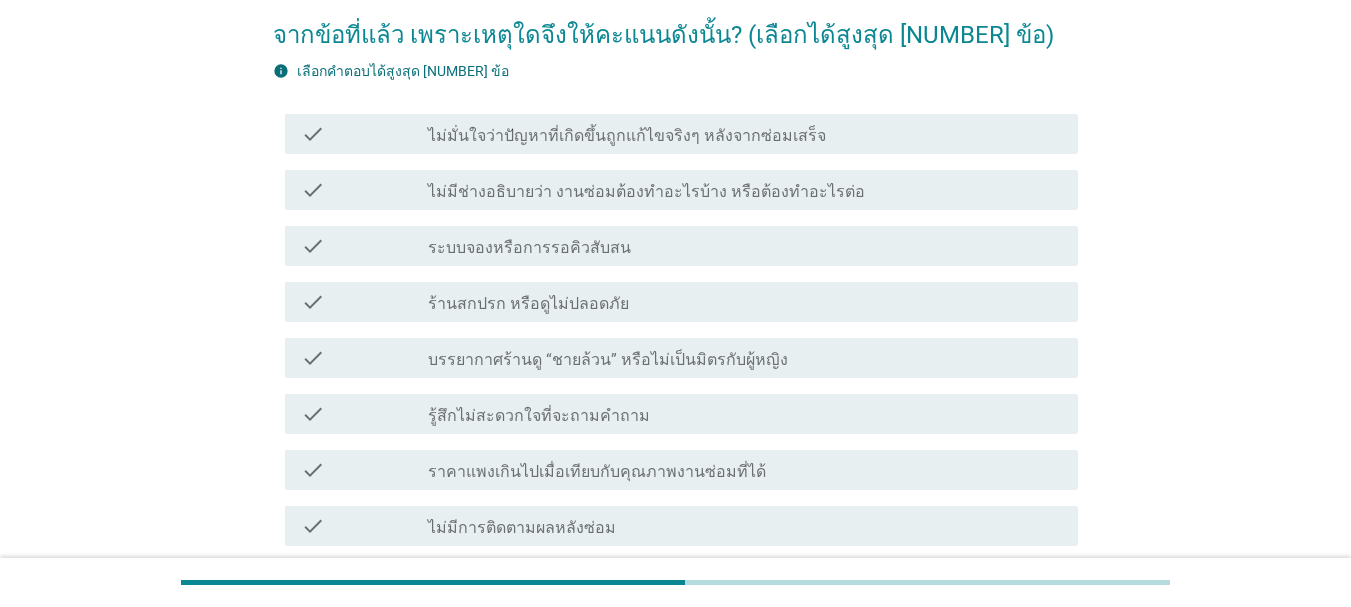 scroll, scrollTop: 100, scrollLeft: 0, axis: vertical 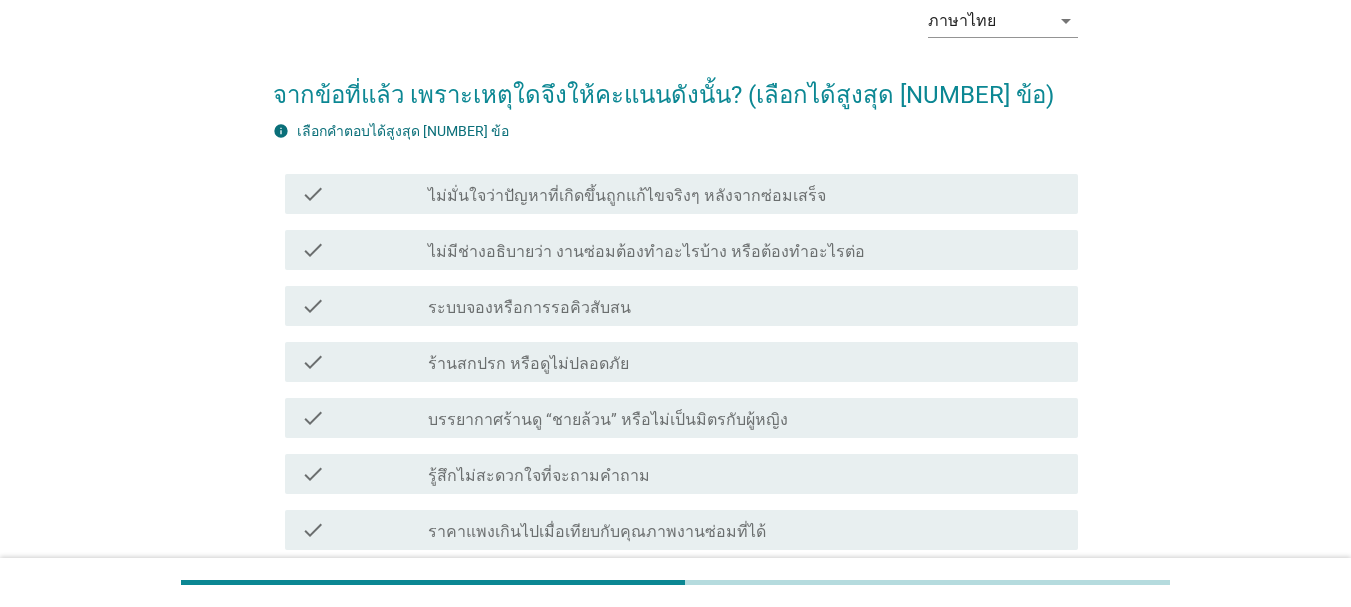 click on "check_box_outline_blank ไม่มีช่างอธิบายว่า งานซ่อมต้องทำอะไรบ้าง หรือต้องทำอะไรต่อ" at bounding box center [745, 250] 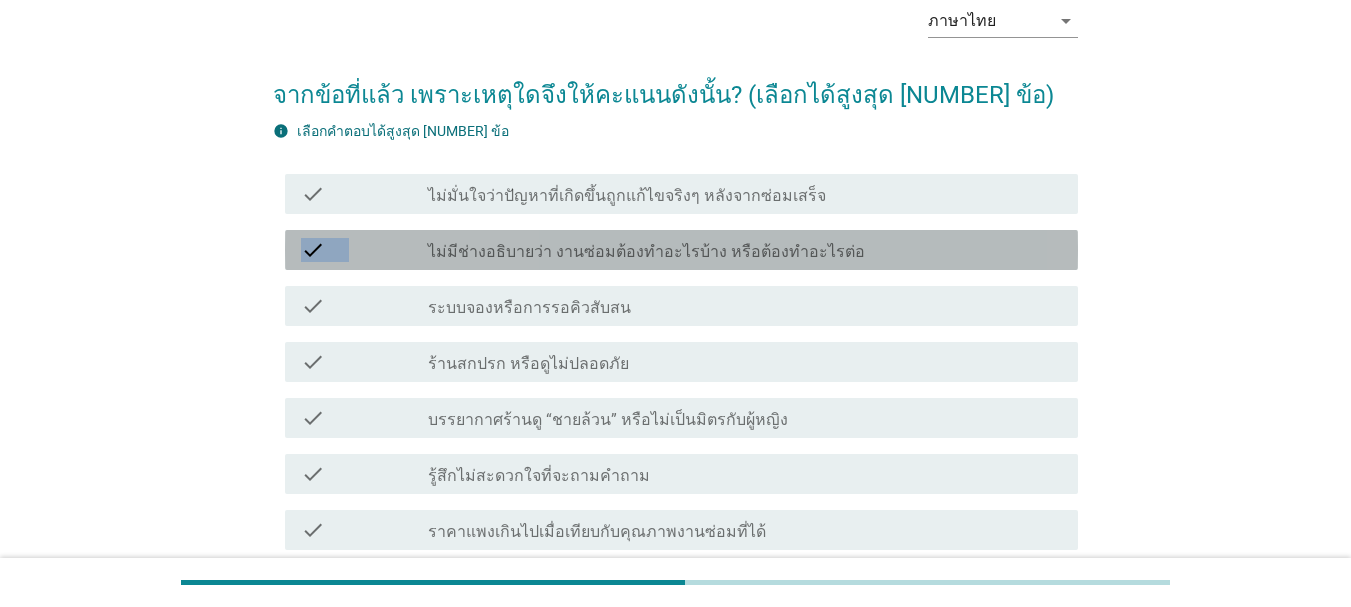 click on "ไม่มีช่างอธิบายว่า งานซ่อมต้องทำอะไรบ้าง หรือต้องทำอะไรต่อ" at bounding box center (646, 252) 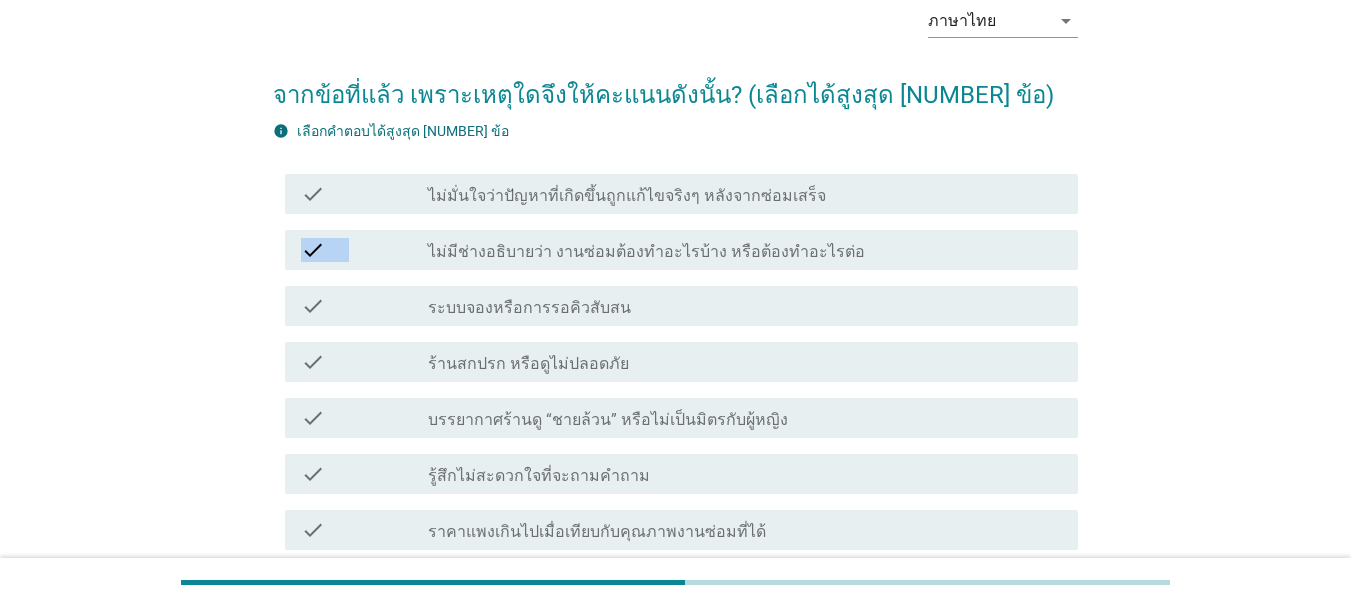 click on "ไม่มีช่างอธิบายว่า งานซ่อมต้องทำอะไรบ้าง หรือต้องทำอะไรต่อ" at bounding box center [646, 252] 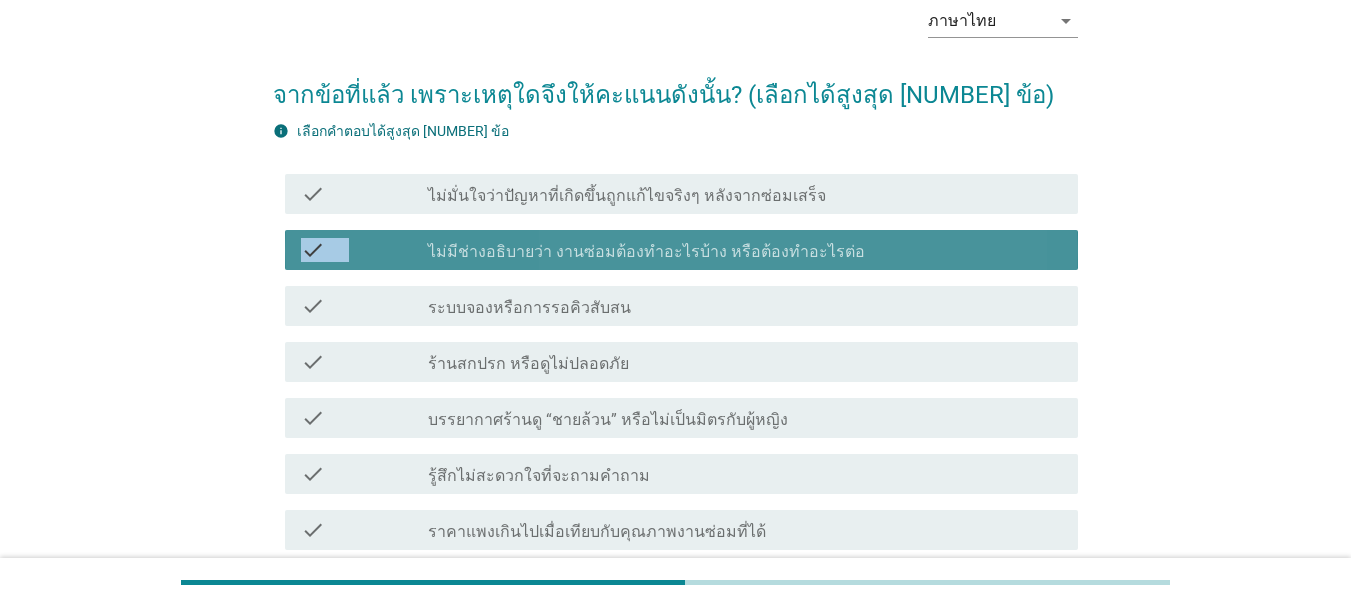 click on "ไม่มีช่างอธิบายว่า งานซ่อมต้องทำอะไรบ้าง หรือต้องทำอะไรต่อ" at bounding box center [646, 252] 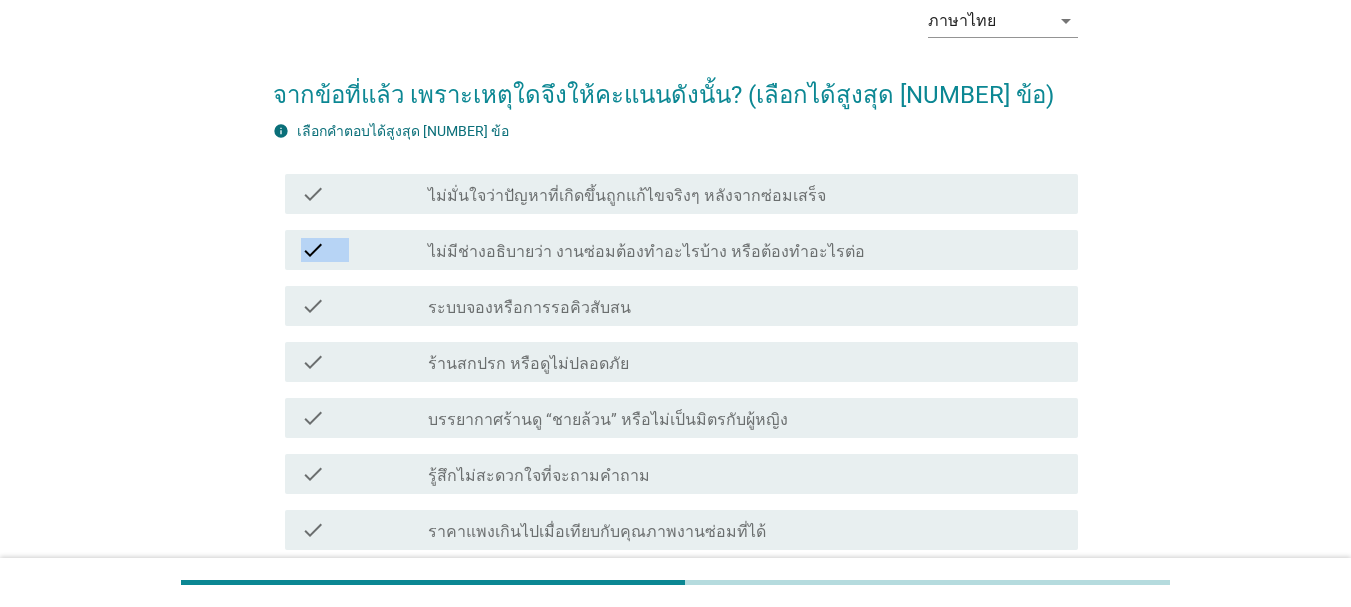 click on "check     check_box_outline_blank ไม่มีช่างอธิบายว่า งานซ่อมต้องทำอะไรบ้าง หรือต้องทำอะไรต่อ" at bounding box center [681, 250] 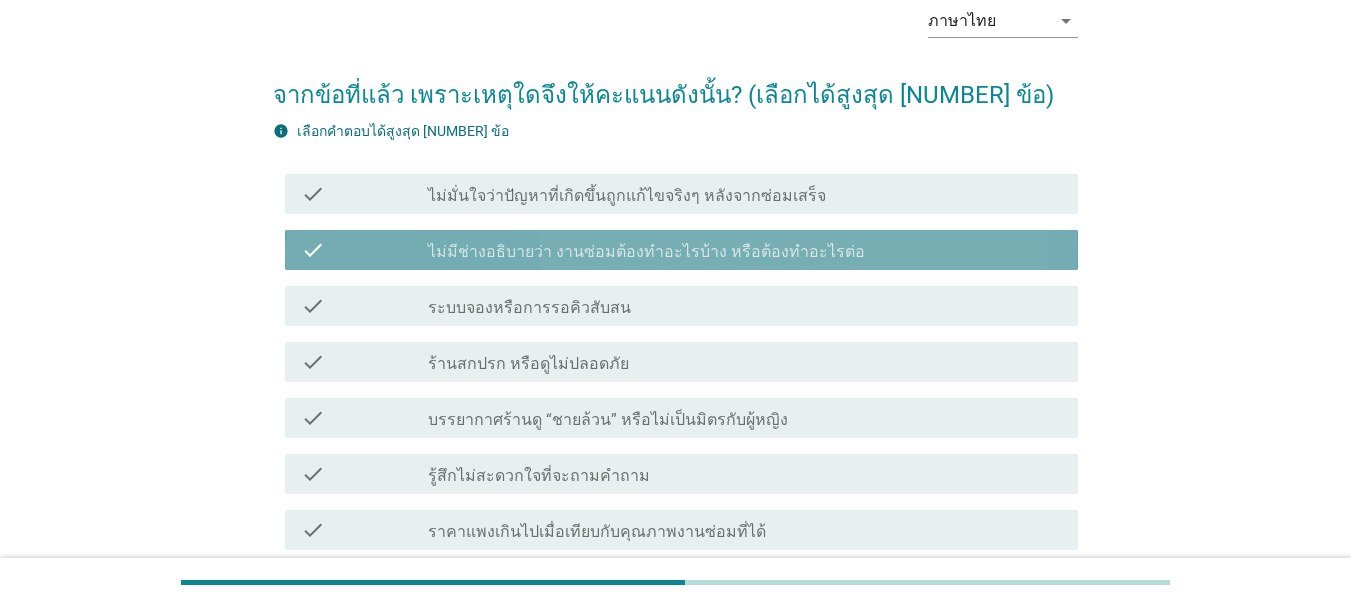 drag, startPoint x: 427, startPoint y: 231, endPoint x: 425, endPoint y: 203, distance: 28.071337 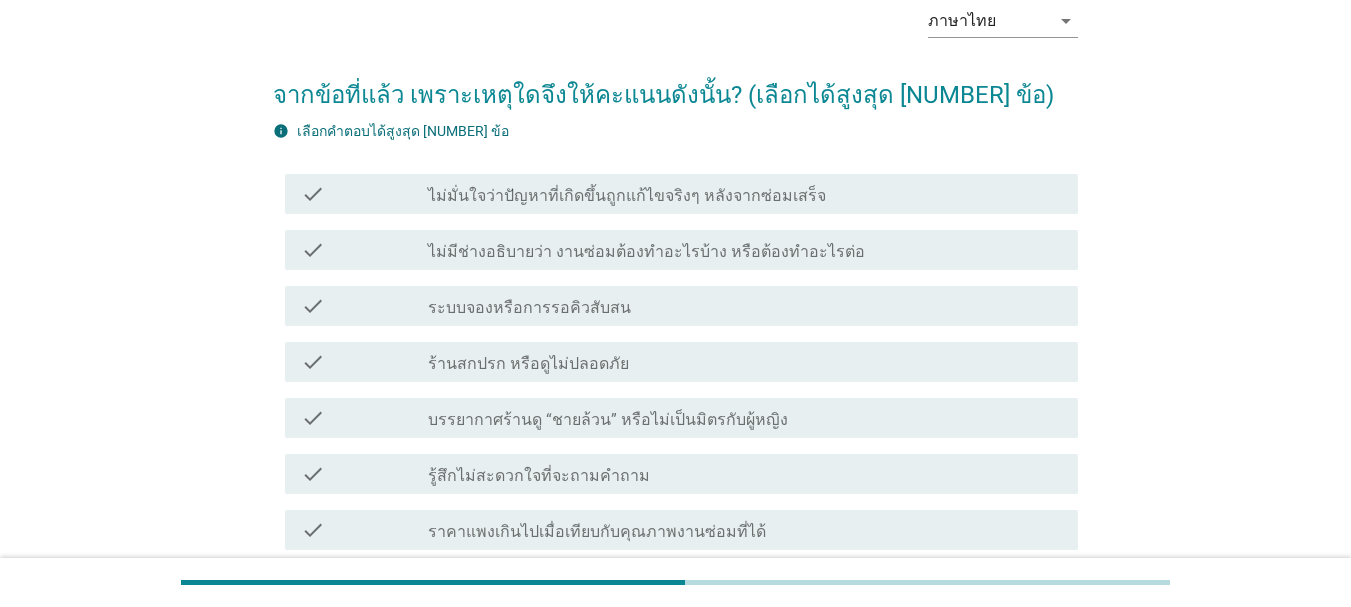 click on "ไม่มั่นใจว่าปัญหาที่เกิดขึ้นถูกแก้ไขจริงๆ หลังจากซ่อมเสร็จ" at bounding box center [627, 196] 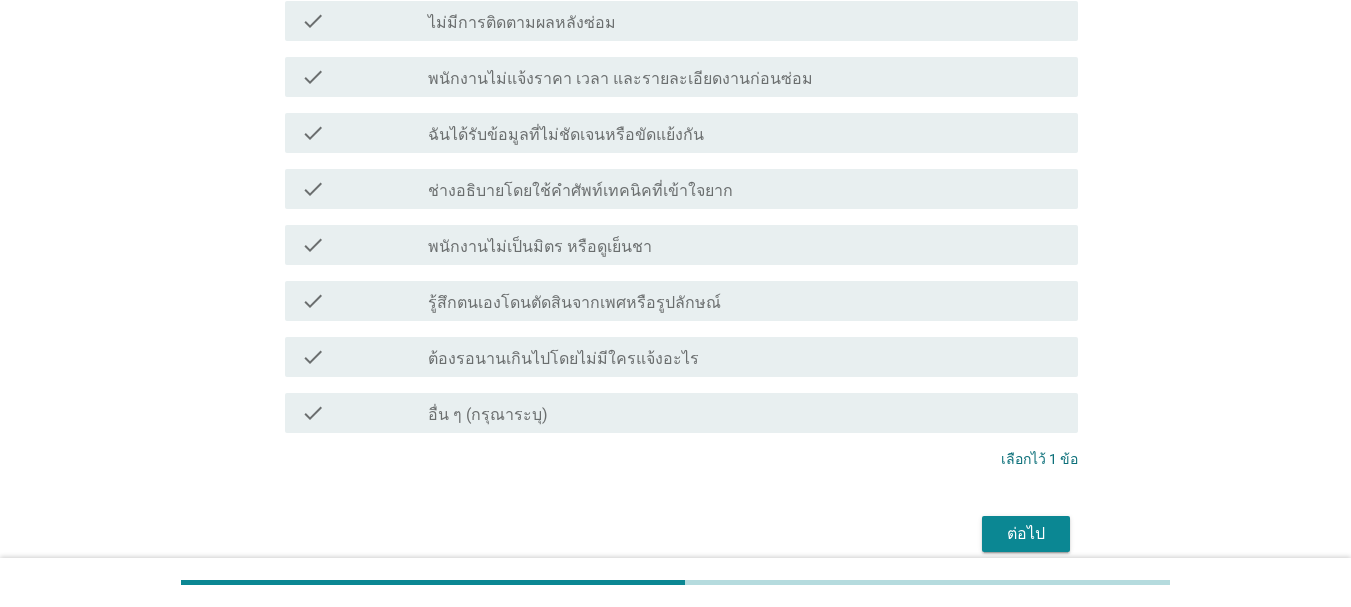 scroll, scrollTop: 700, scrollLeft: 0, axis: vertical 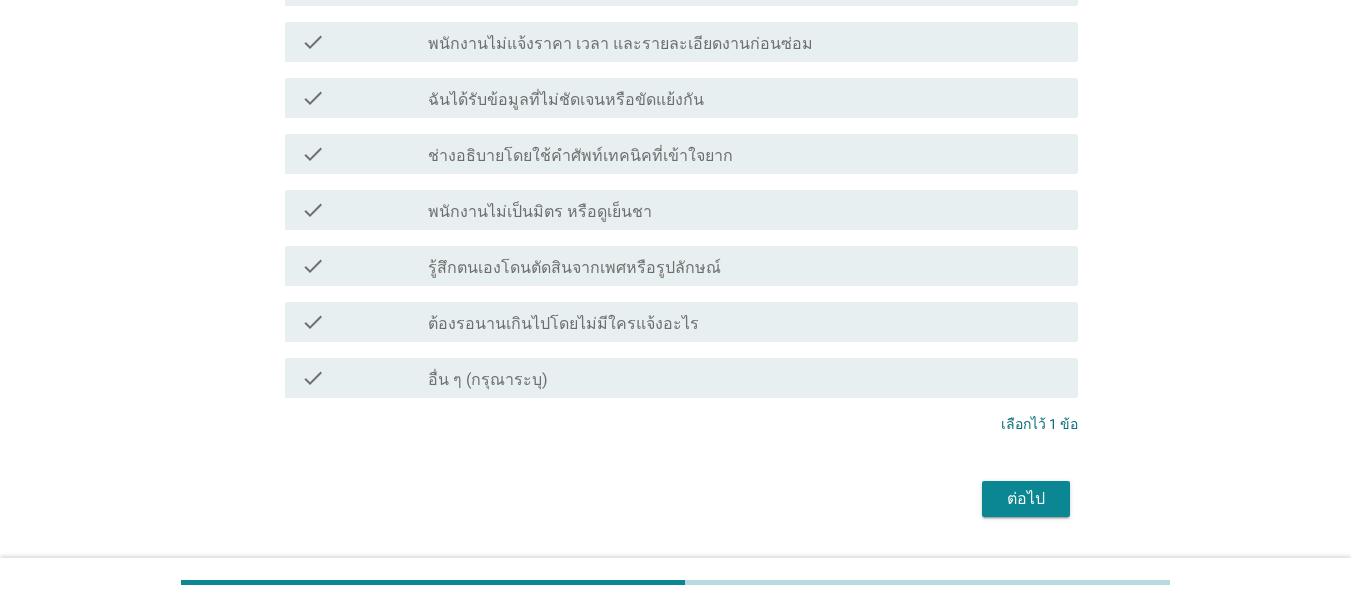 click on "ต่อไป" at bounding box center [1026, 499] 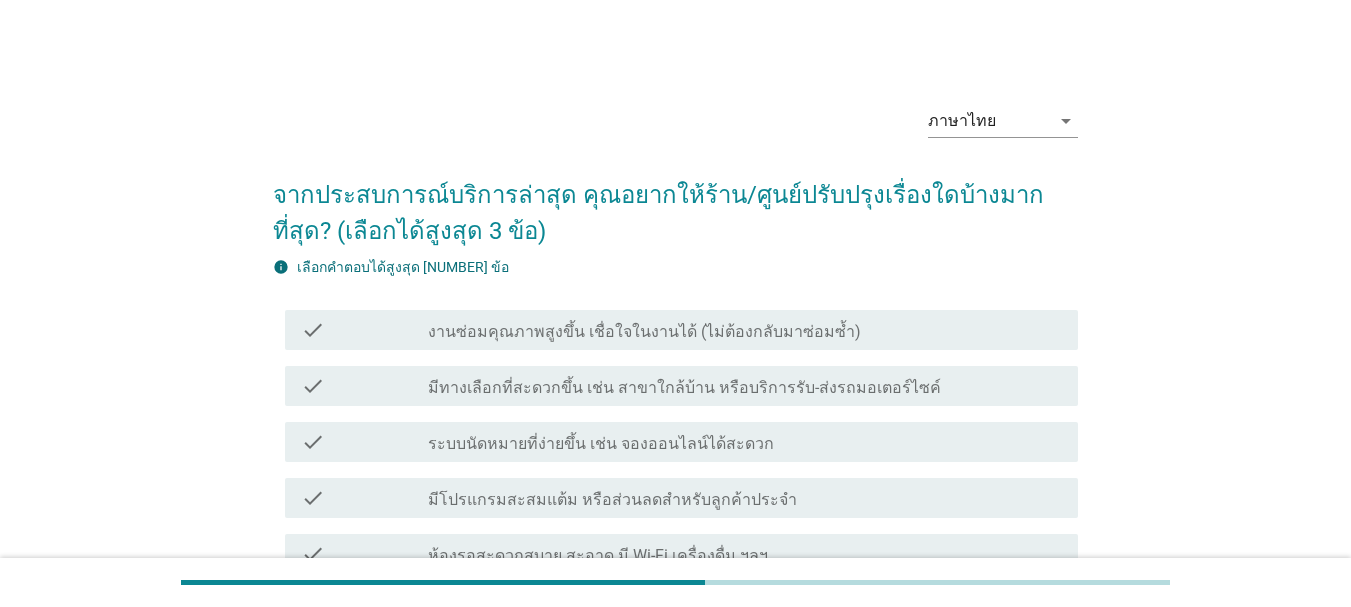 scroll, scrollTop: 100, scrollLeft: 0, axis: vertical 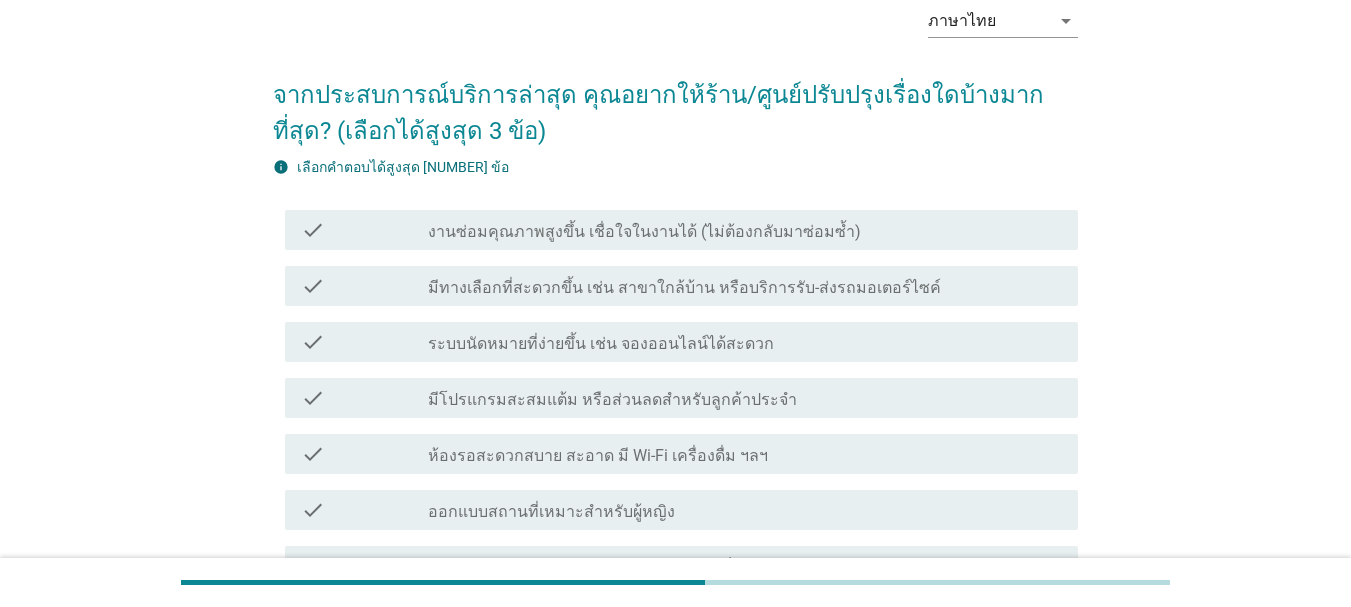 click on "งานซ่อมคุณภาพสูงขึ้น เชื่อใจในงานได้ (ไม่ต้องกลับมาซ่อมซ้ำ)" at bounding box center (644, 232) 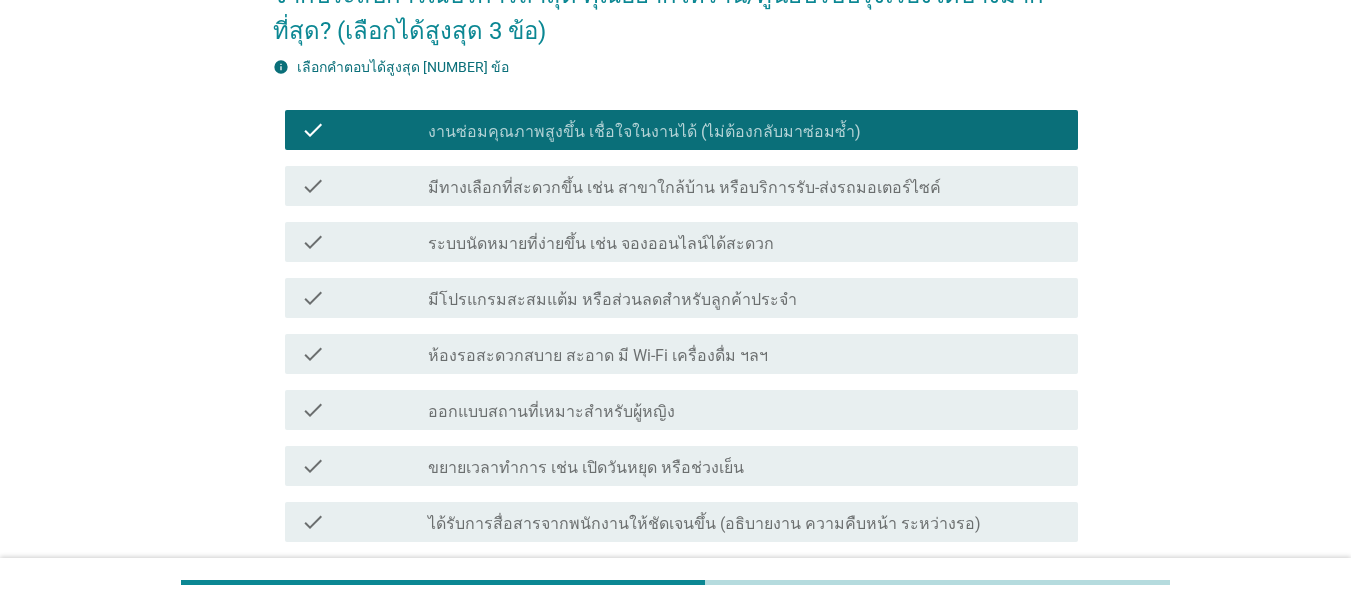 scroll, scrollTop: 300, scrollLeft: 0, axis: vertical 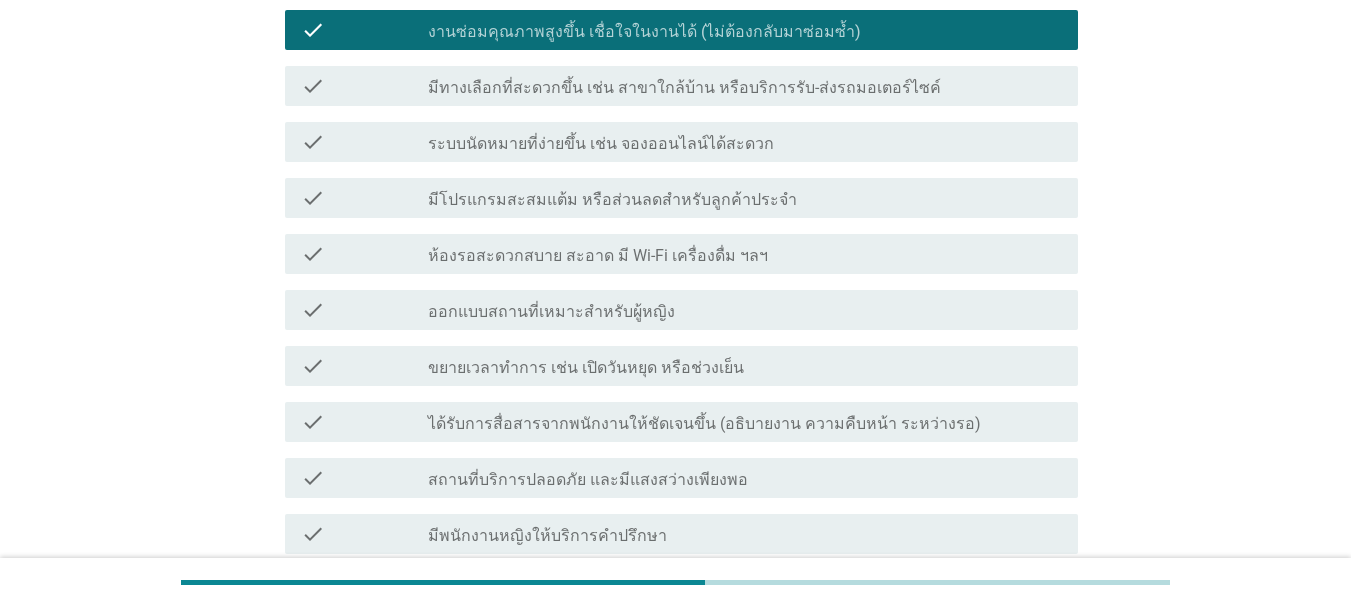click on "ระบบนัดหมายที่ง่ายขึ้น เช่น จองออนไลน์ได้สะดวก" at bounding box center [601, 144] 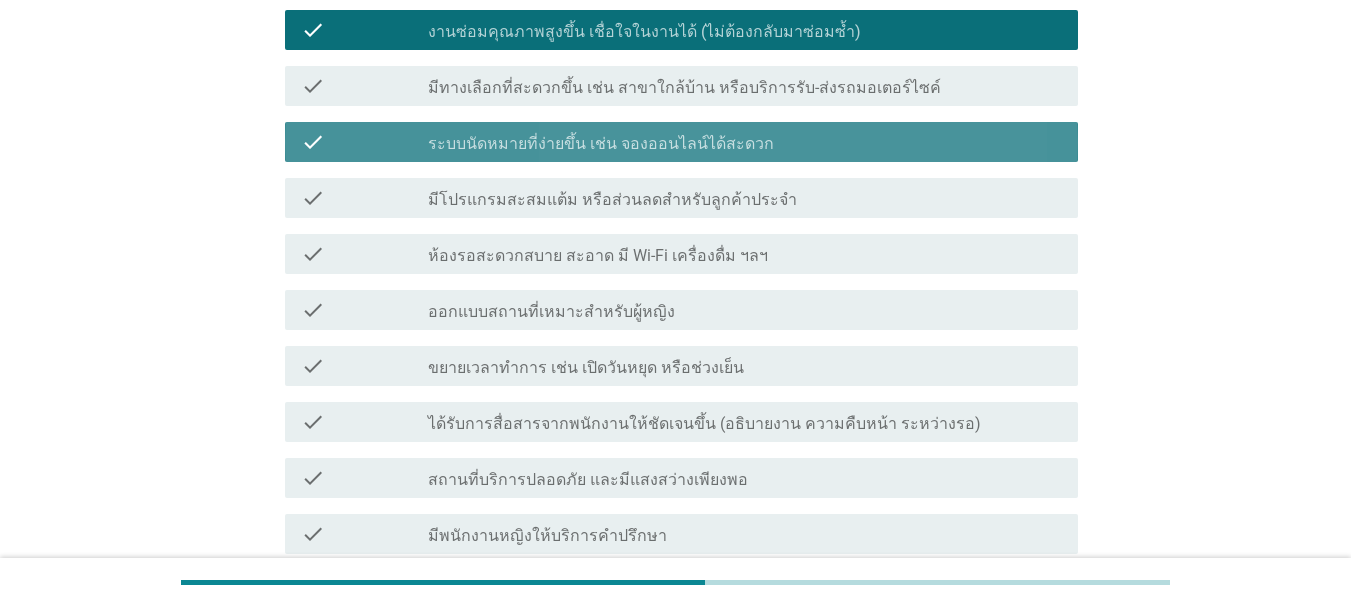 click on "ระบบนัดหมายที่ง่ายขึ้น เช่น จองออนไลน์ได้สะดวก" at bounding box center [601, 144] 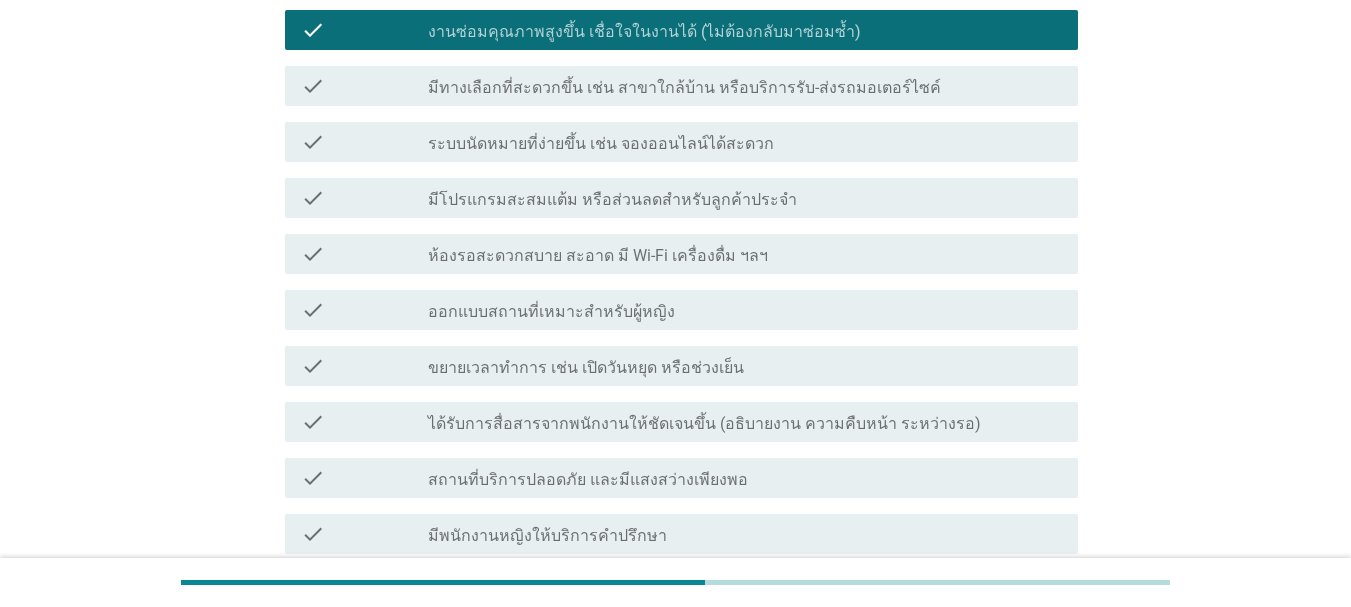 click on "ระบบนัดหมายที่ง่ายขึ้น เช่น จองออนไลน์ได้สะดวก" at bounding box center [601, 144] 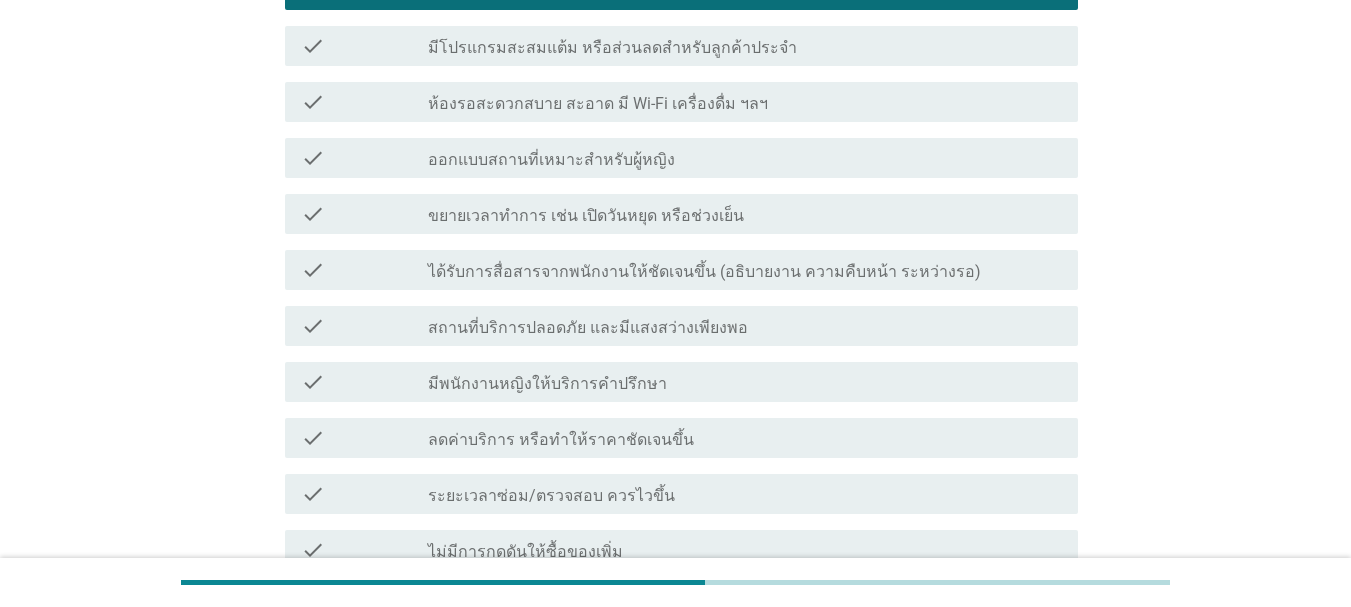 scroll, scrollTop: 500, scrollLeft: 0, axis: vertical 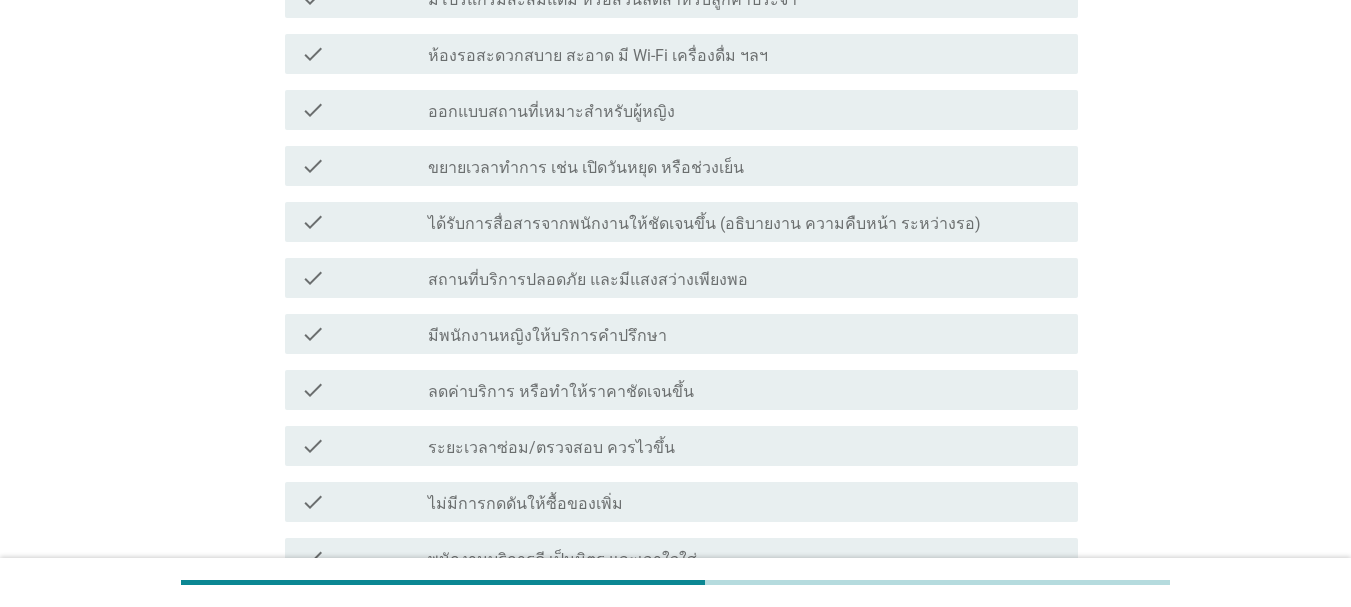 click on "check     check_box_outline_blank ขยายเวลาทำการ เช่น เปิดวันหยุด หรือช่วงเย็น" at bounding box center (675, 166) 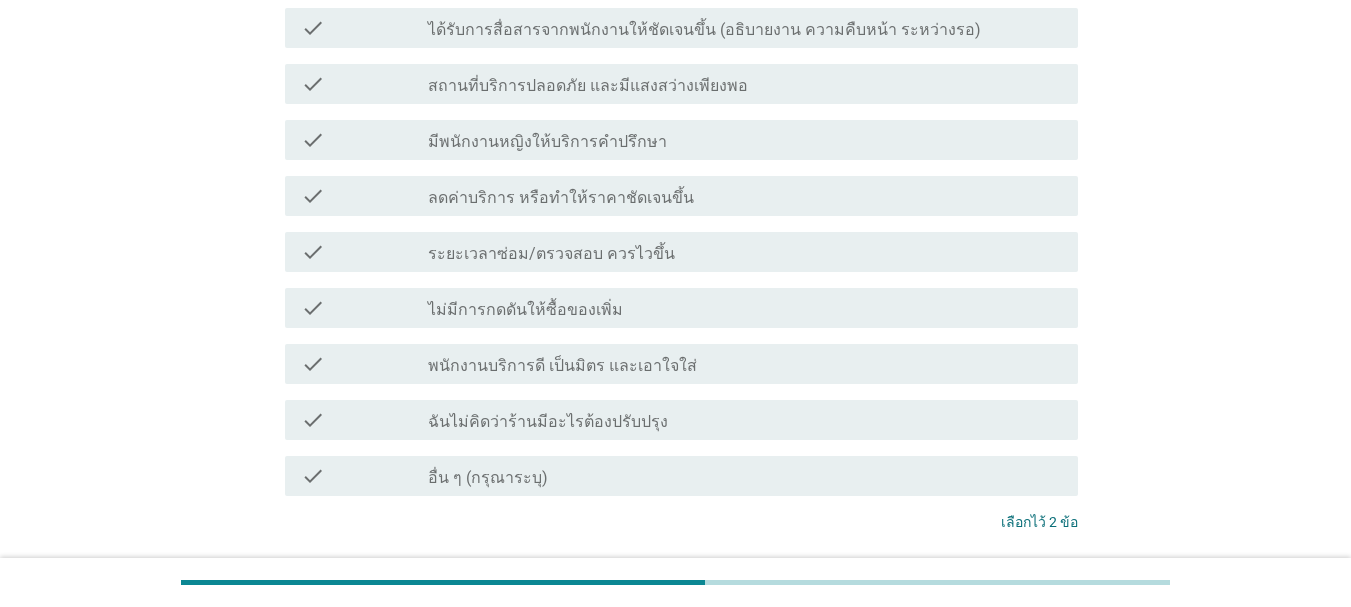 scroll, scrollTop: 700, scrollLeft: 0, axis: vertical 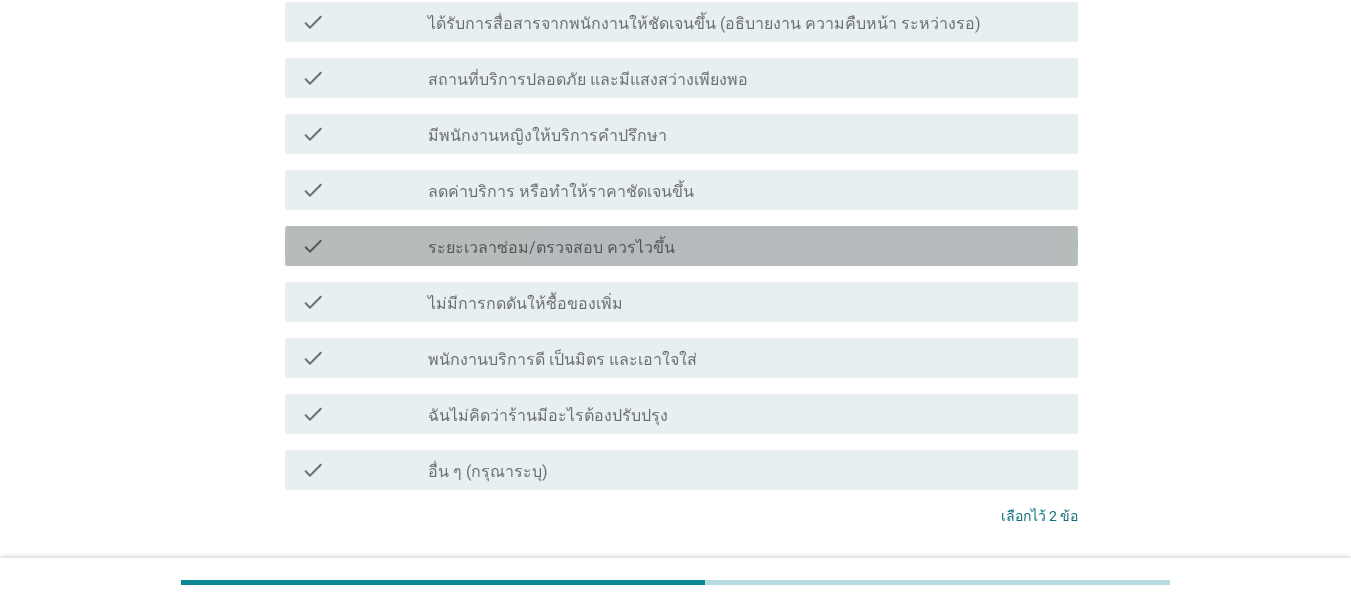 click on "check" at bounding box center (364, 246) 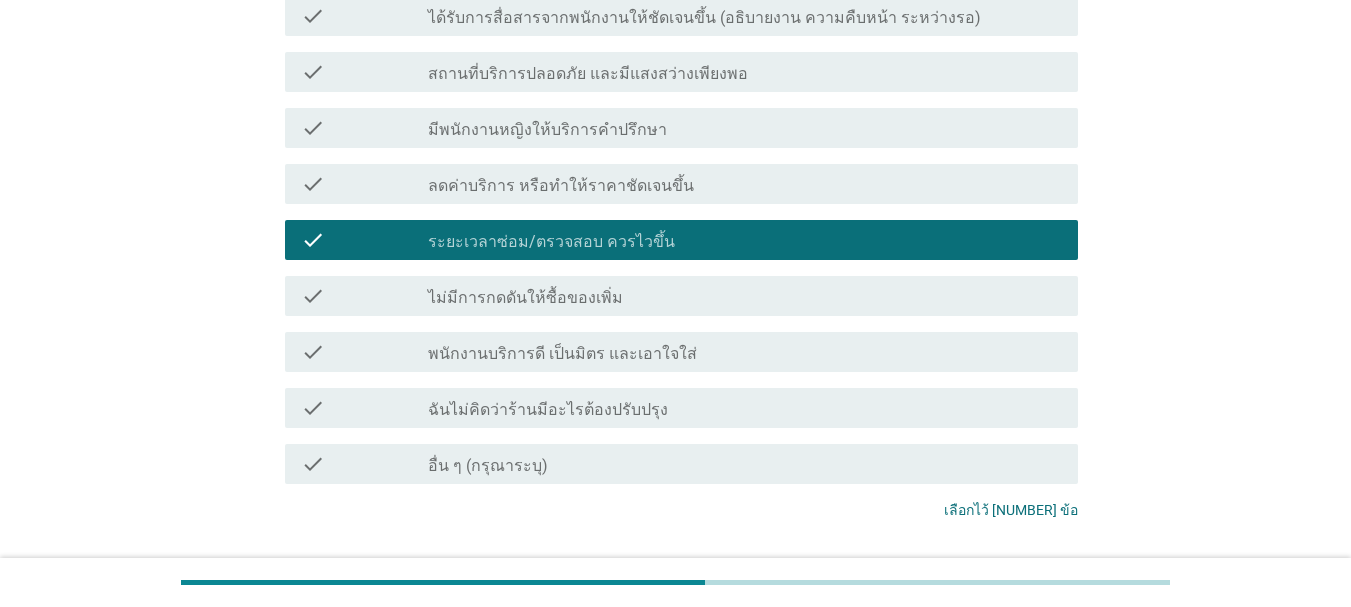 scroll, scrollTop: 845, scrollLeft: 0, axis: vertical 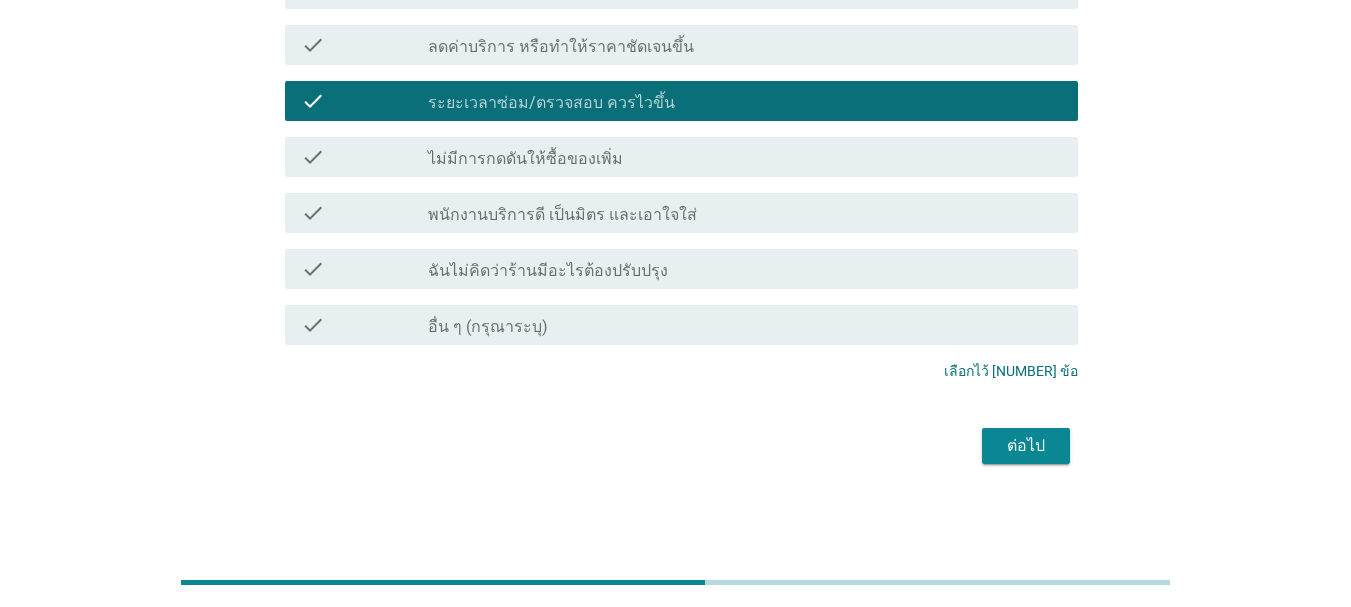 click on "ต่อไป" at bounding box center (1026, 446) 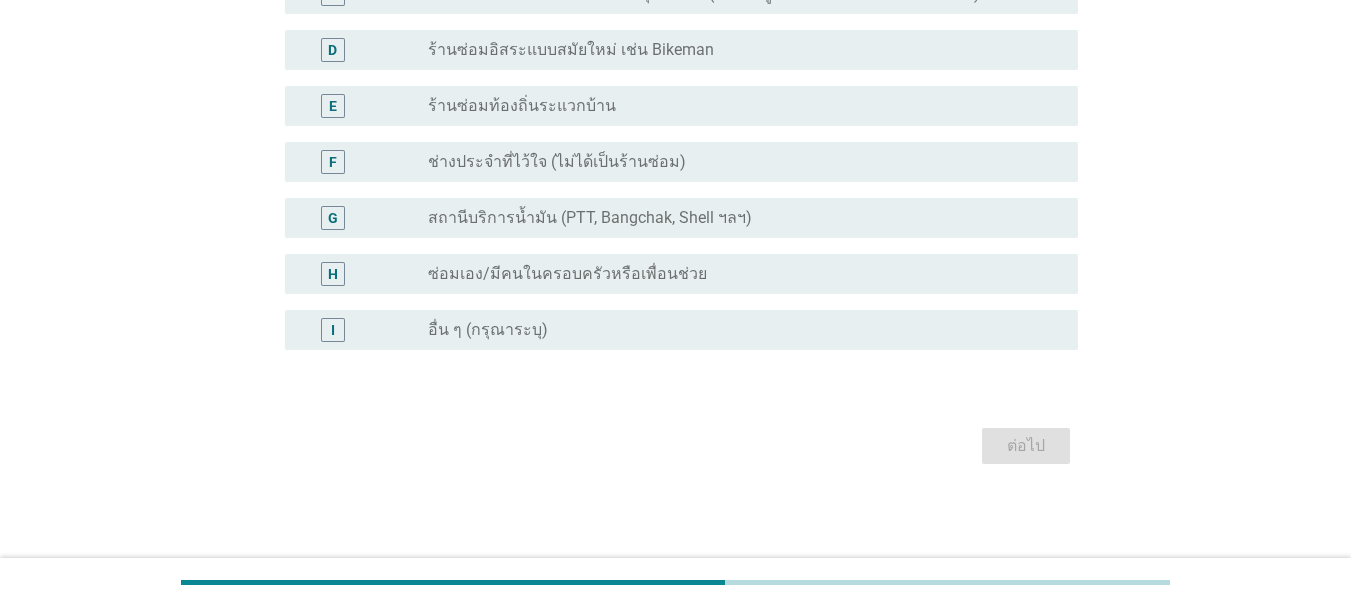 scroll, scrollTop: 0, scrollLeft: 0, axis: both 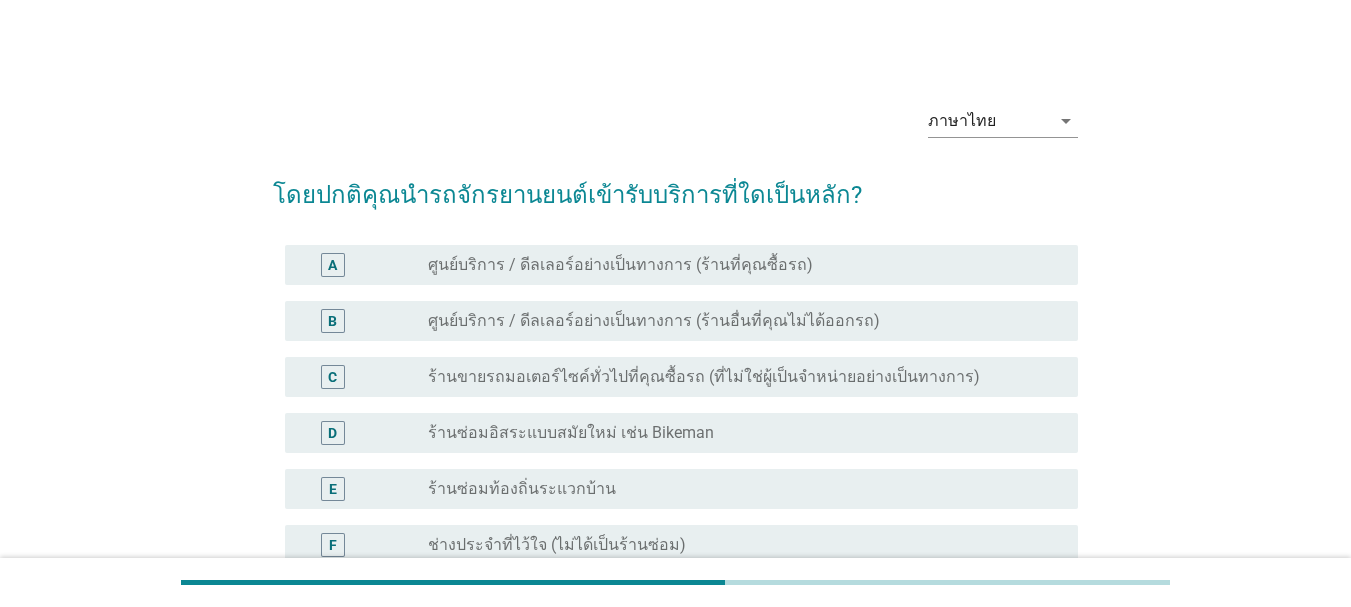 click on "radio_button_unchecked ศูนย์บริการ / ดีลเลอร์อย่างเป็นทางการ  (ร้านที่คุณซื้อรถ)" at bounding box center [737, 265] 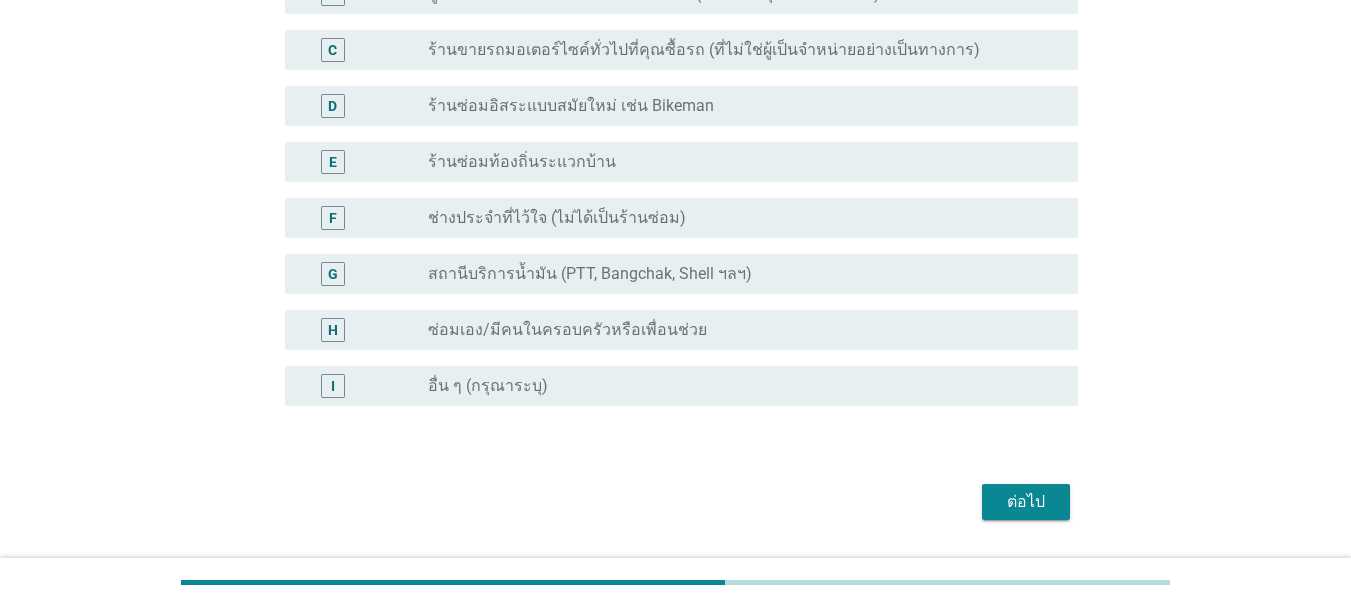 scroll, scrollTop: 383, scrollLeft: 0, axis: vertical 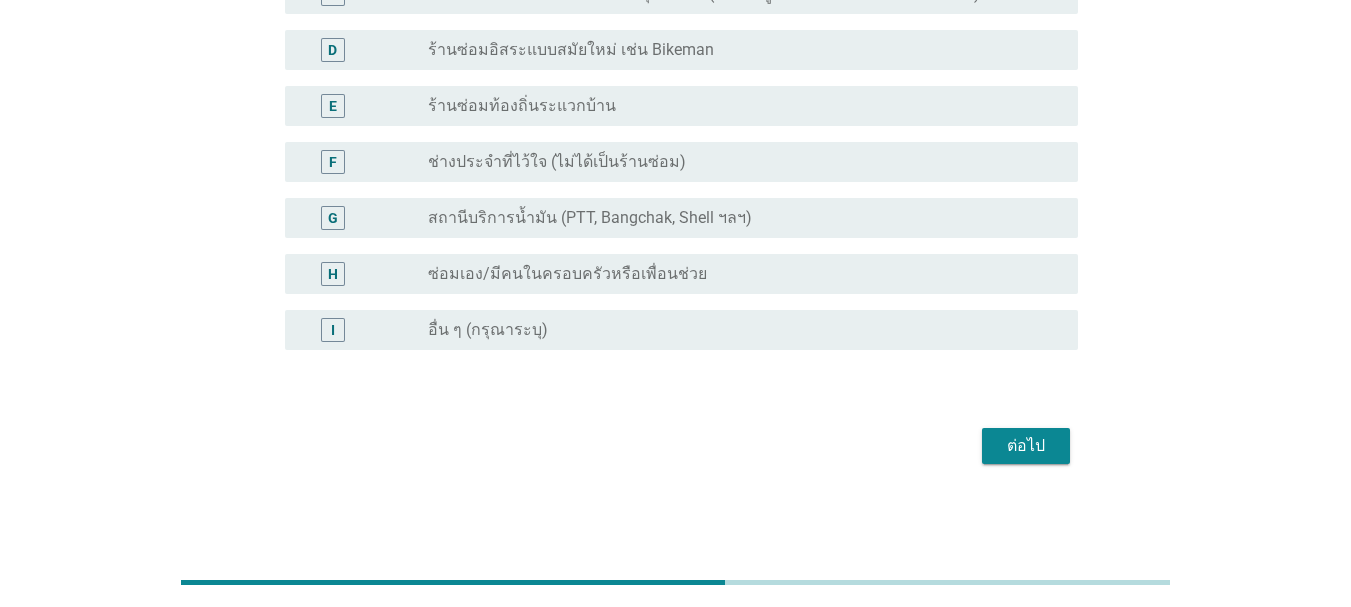 click on "โดยปกติคุณนำรถจักรยานยนต์เข้ารับบริการที่ใดเป็นหลัก?     A     radio_button_checked ศูนย์บริการ / ดีลเลอร์อย่างเป็นทางการ  (ร้านที่คุณซื้อรถ)   B     radio_button_unchecked ศูนย์บริการ / ดีลเลอร์อย่างเป็นทางการ  (ร้านอื่นที่คุณไม่ได้ออกรถ)    C     radio_button_unchecked ร้านขายรถมอเตอร์ไซค์ทั่วไปที่คุณซื้อรถ (ที่ไม่ใช่ผู้เป็นจำหน่ายอย่างเป็นทางการ)   D     radio_button_unchecked ร้านซ่อมอิสระแบบสมัยใหม่ เช่น Bikeman   E     radio_button_unchecked   F     radio_button_unchecked   G       H" at bounding box center [675, 122] 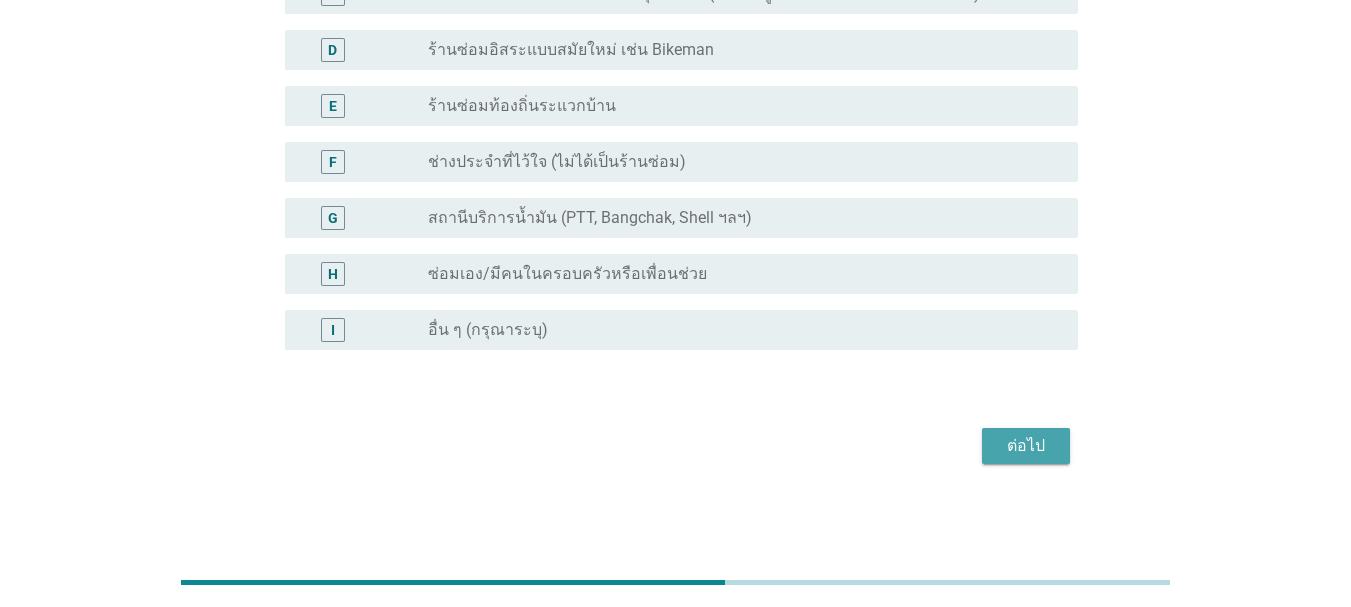 click on "ต่อไป" at bounding box center [1026, 446] 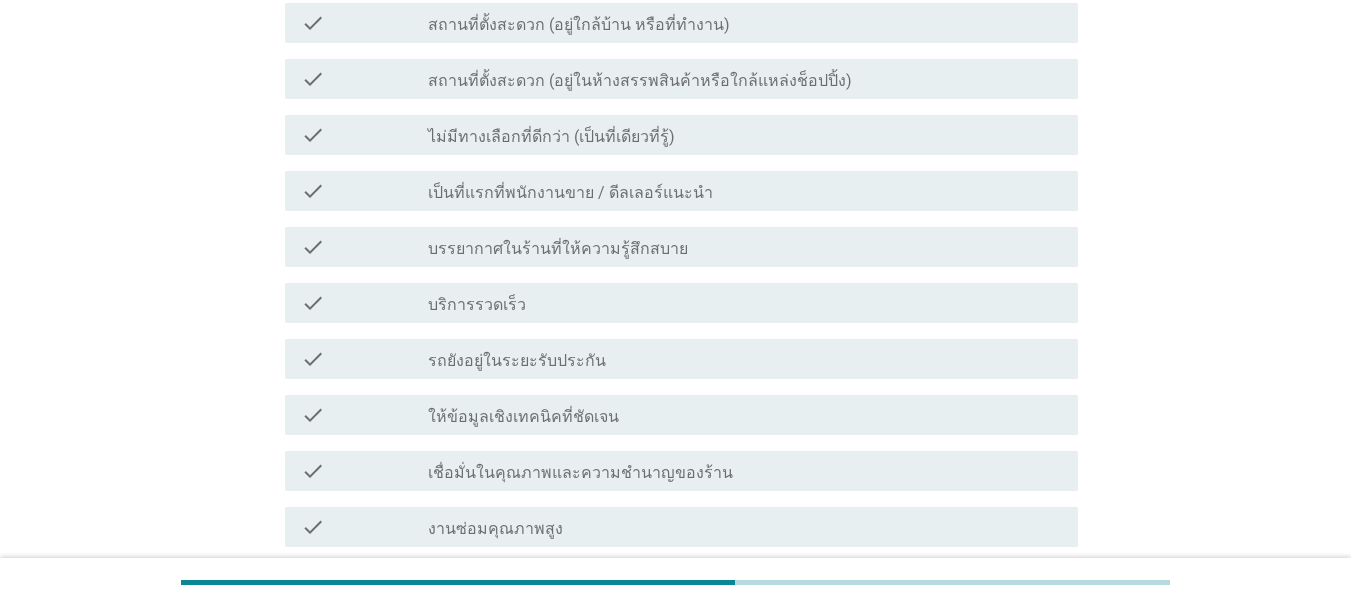 scroll, scrollTop: 0, scrollLeft: 0, axis: both 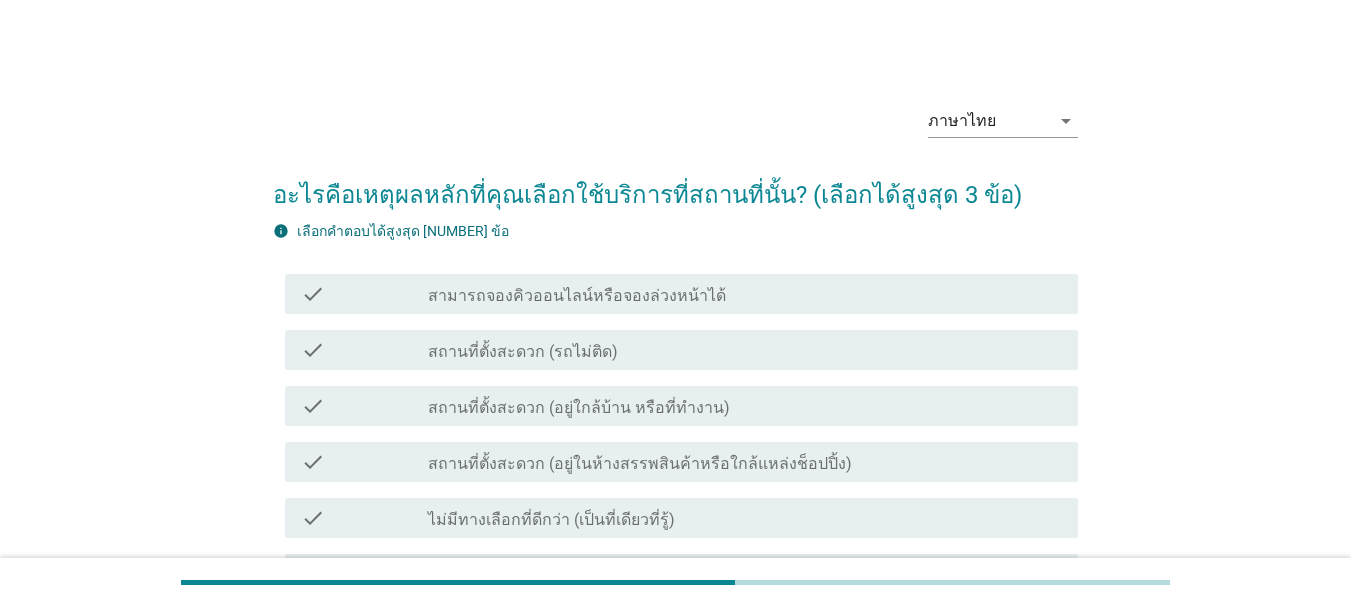 click on "check_box_outline_blank สถานที่ตั้งสะดวก (รถไม่ติด)" at bounding box center (745, 350) 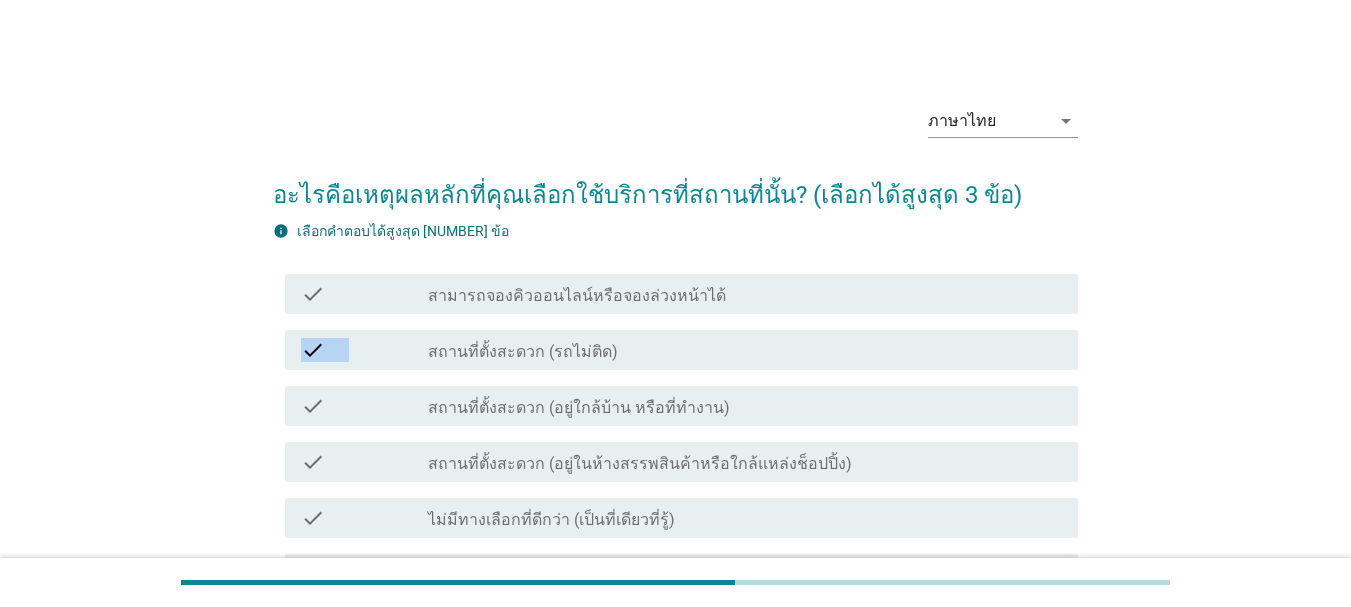 click on "สถานที่ตั้งสะดวก (อยู่ใกล้บ้าน หรือที่ทำงาน)" at bounding box center (579, 408) 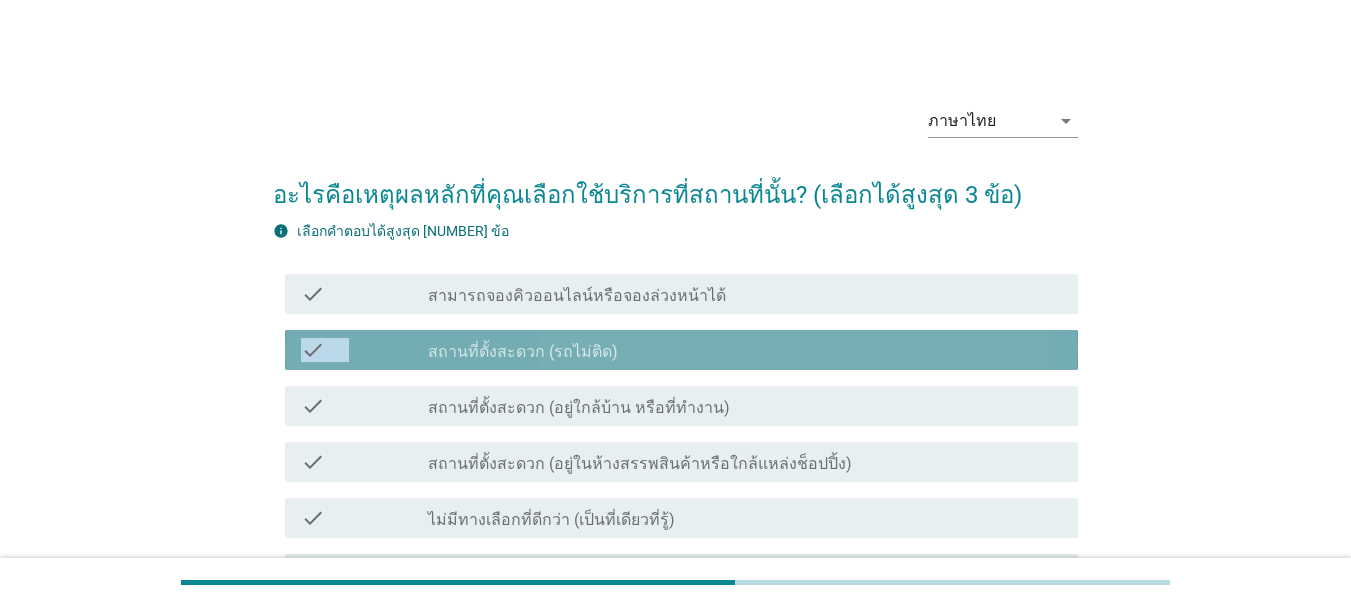 click on "สถานที่ตั้งสะดวก (รถไม่ติด)" at bounding box center [523, 352] 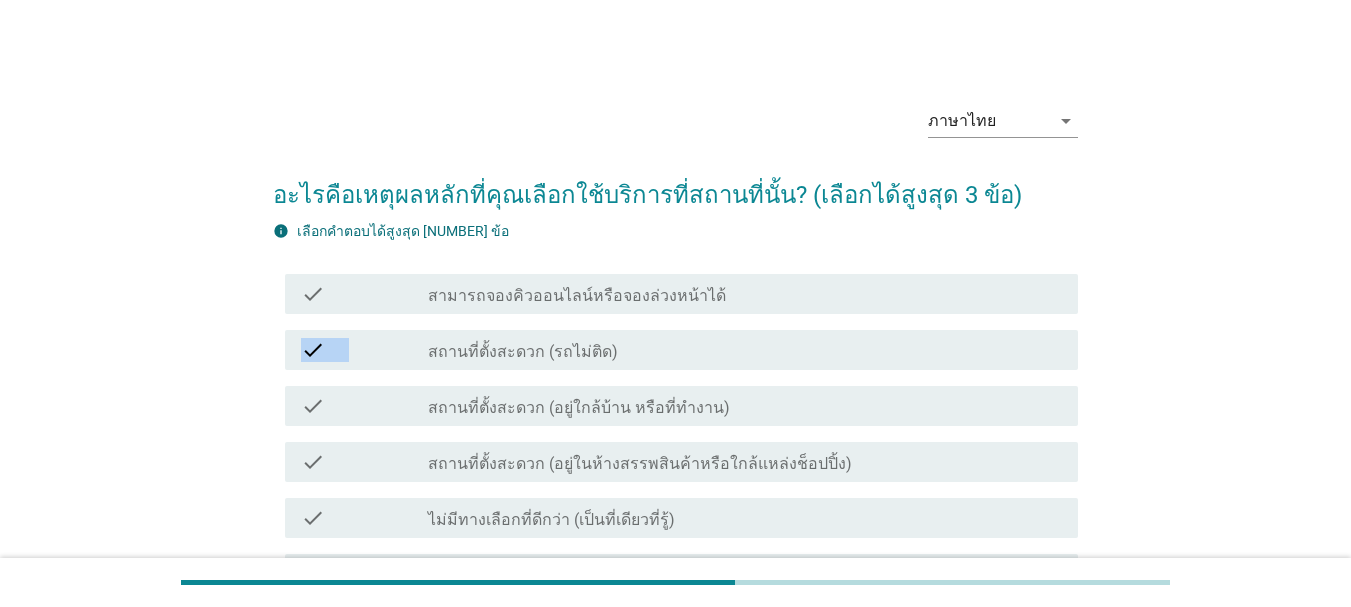 click on "check     check_box_outline_blank สถานที่ตั้งสะดวก (อยู่ใกล้บ้าน หรือที่ทำงาน)" at bounding box center (675, 406) 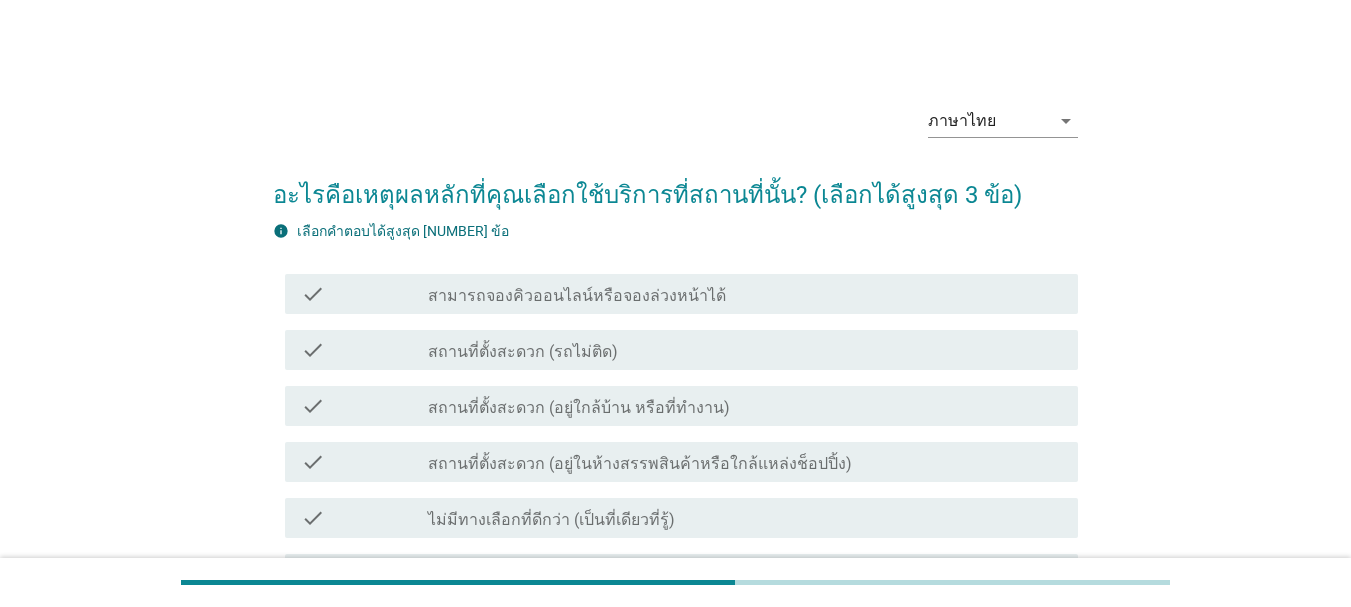 click on "check     check_box_outline_blank สถานที่ตั้งสะดวก (อยู่ใกล้บ้าน หรือที่ทำงาน)" at bounding box center [675, 406] 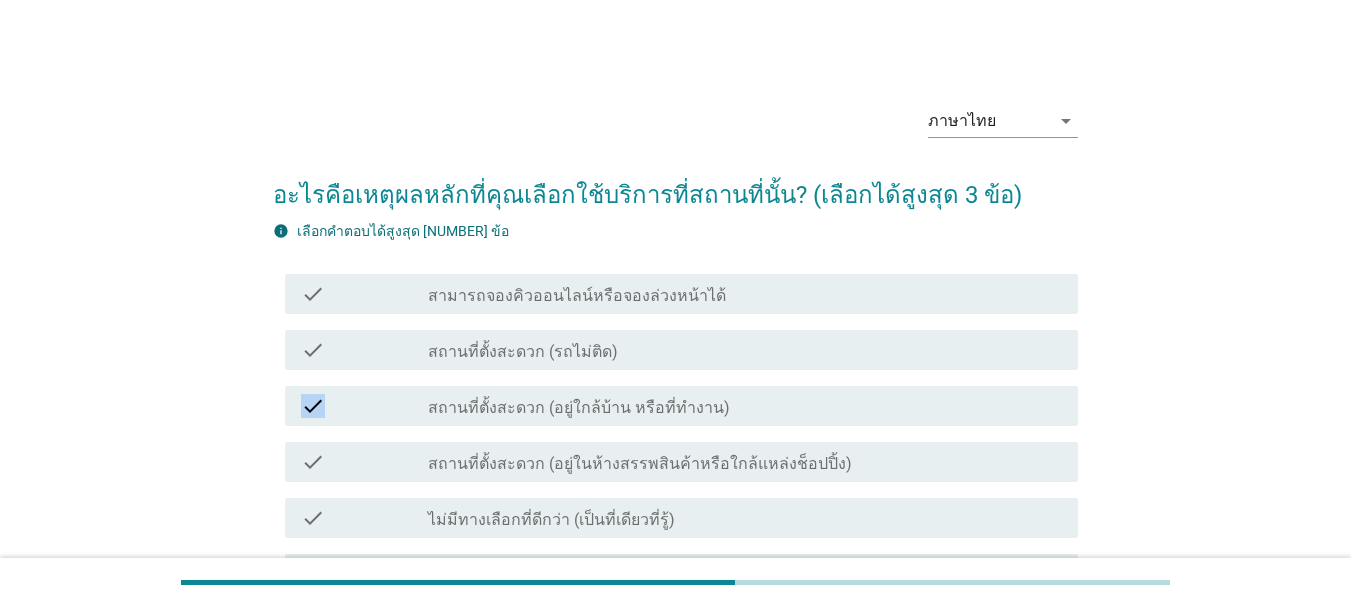 click on "check" at bounding box center [313, 406] 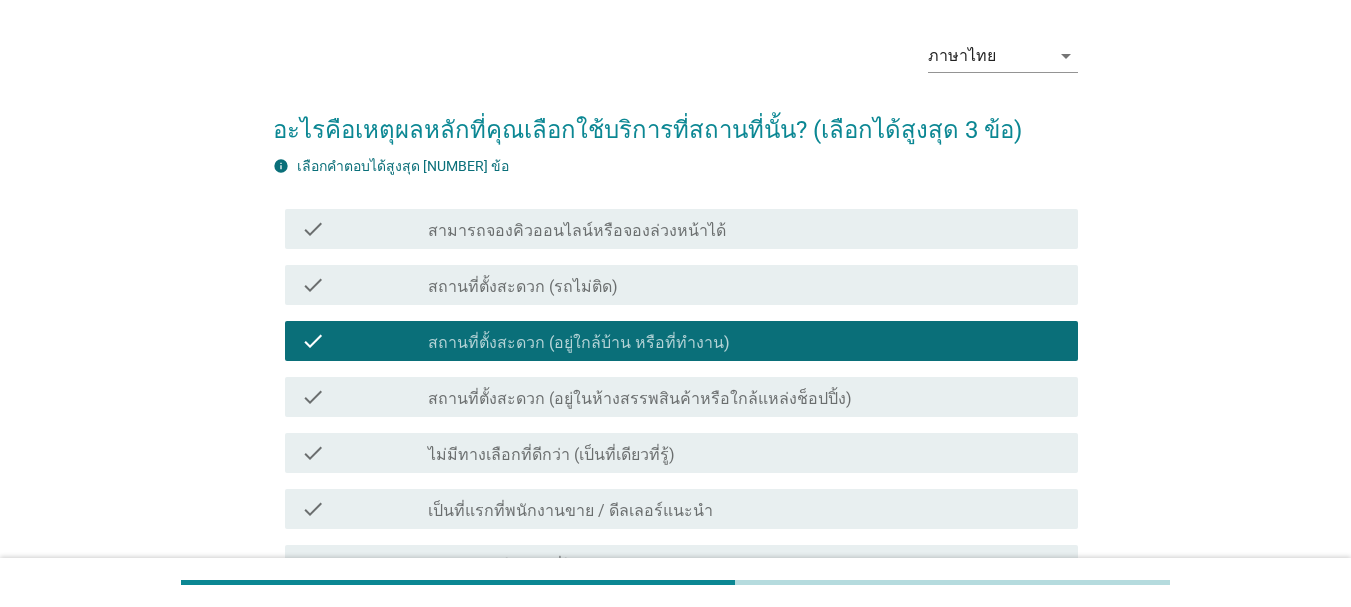 scroll, scrollTop: 100, scrollLeft: 0, axis: vertical 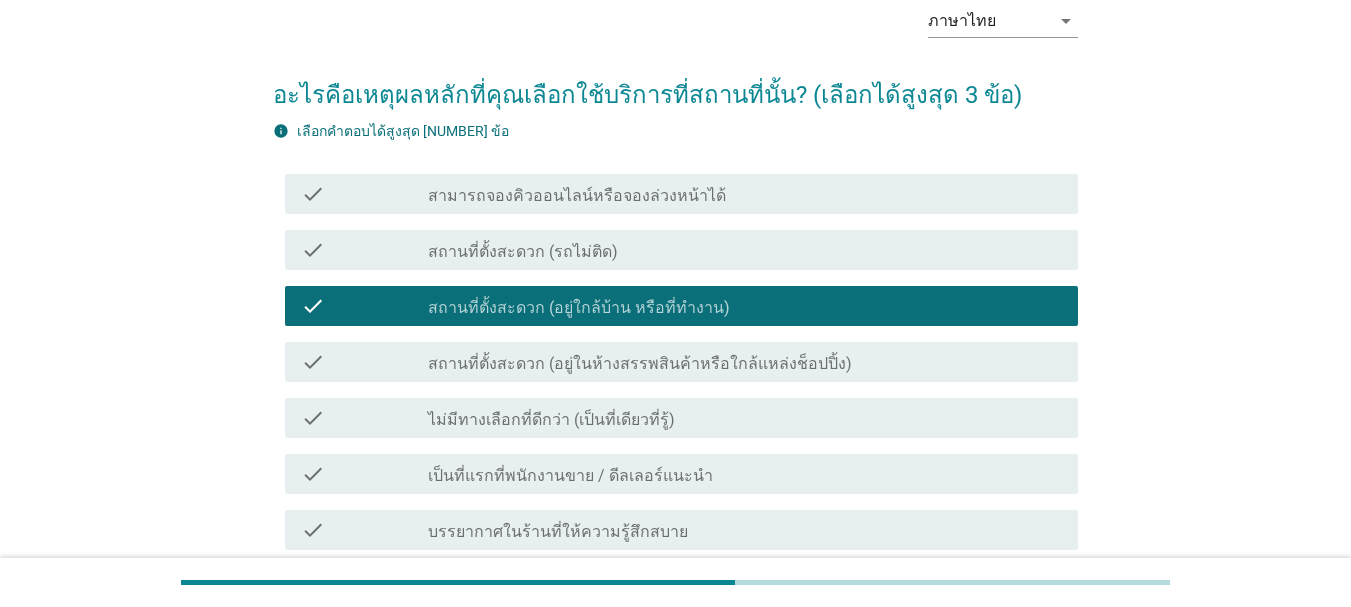 click on "check" at bounding box center [364, 250] 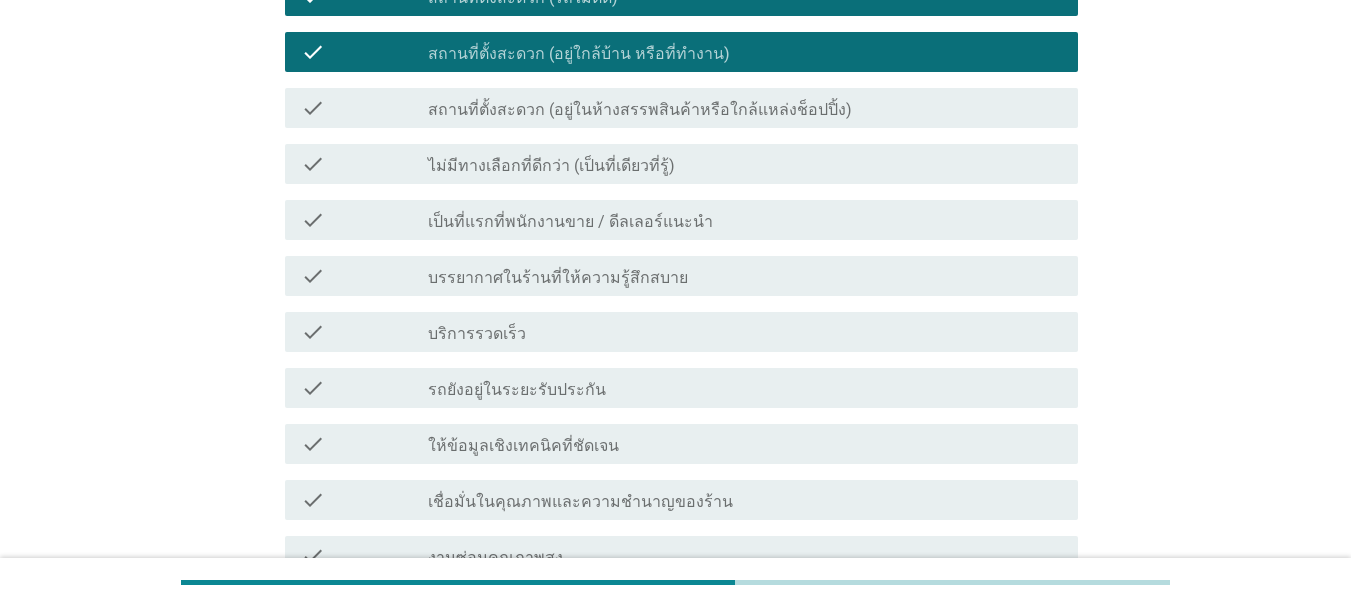 scroll, scrollTop: 400, scrollLeft: 0, axis: vertical 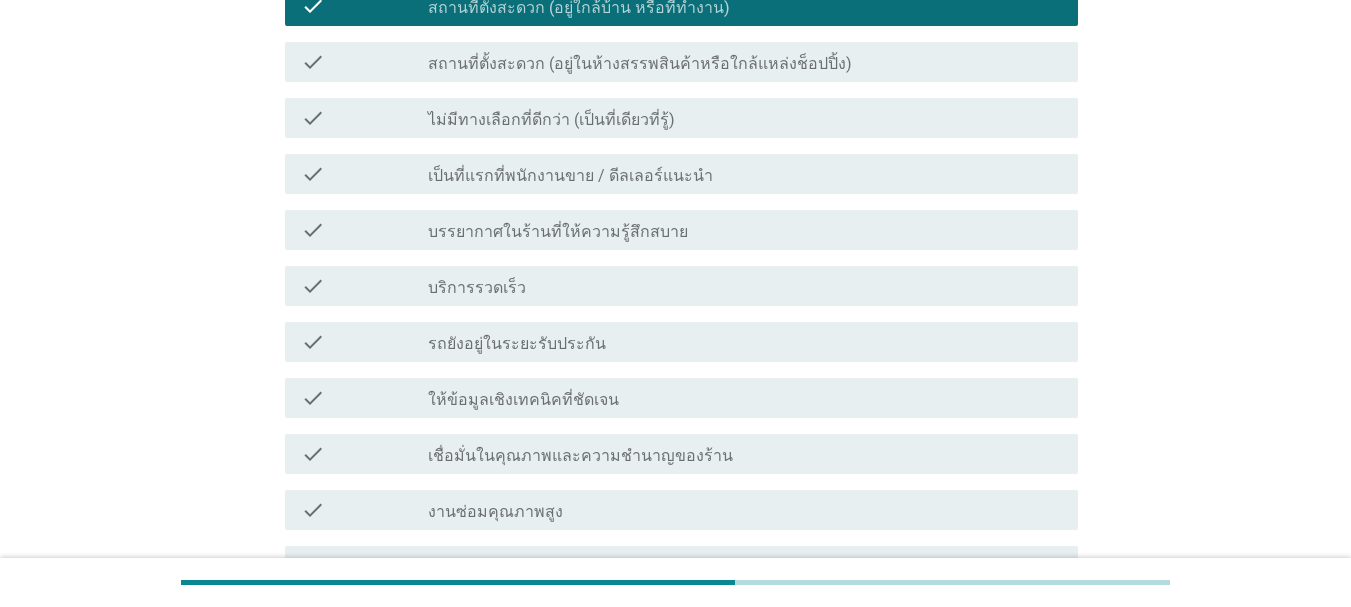 click on "check" at bounding box center (364, 342) 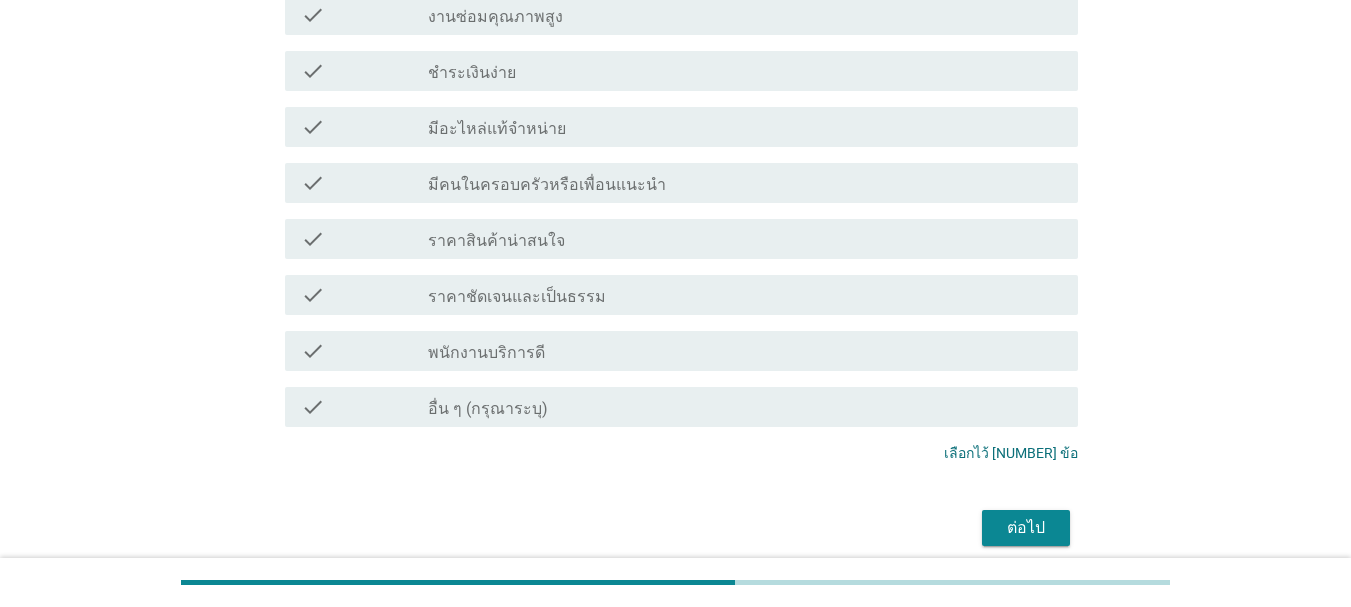 scroll, scrollTop: 900, scrollLeft: 0, axis: vertical 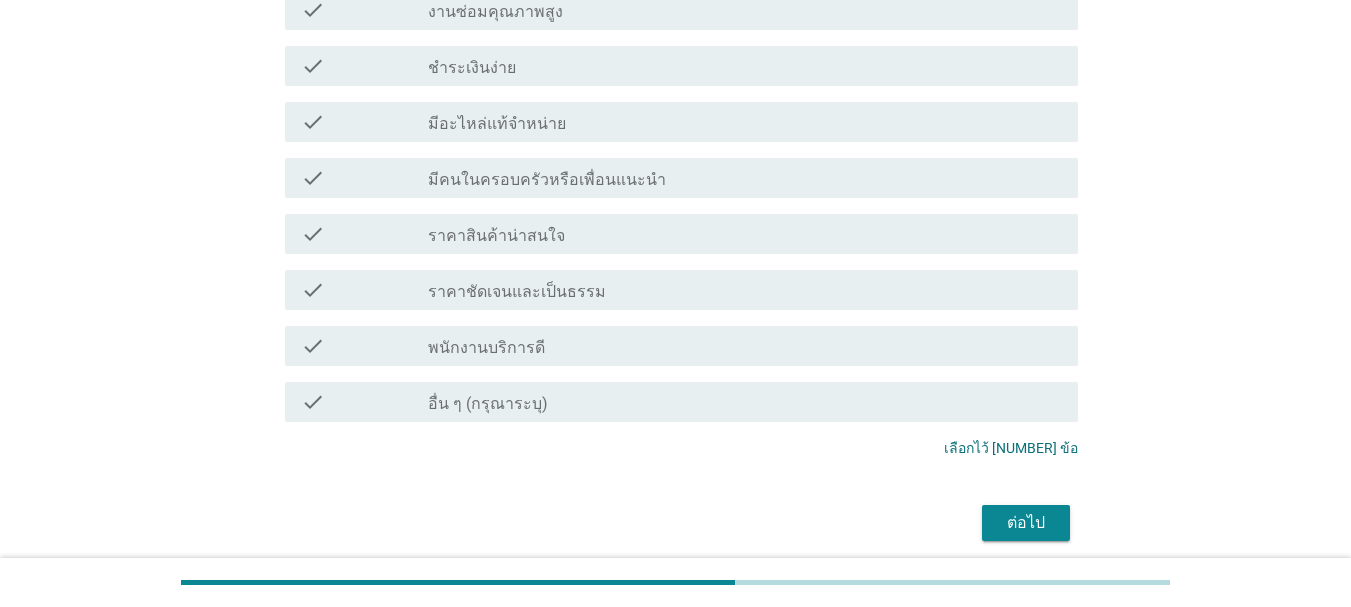 click on "ต่อไป" at bounding box center [1026, 523] 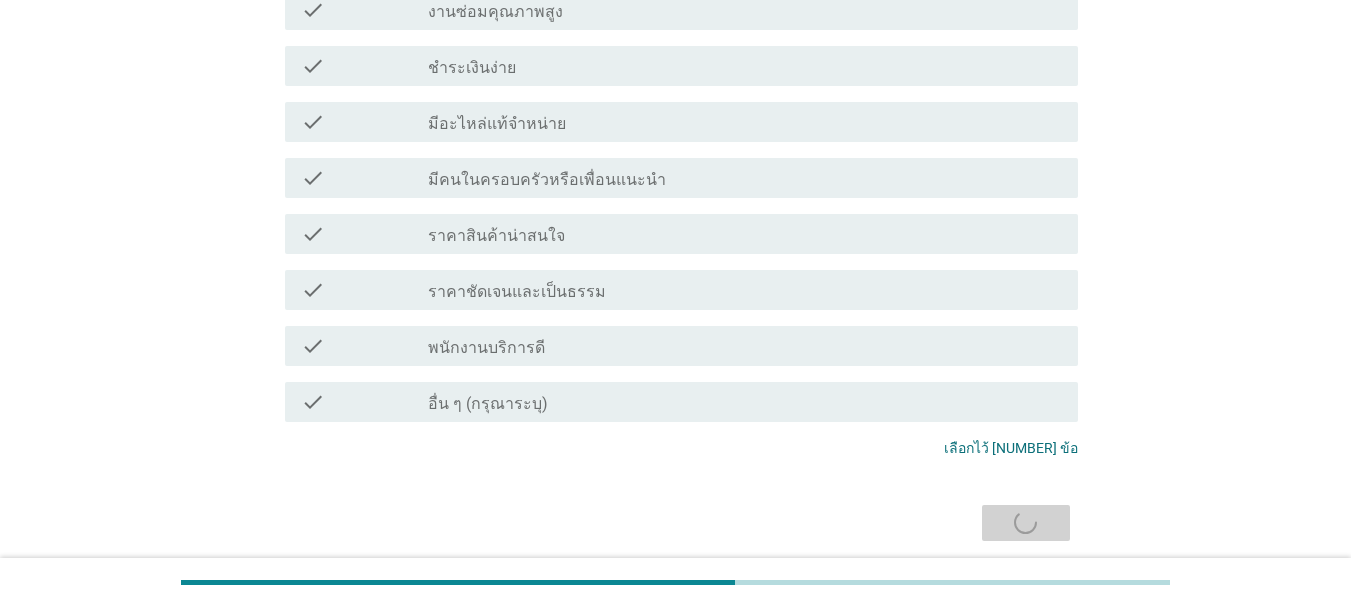click on "ต่อไป" at bounding box center [675, 523] 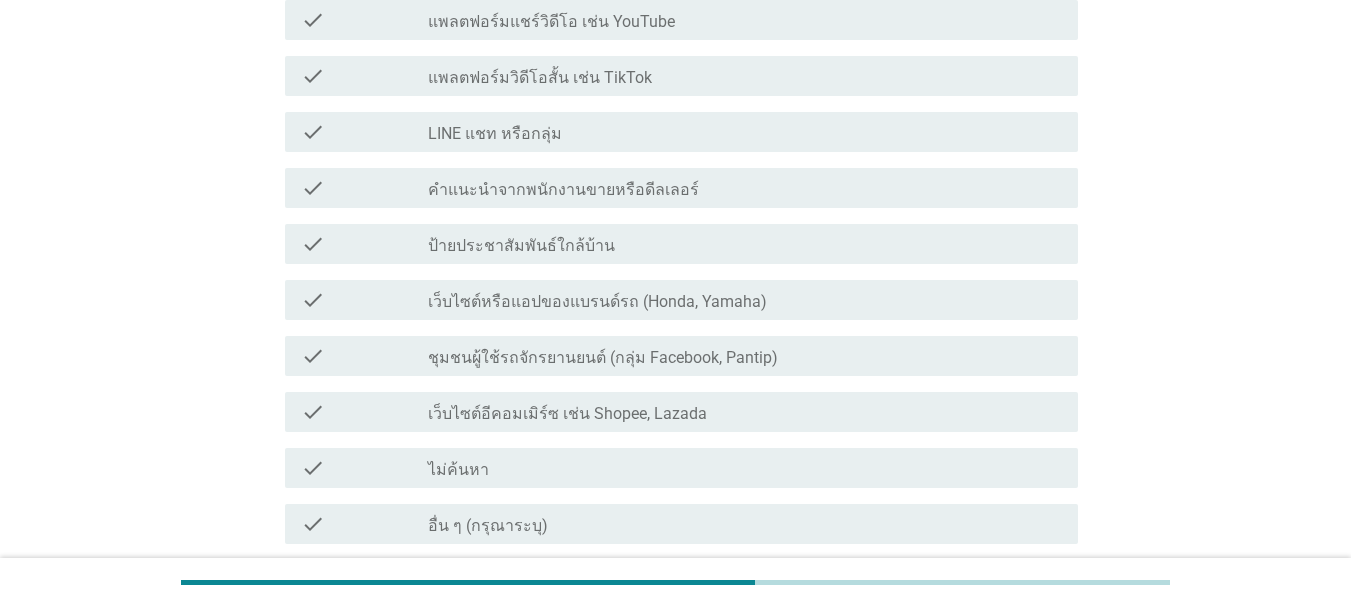 scroll, scrollTop: 500, scrollLeft: 0, axis: vertical 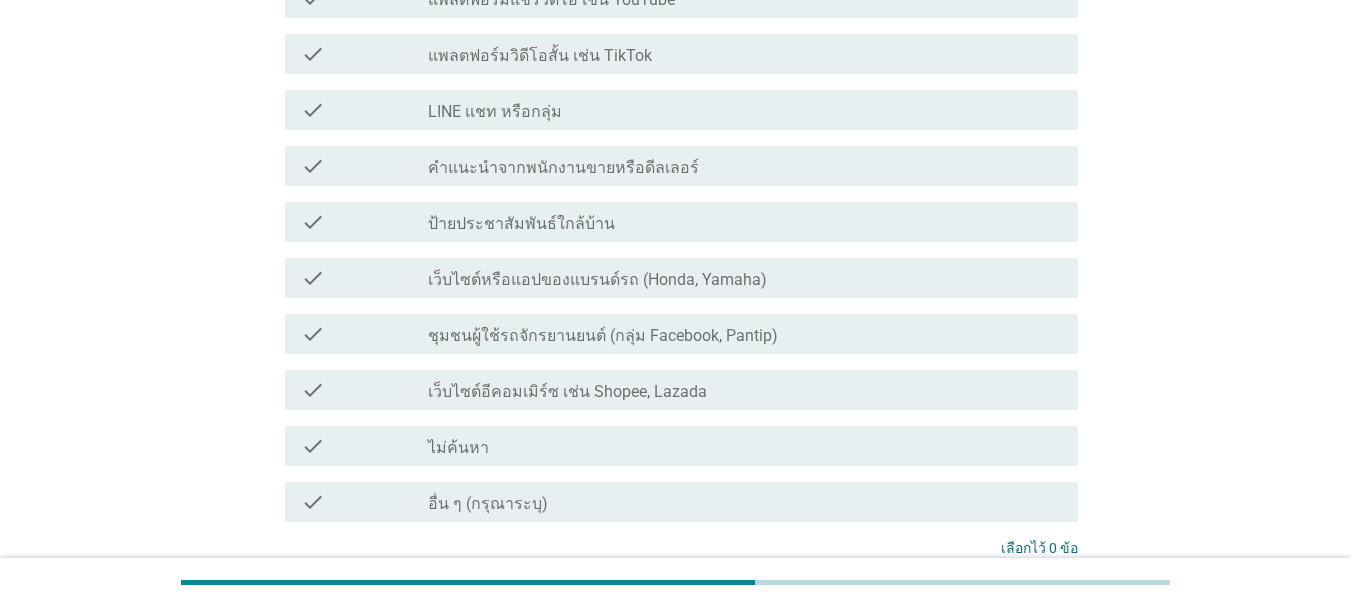 click on "check     check_box_outline_blank ไม่ค้นหา" at bounding box center (681, 446) 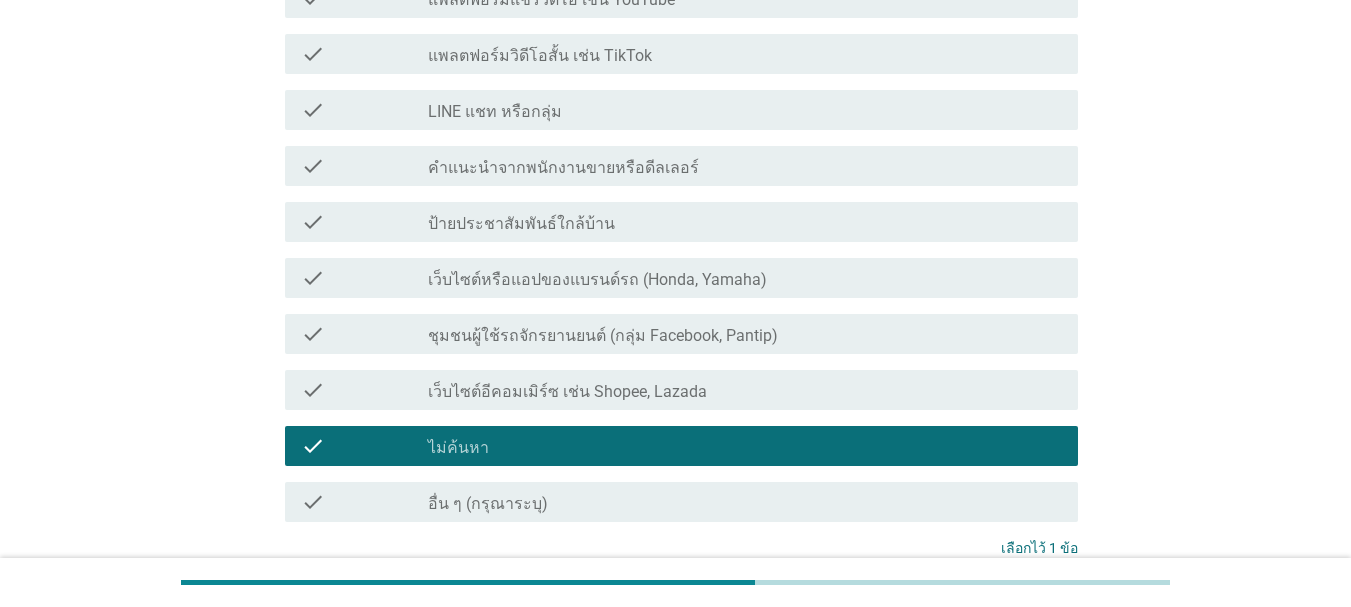 click on "check_box_outline_blank ป้ายประชาสัมพันธ์ใกล้บ้าน" at bounding box center [745, 222] 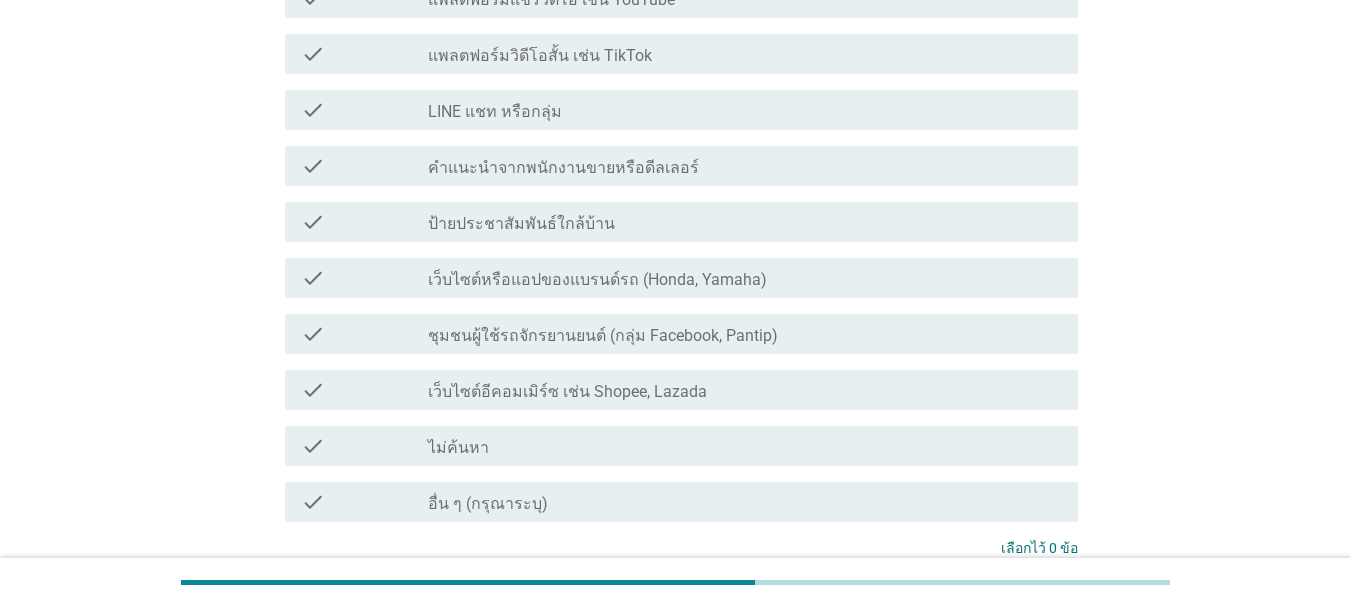 click on "check_box_outline_blank ป้ายประชาสัมพันธ์ใกล้บ้าน" at bounding box center (745, 222) 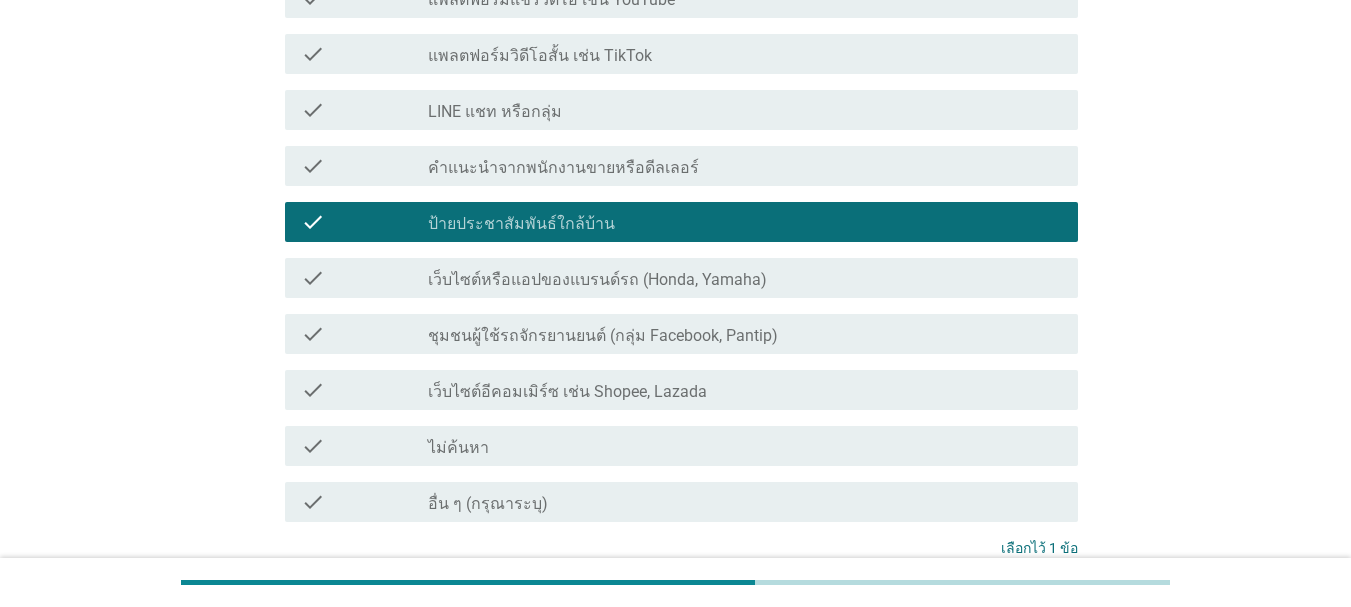 click on "ป้ายประชาสัมพันธ์ใกล้บ้าน" at bounding box center (521, 224) 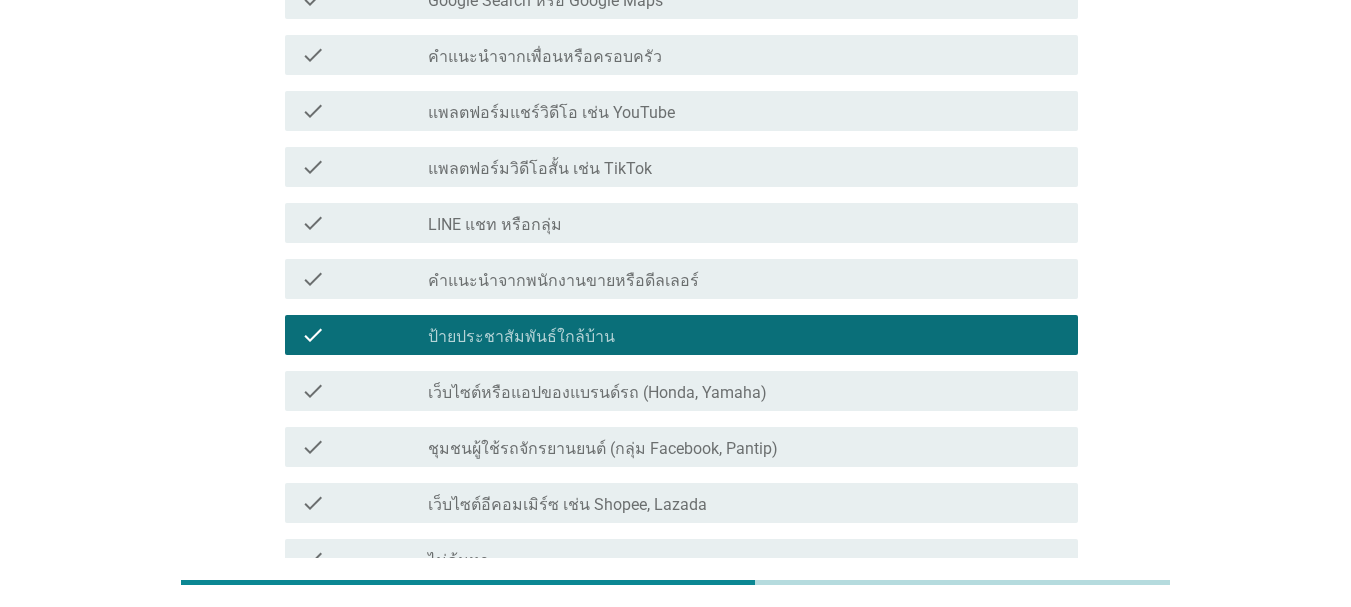 scroll, scrollTop: 377, scrollLeft: 0, axis: vertical 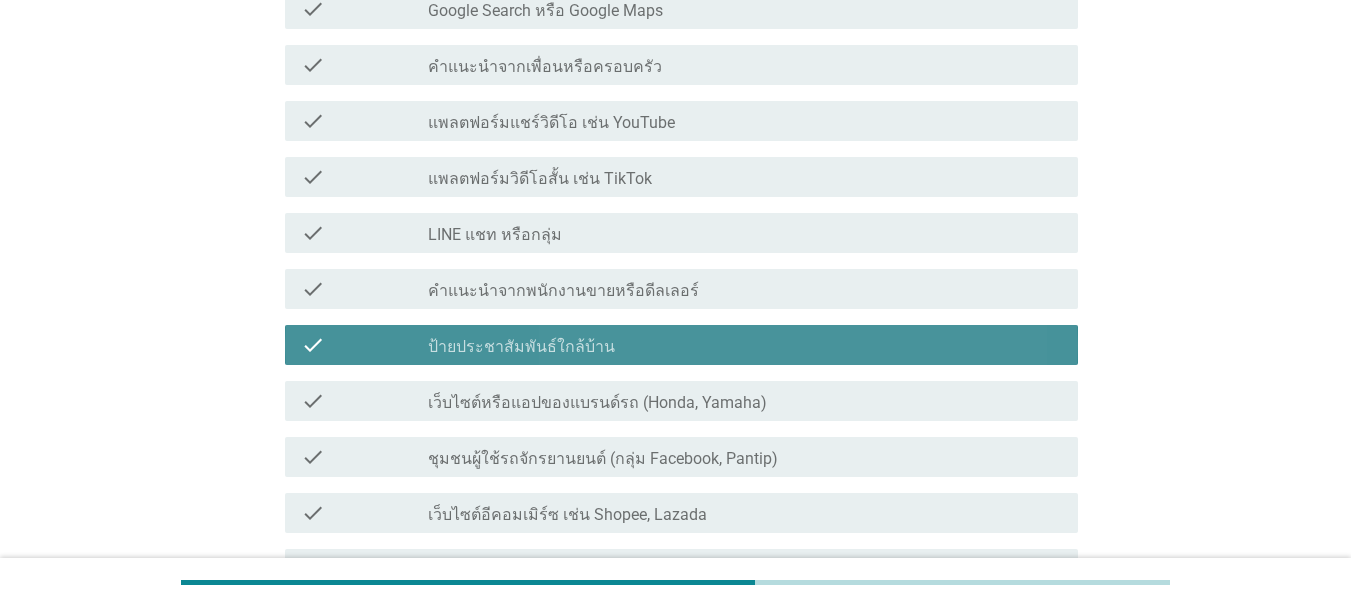 click on "check" at bounding box center (313, 345) 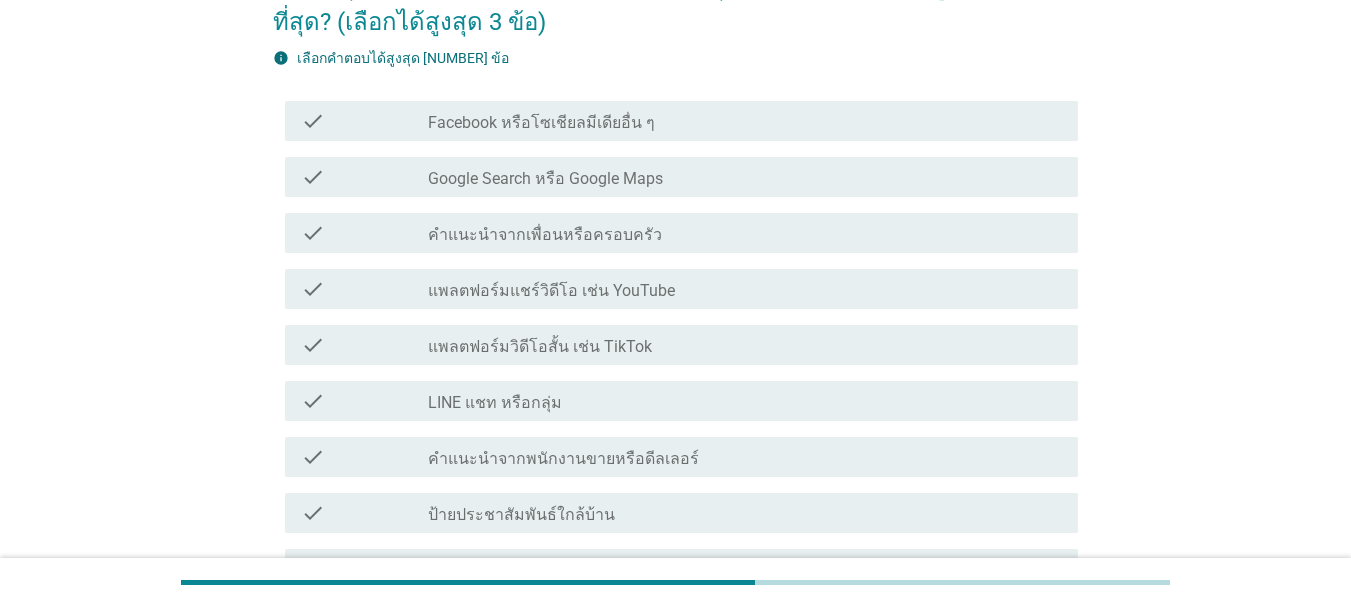 scroll, scrollTop: 177, scrollLeft: 0, axis: vertical 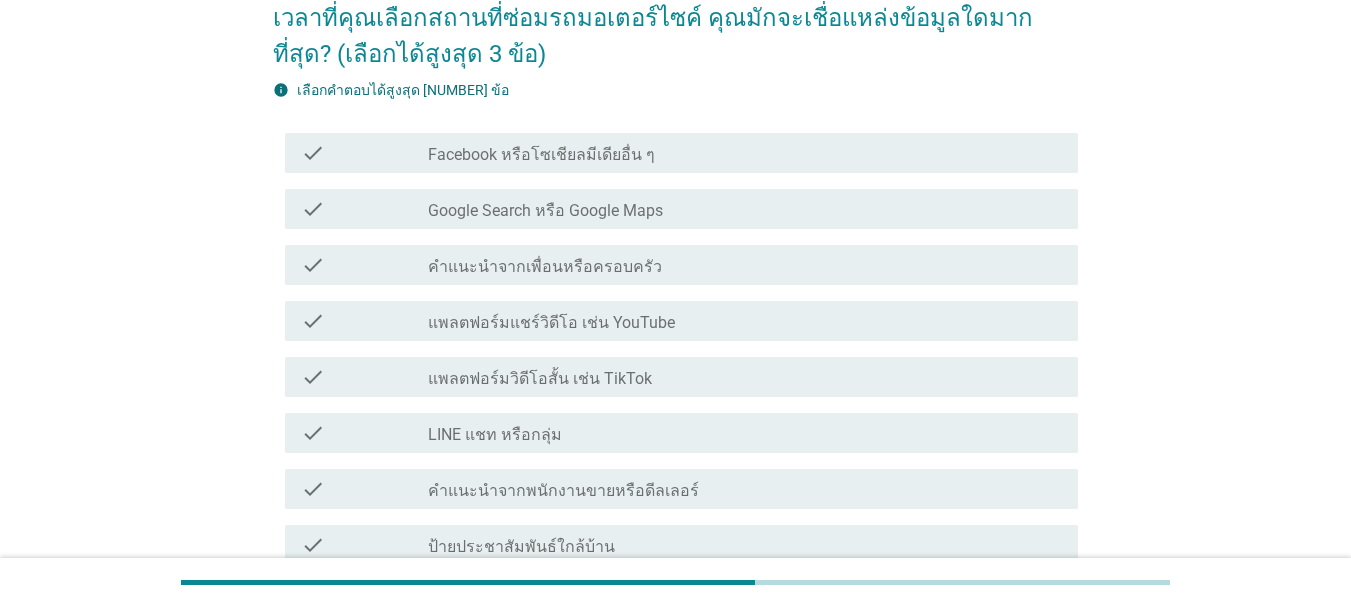 click on "Google Search หรือ Google Maps" at bounding box center (545, 211) 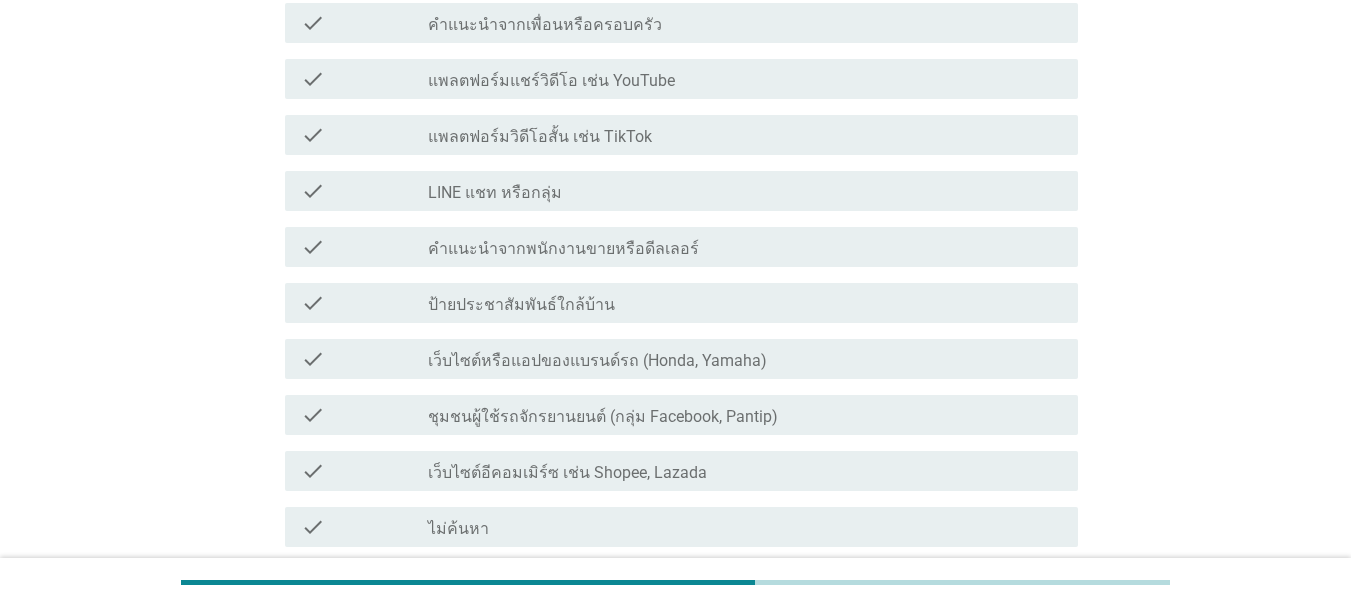 scroll, scrollTop: 677, scrollLeft: 0, axis: vertical 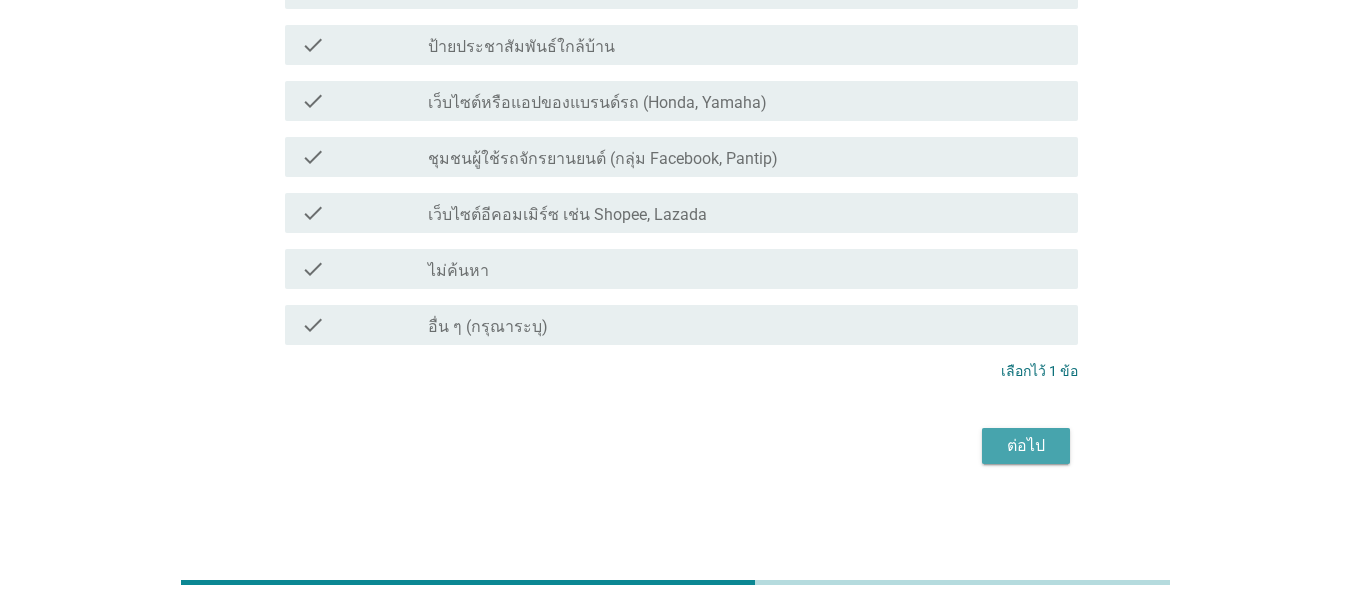 click on "ต่อไป" at bounding box center [1026, 446] 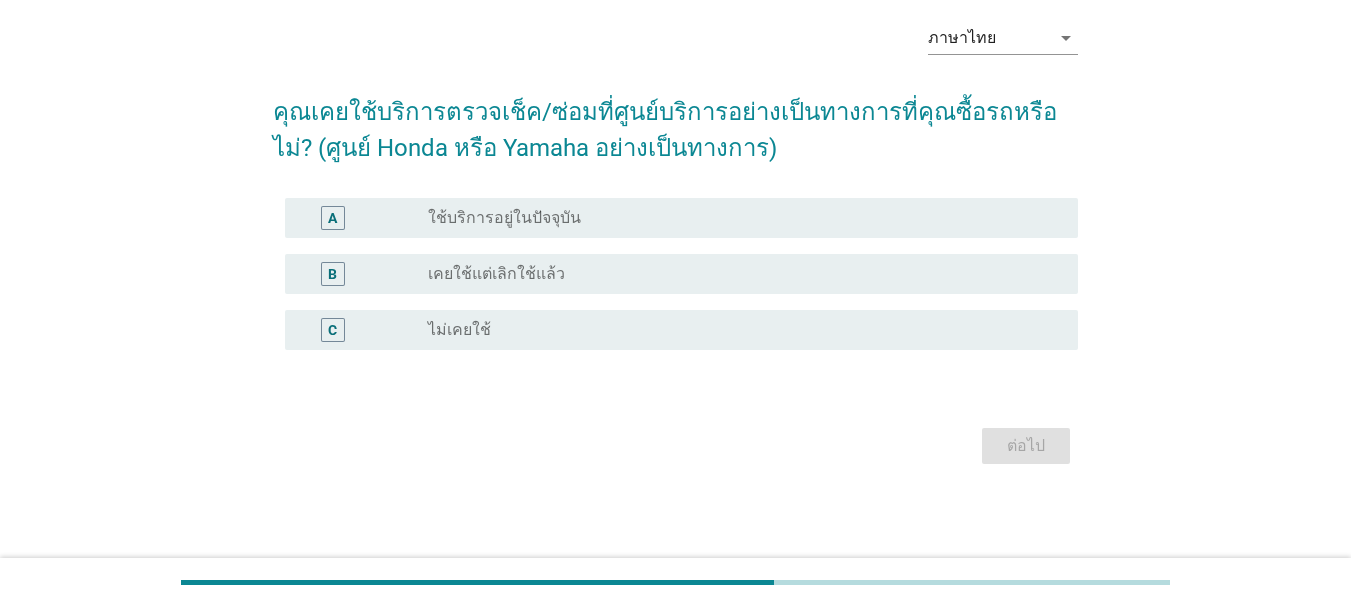scroll, scrollTop: 0, scrollLeft: 0, axis: both 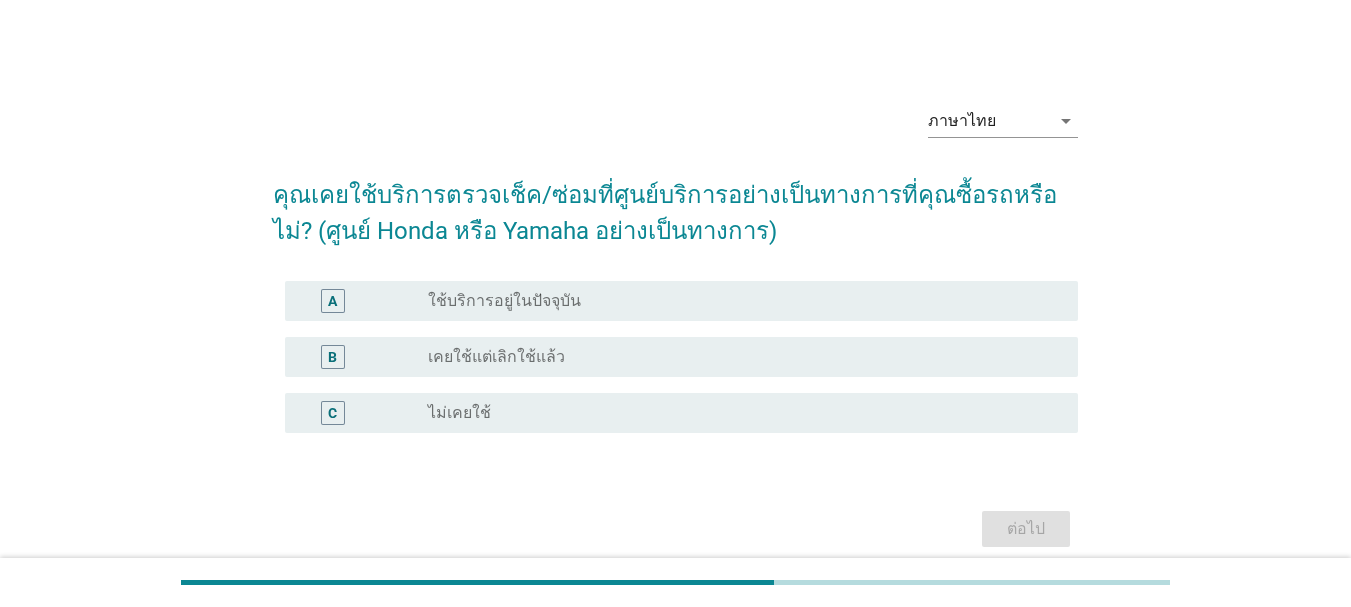 click on "radio_button_unchecked ใช้บริการอยู่ในปัจจุบัน" at bounding box center (737, 301) 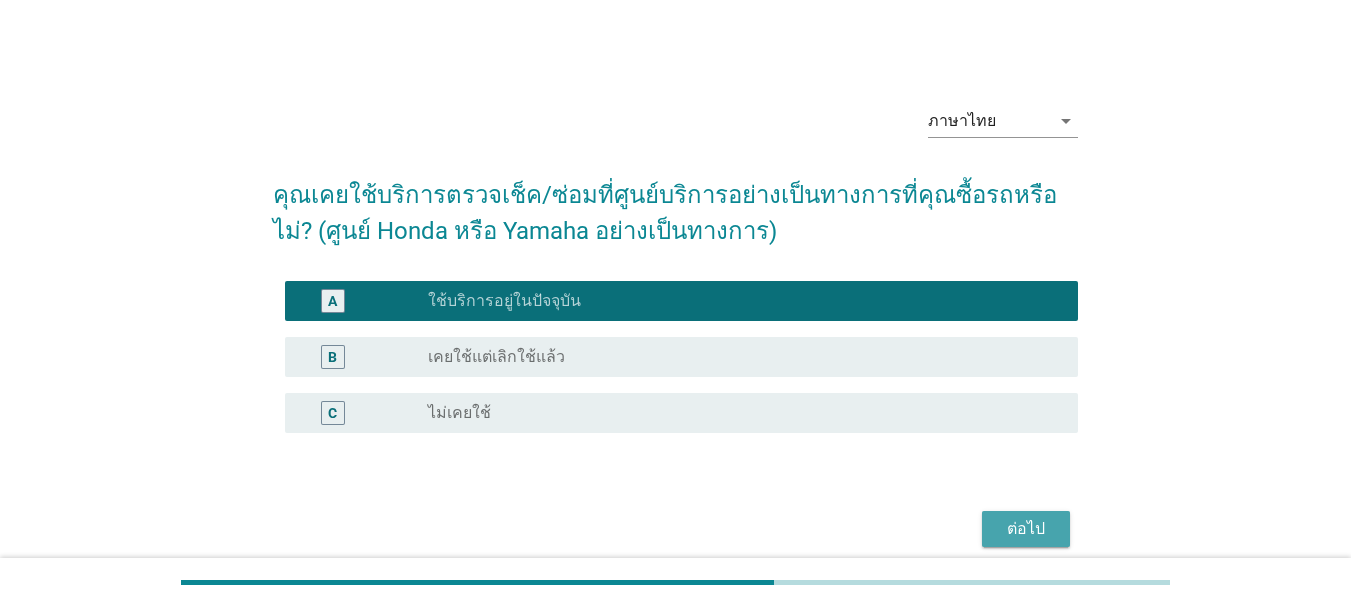 click on "ต่อไป" at bounding box center (1026, 529) 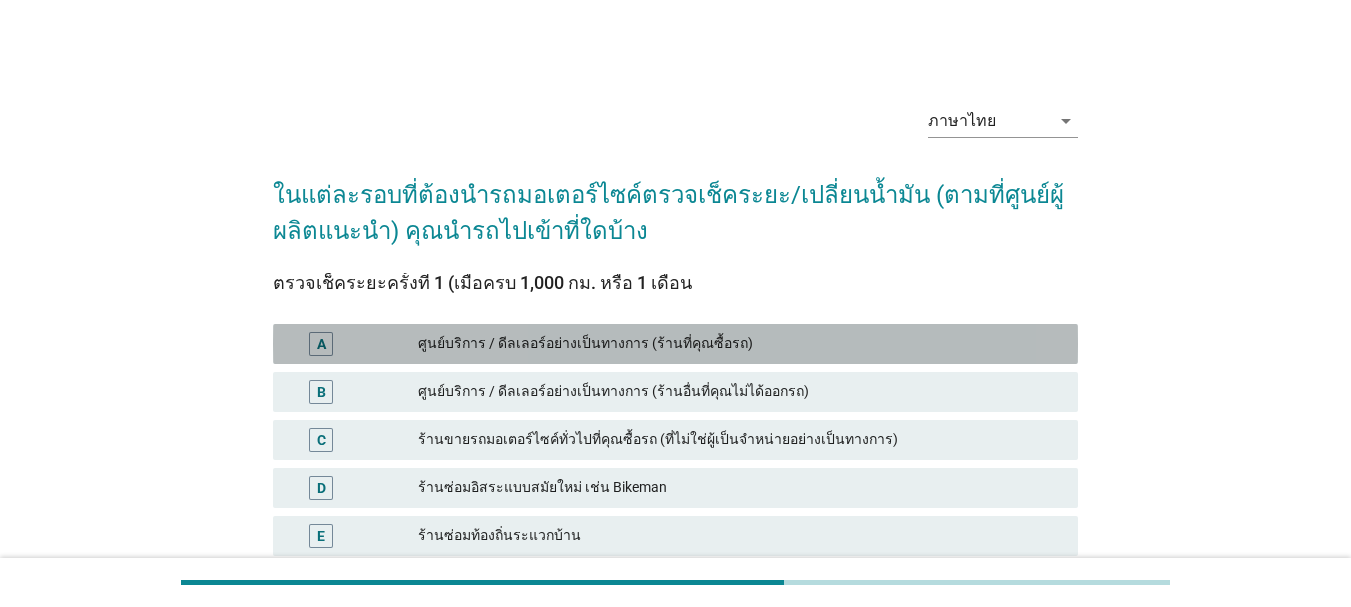 click on "ศูนย์บริการ / ดีลเลอร์อย่างเป็นทางการ  (ร้านที่คุณซื้อรถ)" at bounding box center [740, 344] 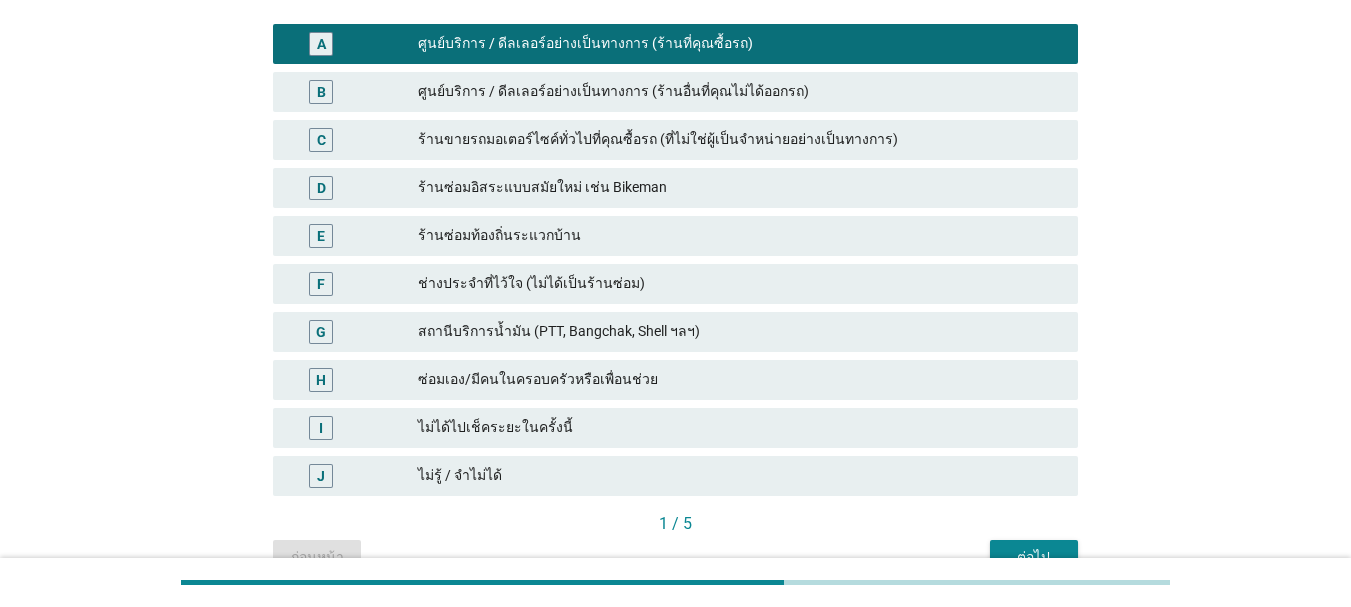 scroll, scrollTop: 400, scrollLeft: 0, axis: vertical 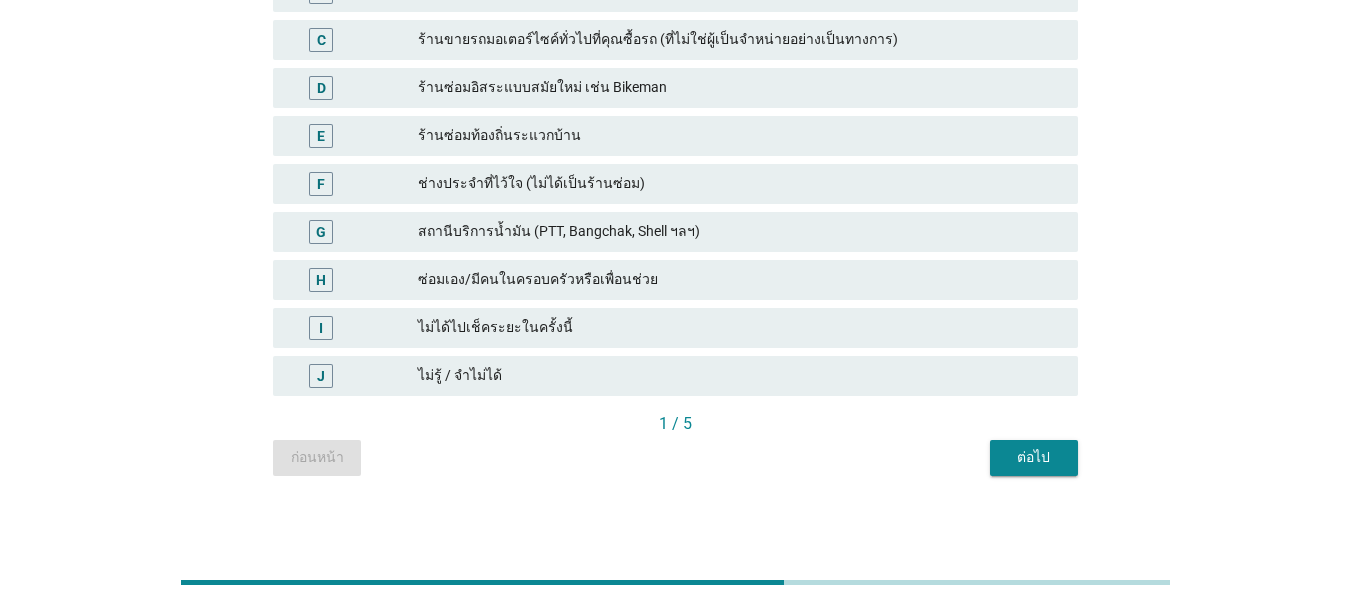 click on "ก่อนหน้า   ต่อไป" at bounding box center (675, 458) 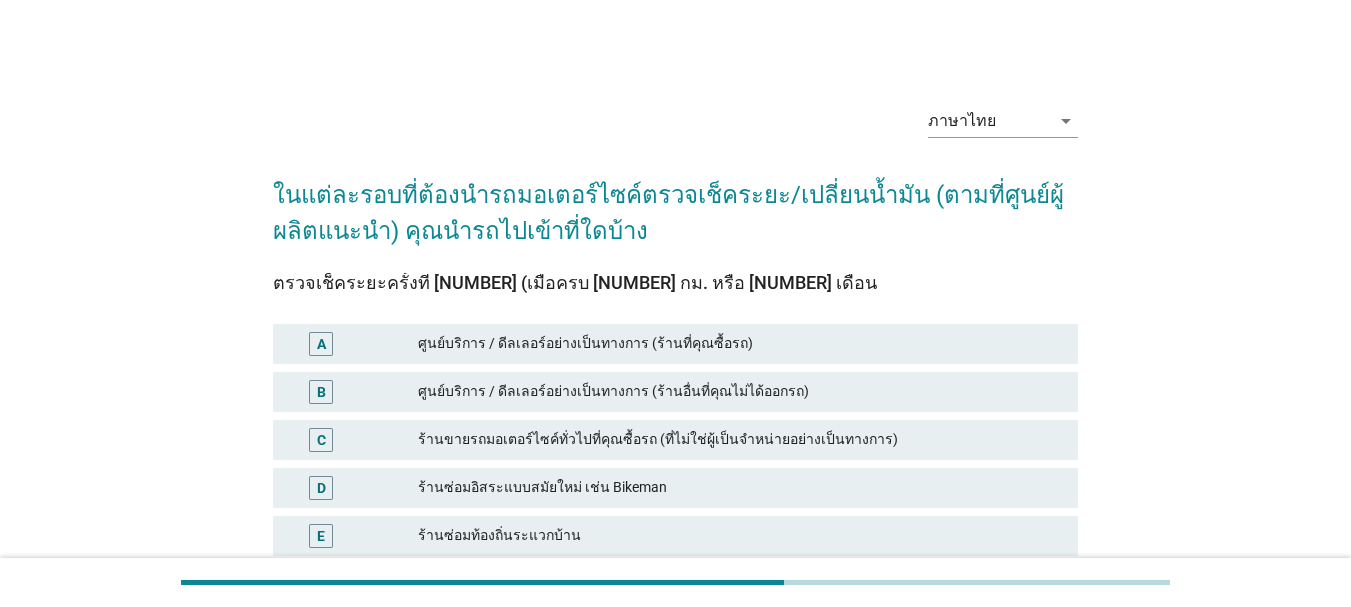 scroll, scrollTop: 100, scrollLeft: 0, axis: vertical 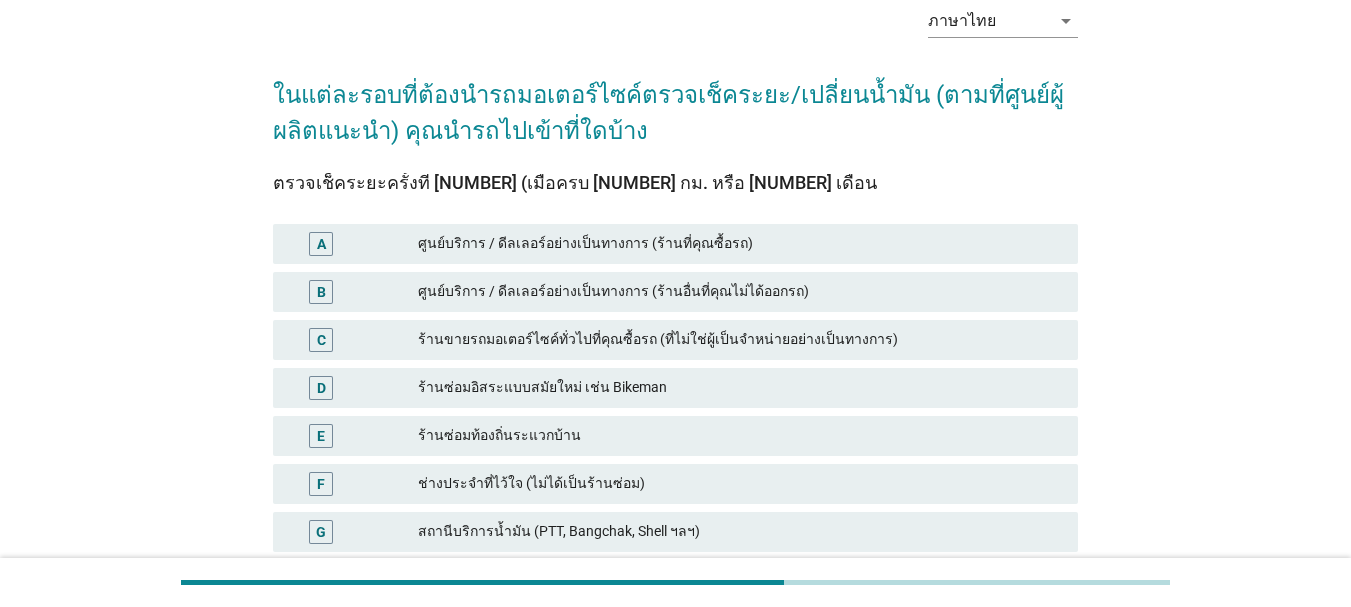 click on "ศูนย์บริการ / ดีลเลอร์อย่างเป็นทางการ  (ร้านที่คุณซื้อรถ)" at bounding box center [740, 244] 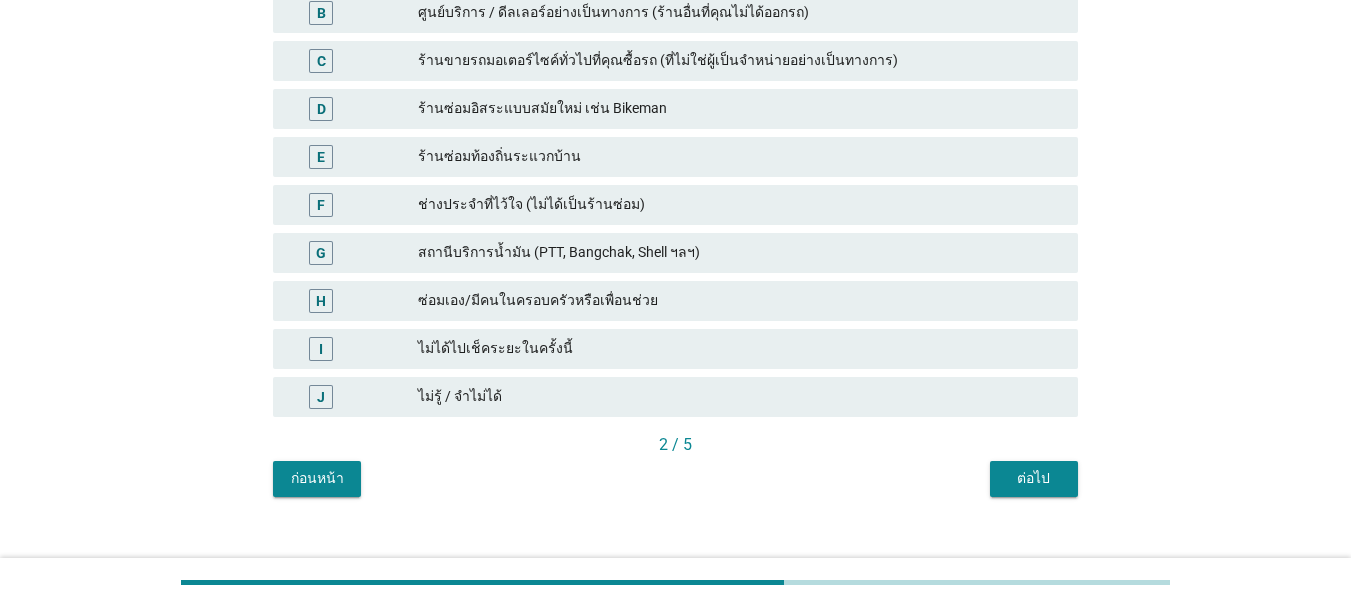 scroll, scrollTop: 406, scrollLeft: 0, axis: vertical 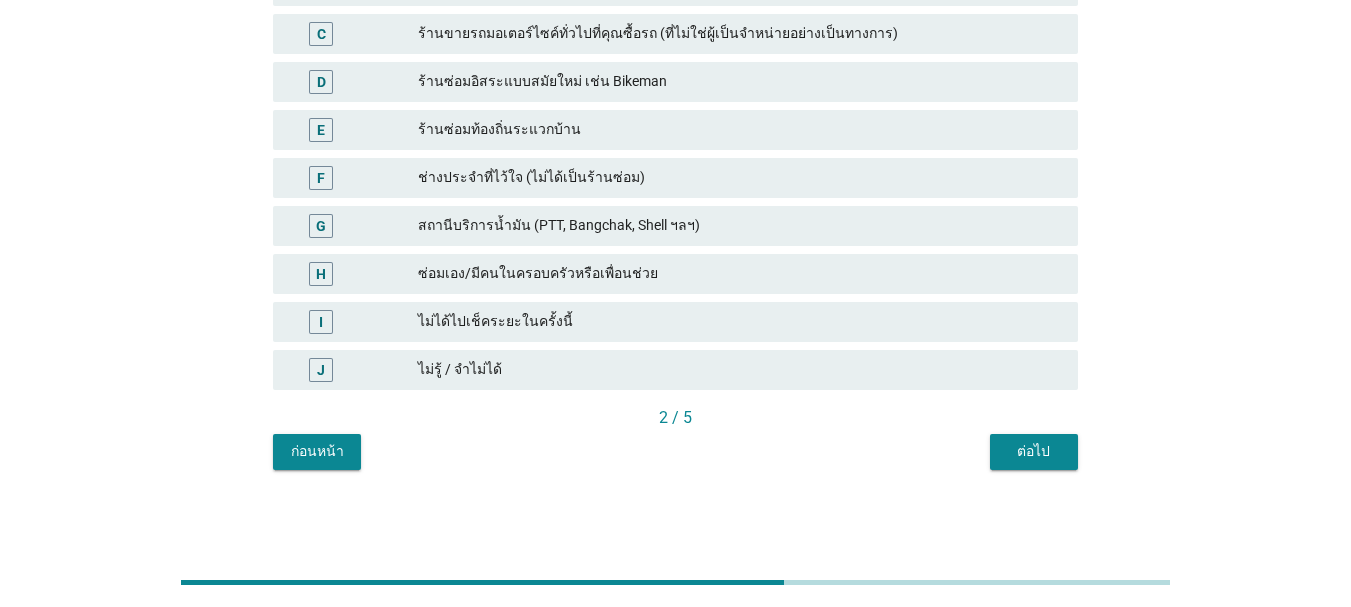 click on "ต่อไป" at bounding box center [1034, 451] 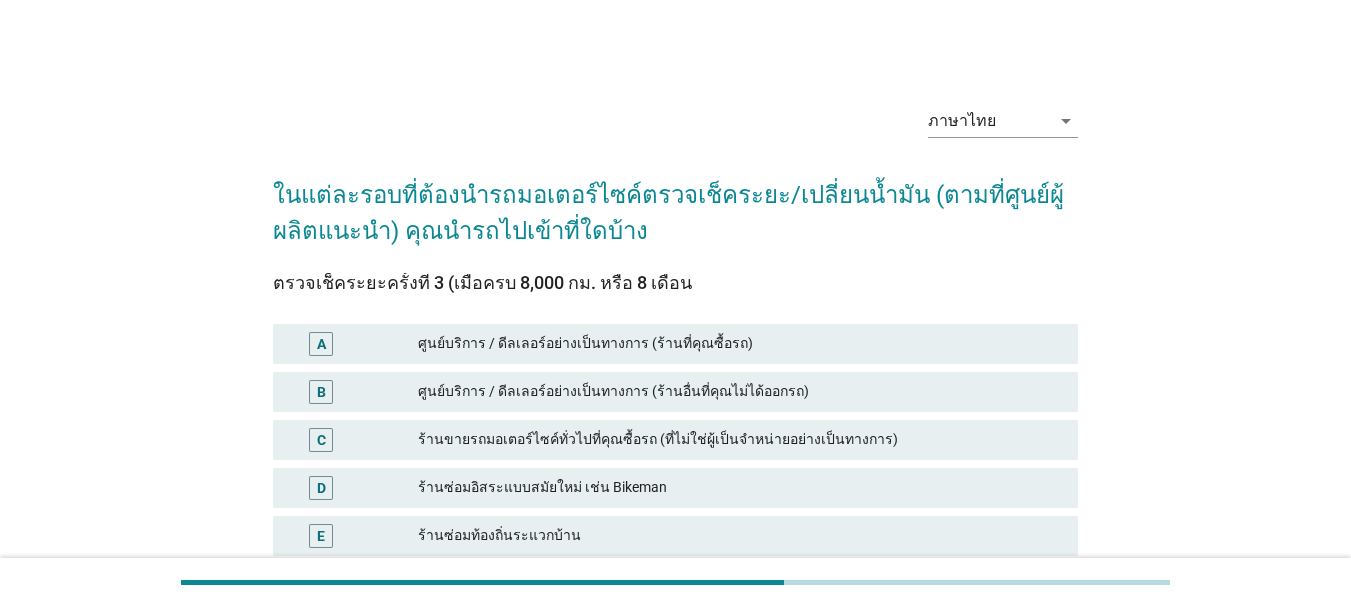 click on "ตรวจเช็คระยะครั้งที่ 3 (เมื่อครบ 8,000 กม. หรือ 8 เดือน
A   ศูนย์บริการ / ดีลเลอร์อย่างเป็นทางการ  (ร้านที่คุณซื้อรถ) B   ศูนย์บริการ / ดีลเลอร์อย่างเป็นทางการ  (ร้านอื่นที่คุณไม่ได้ออกรถ)  C   ร้านขายรถมอเตอร์ไซค์ทั่วไปที่คุณซื้อรถ (ที่ไม่ใช่ผู้เป็นจำหน่ายอย่างเป็นทางการ) D   ร้านซ่อมอิสระแบบสมัยใหม่ เช่น Bikeman E   ร้านซ่อมท้องถิ่นระแวกบ้าน F   G   สถานีบริการน้ำมัน (PTT, Bangchak, Shell ฯลฯ) H   I" at bounding box center (675, 542) 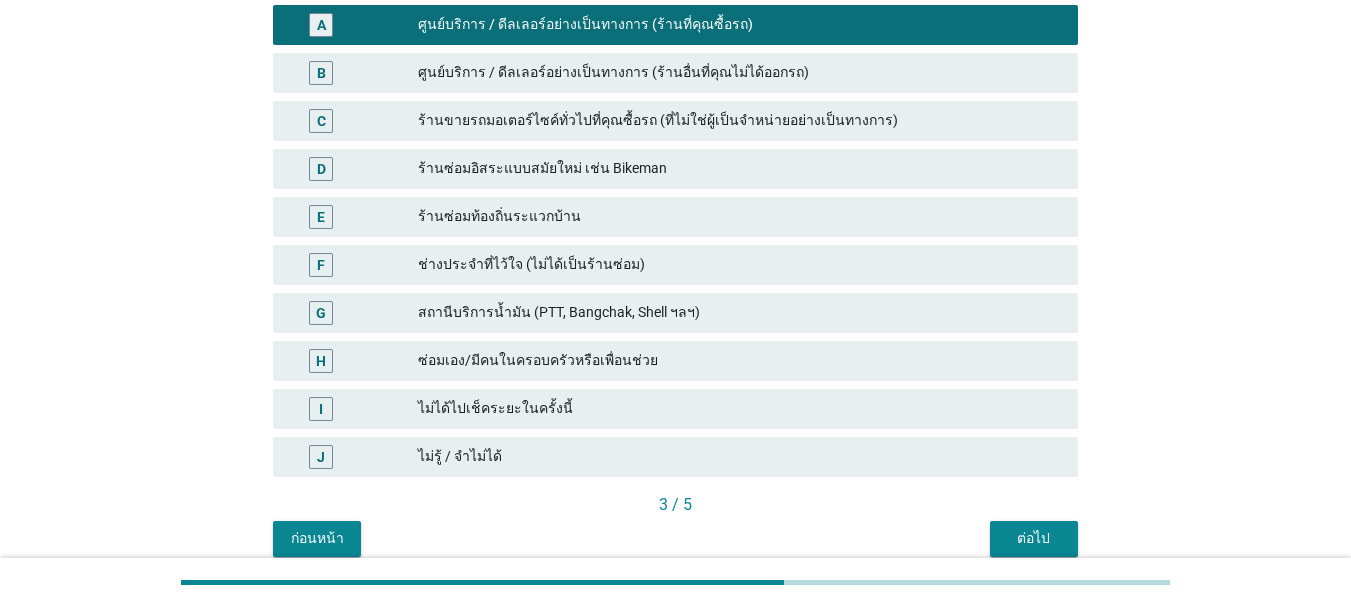 scroll, scrollTop: 406, scrollLeft: 0, axis: vertical 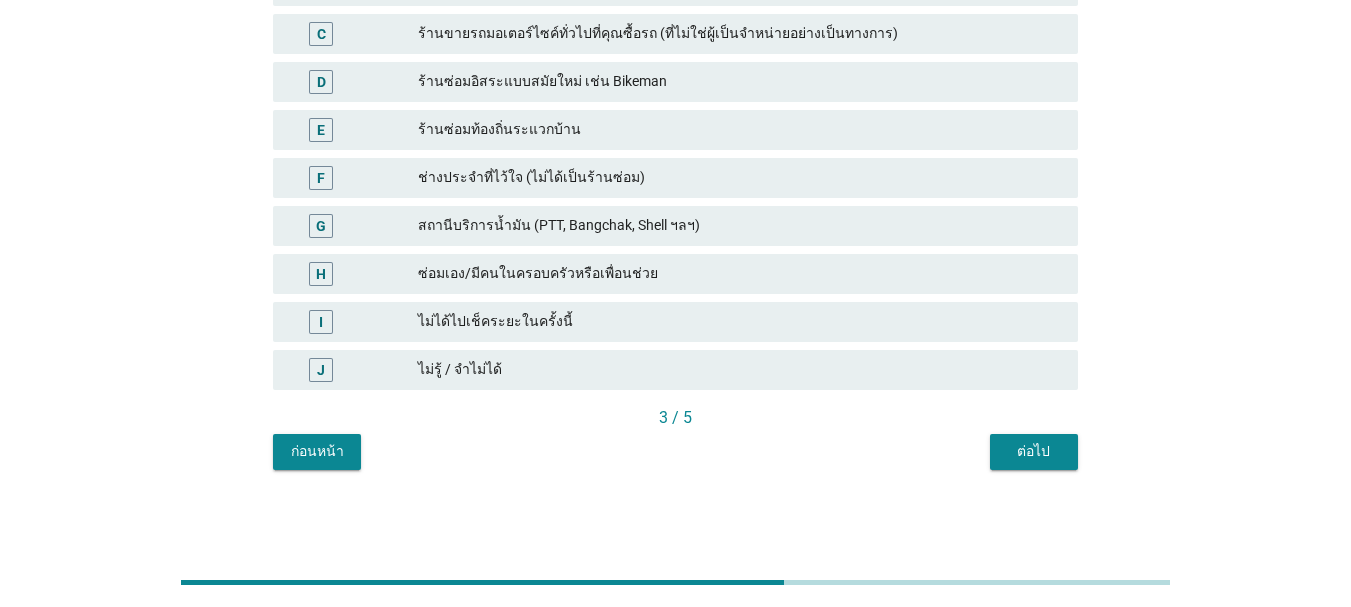 click on "ต่อไป" at bounding box center (1034, 451) 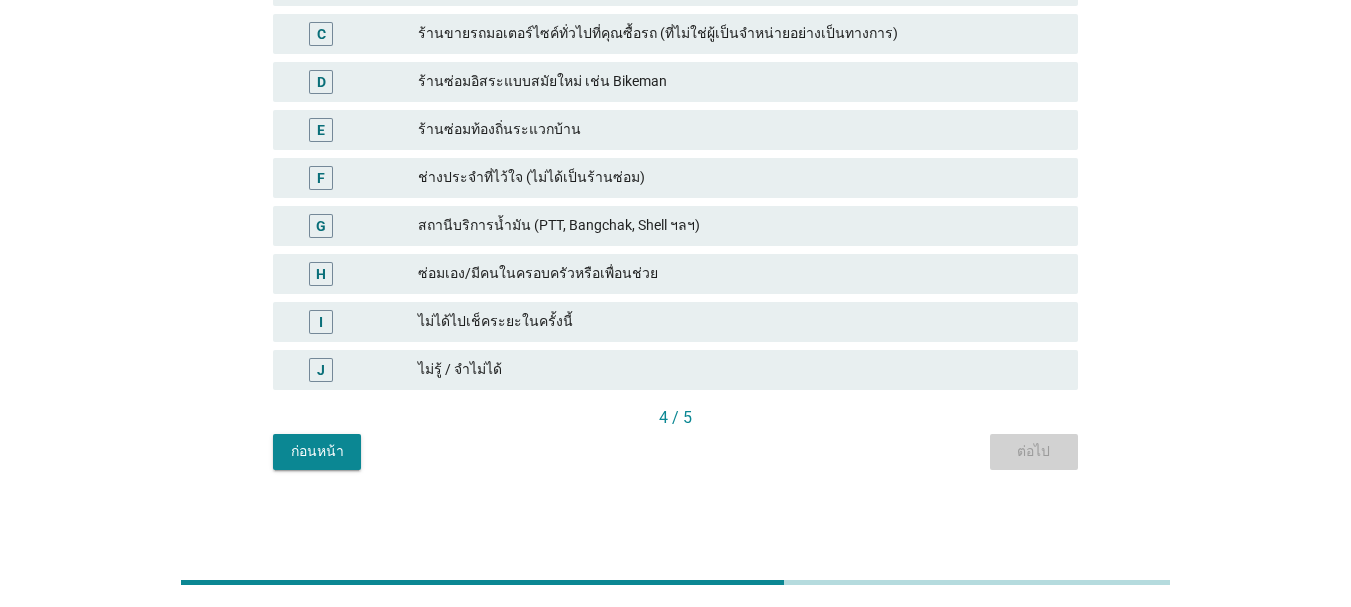 scroll, scrollTop: 0, scrollLeft: 0, axis: both 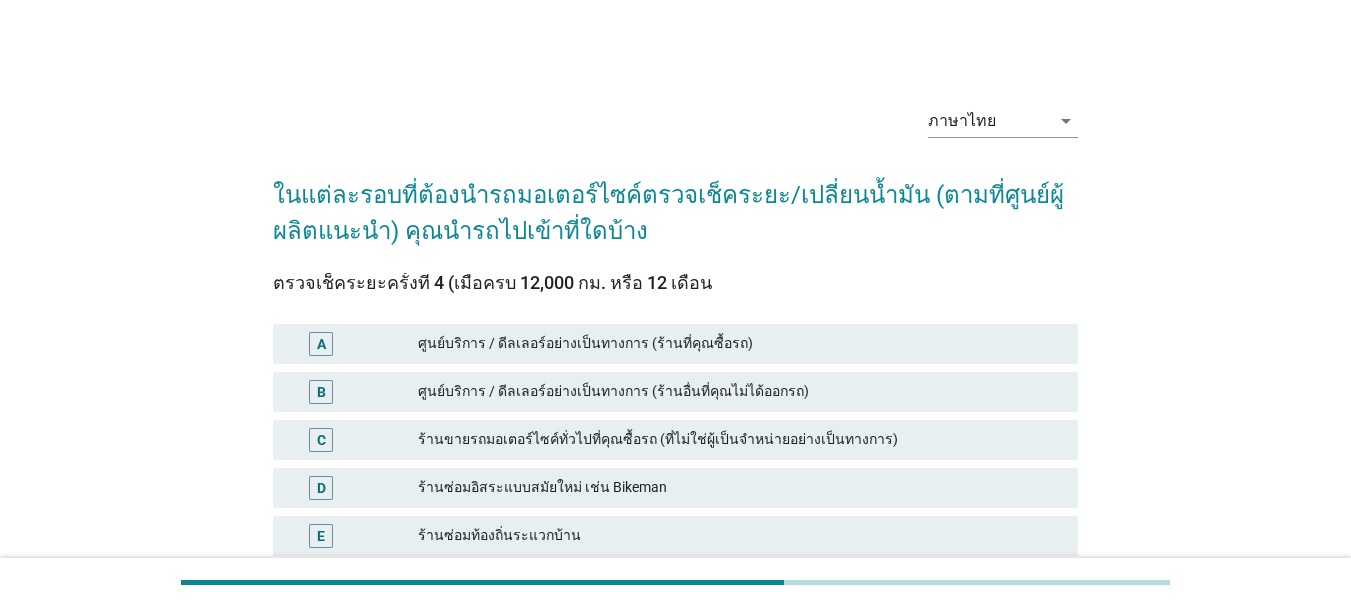 click on "ศูนย์บริการ / ดีลเลอร์อย่างเป็นทางการ  (ร้านที่คุณซื้อรถ)" at bounding box center [740, 344] 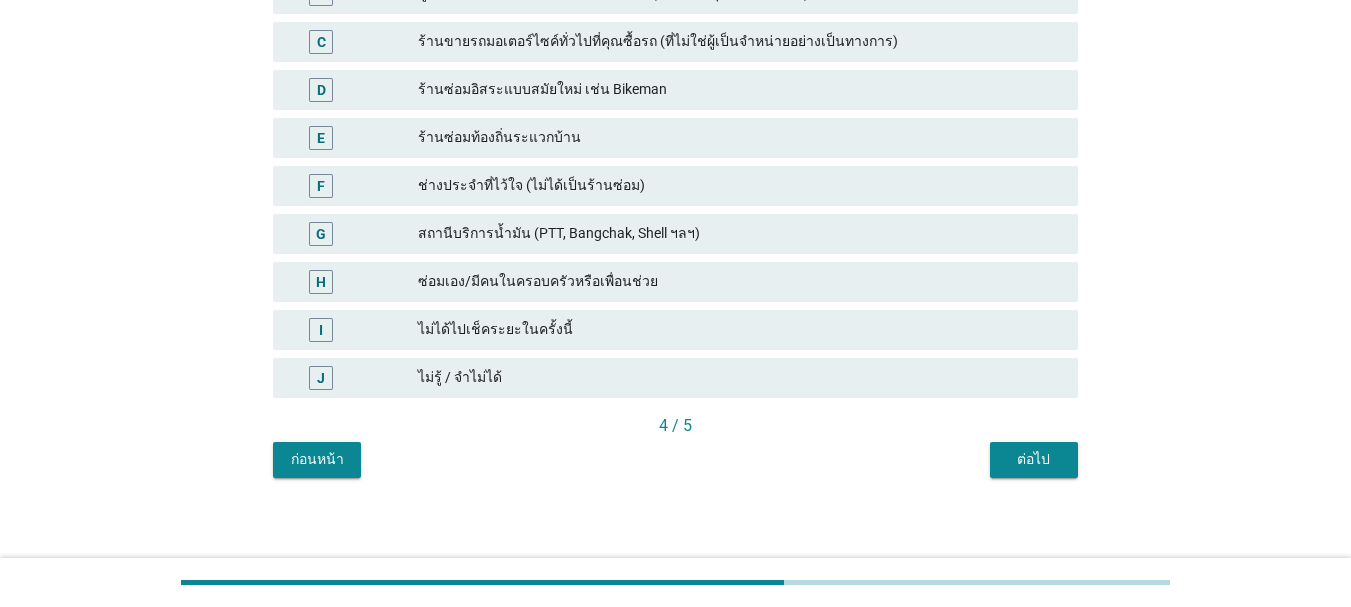 scroll, scrollTop: 406, scrollLeft: 0, axis: vertical 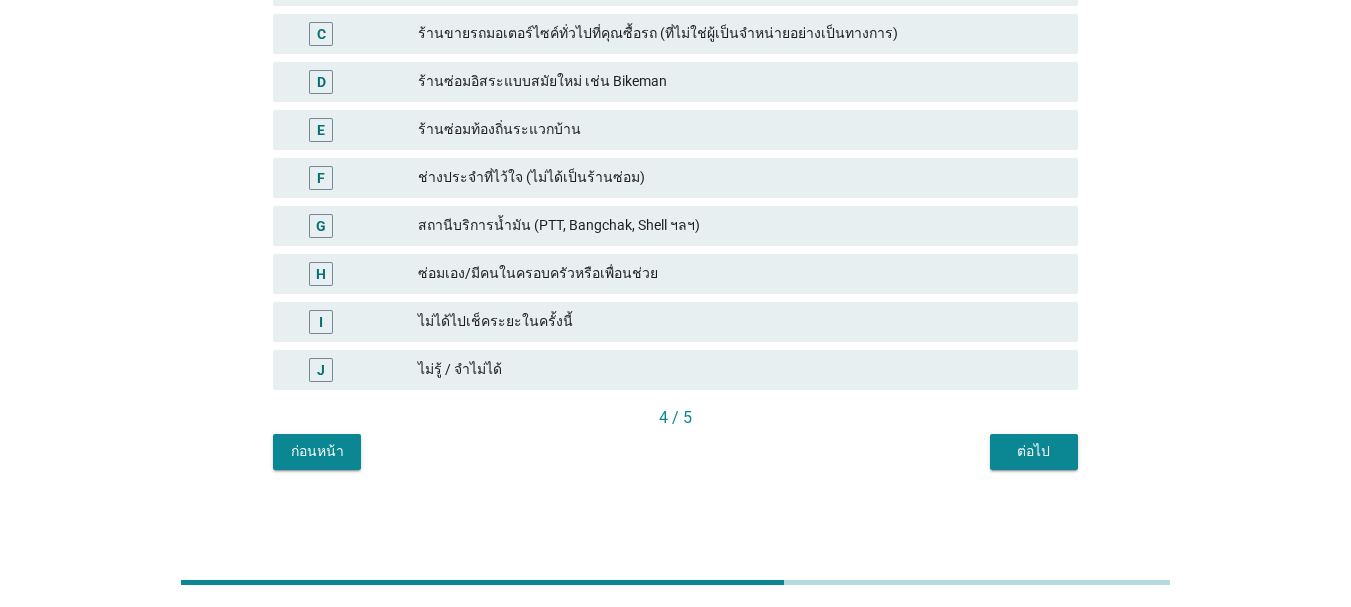 click on "ต่อไป" at bounding box center (1034, 451) 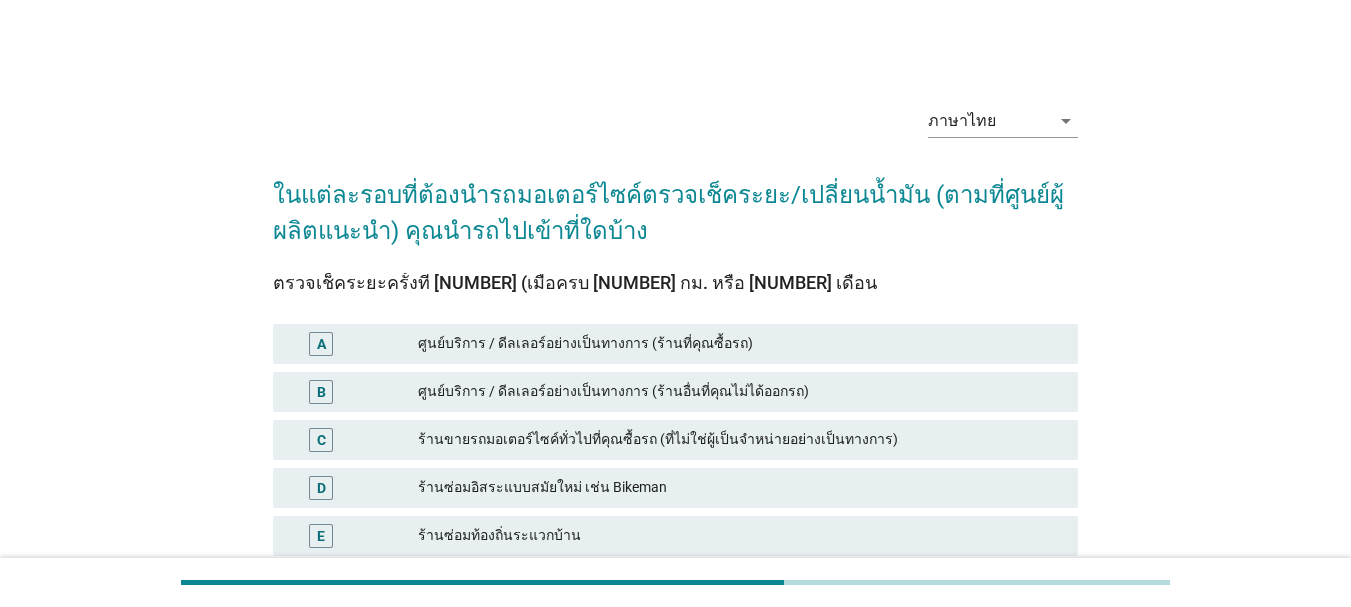 click on "ศูนย์บริการ / ดีลเลอร์อย่างเป็นทางการ  (ร้านที่คุณซื้อรถ)" at bounding box center (740, 344) 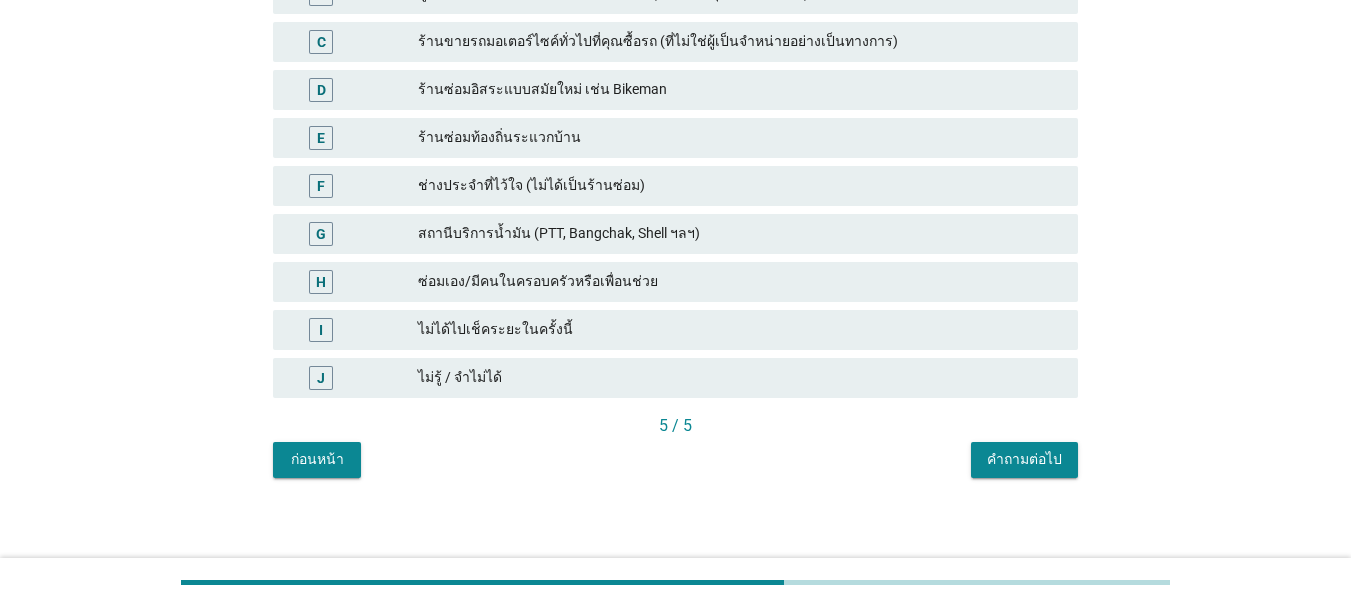 scroll, scrollTop: 406, scrollLeft: 0, axis: vertical 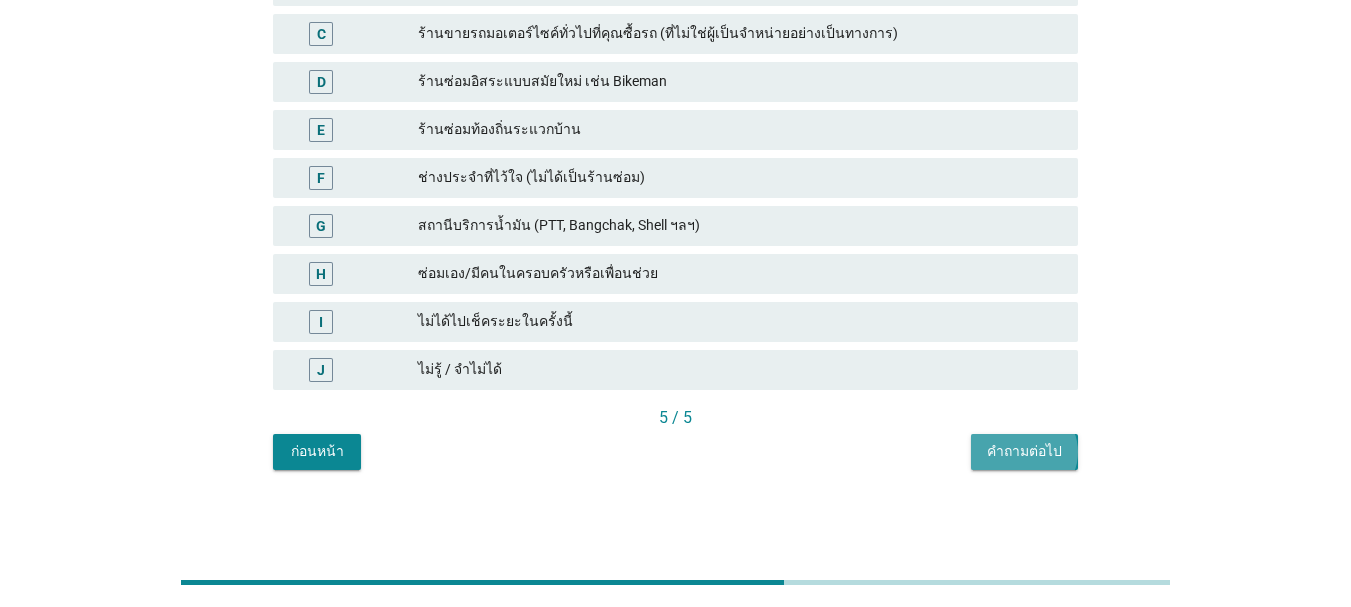 click on "คำถามต่อไป" at bounding box center [1024, 451] 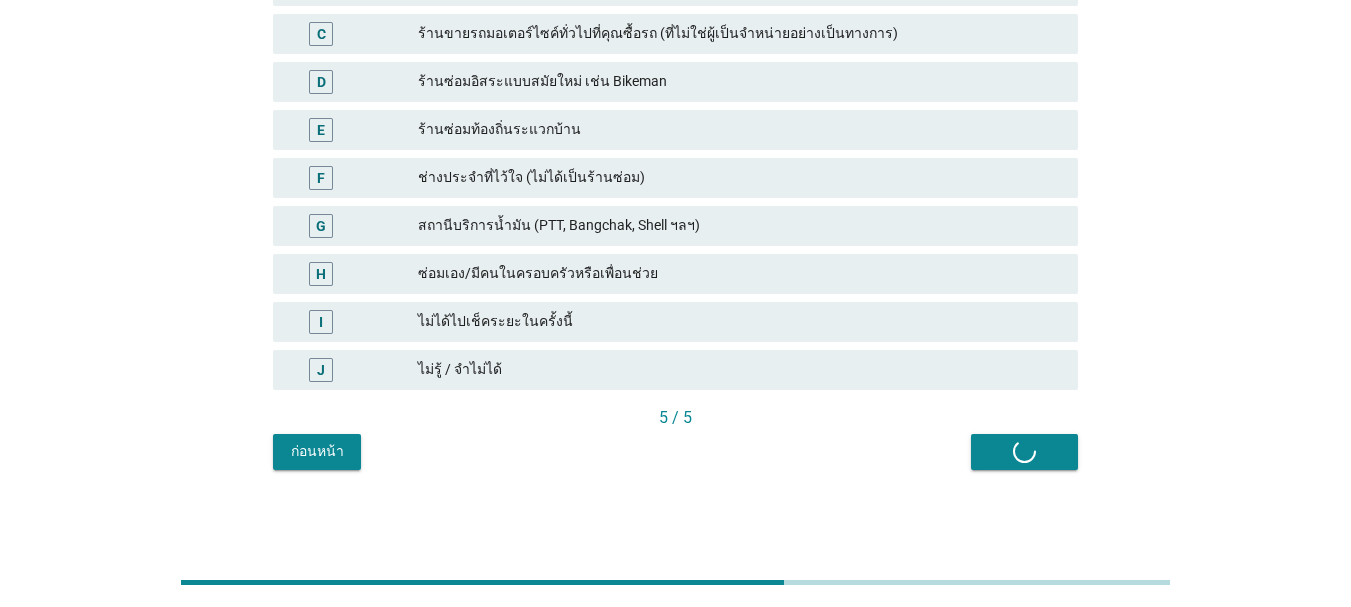 scroll, scrollTop: 0, scrollLeft: 0, axis: both 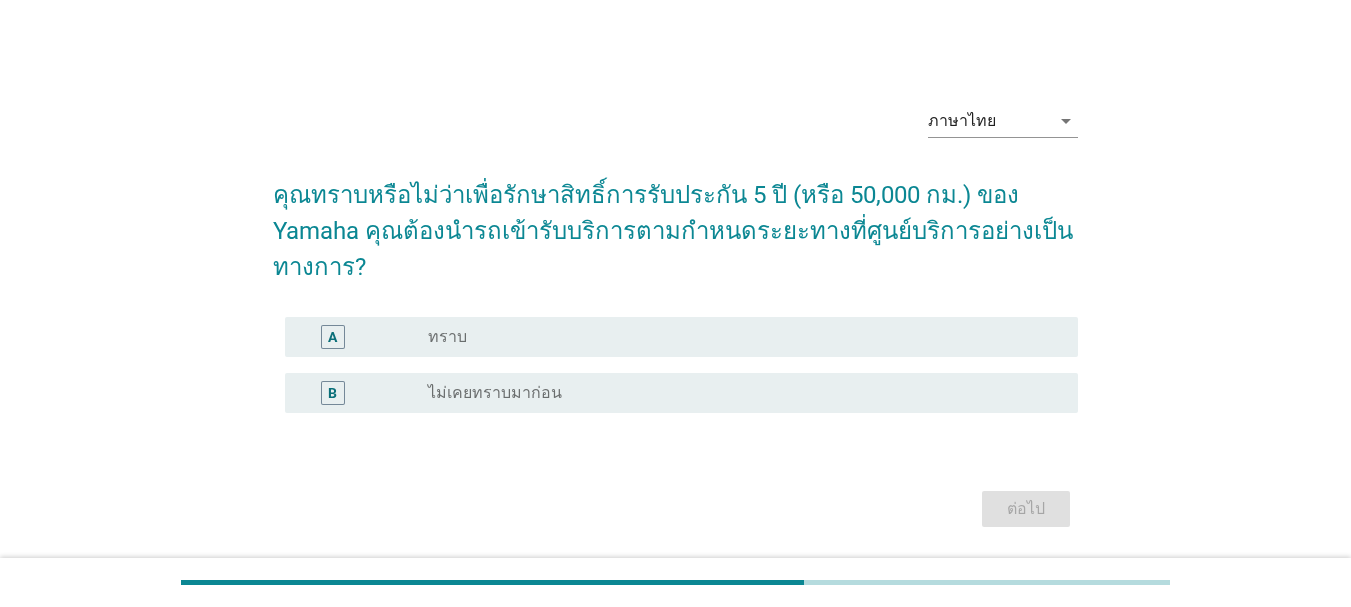 click on "radio_button_unchecked ทราบ" at bounding box center (737, 337) 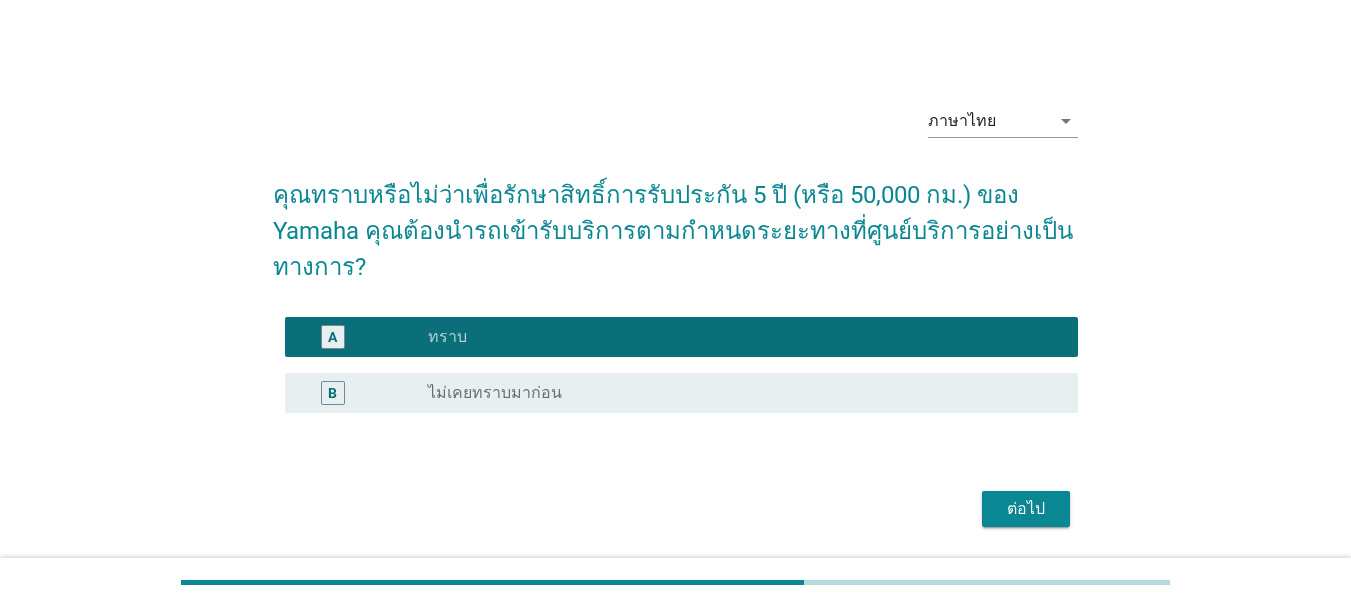 click on "ต่อไป" at bounding box center (1026, 509) 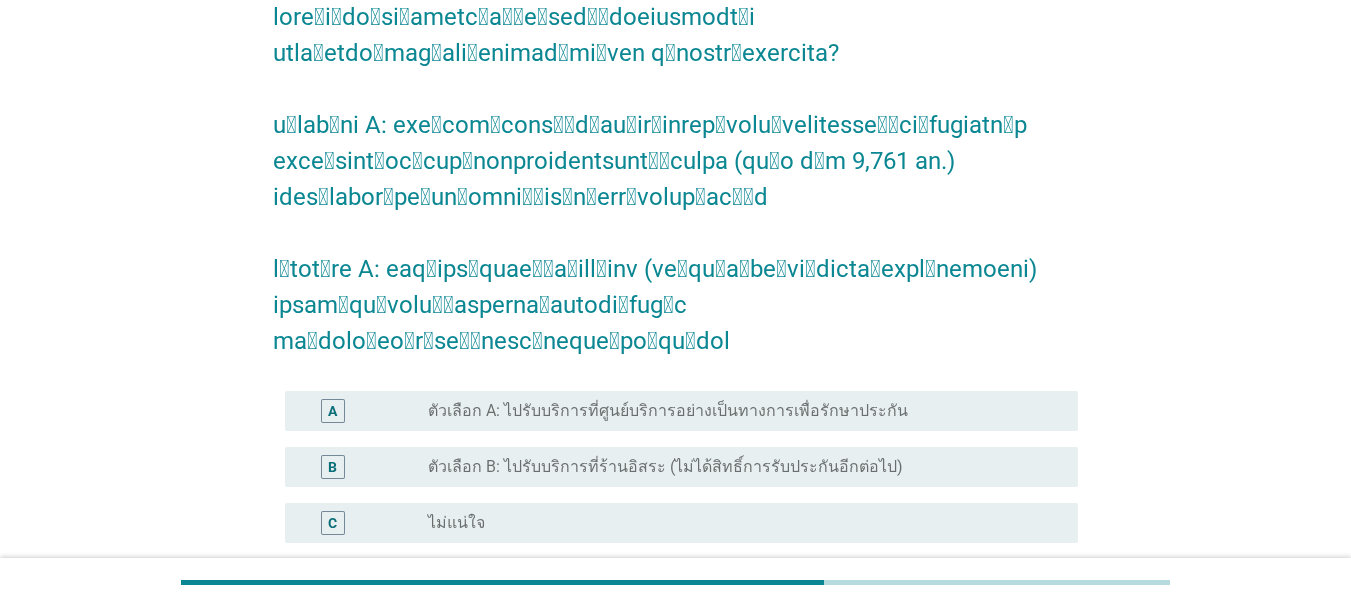 scroll, scrollTop: 200, scrollLeft: 0, axis: vertical 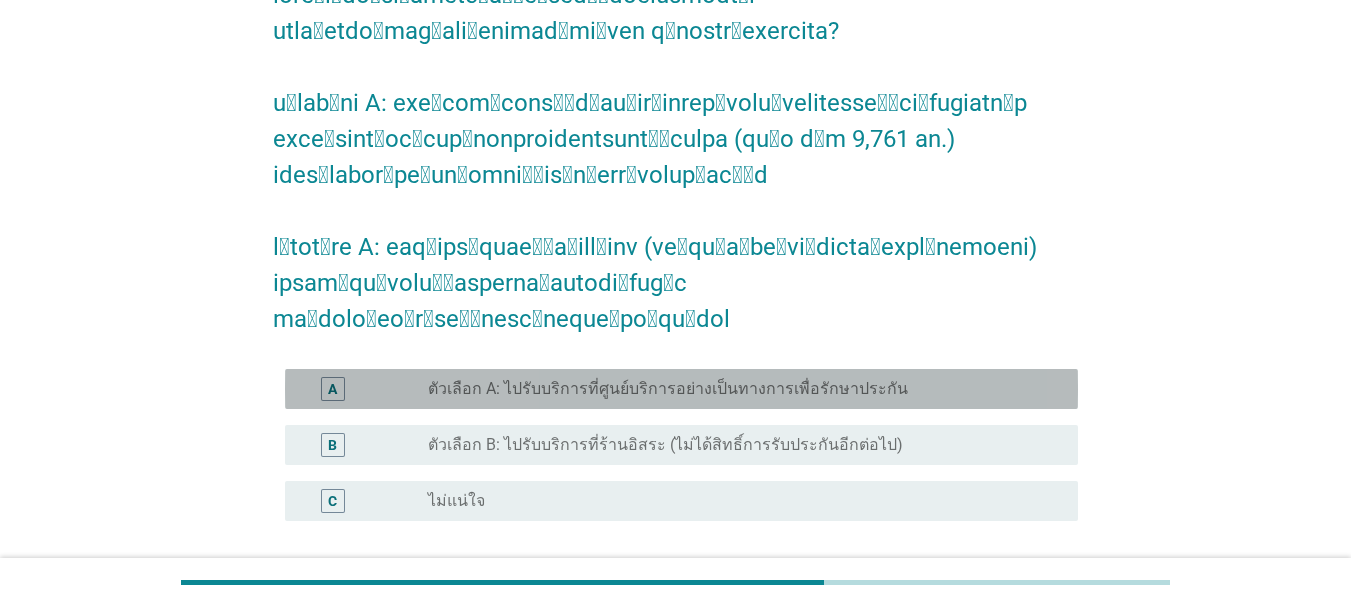 click on "ตัวเลือก A: ไปรับบริการที่ศูนย์บริการอย่างเป็นทางการเพื่อรักษาประกัน" at bounding box center (668, 389) 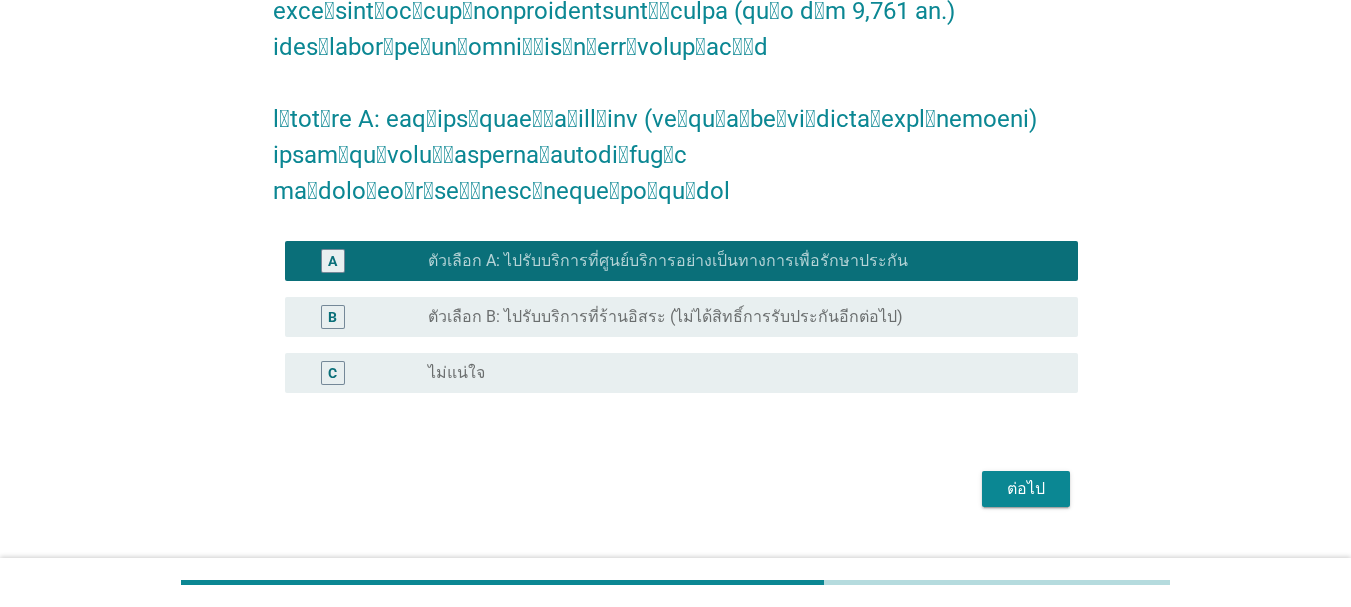 scroll, scrollTop: 335, scrollLeft: 0, axis: vertical 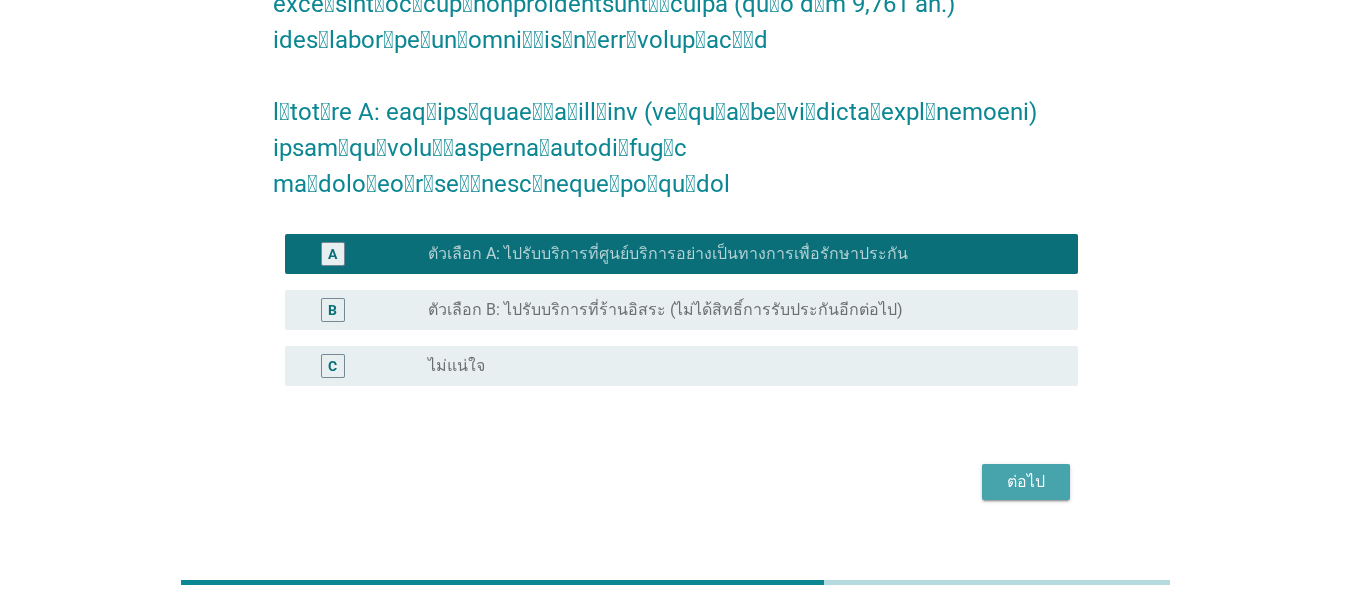 click on "ต่อไป" at bounding box center [1026, 482] 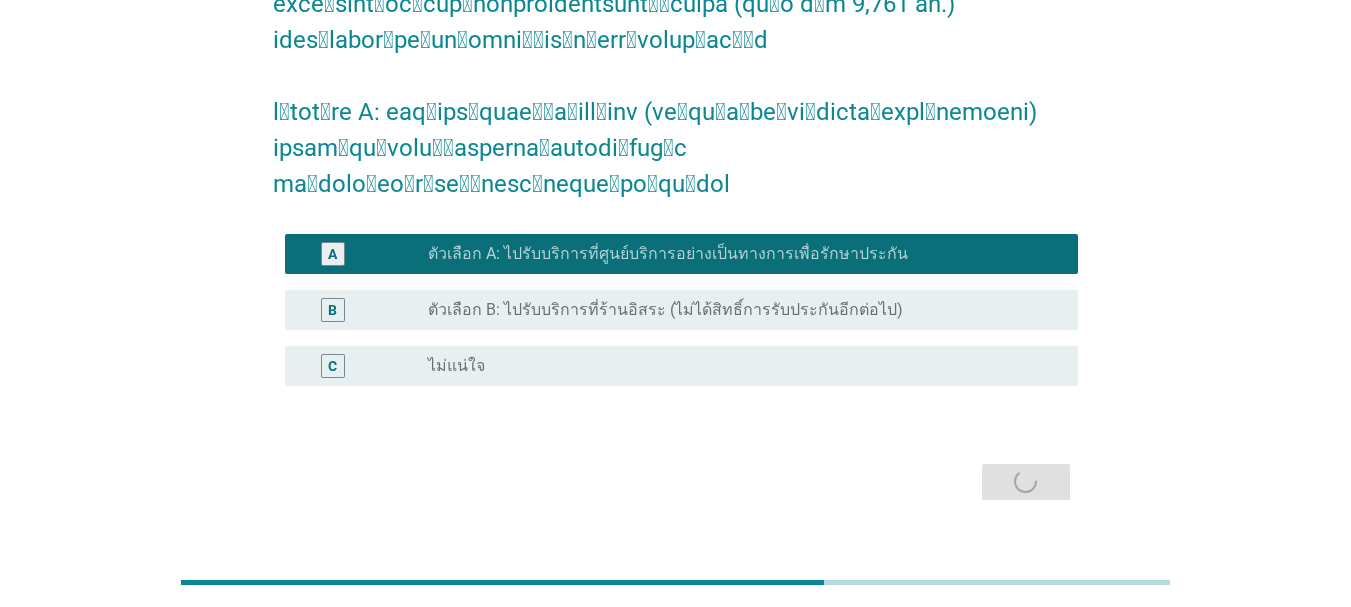 scroll, scrollTop: 0, scrollLeft: 0, axis: both 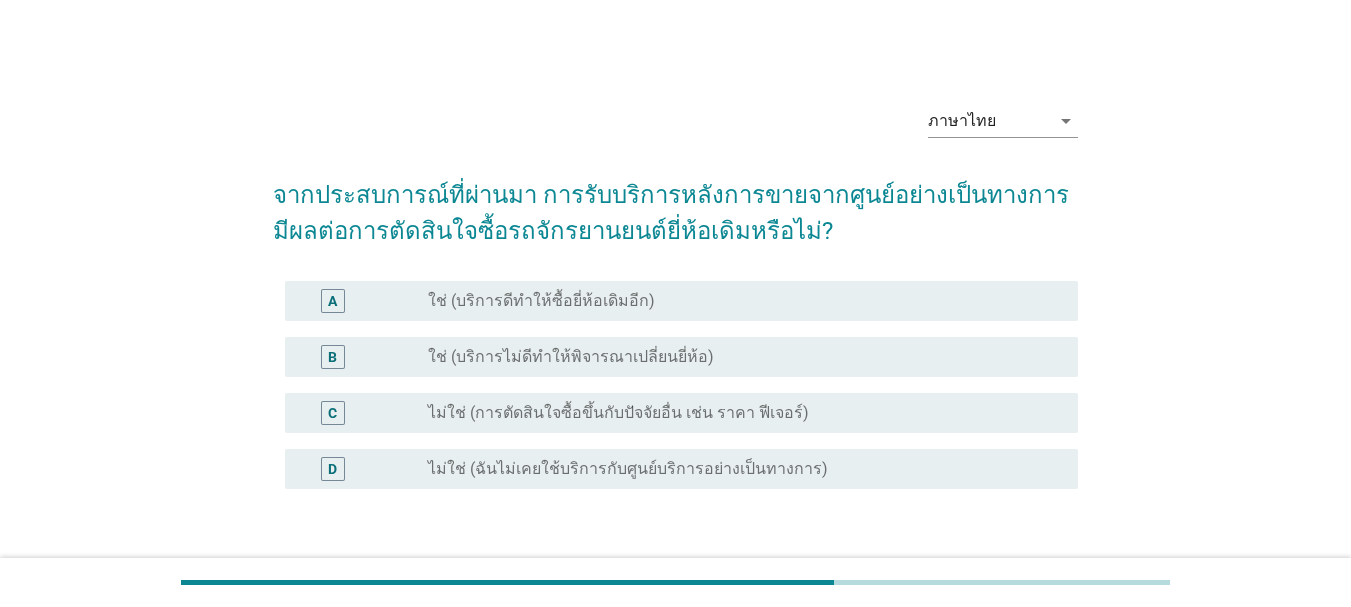 click on "ใช่ (บริการดีทำให้ซื้อยี่ห้อเดิมอีก)" at bounding box center (541, 301) 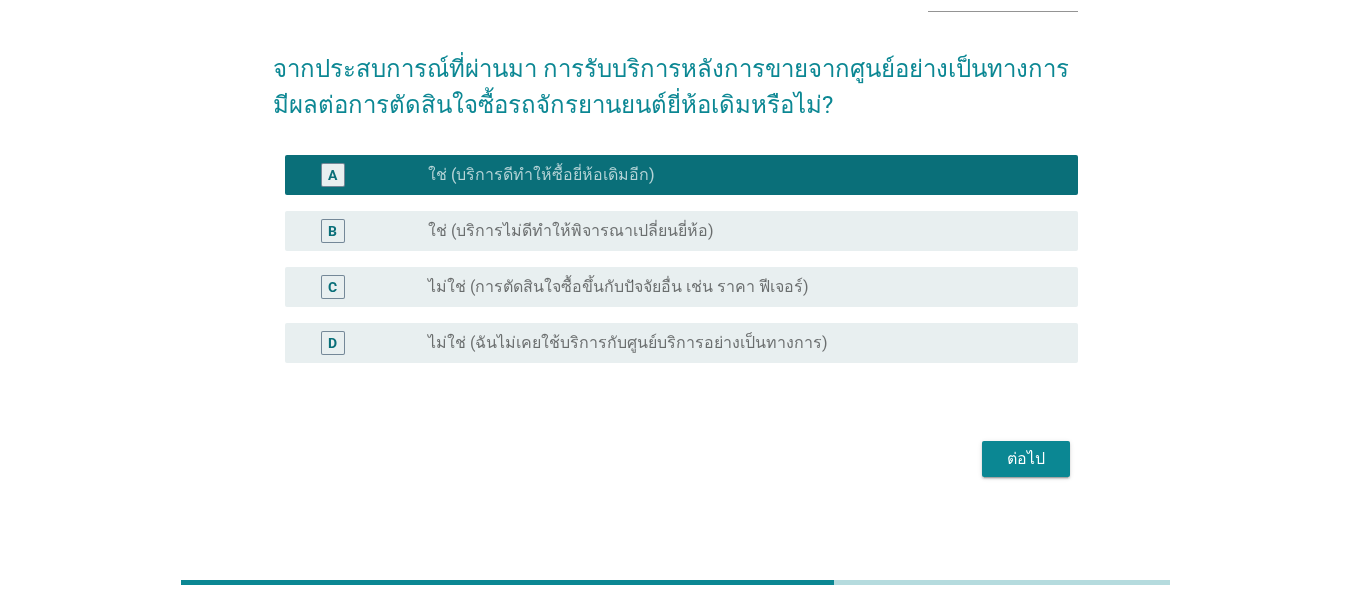 scroll, scrollTop: 139, scrollLeft: 0, axis: vertical 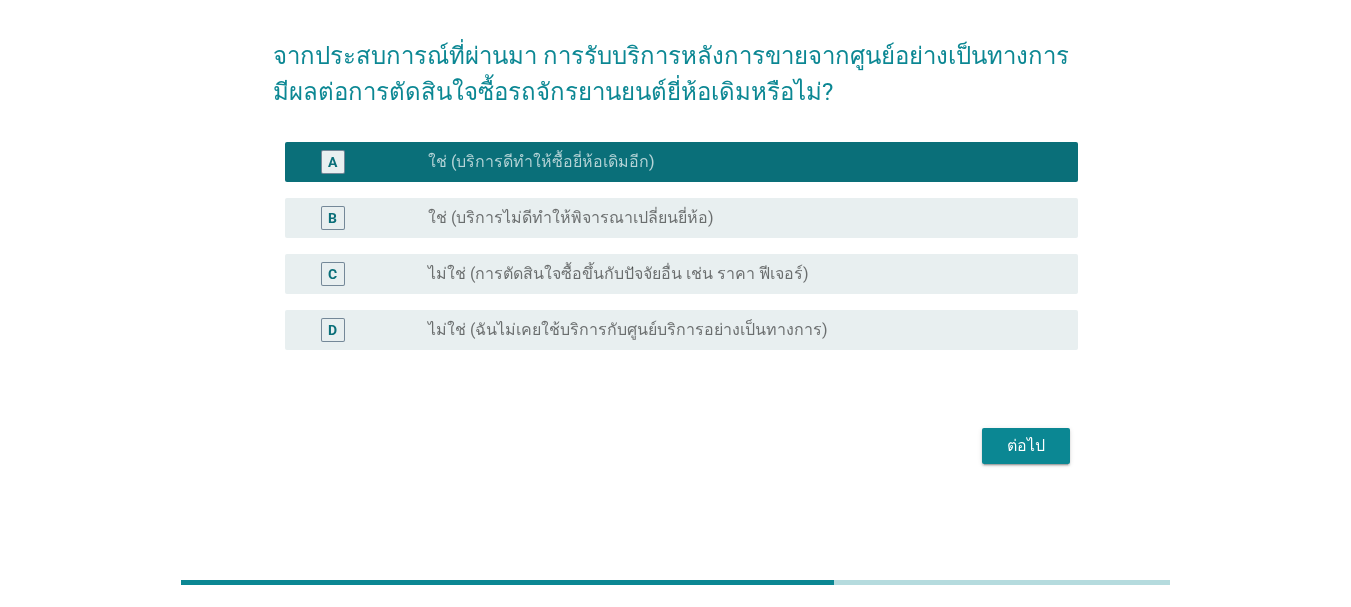 click on "ต่อไป" at bounding box center (1026, 446) 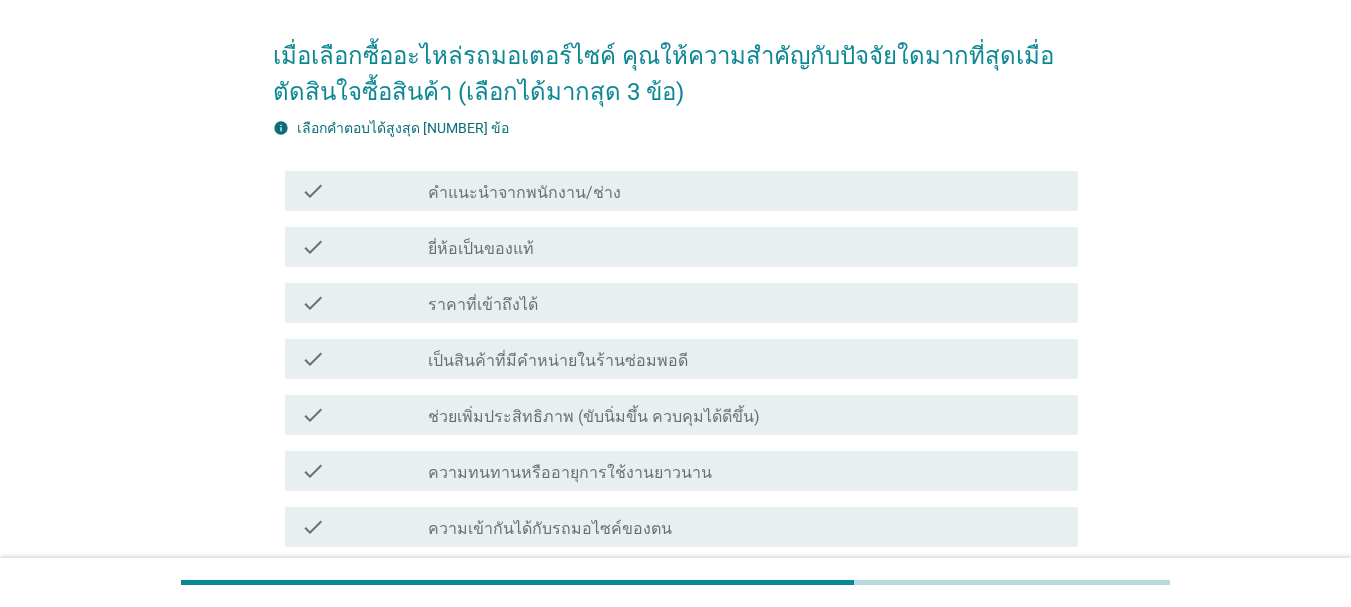 scroll, scrollTop: 0, scrollLeft: 0, axis: both 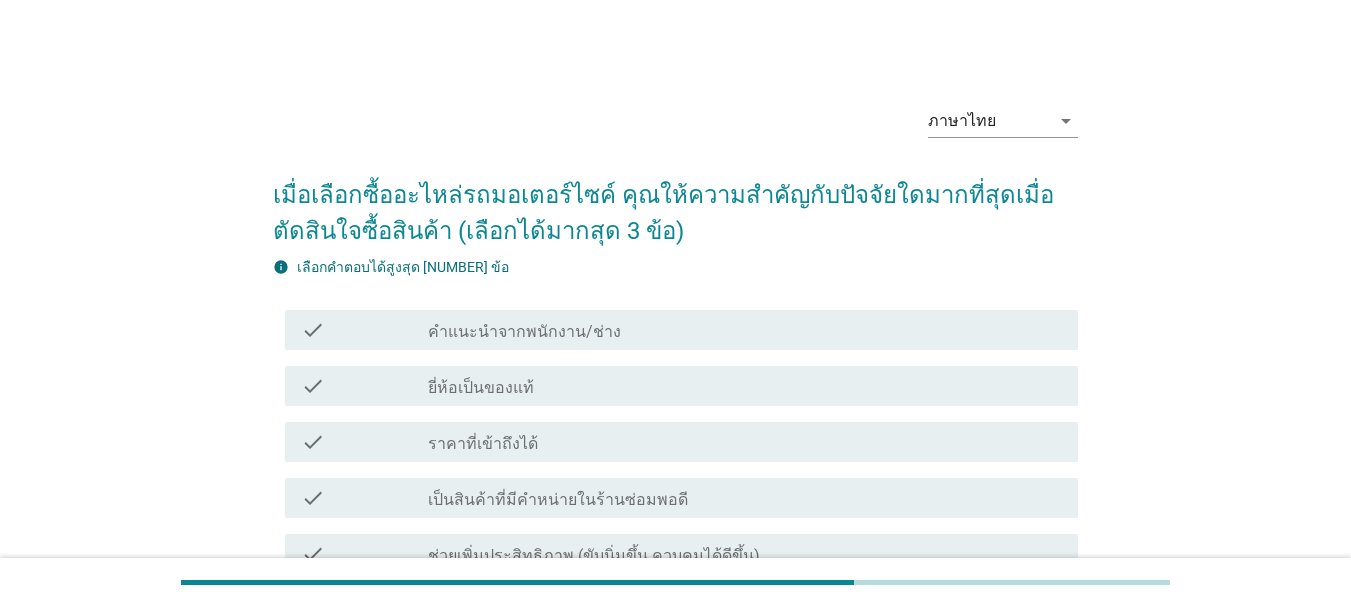 click on "check_box_outline_blank ยี่ห้อเป็นของแท้" at bounding box center [745, 386] 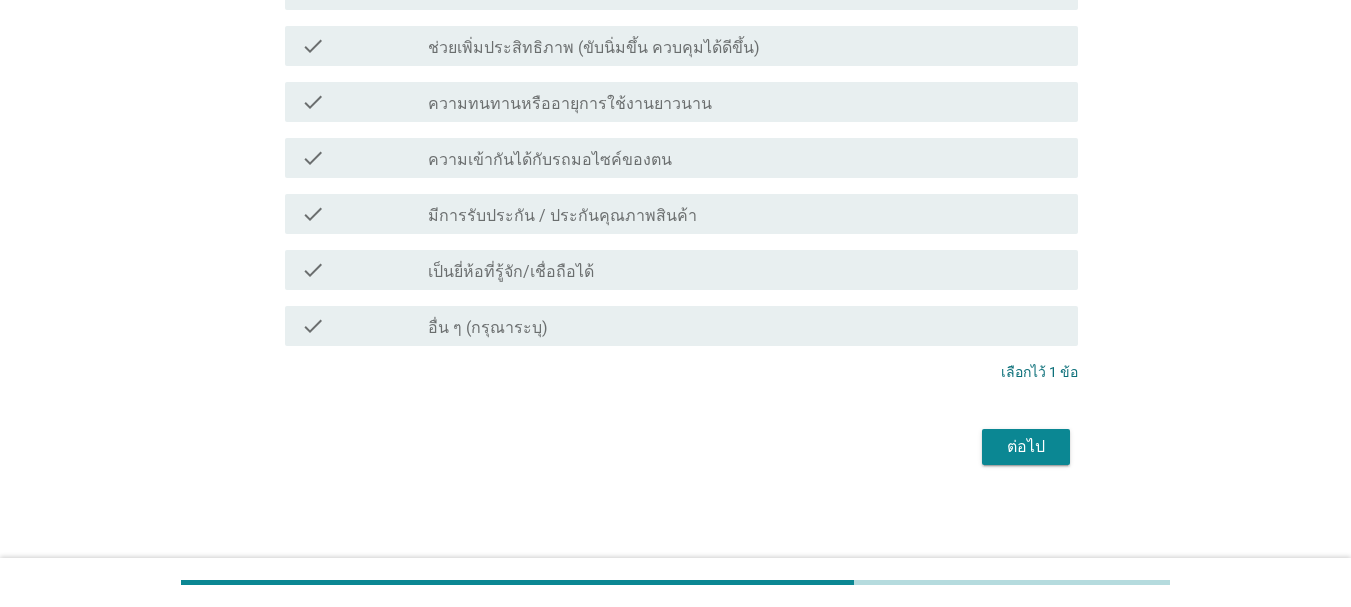 scroll, scrollTop: 509, scrollLeft: 0, axis: vertical 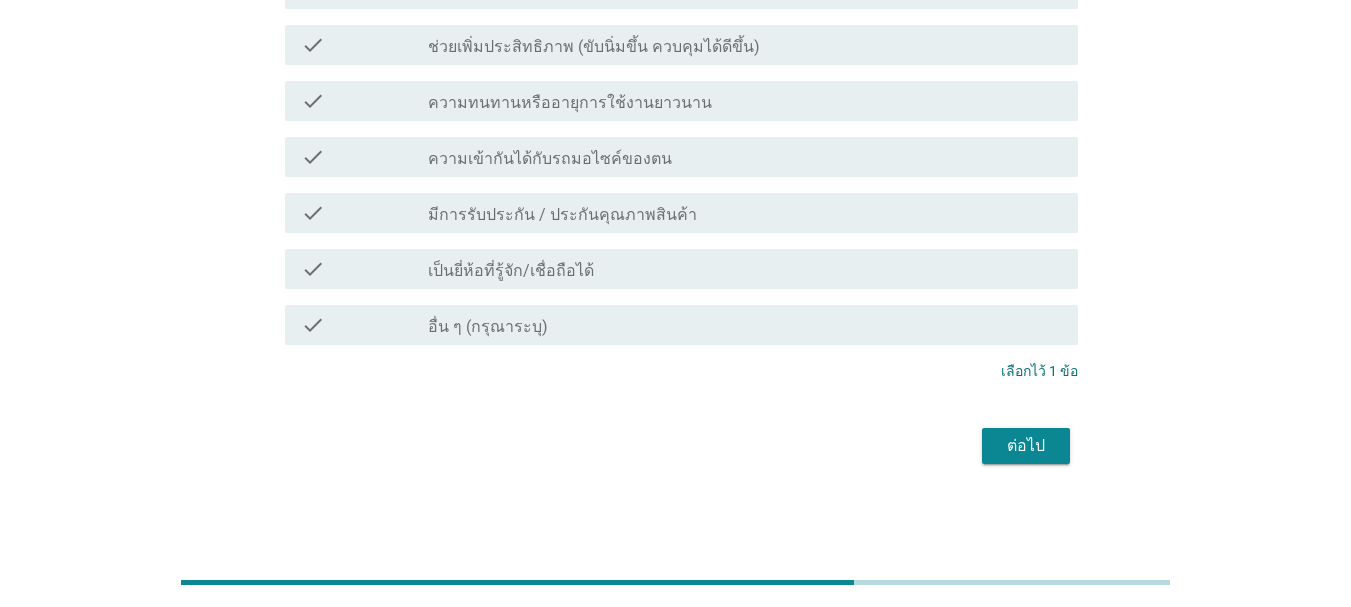 click on "ต่อไป" at bounding box center (1026, 446) 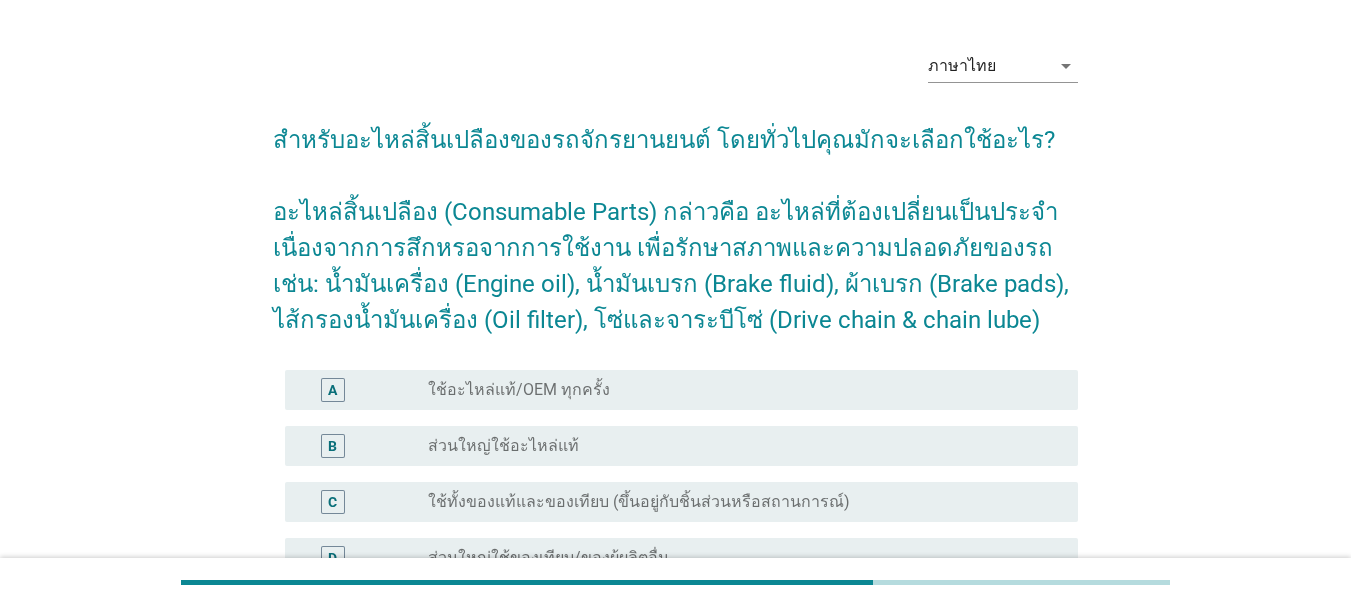 scroll, scrollTop: 100, scrollLeft: 0, axis: vertical 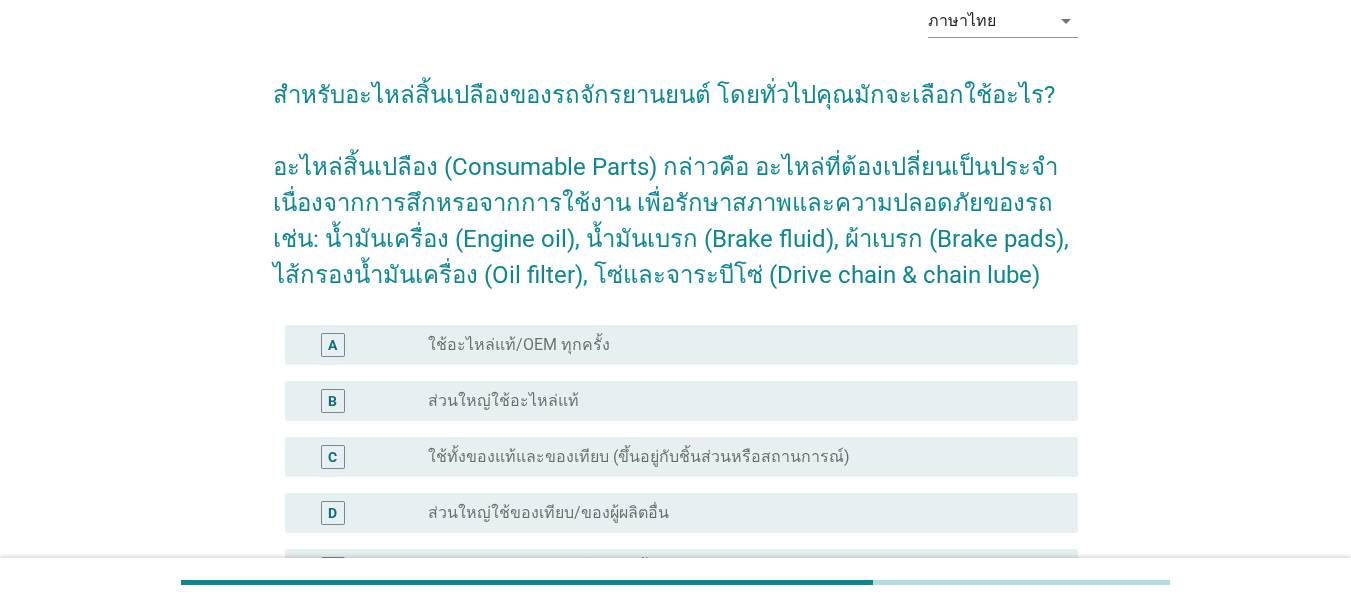click on "ใช้อะไหล่แท้/OEM ทุกครั้ง" at bounding box center (519, 345) 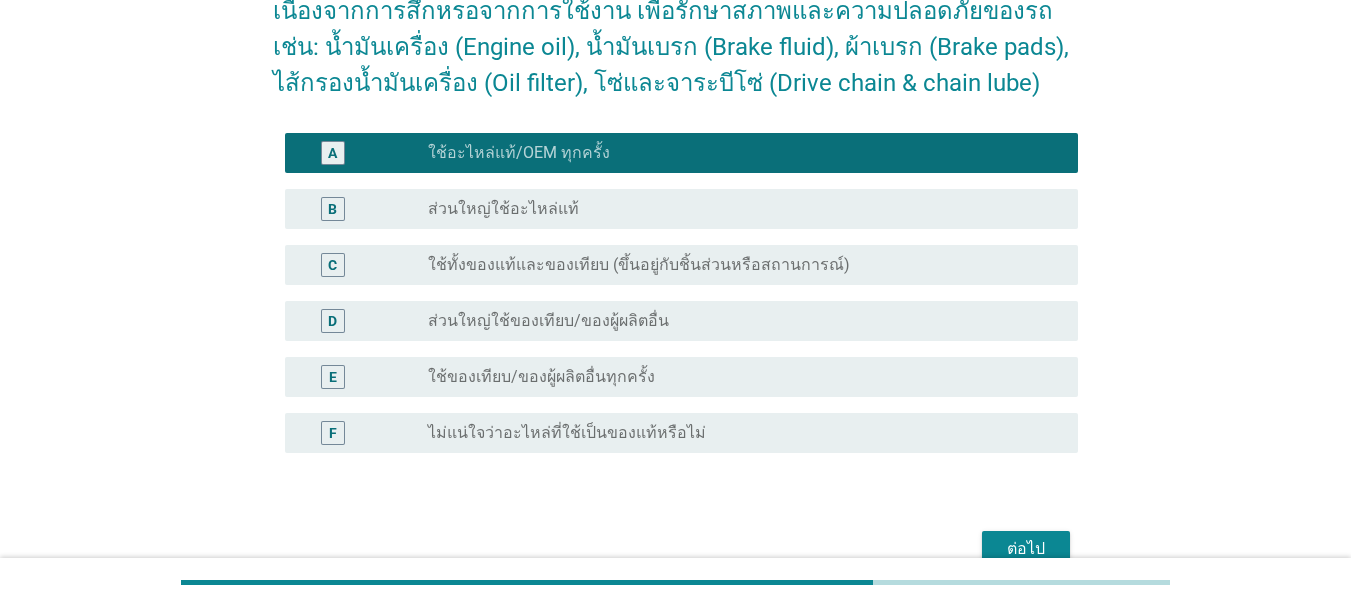 scroll, scrollTop: 300, scrollLeft: 0, axis: vertical 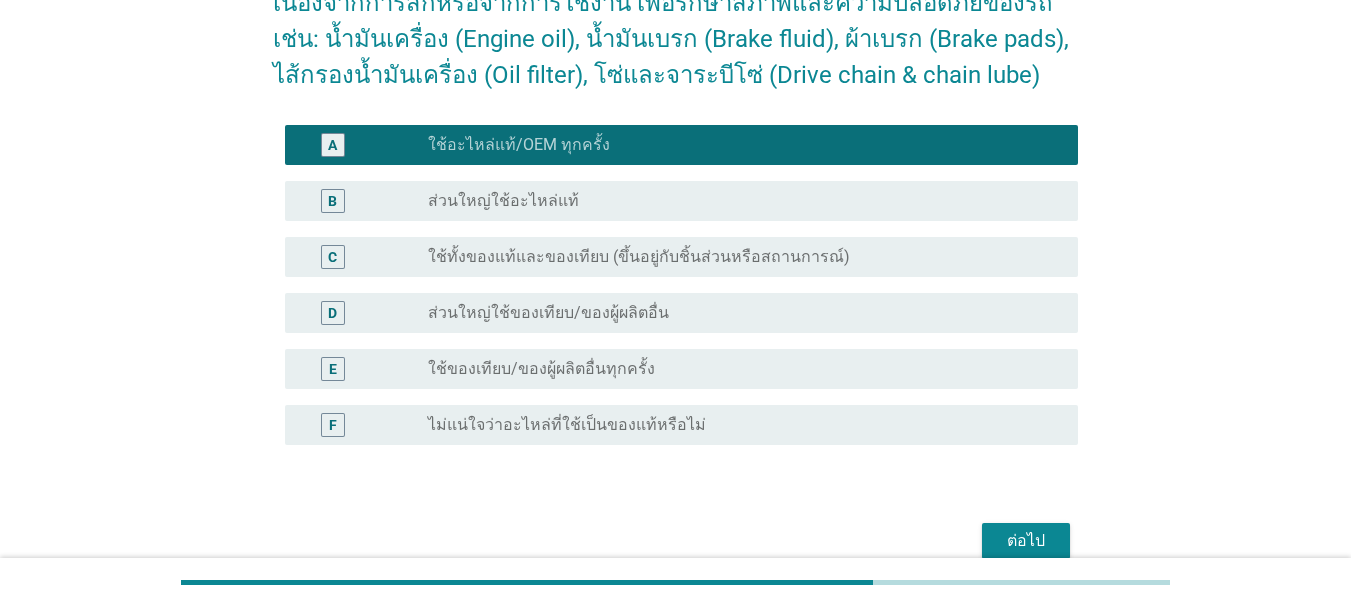 click on "ต่อไป" at bounding box center (1026, 541) 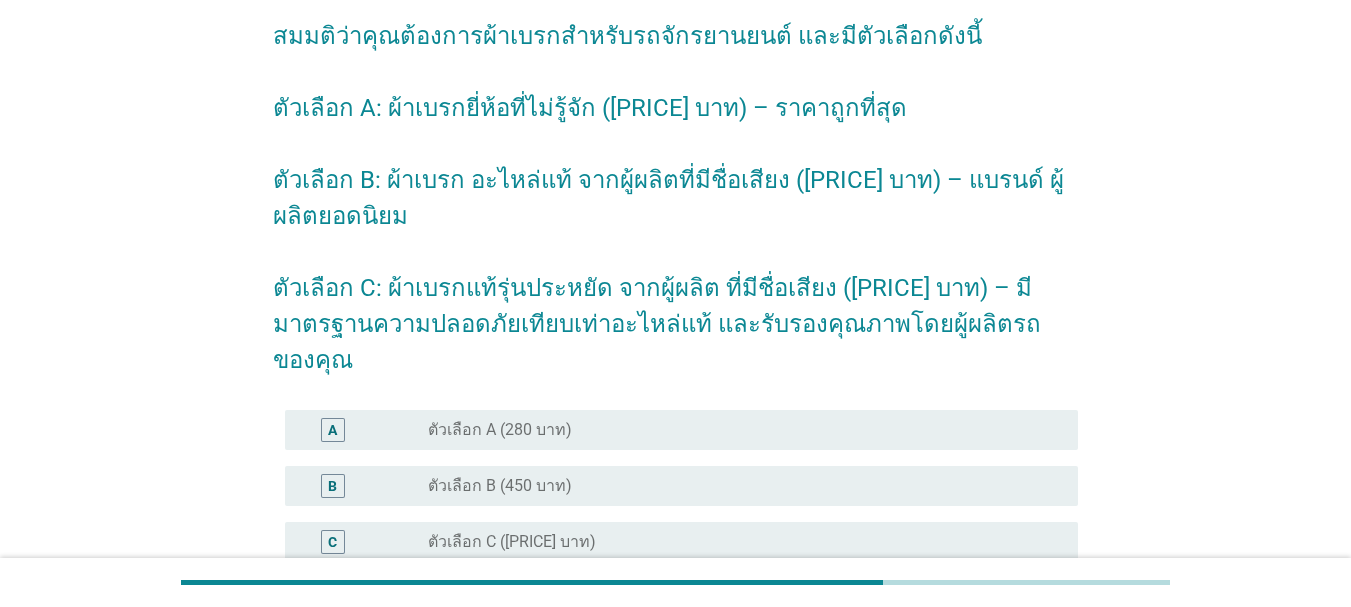 scroll, scrollTop: 200, scrollLeft: 0, axis: vertical 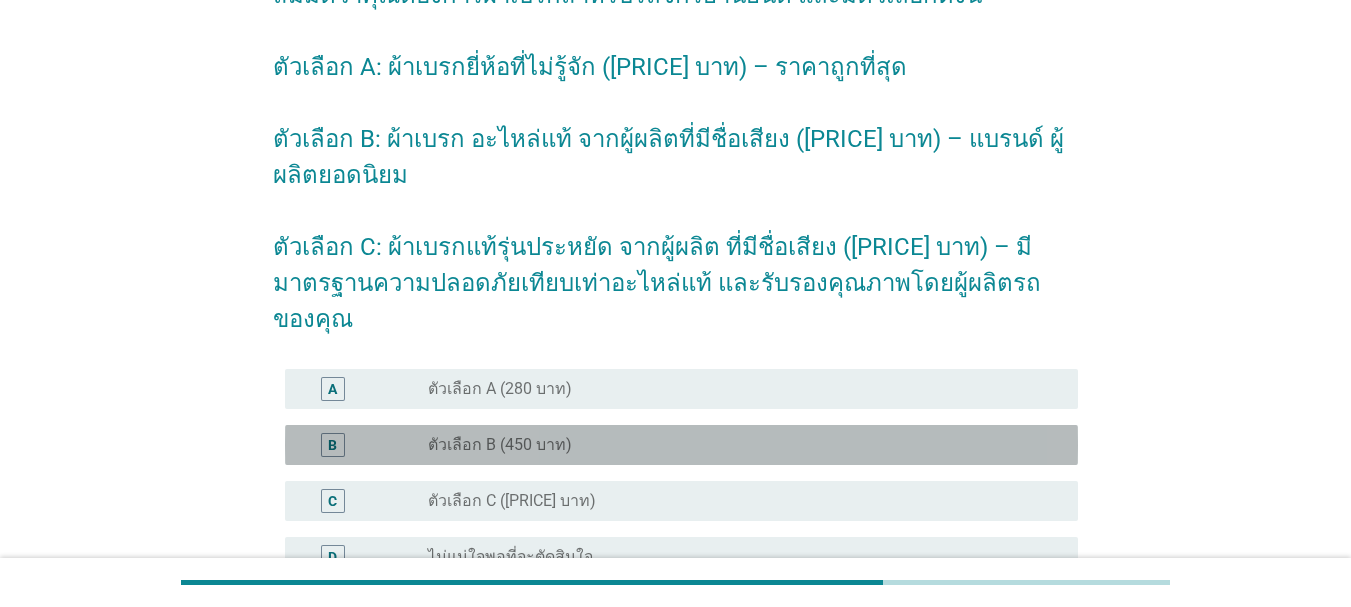 click on "radio_button_unchecked ตัวเลือก B (450 บาท)" at bounding box center (745, 445) 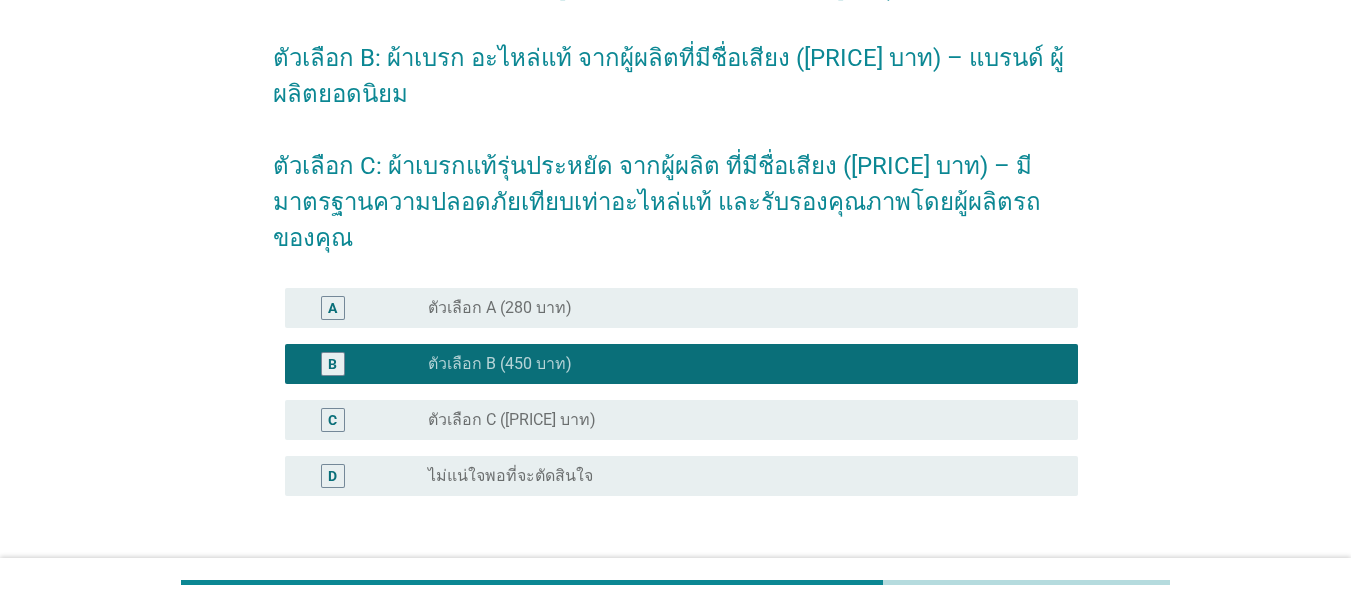 scroll, scrollTop: 391, scrollLeft: 0, axis: vertical 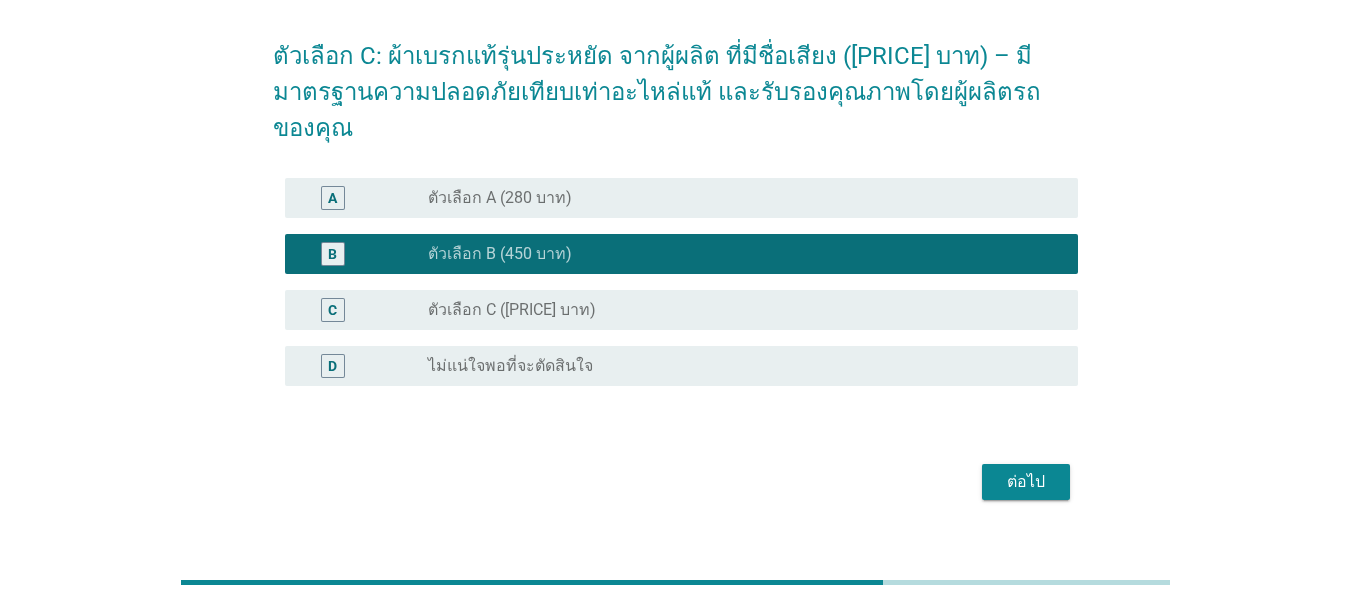 click on "ต่อไป" at bounding box center [1026, 482] 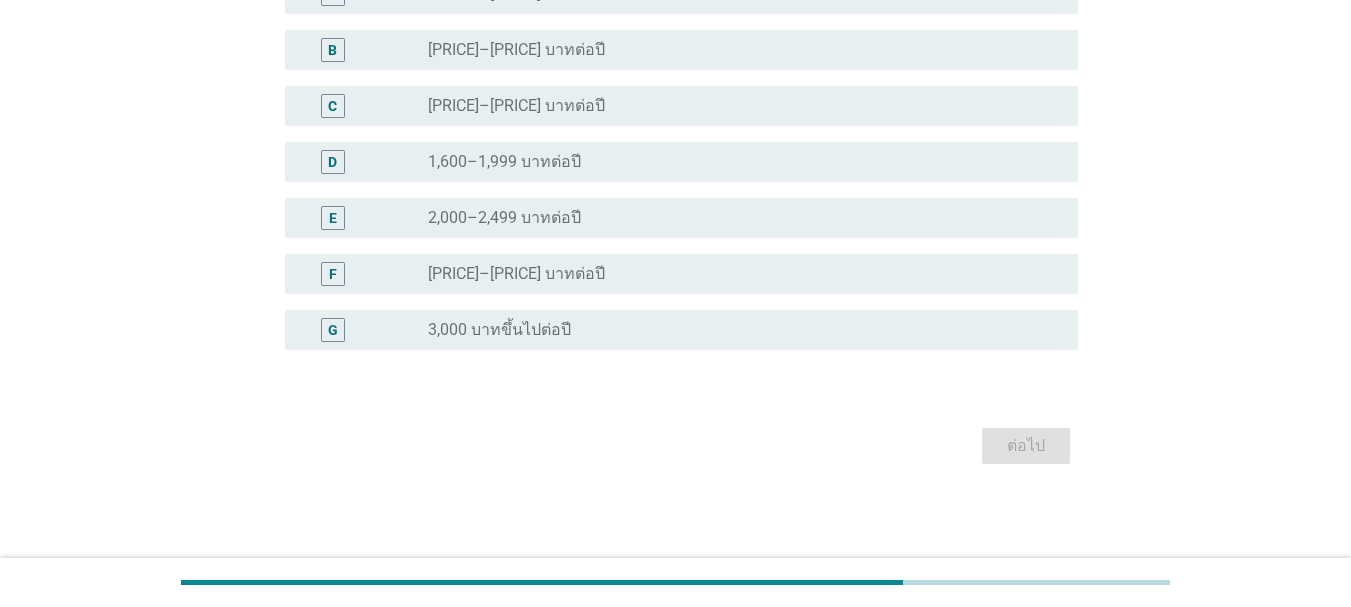 scroll, scrollTop: 0, scrollLeft: 0, axis: both 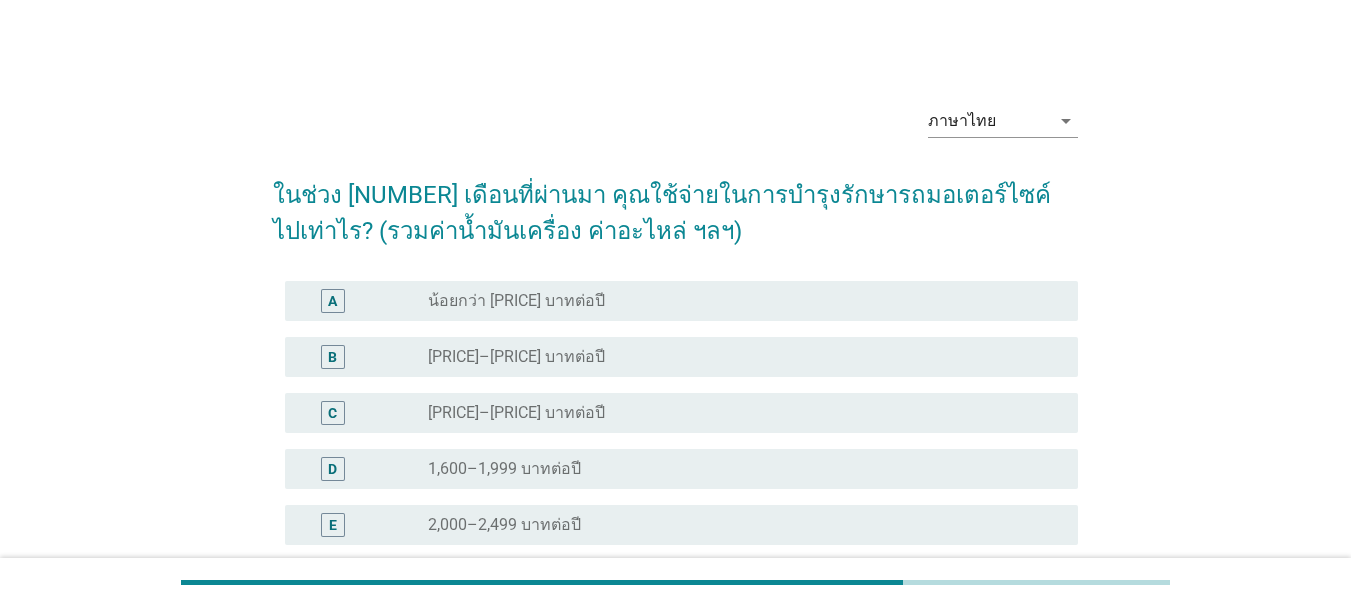 click on "radio_button_unchecked [PRICE]–[PRICE] บาทต่อปี" at bounding box center (737, 413) 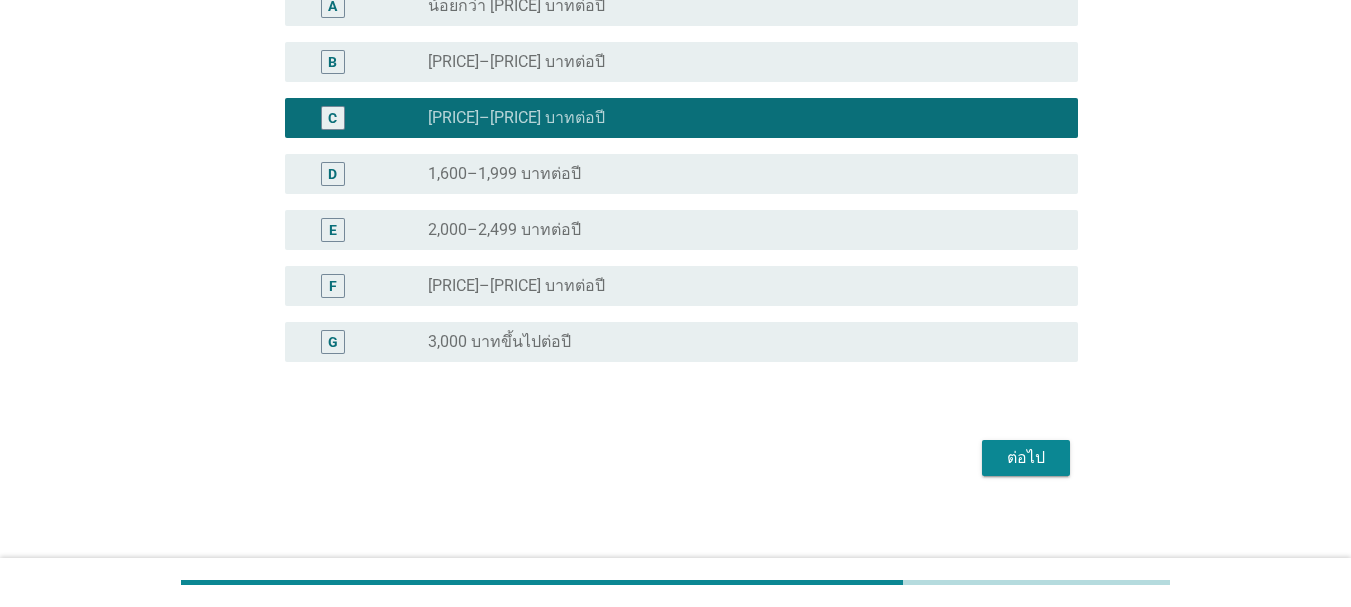 scroll, scrollTop: 300, scrollLeft: 0, axis: vertical 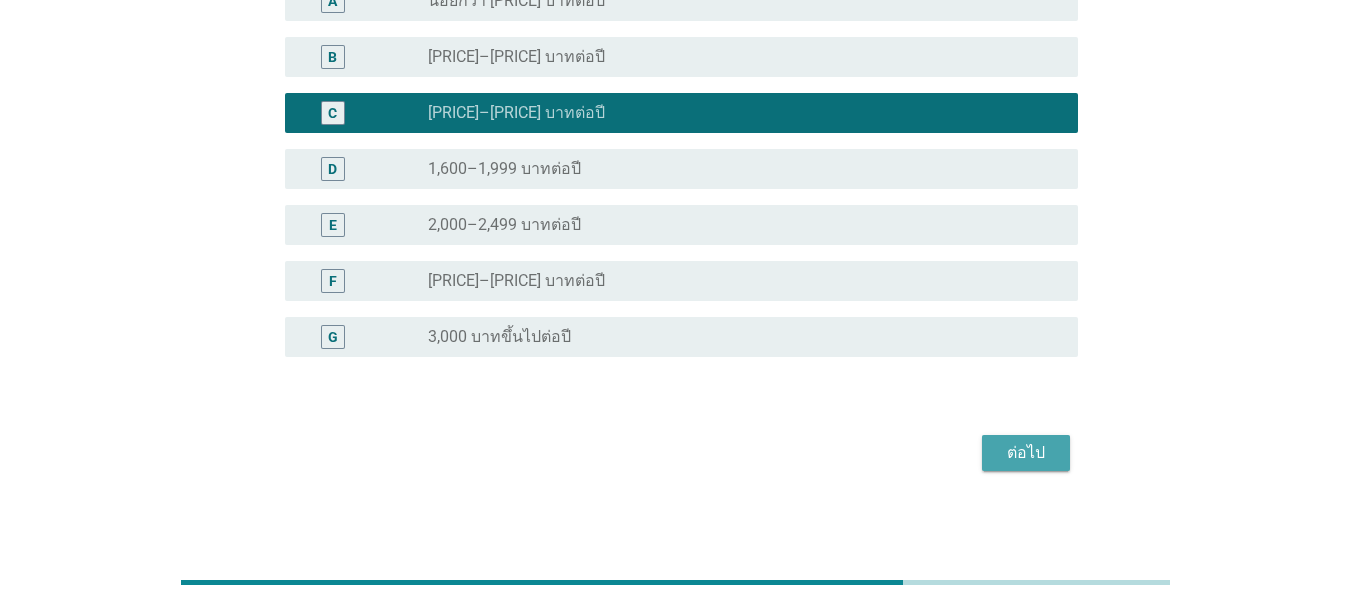 click on "ต่อไป" at bounding box center (1026, 453) 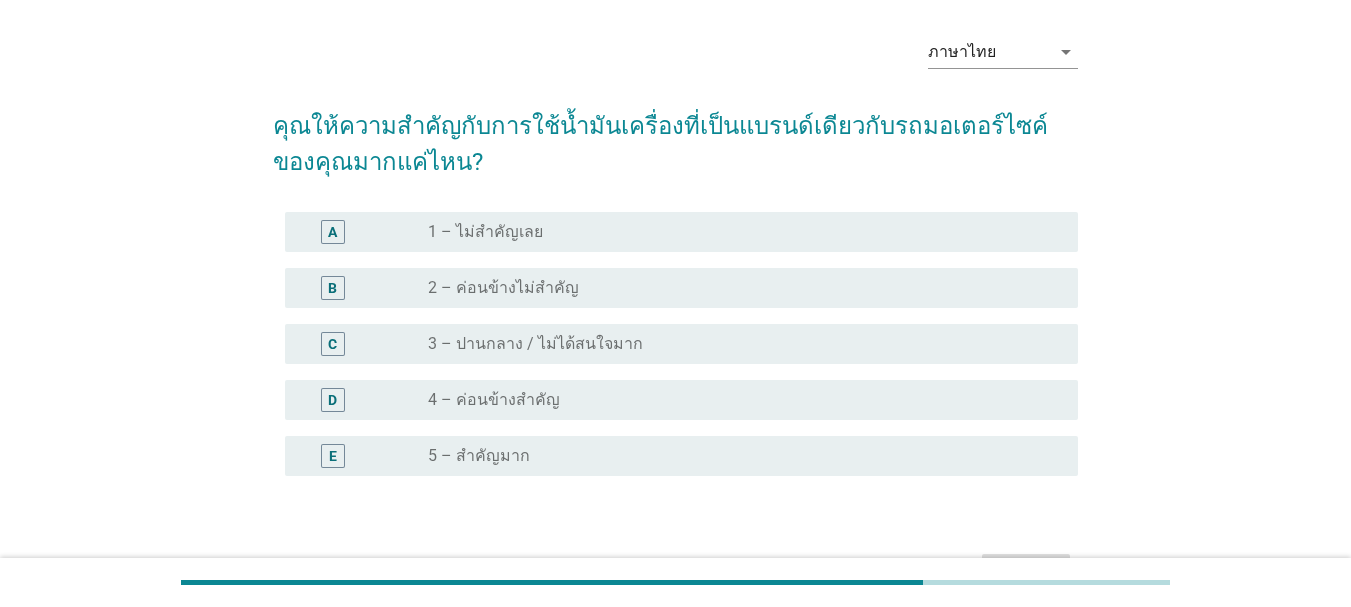 scroll, scrollTop: 100, scrollLeft: 0, axis: vertical 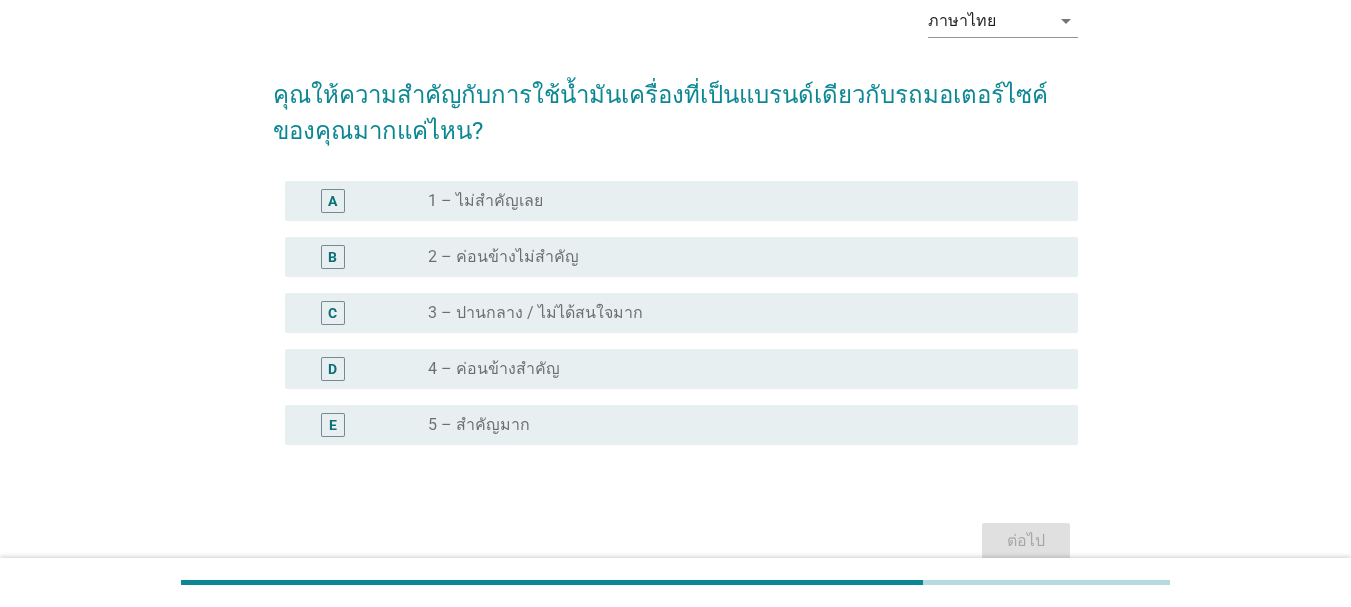 click on "radio_button_unchecked [NUMBER] – ค่อนข้างสำคัญ" at bounding box center [737, 369] 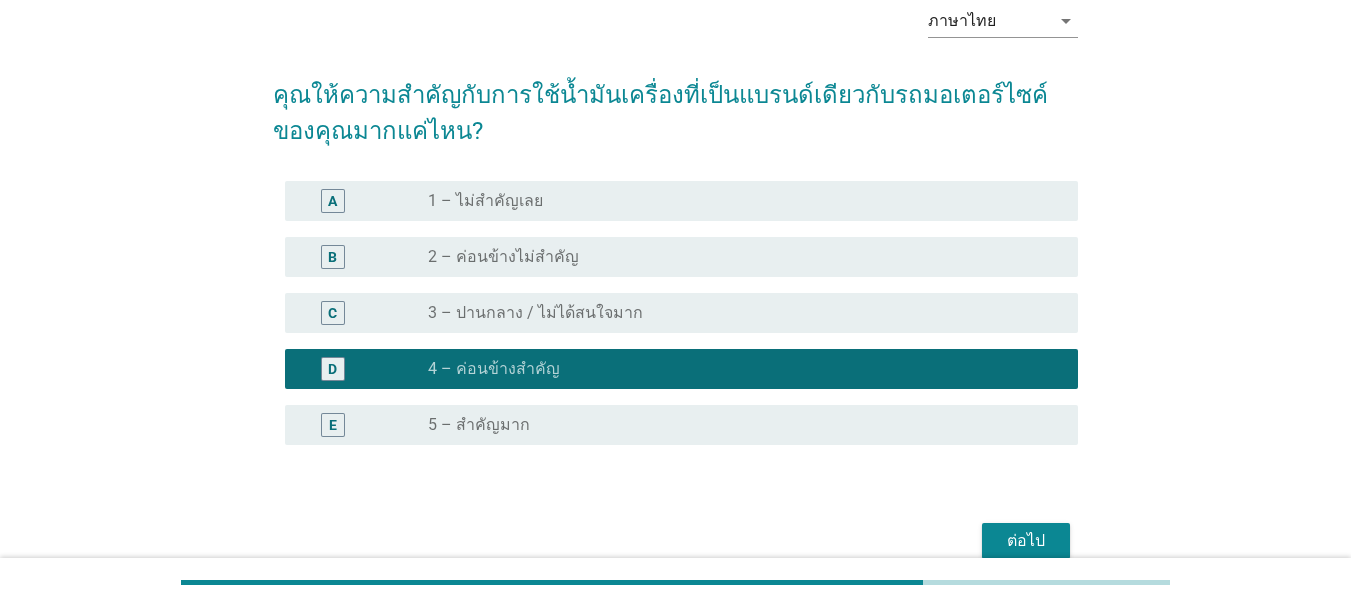click on "ต่อไป" at bounding box center [1026, 541] 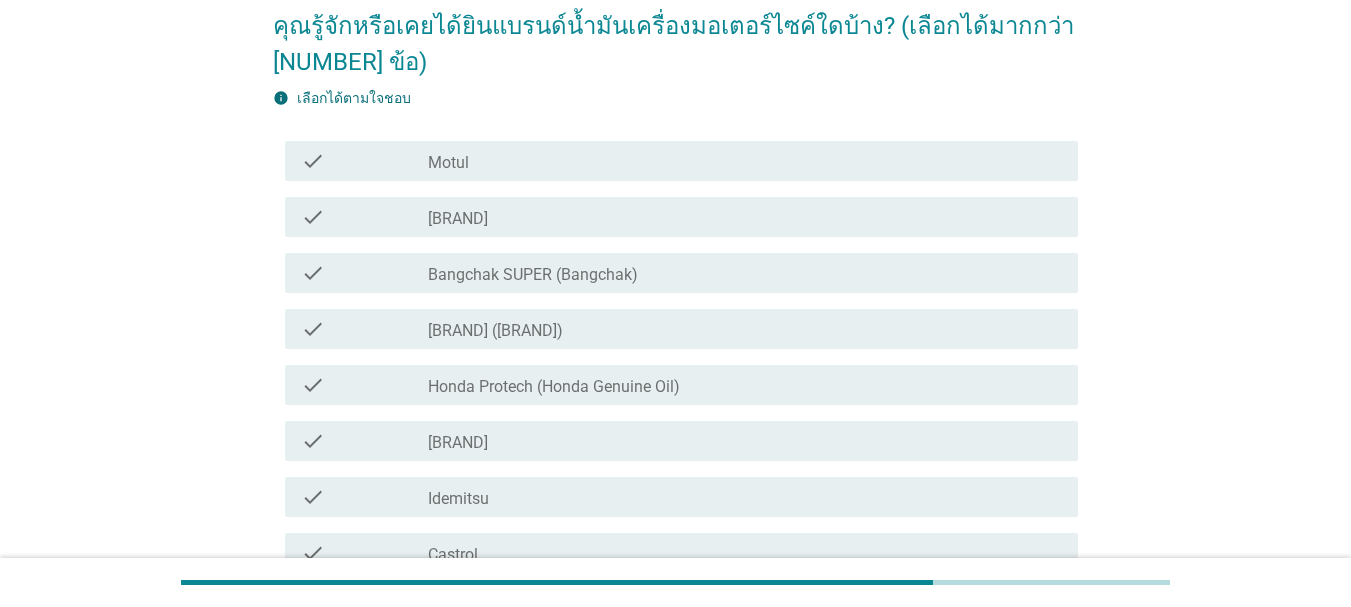 scroll, scrollTop: 200, scrollLeft: 0, axis: vertical 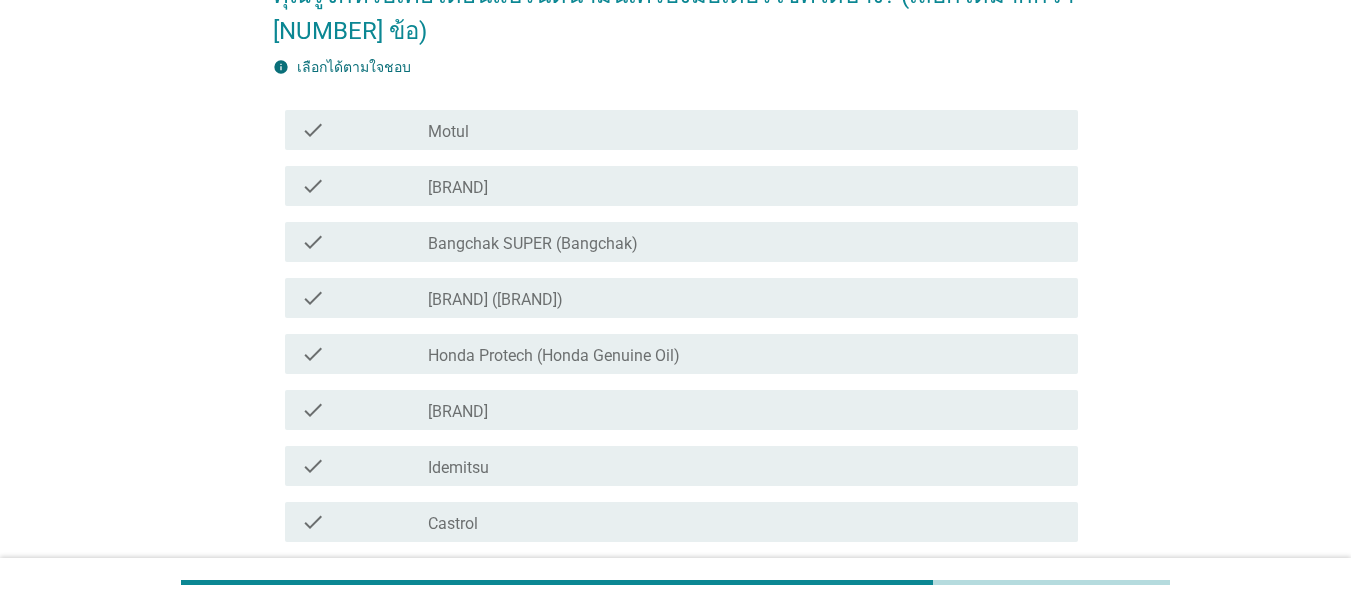 click on "check_box_outline_blank Bangchak SUPER (Bangchak)" at bounding box center [745, 242] 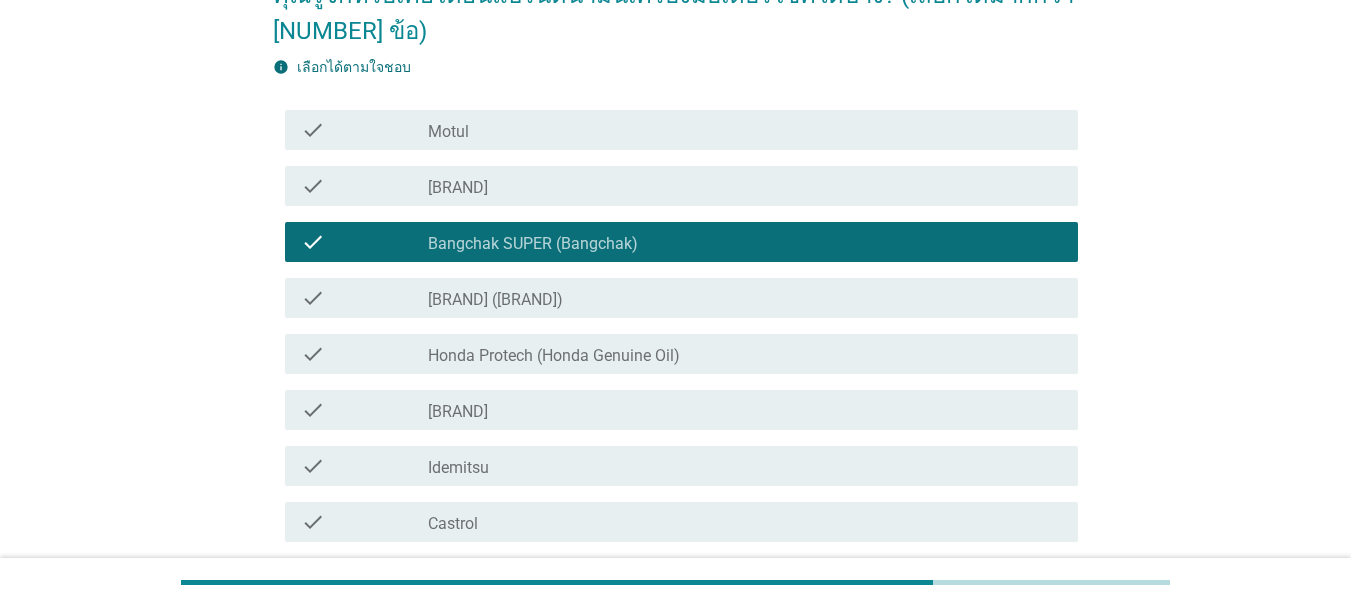 click on "check_box_outline_blank PTT Lubricants (PTT)" at bounding box center [745, 298] 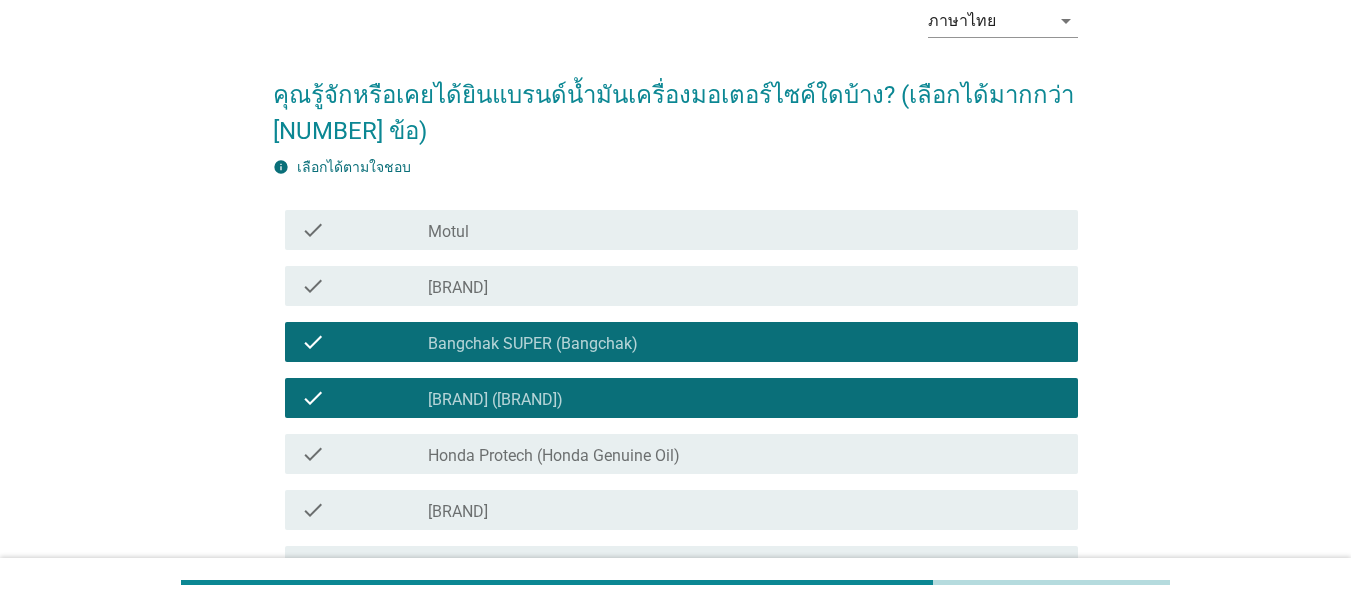 scroll, scrollTop: 500, scrollLeft: 0, axis: vertical 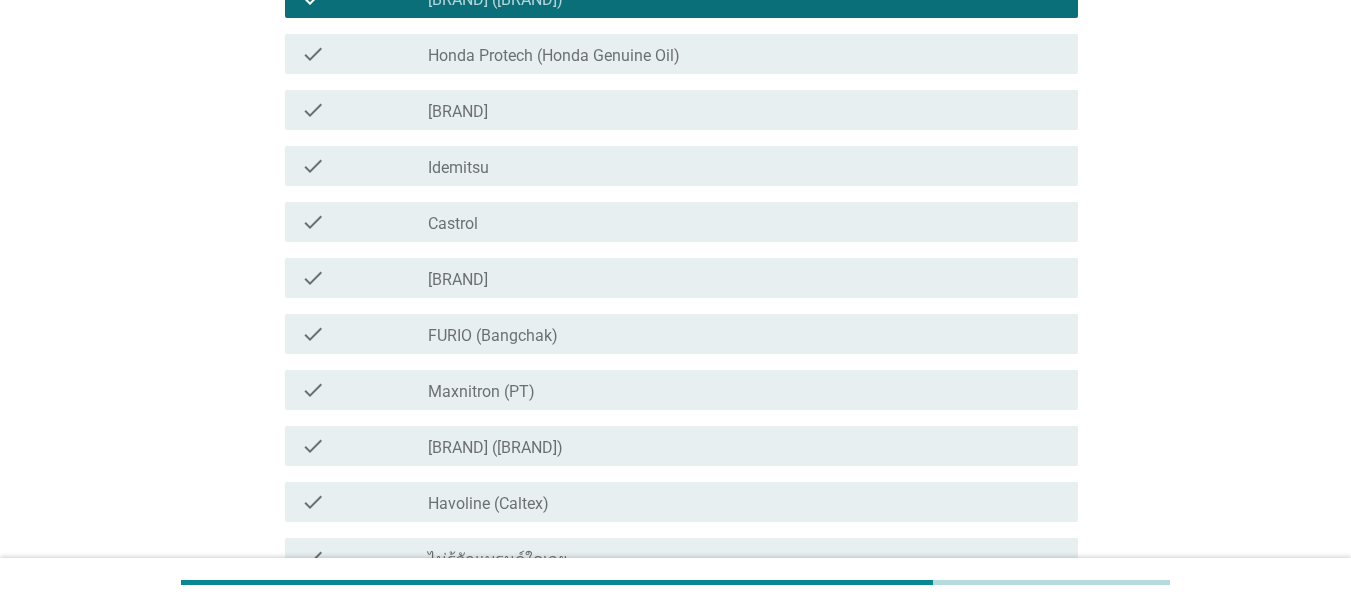 click on "check_box_outline_blank Yamalube (Yamaha Genuine Oil)" at bounding box center (745, 278) 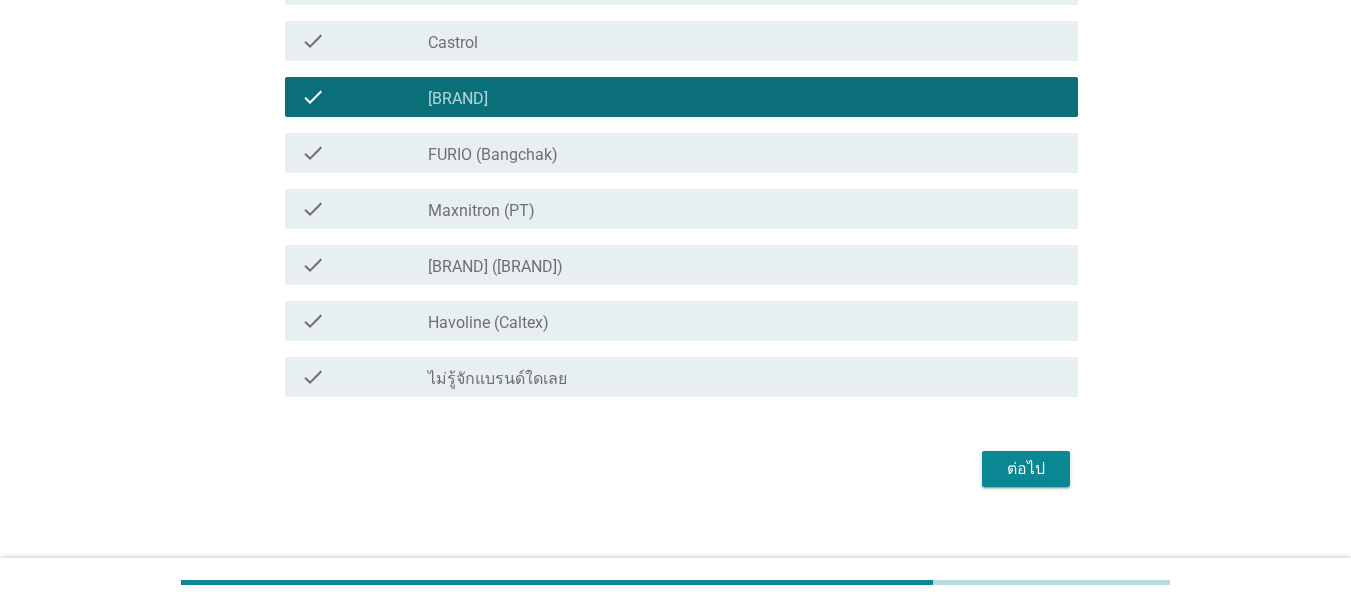 scroll, scrollTop: 700, scrollLeft: 0, axis: vertical 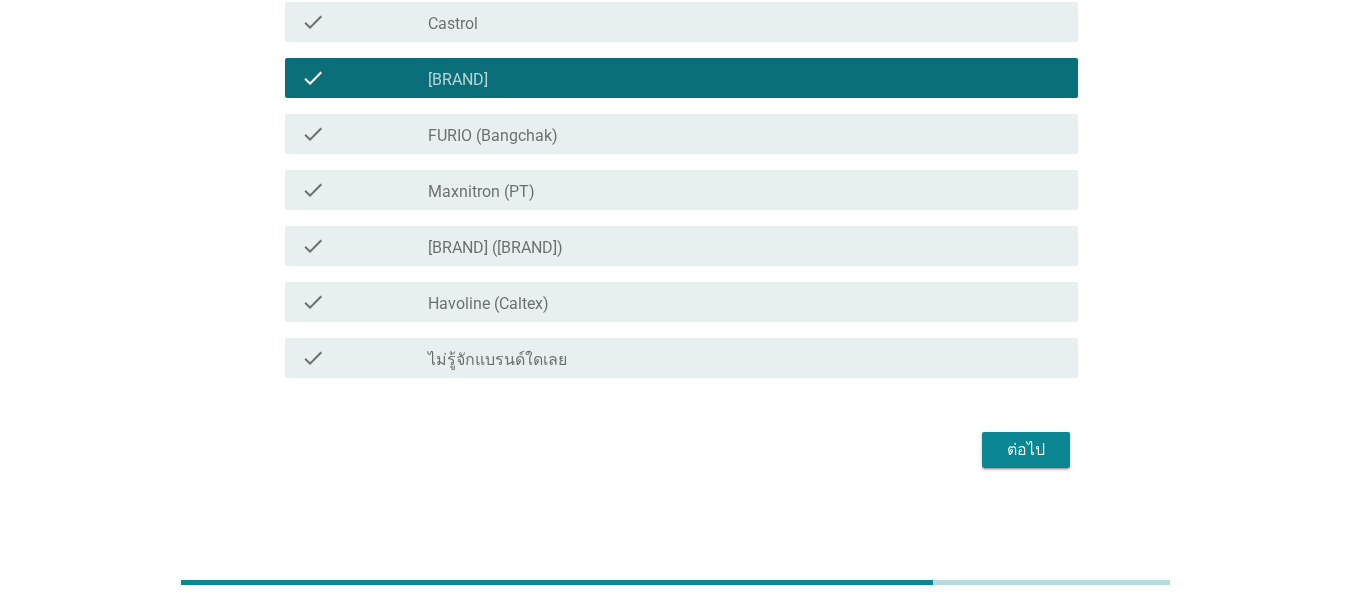 click on "check_box_outline_blank FURIO (Bangchak)" at bounding box center [745, 134] 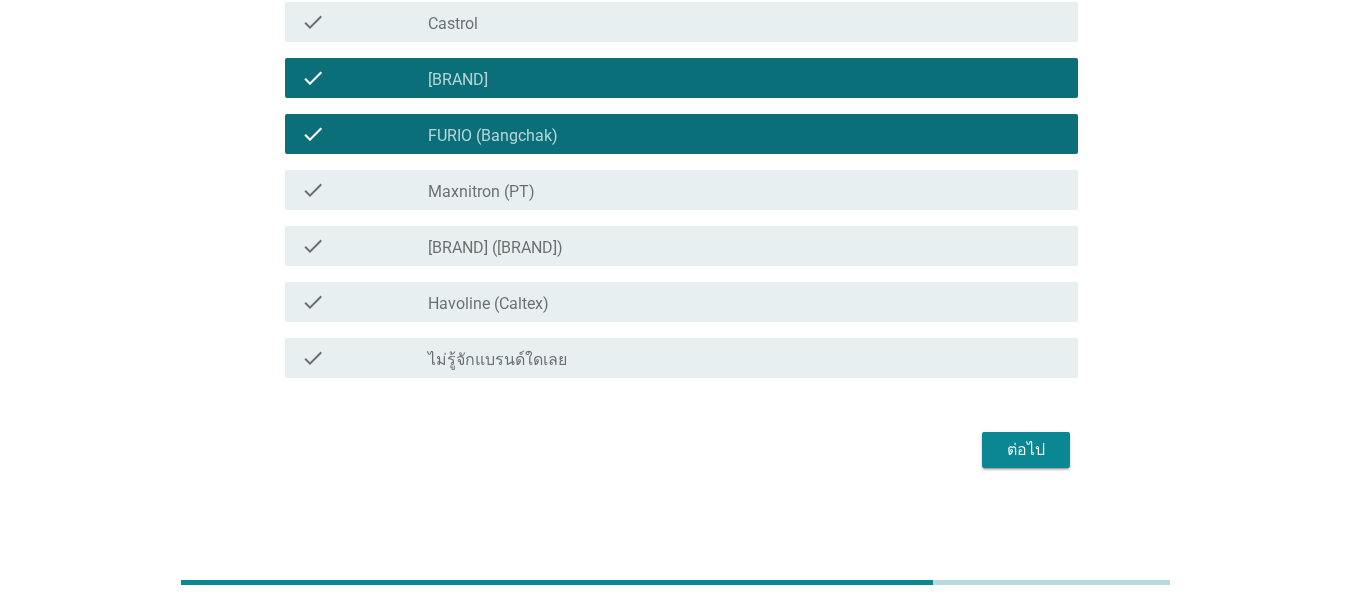 click on "[BRAND]" at bounding box center [745, 246] 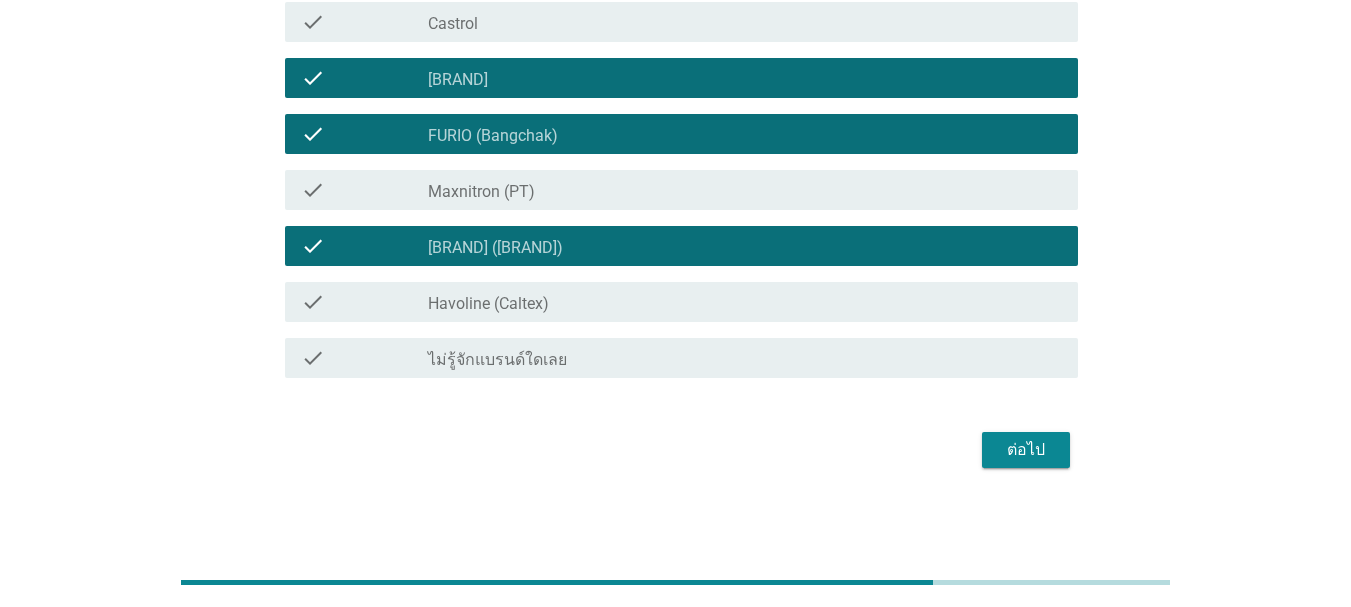 click on "ต่อไป" at bounding box center [1026, 450] 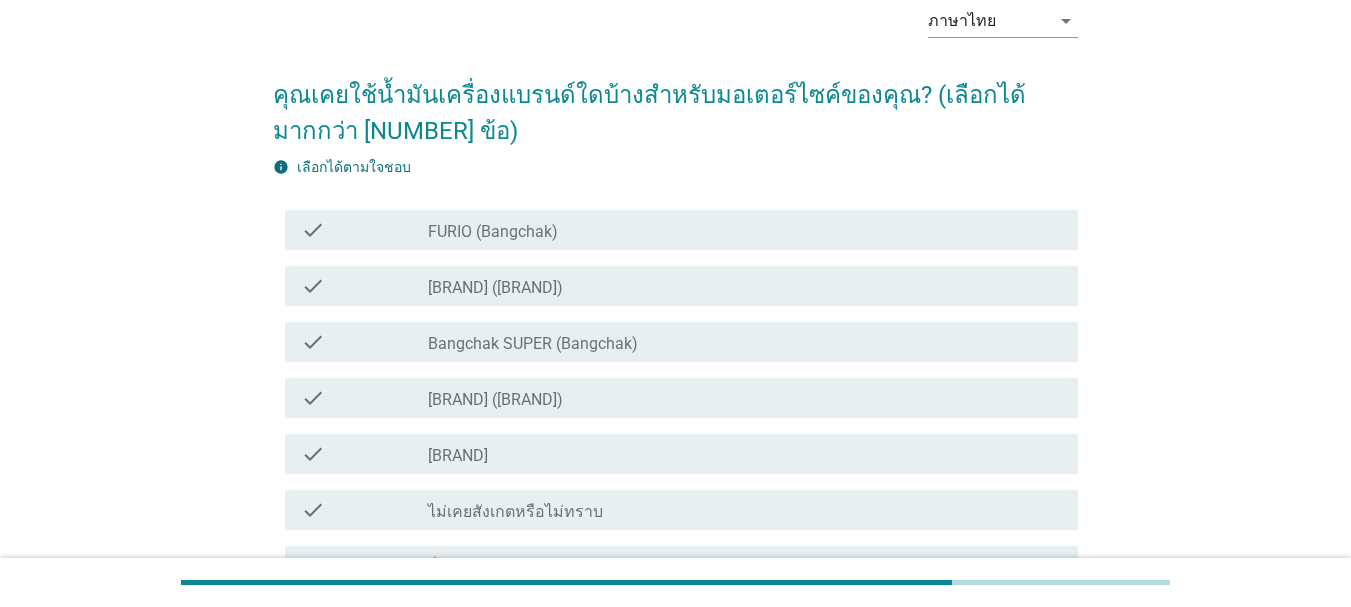 scroll, scrollTop: 200, scrollLeft: 0, axis: vertical 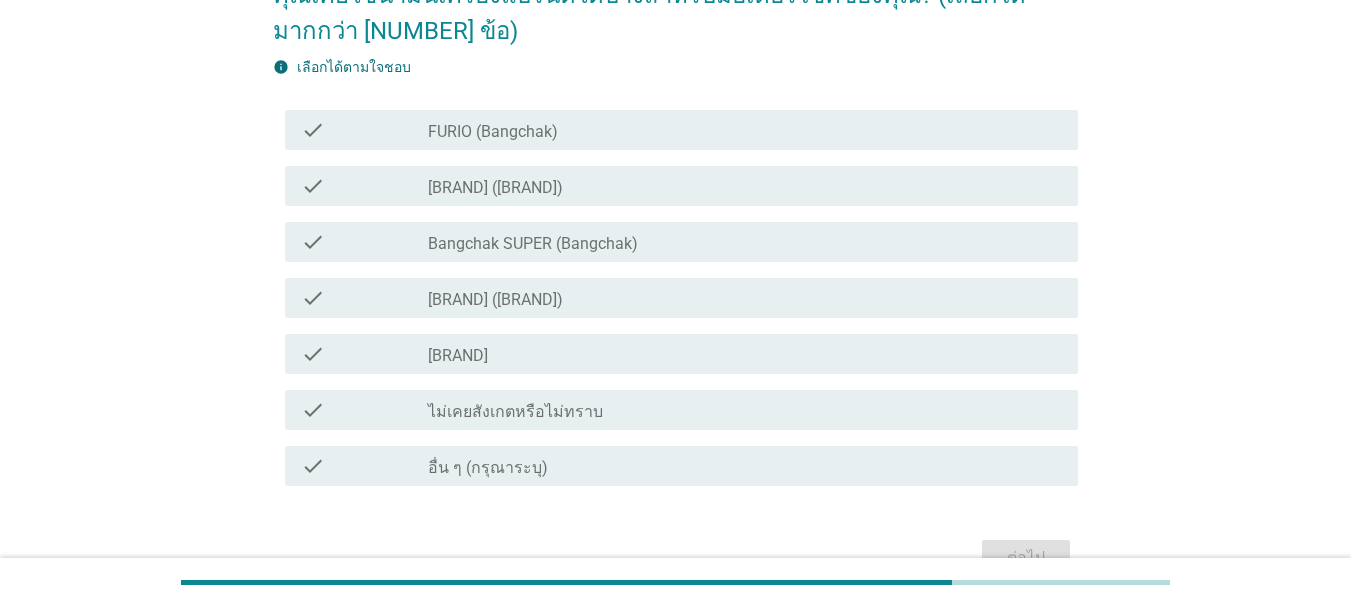 click on "check_box_outline_blank Yamalube (Yamaha Genuine Oil)" at bounding box center (745, 354) 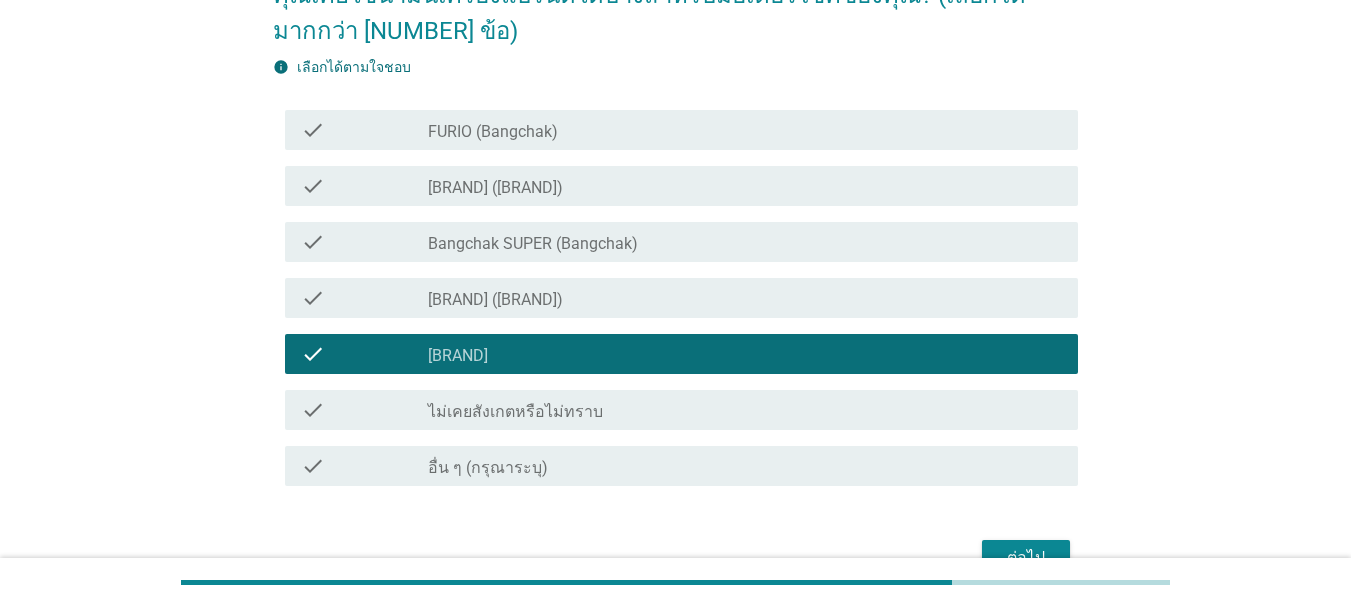 click on "check_box_outline_blank ไม่เคยสังเกตหรือไม่ทราบ" at bounding box center [745, 410] 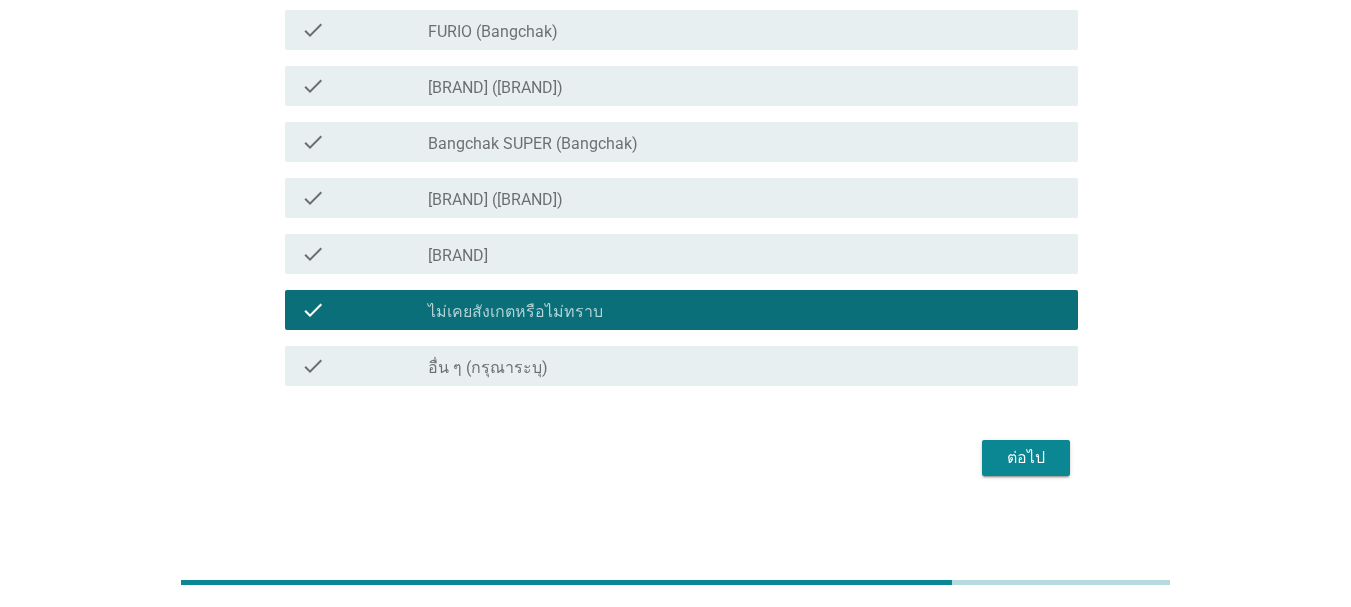 scroll, scrollTop: 312, scrollLeft: 0, axis: vertical 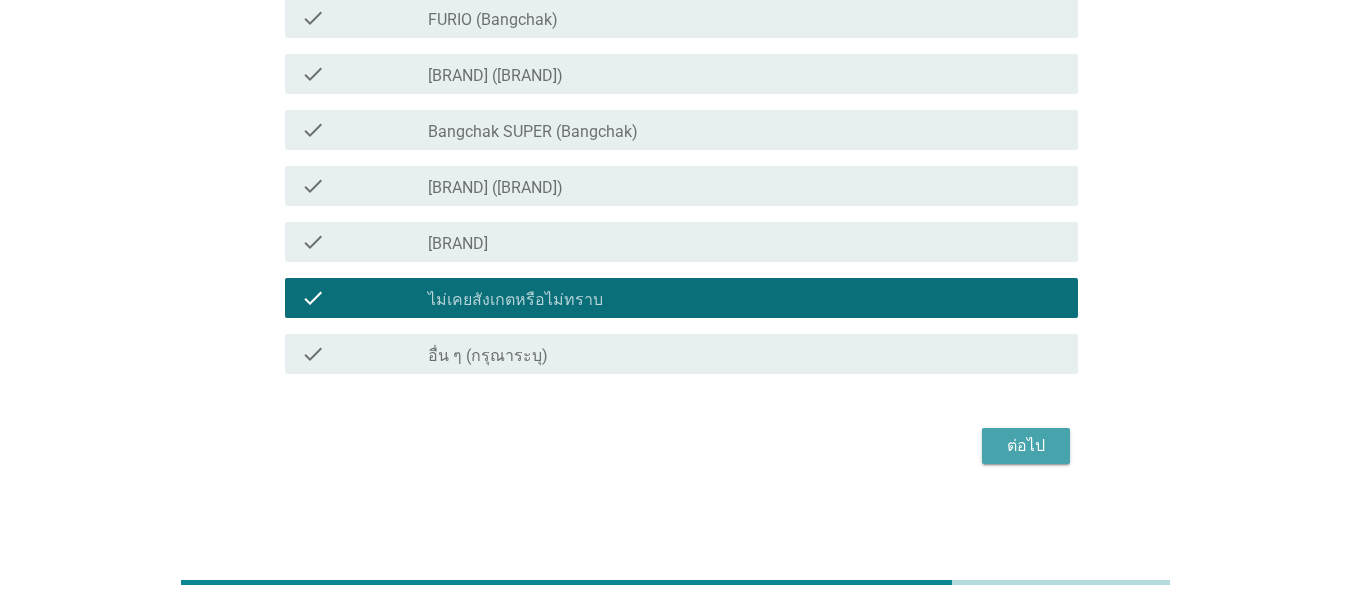 click on "ต่อไป" at bounding box center (1026, 446) 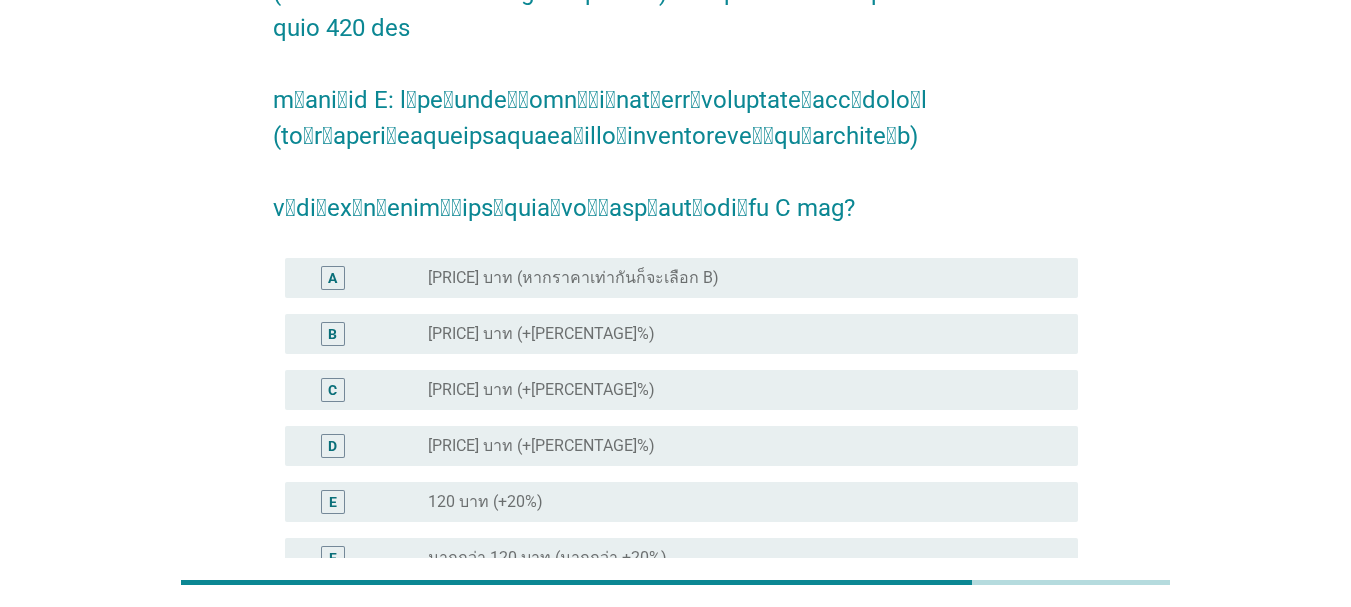 scroll, scrollTop: 300, scrollLeft: 0, axis: vertical 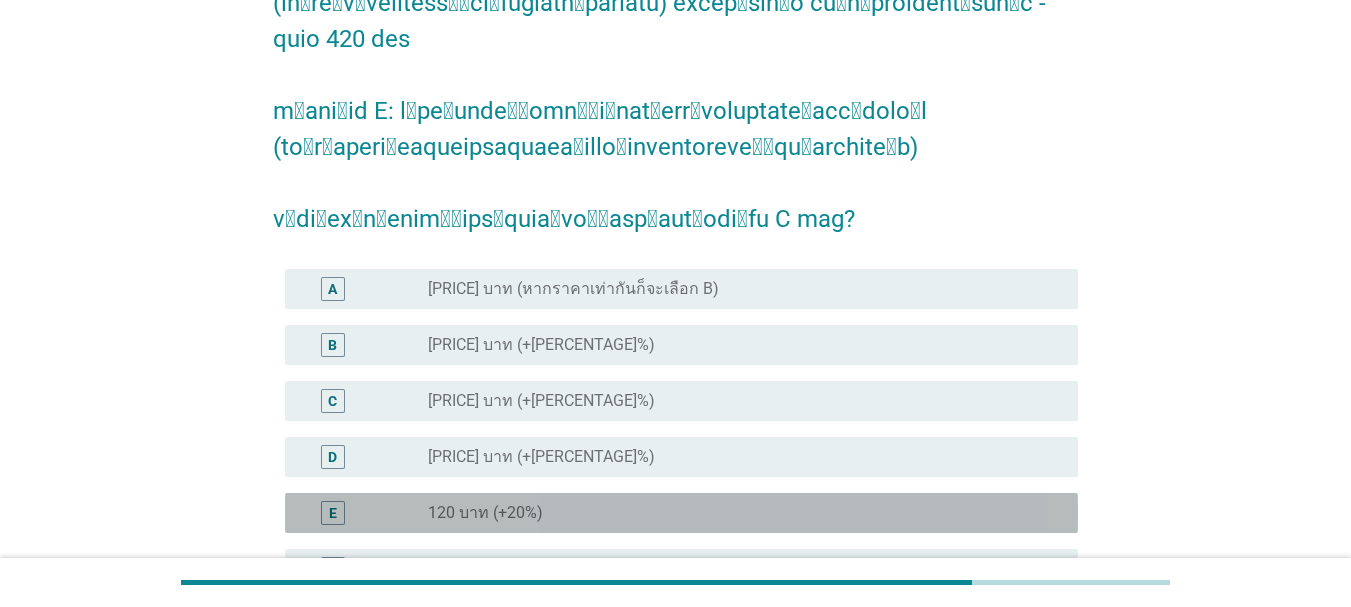 click on "radio_button_unchecked 120 บาท (+20%)" at bounding box center [745, 513] 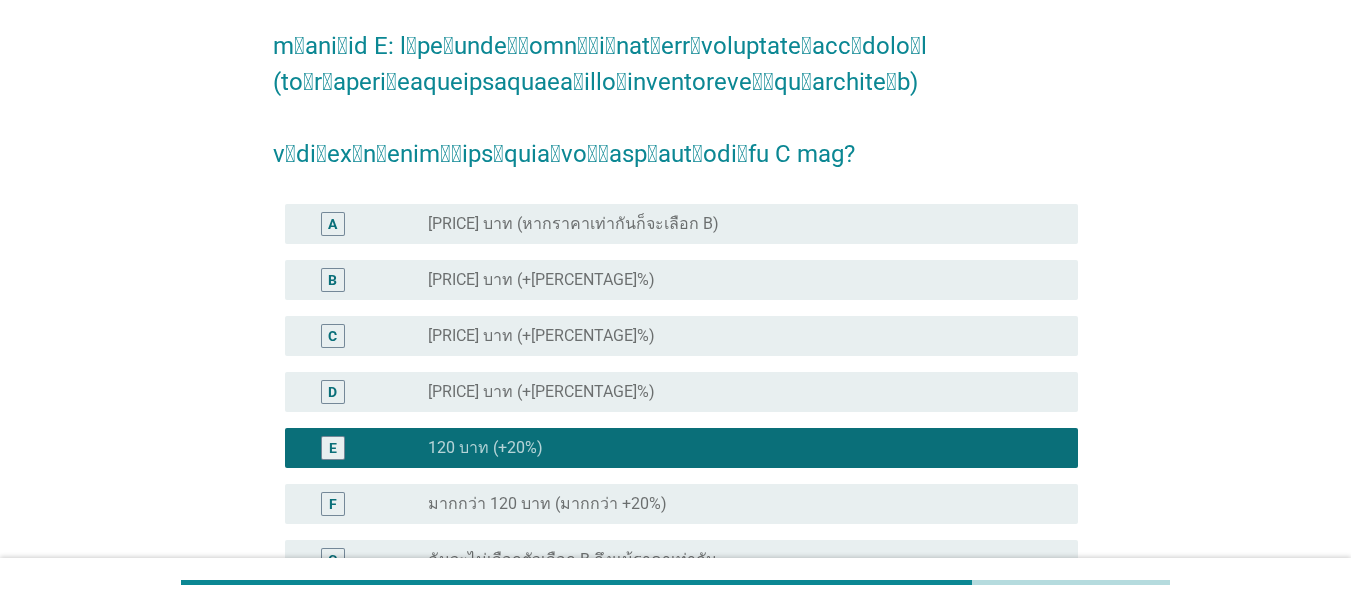 scroll, scrollTop: 400, scrollLeft: 0, axis: vertical 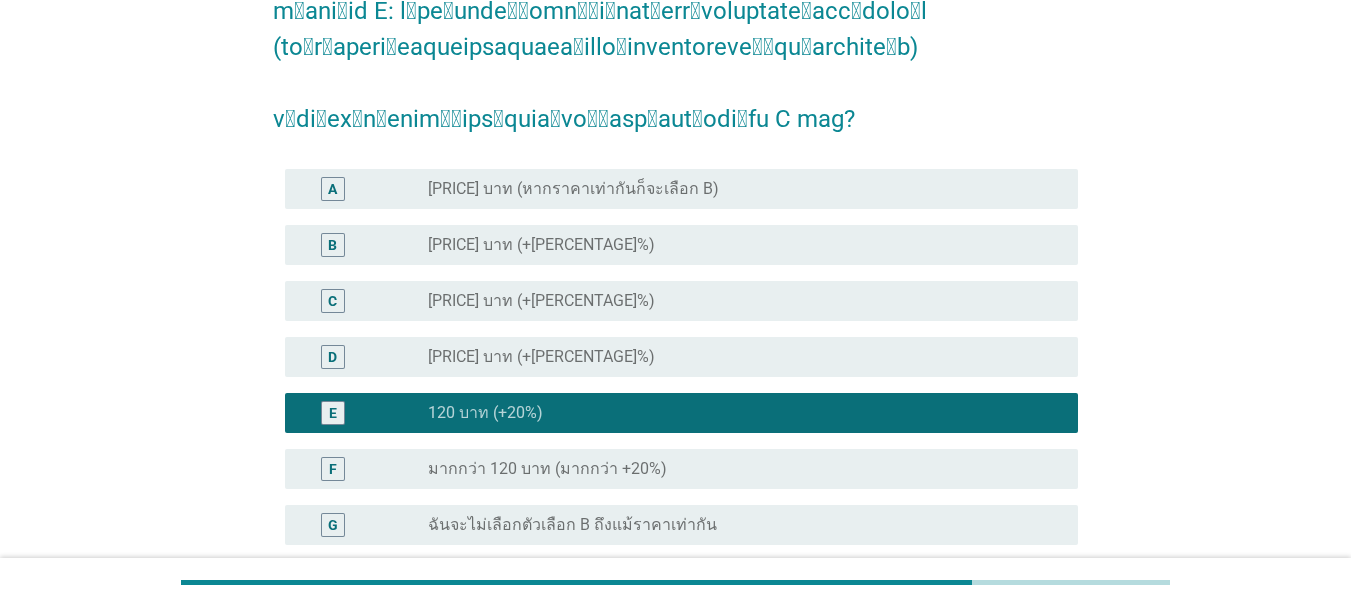 click on "มากกว่า 120 บาท (มากกว่า +20%)" at bounding box center (547, 469) 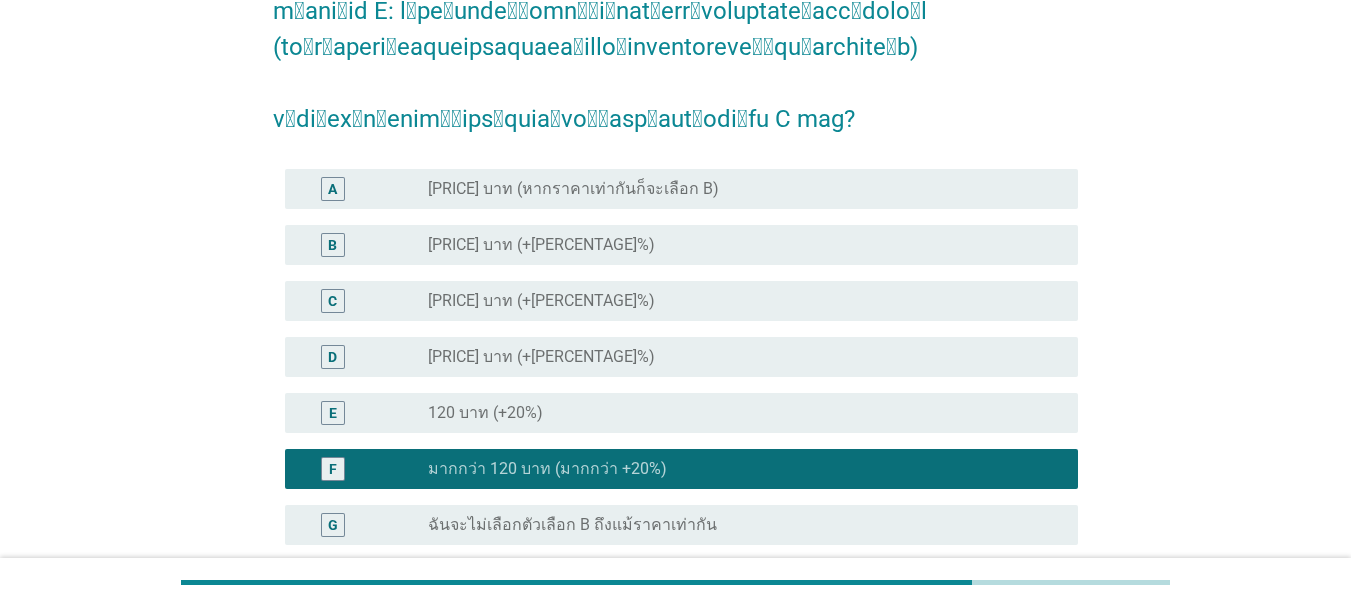 scroll, scrollTop: 500, scrollLeft: 0, axis: vertical 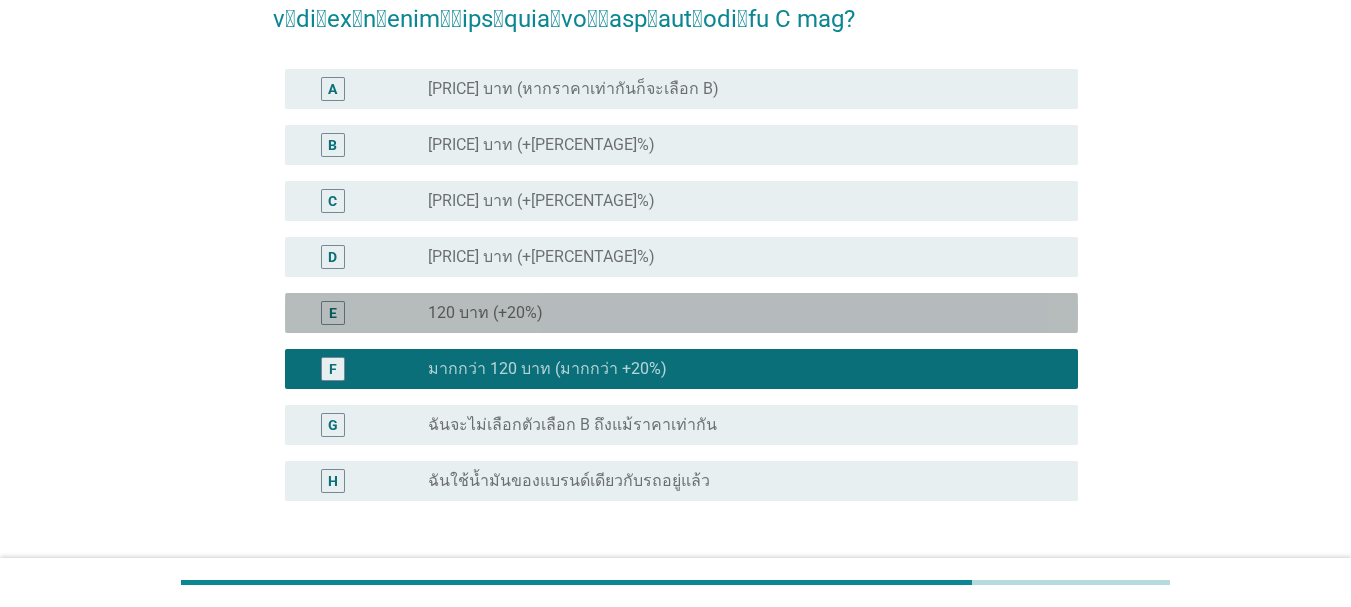 click on "radio_button_unchecked 120 บาท (+20%)" at bounding box center [737, 313] 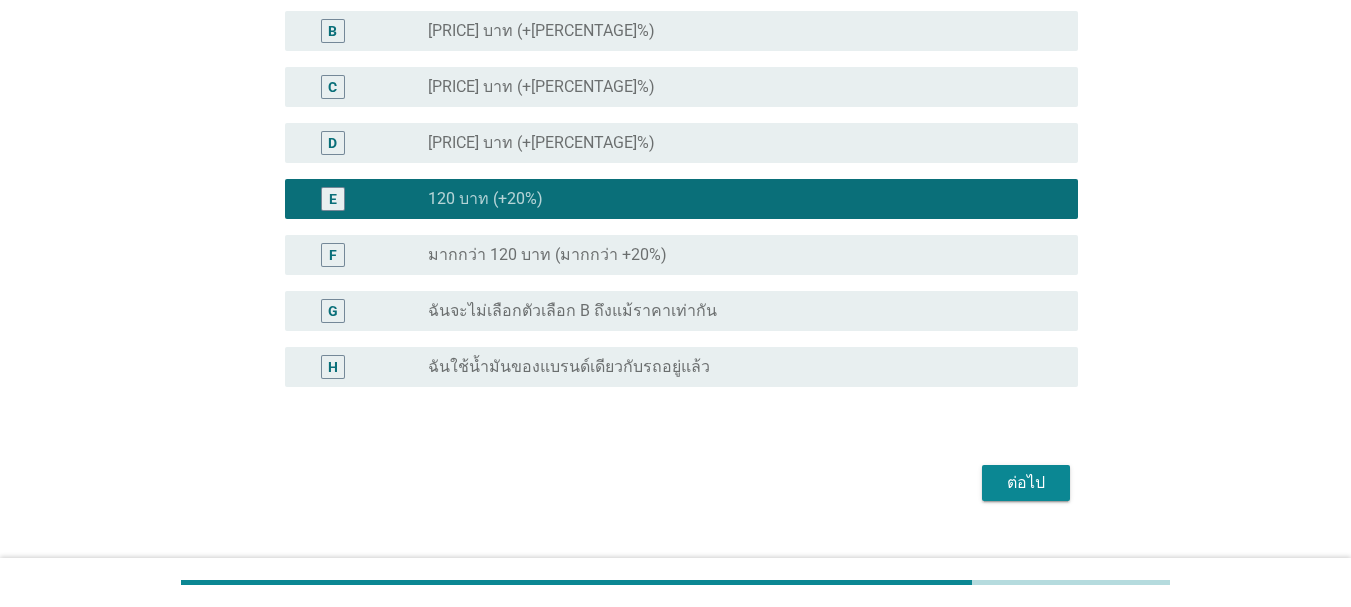 scroll, scrollTop: 615, scrollLeft: 0, axis: vertical 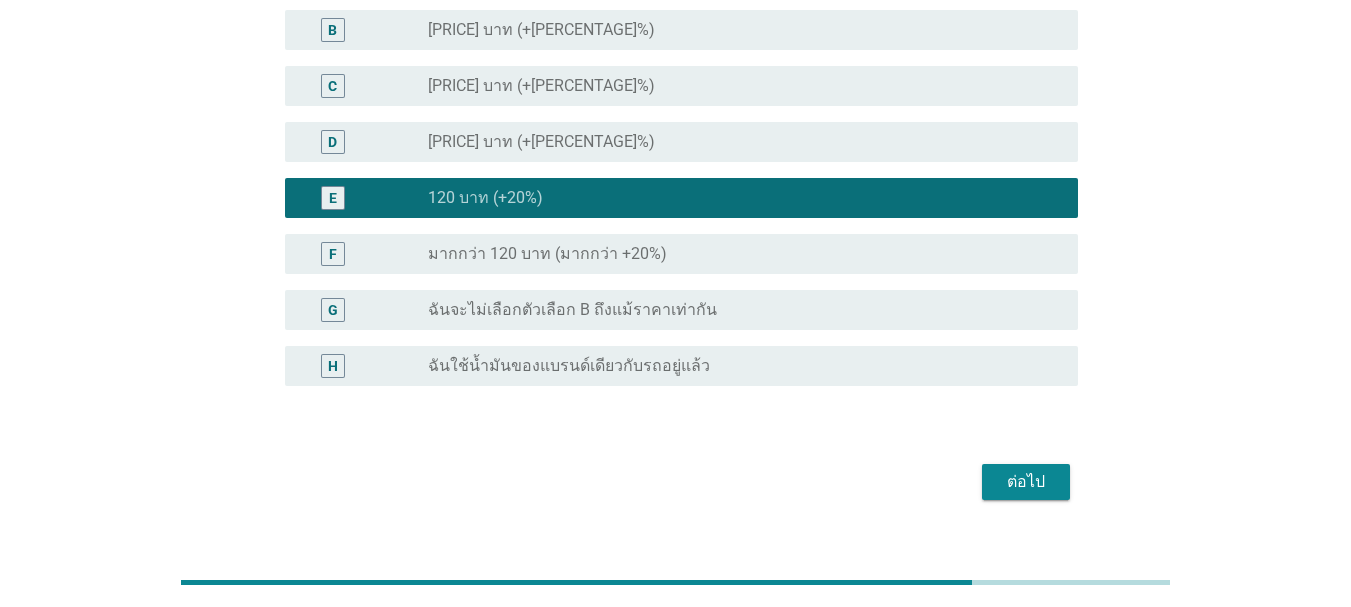 click on "ต่อไป" at bounding box center (1026, 482) 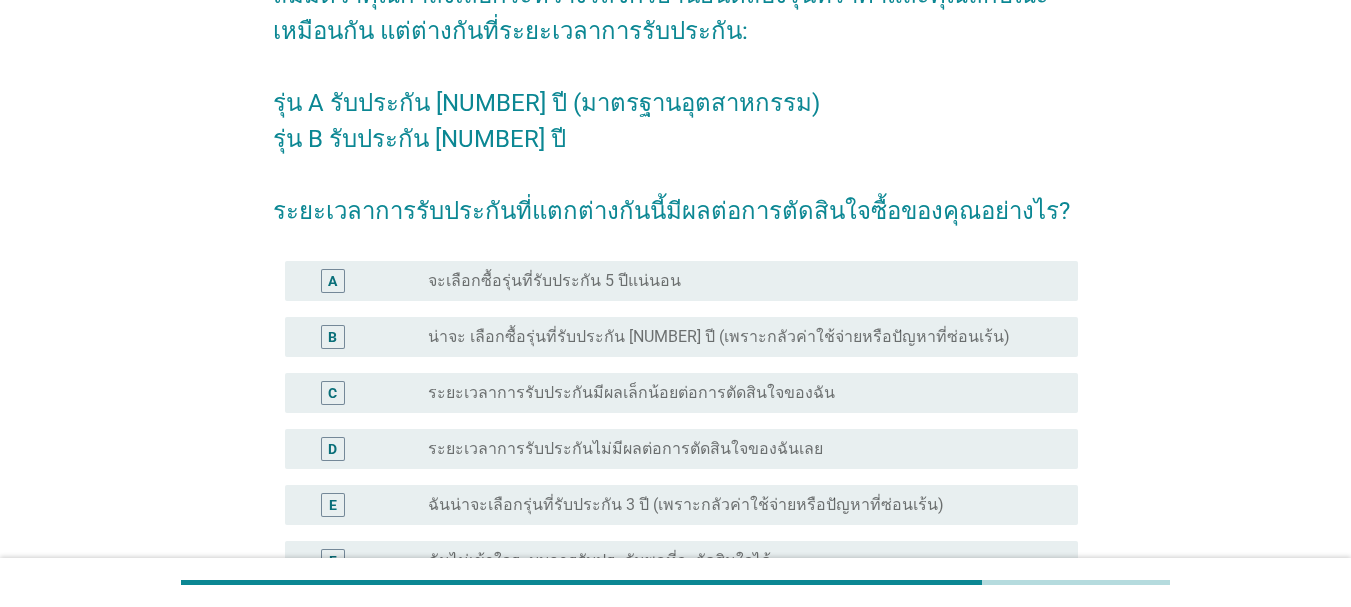 scroll, scrollTop: 300, scrollLeft: 0, axis: vertical 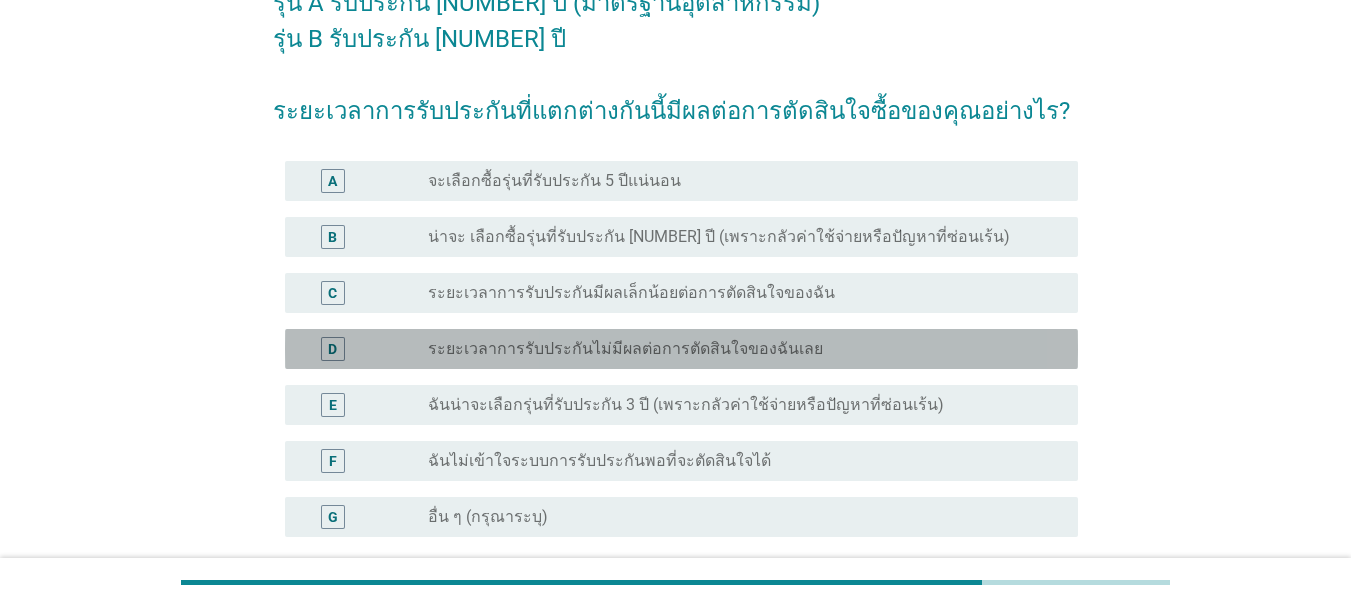 click on "ระยะเวลาการรับประกันไม่มีผลต่อการตัดสินใจของฉันเลย" at bounding box center (625, 349) 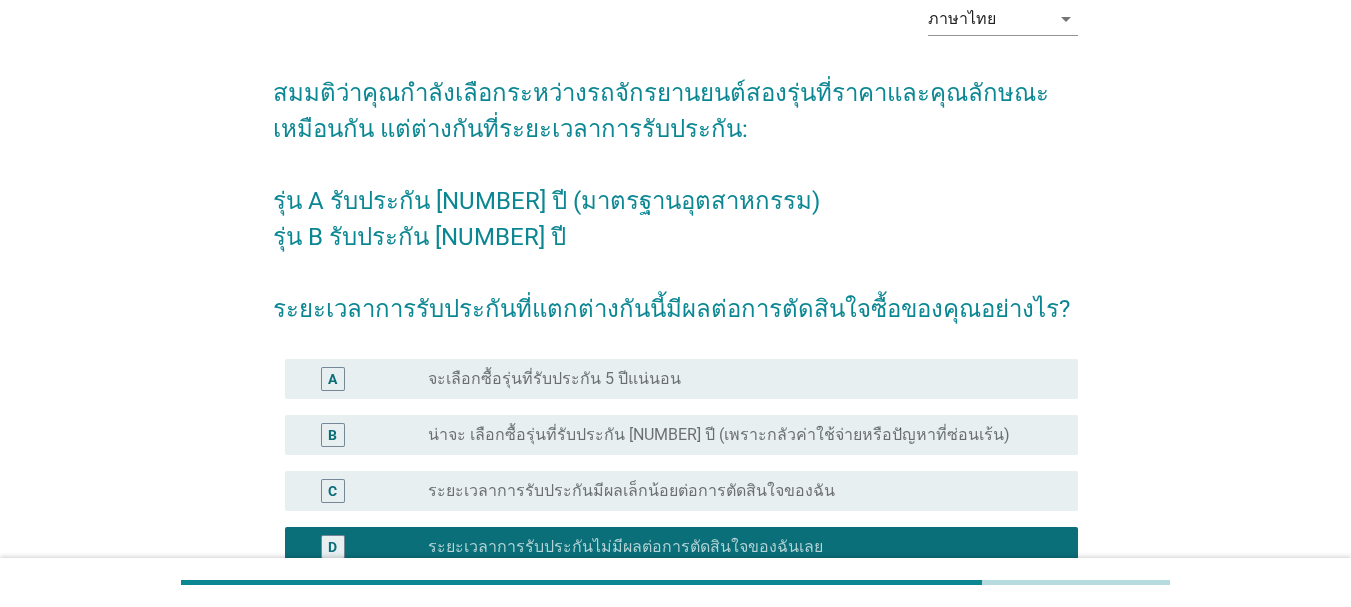 scroll, scrollTop: 100, scrollLeft: 0, axis: vertical 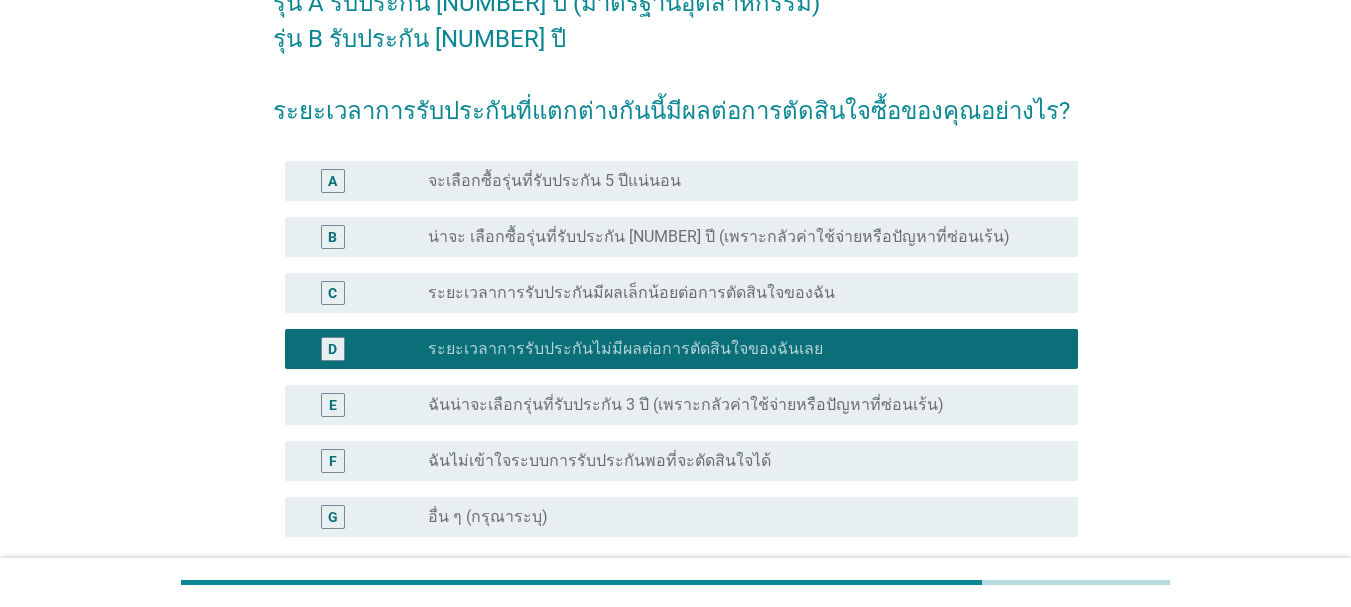 click on "E     radio_button_unchecked ฉันน่าจะเลือกรุ่นที่รับประกัน [NUMBER] ปี (เพราะกลัวค่าใช้จ่ายหรือปัญหาที่ซ่อนเร้น)" at bounding box center [681, 405] 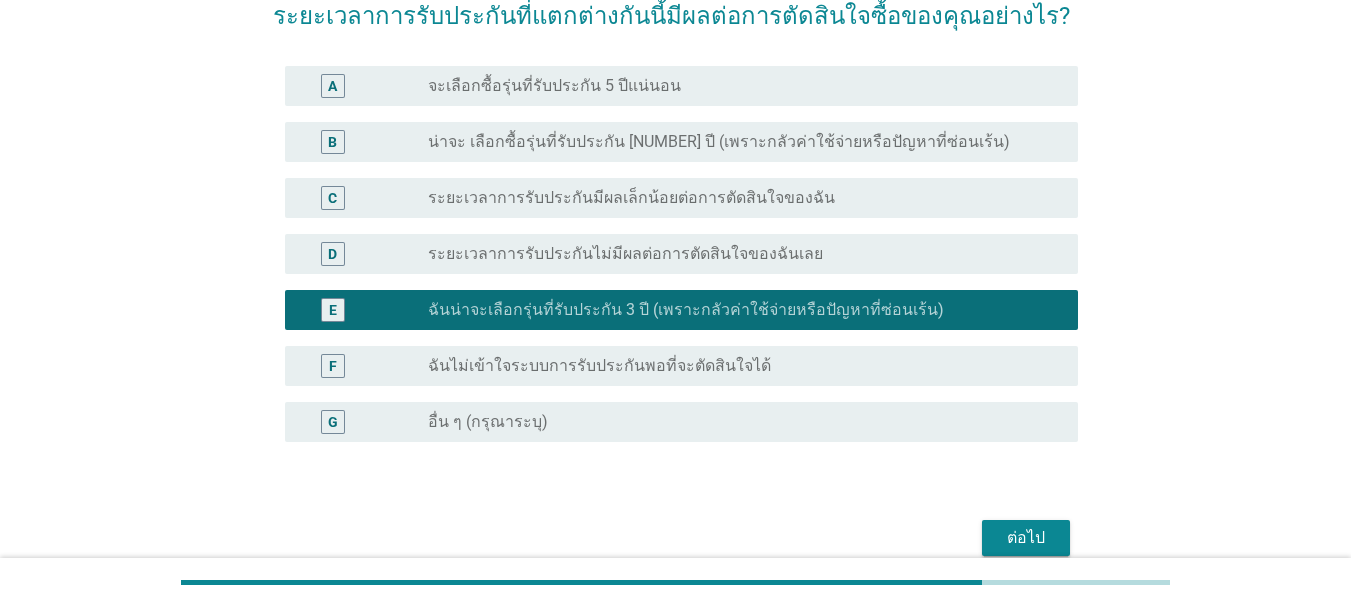 scroll, scrollTop: 487, scrollLeft: 0, axis: vertical 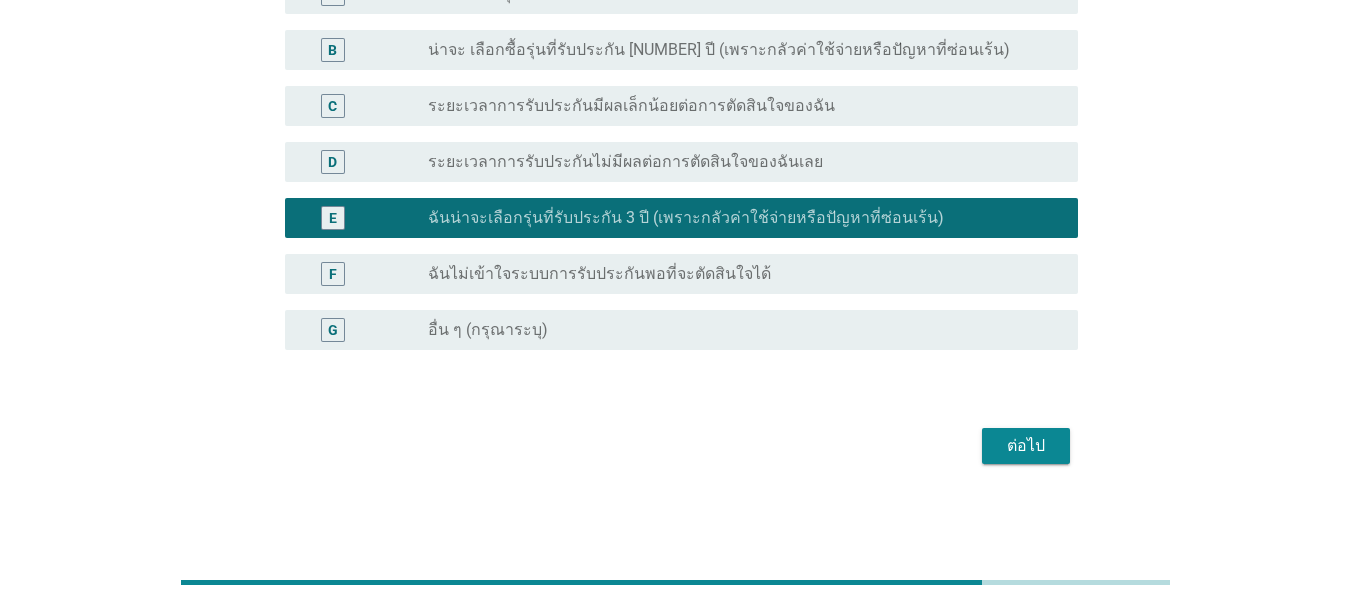 click on "ต่อไป" at bounding box center [1026, 446] 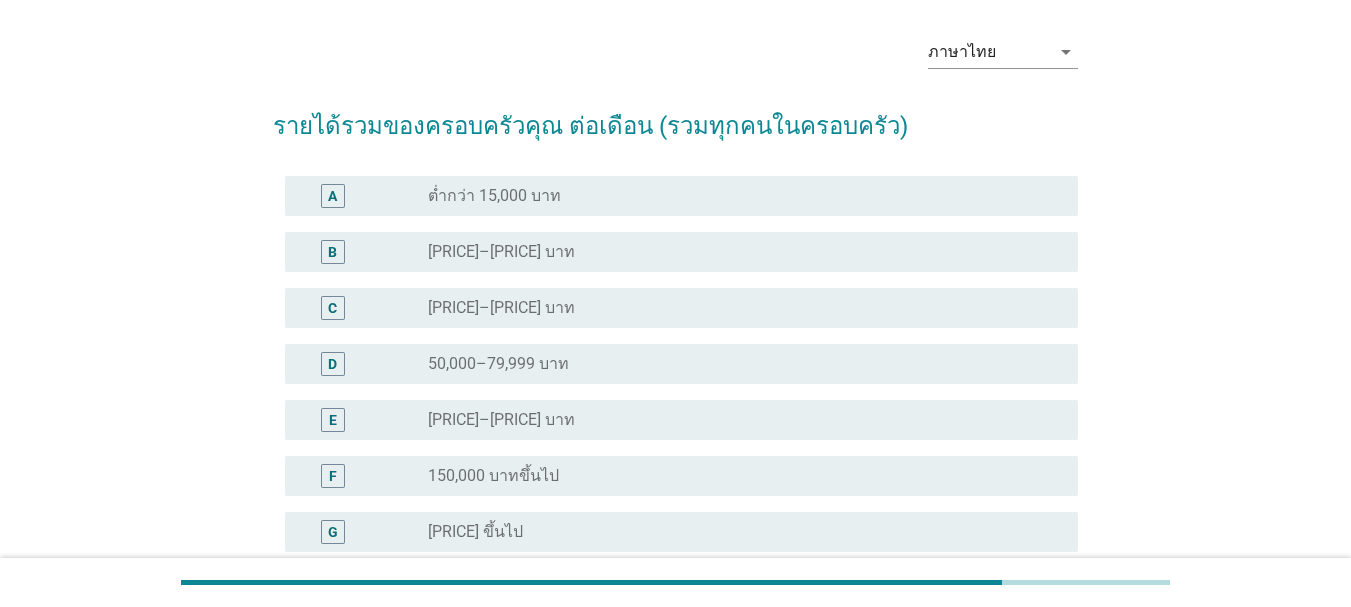 scroll, scrollTop: 100, scrollLeft: 0, axis: vertical 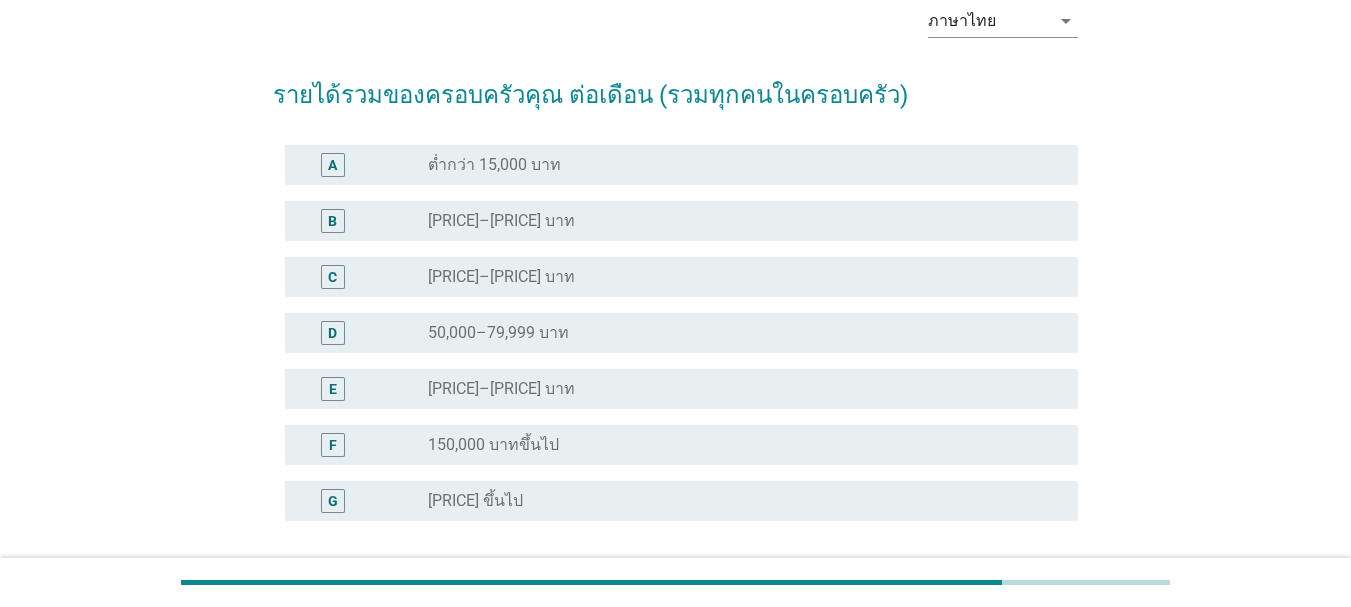 click on "radio_button_unchecked [PRICE]–[PRICE] บาท" at bounding box center (737, 333) 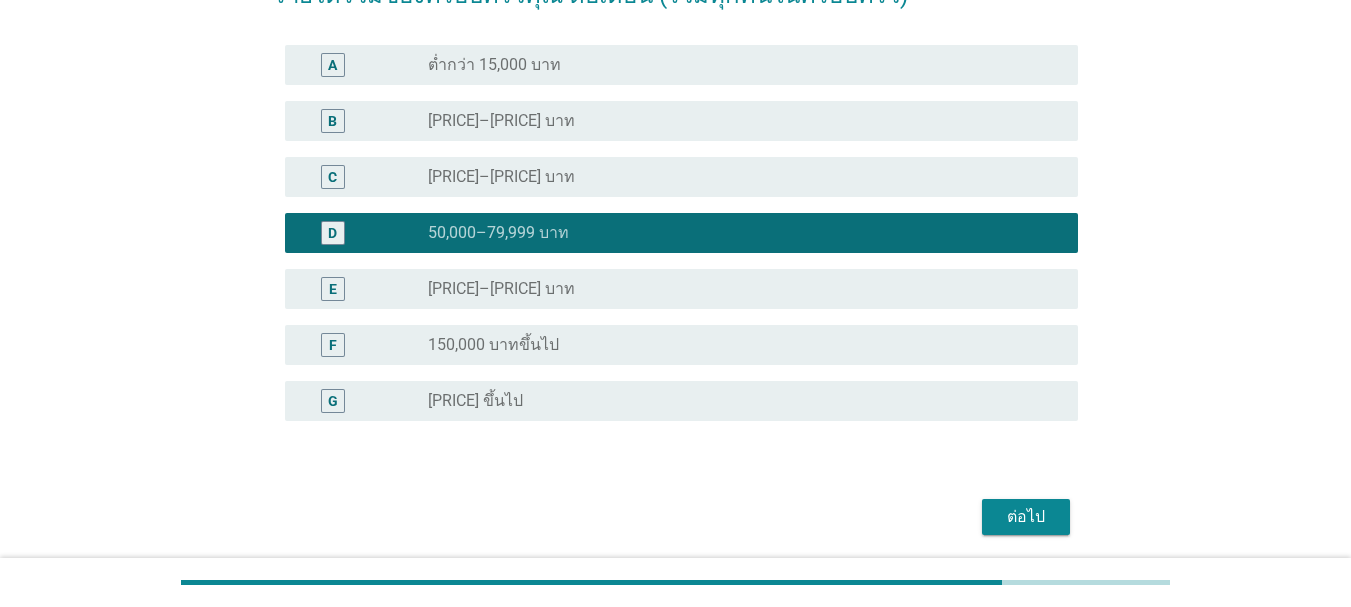 scroll, scrollTop: 271, scrollLeft: 0, axis: vertical 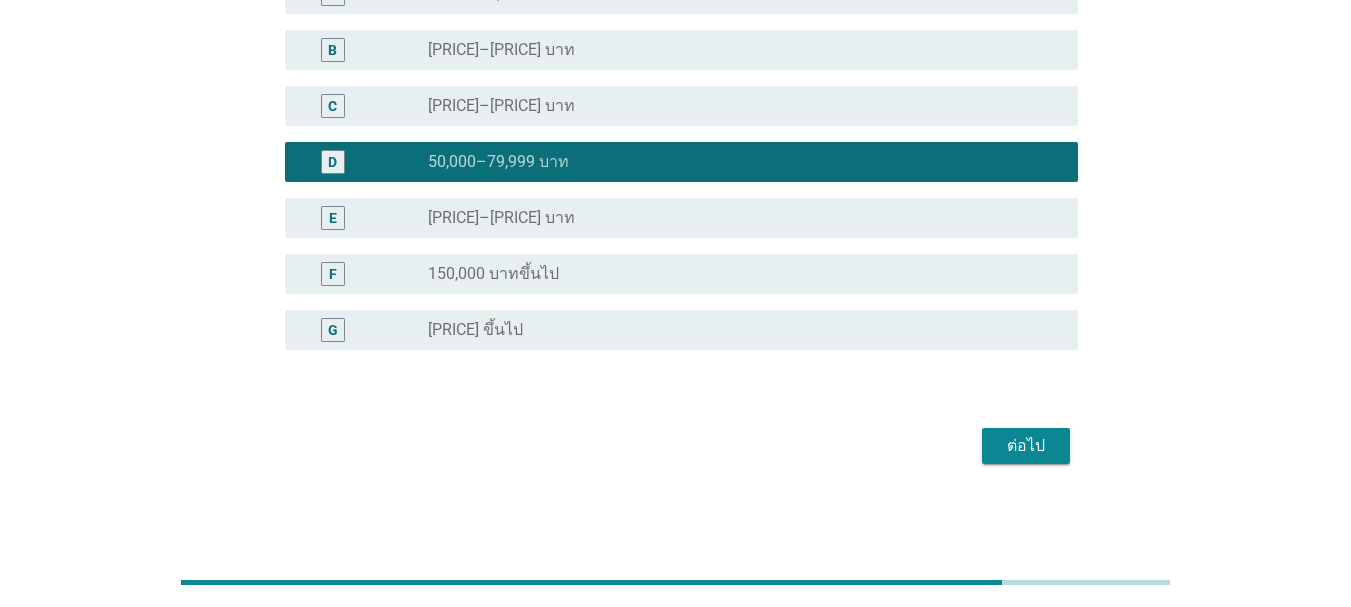 click on "ต่อไป" at bounding box center [1026, 446] 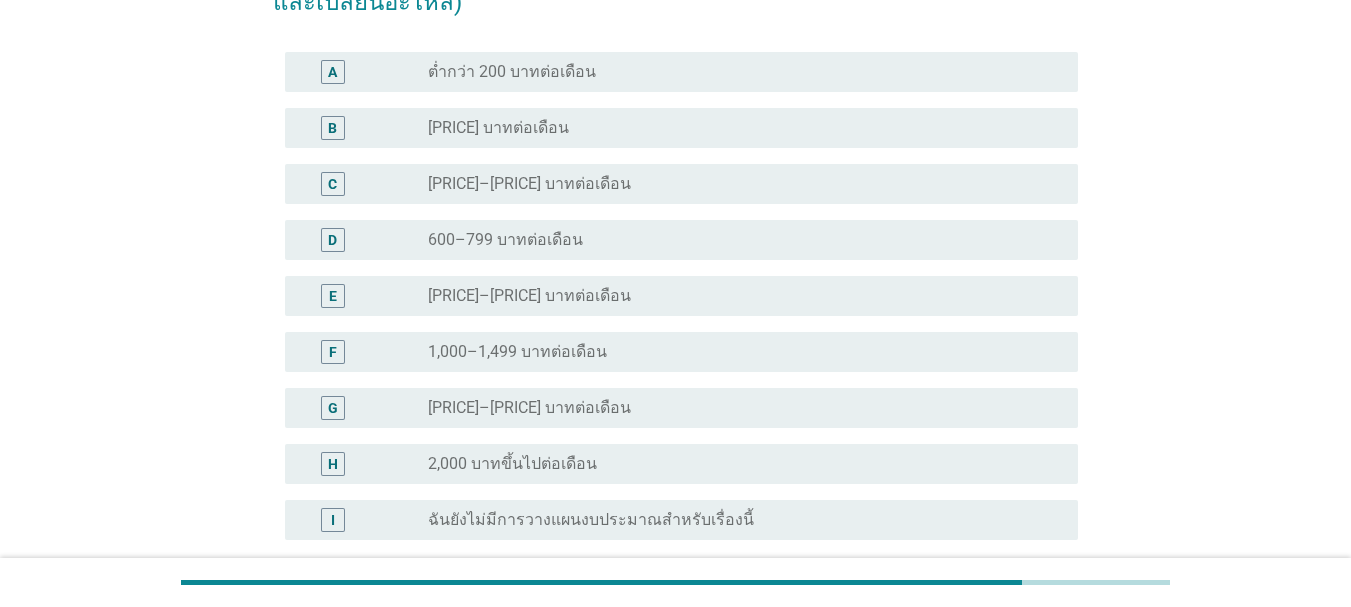 scroll, scrollTop: 300, scrollLeft: 0, axis: vertical 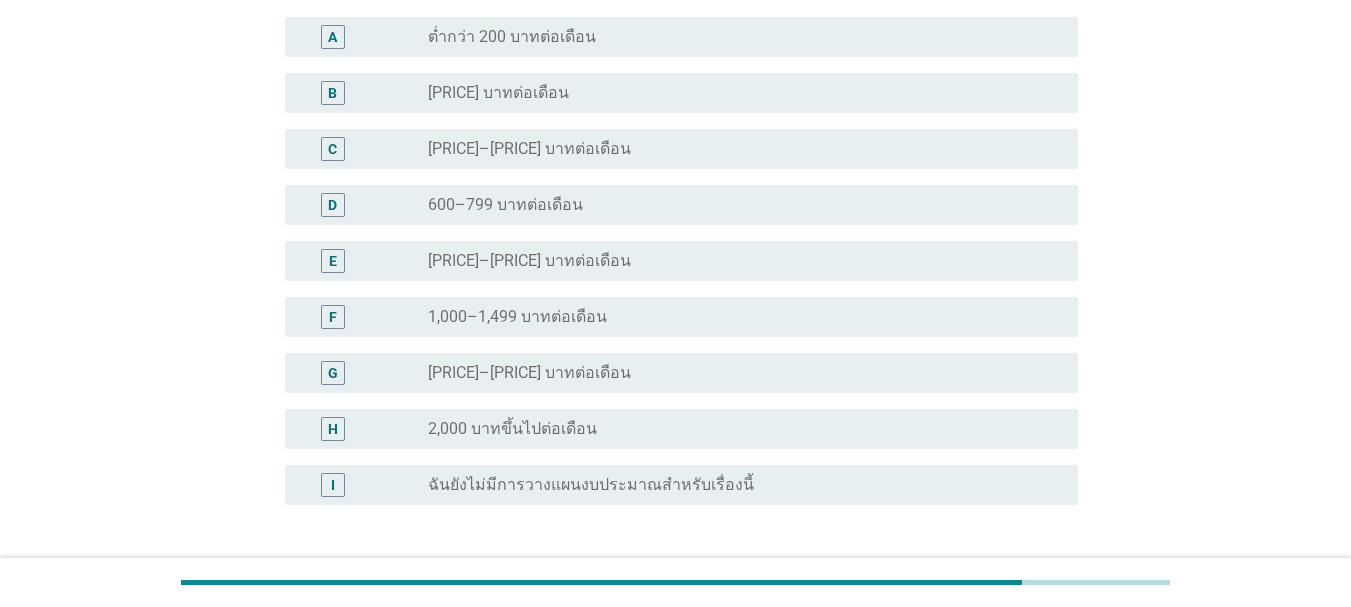 click on "radio_button_unchecked [PRICE]–[PRICE] บาทต่อเดือน" at bounding box center (737, 261) 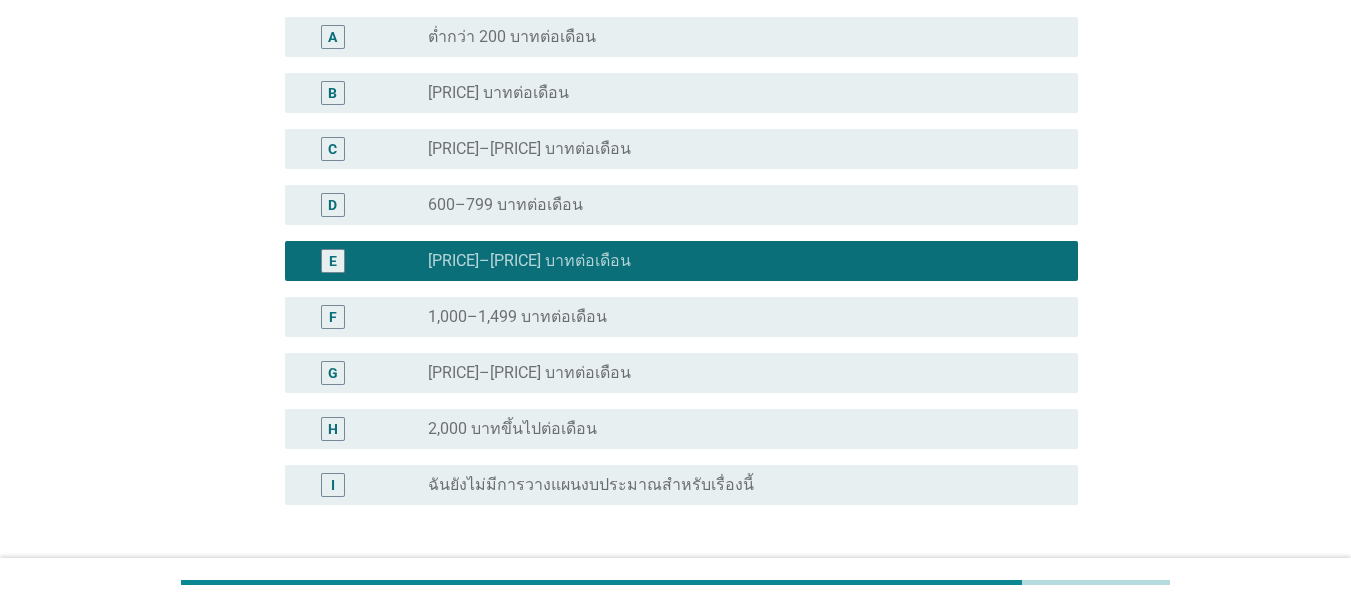 click on "[PRICE]–[PRICE] บาทต่อเดือน" at bounding box center [737, 93] 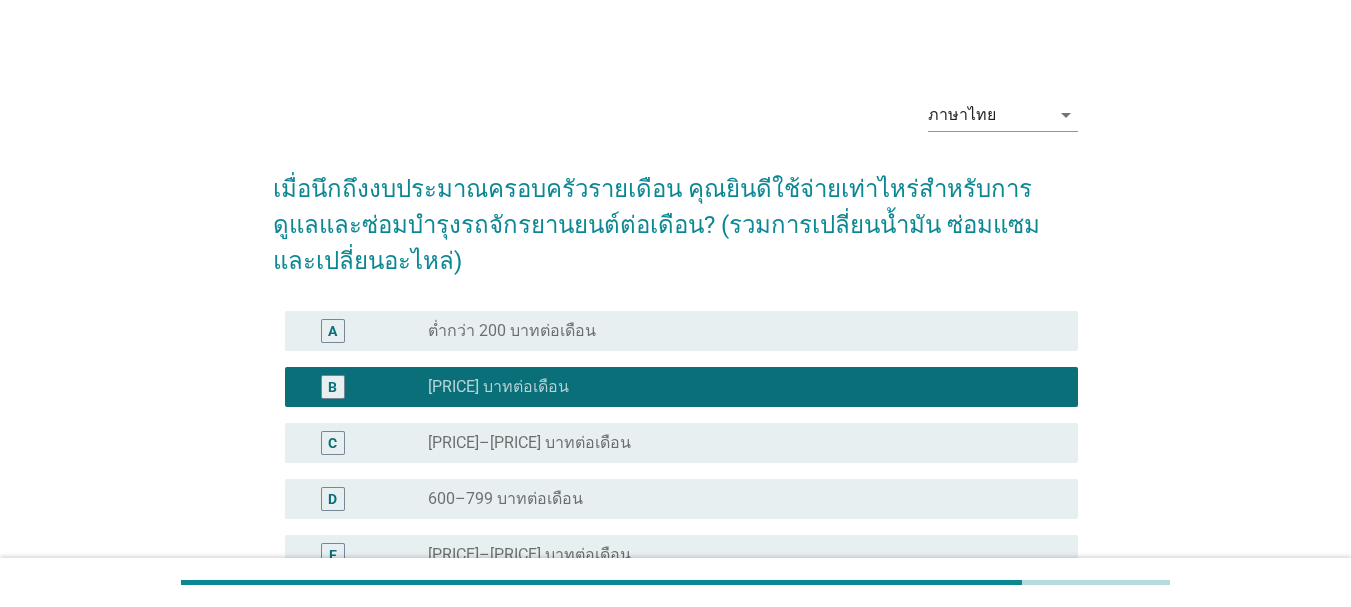 scroll, scrollTop: 0, scrollLeft: 0, axis: both 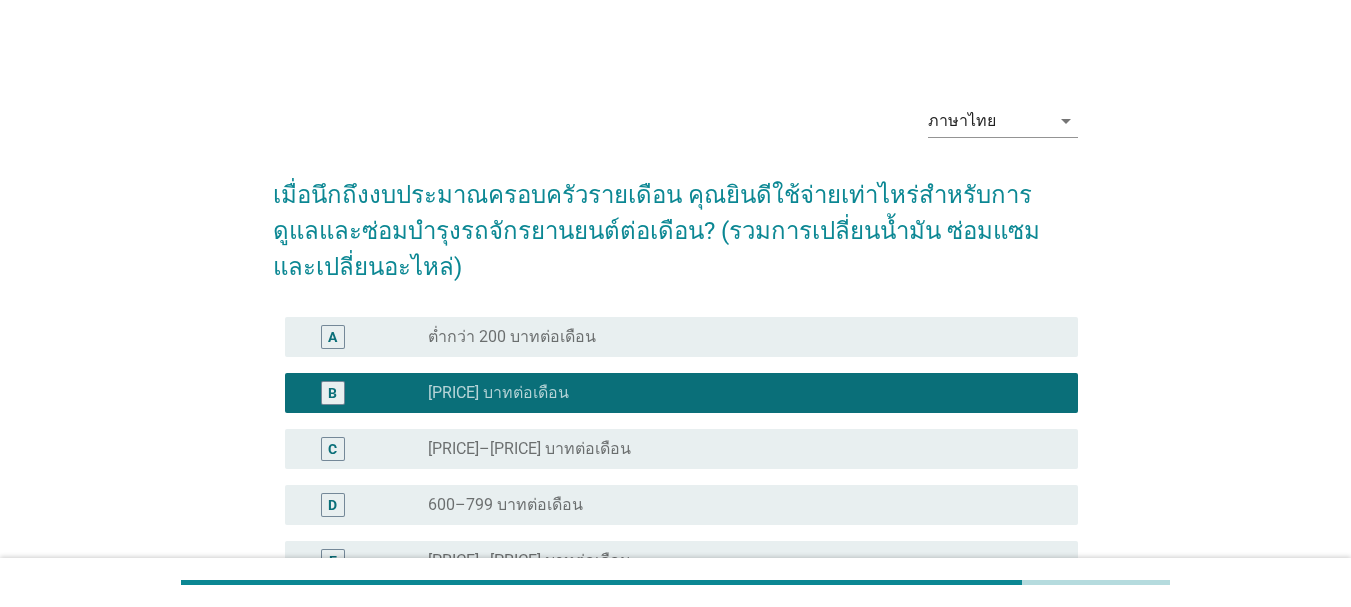 click on "radio_button_unchecked 400–599 บาทต่อเดือน" at bounding box center [737, 449] 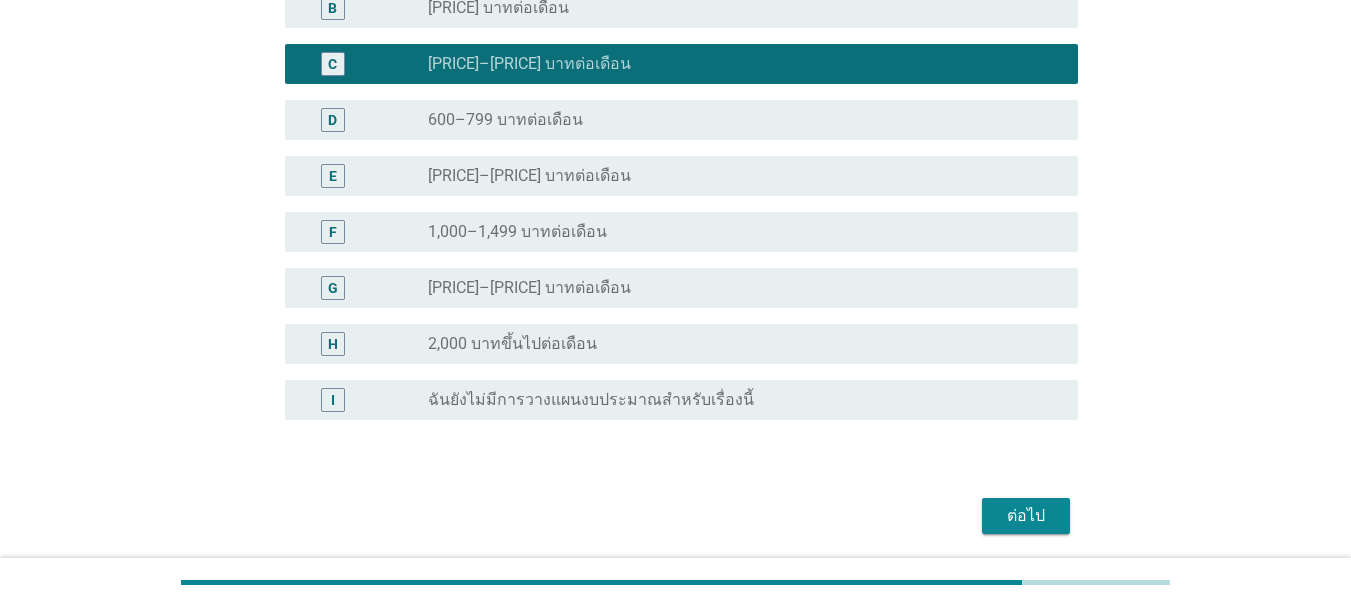 scroll, scrollTop: 455, scrollLeft: 0, axis: vertical 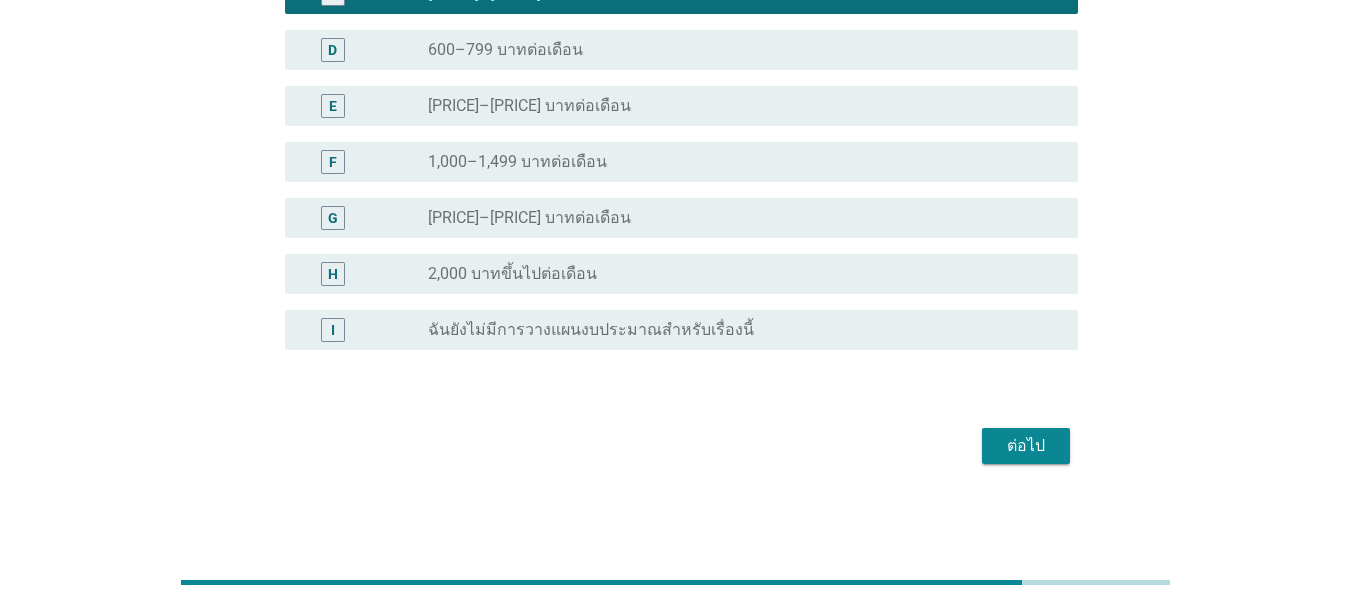click on "ต่อไป" at bounding box center [1026, 446] 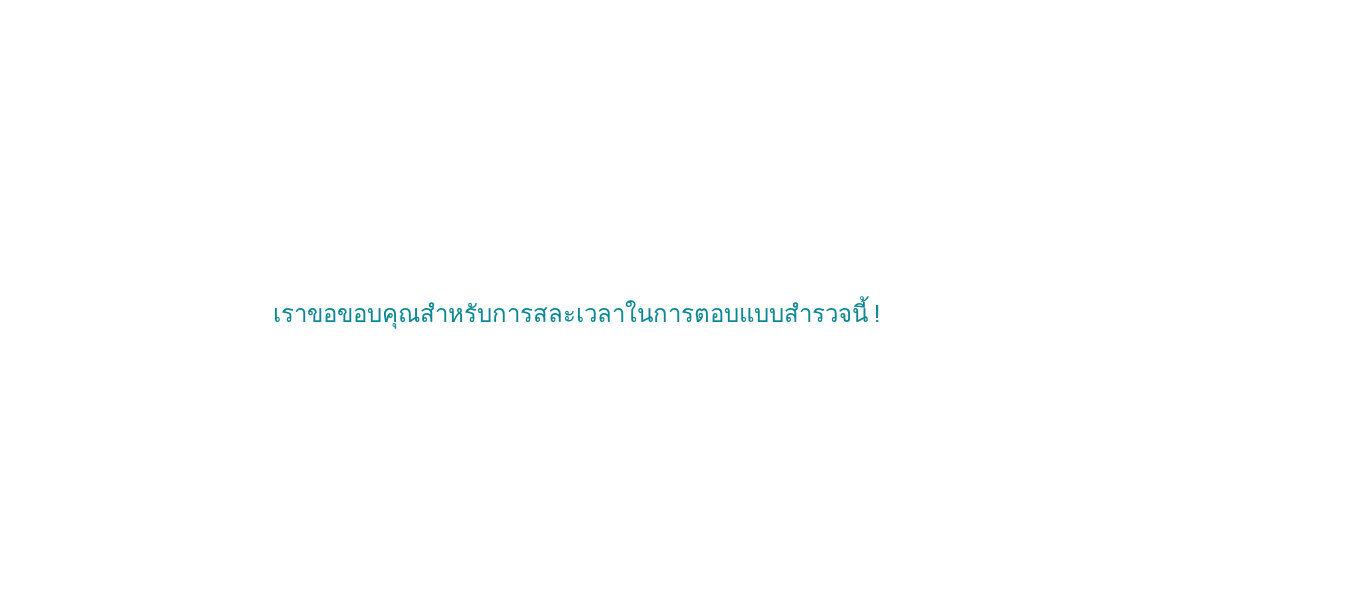 scroll, scrollTop: 0, scrollLeft: 0, axis: both 